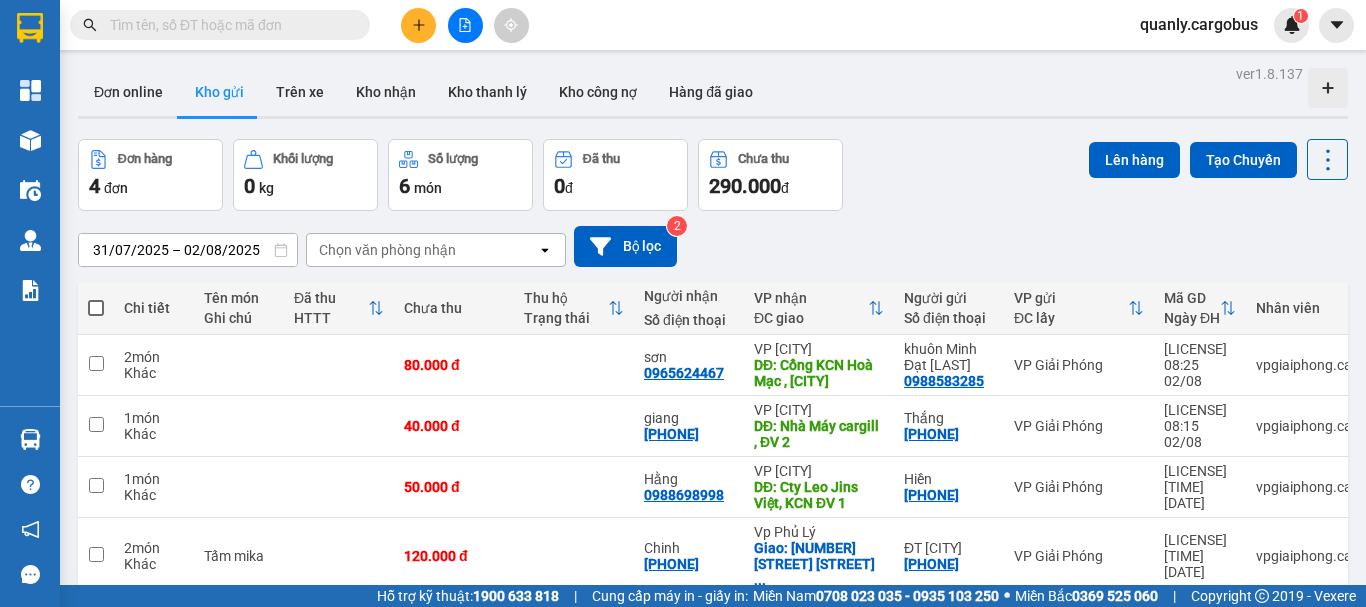 scroll, scrollTop: 0, scrollLeft: 0, axis: both 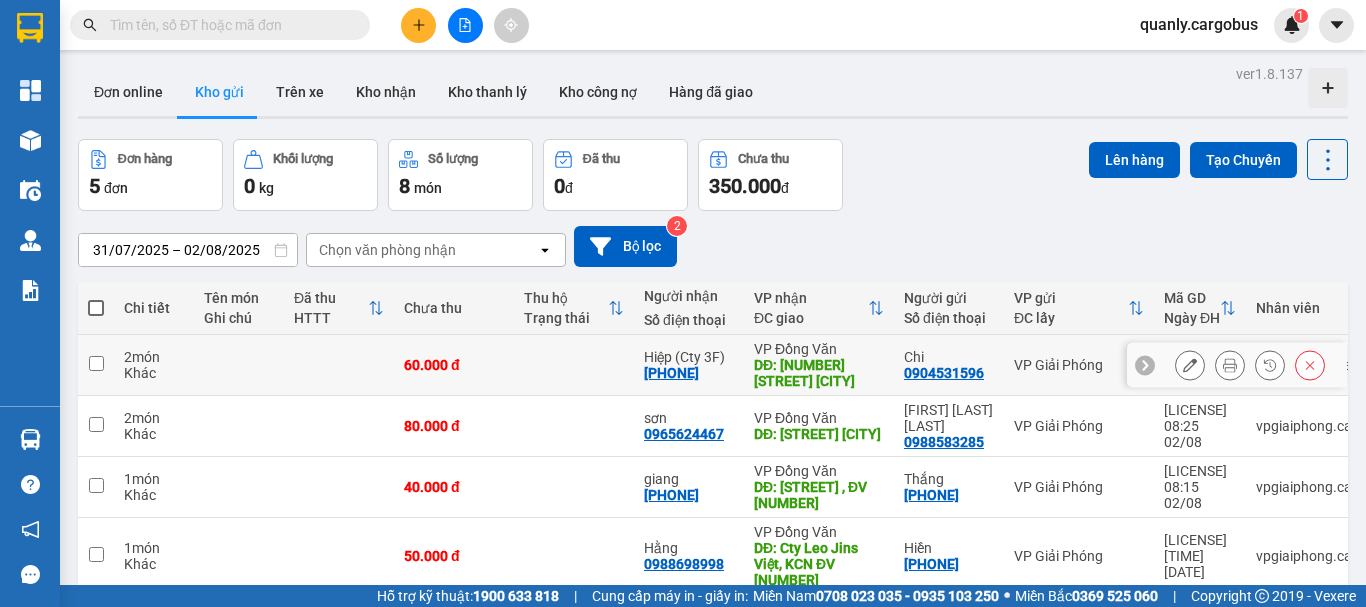 click 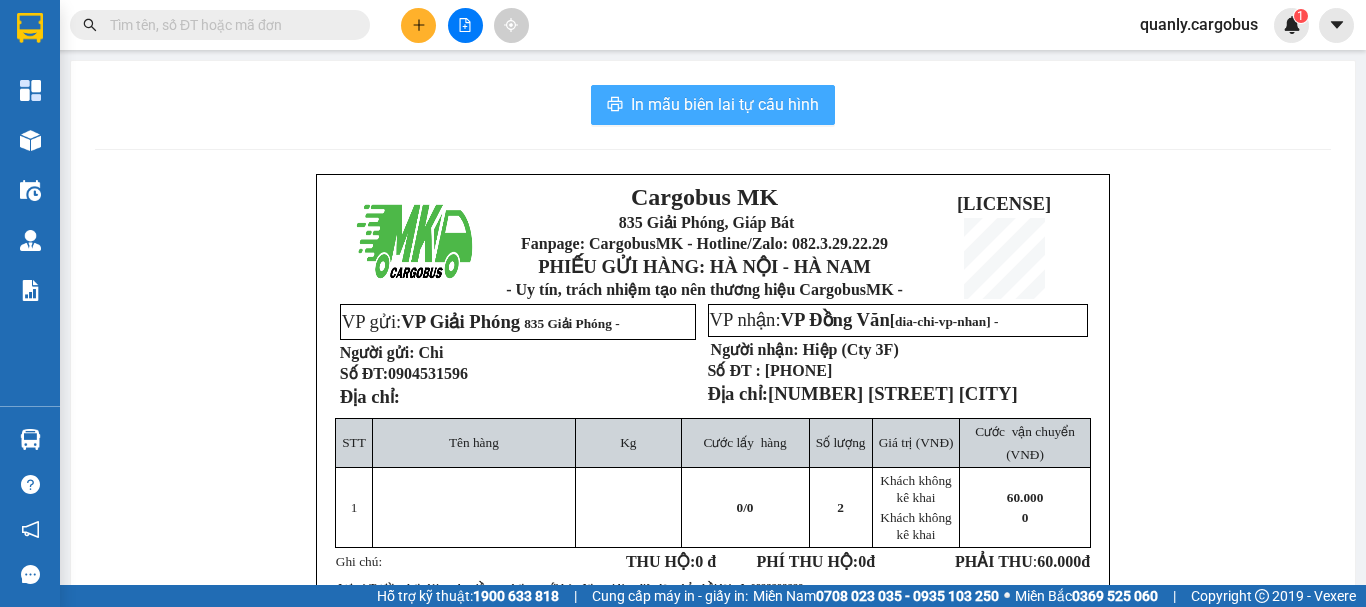 click on "In mẫu biên lai tự cấu hình" at bounding box center (725, 104) 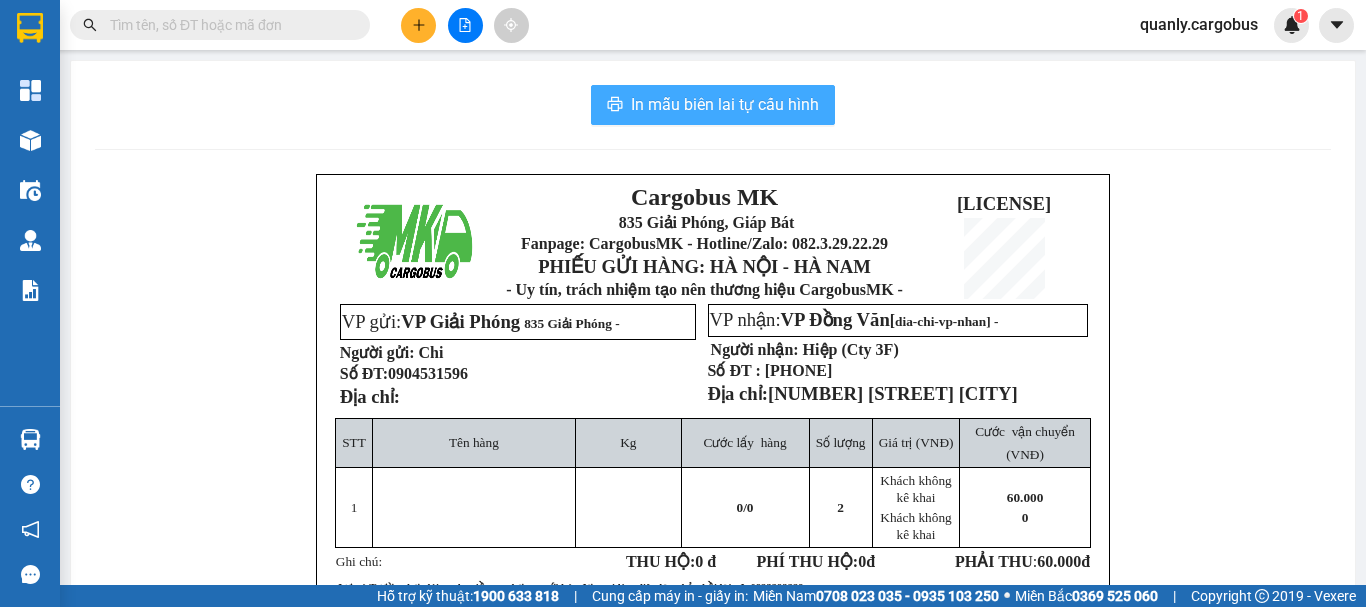 scroll, scrollTop: 0, scrollLeft: 0, axis: both 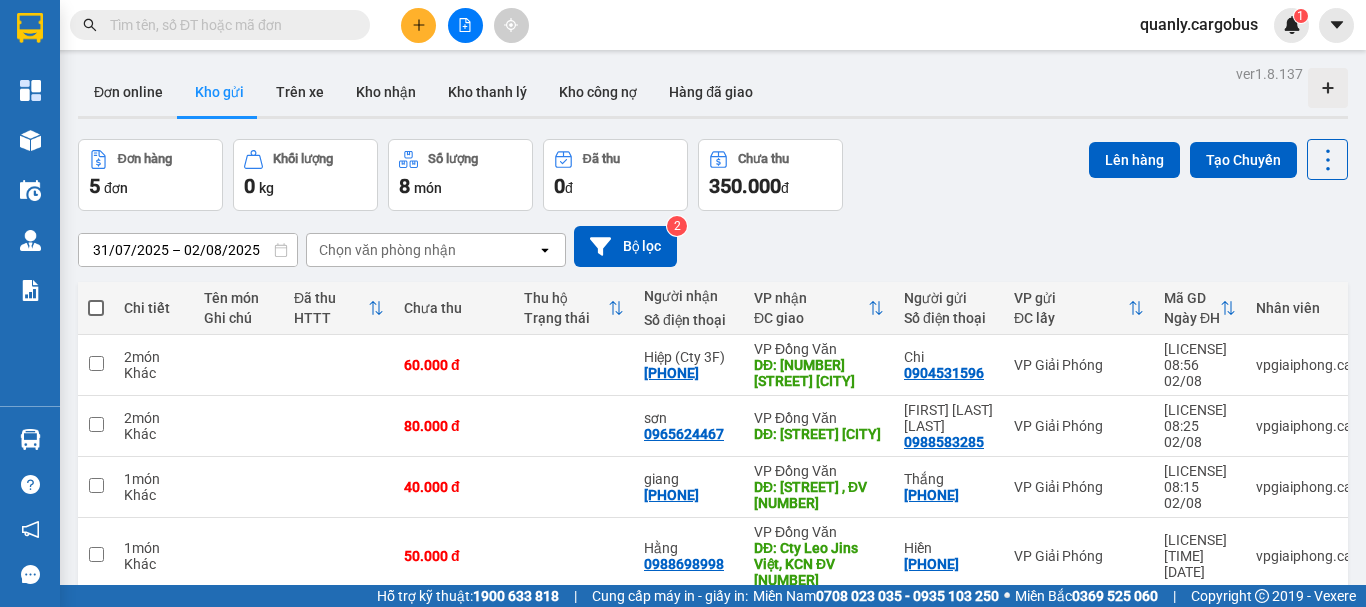 click on "31/07/2025 – 02/08/2025 Press the down arrow key to interact with the calendar and select a date. Press the escape button to close the calendar. Selected date range is from 31/07/2025 to 02/08/2025. Chọn văn phòng nhận open Bộ lọc 2" at bounding box center (713, 246) 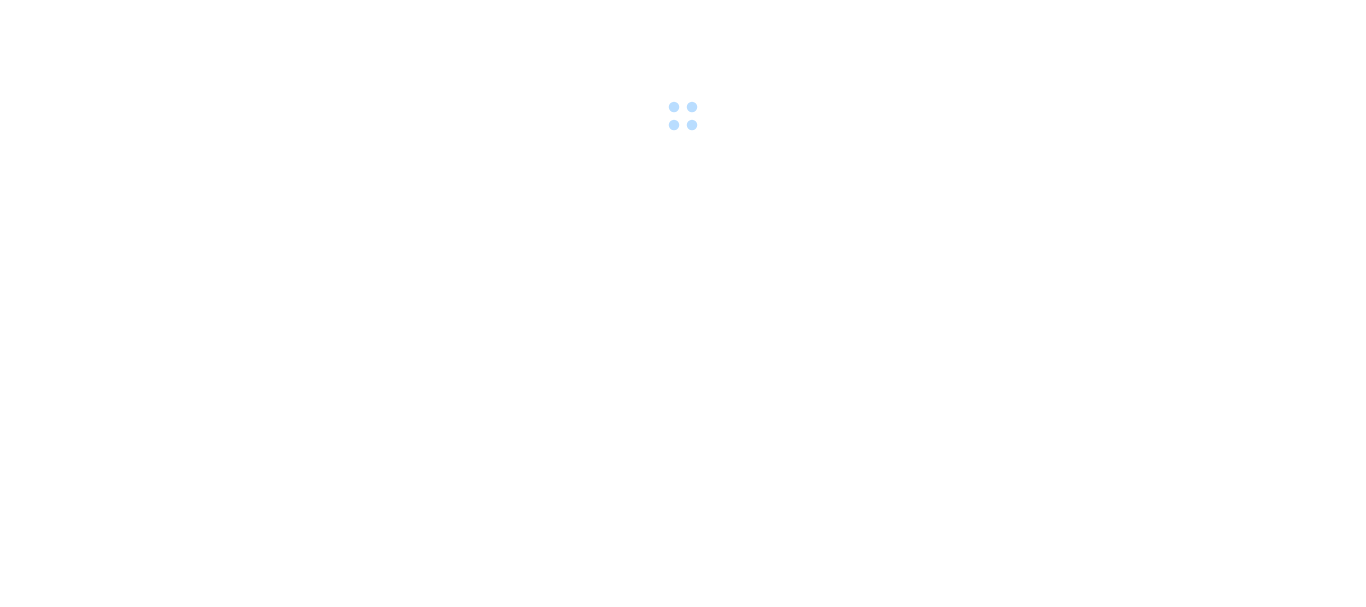 scroll, scrollTop: 0, scrollLeft: 0, axis: both 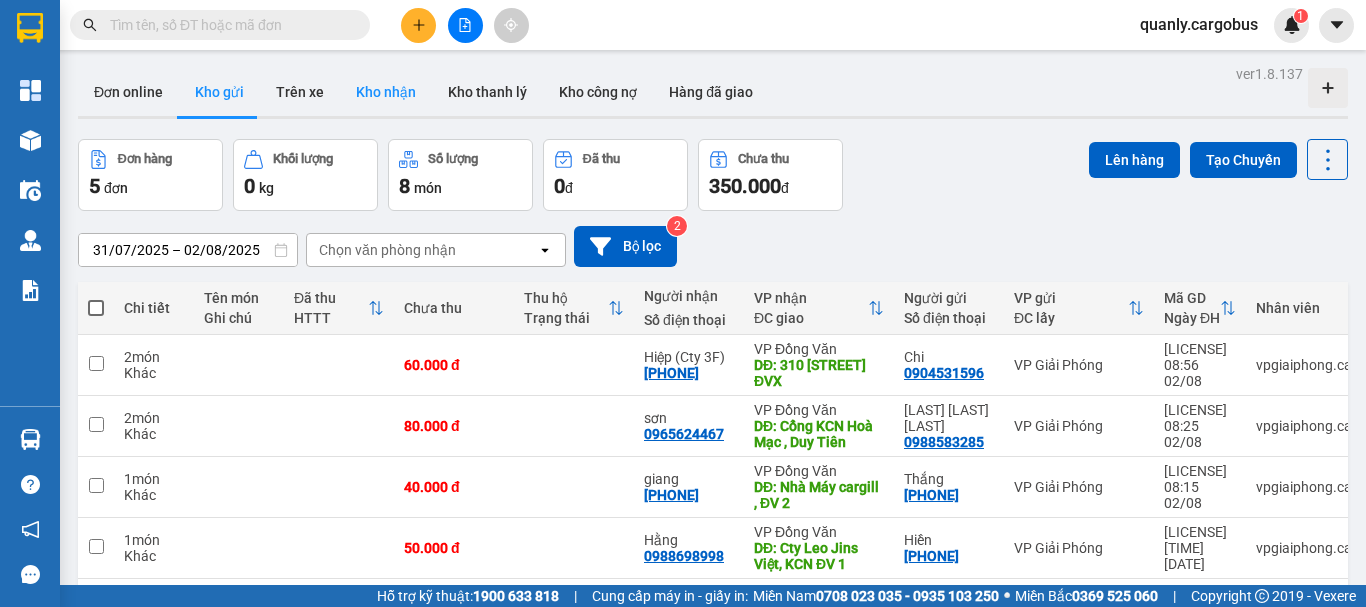 click on "Kho nhận" at bounding box center (386, 92) 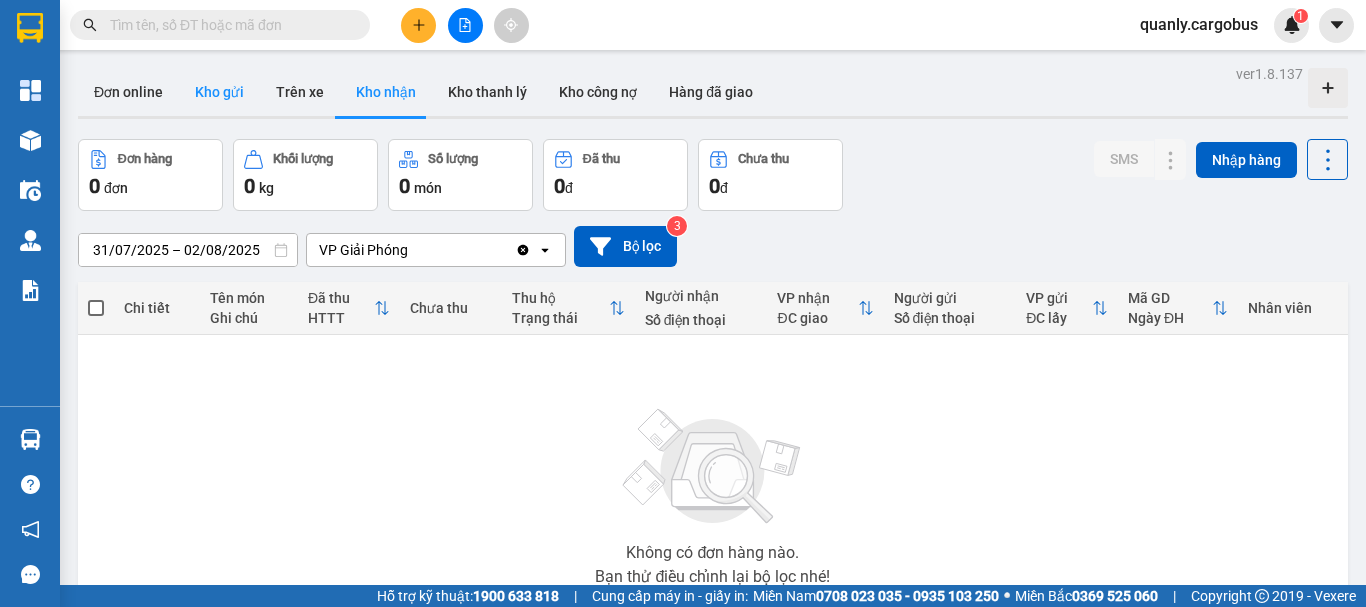 click on "Kho gửi" at bounding box center [219, 92] 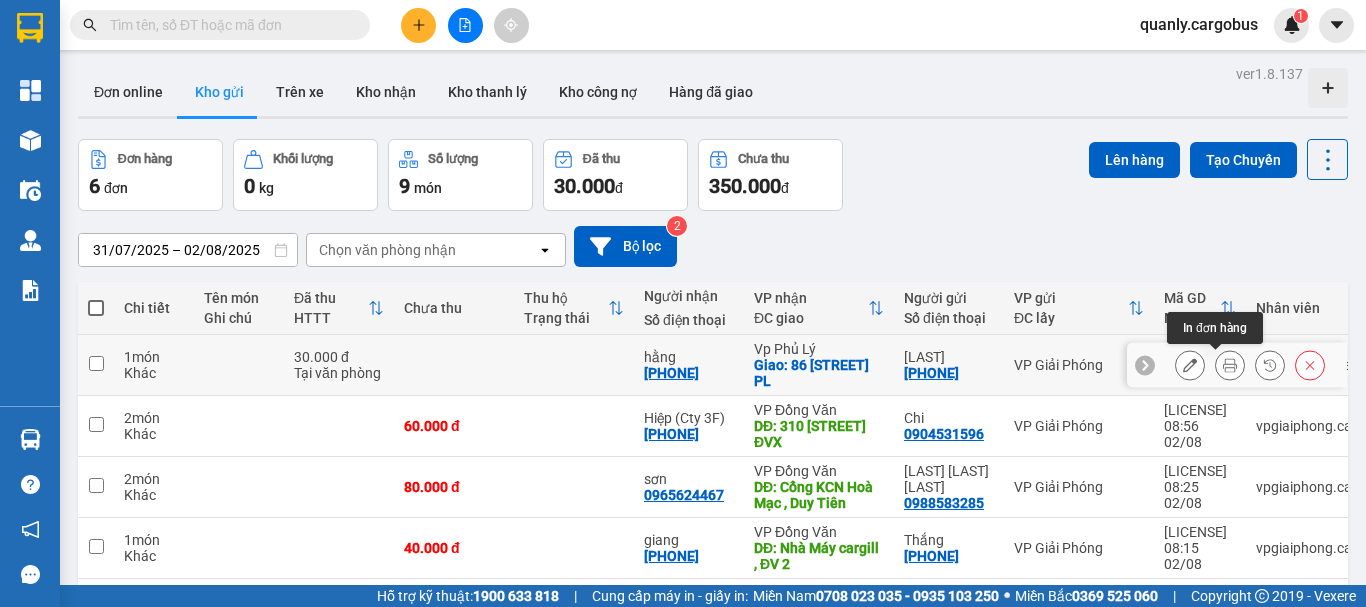 click 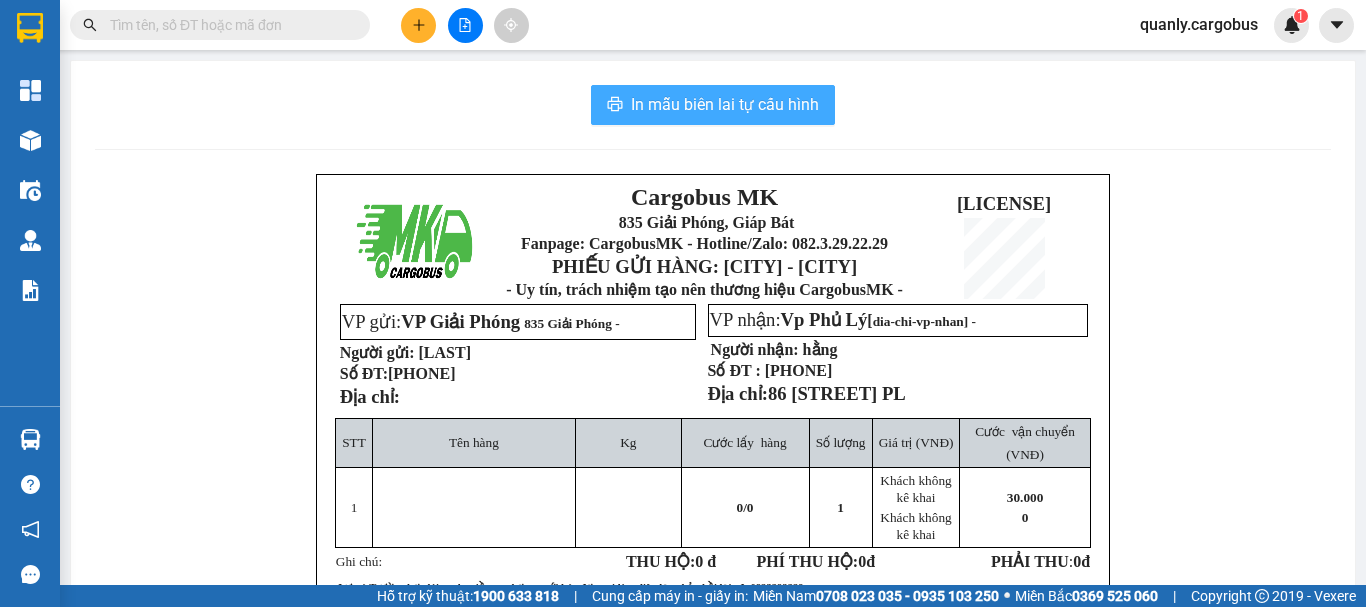 click on "In mẫu biên lai tự cấu hình" at bounding box center (725, 104) 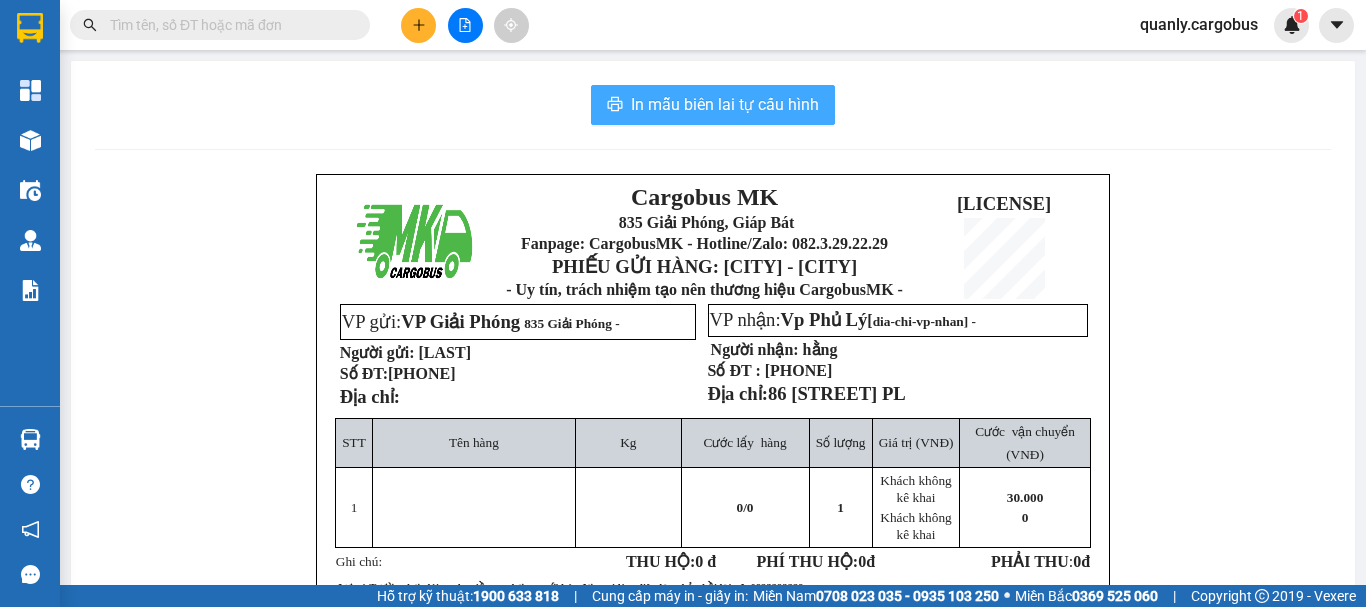 scroll, scrollTop: 0, scrollLeft: 0, axis: both 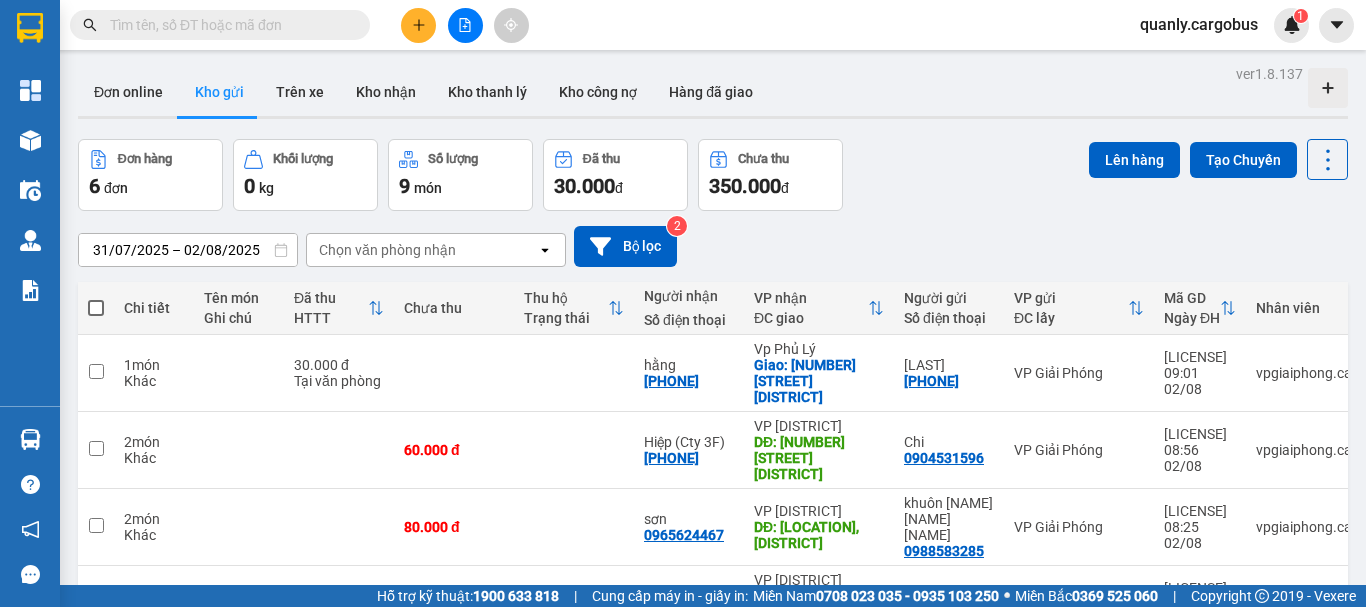 click on "Đơn hàng 6 đơn Khối lượng 0 kg Số lượng 9 món Đã thu 30.000  đ Chưa thu 350.000  đ Lên hàng Tạo Chuyến" at bounding box center (713, 175) 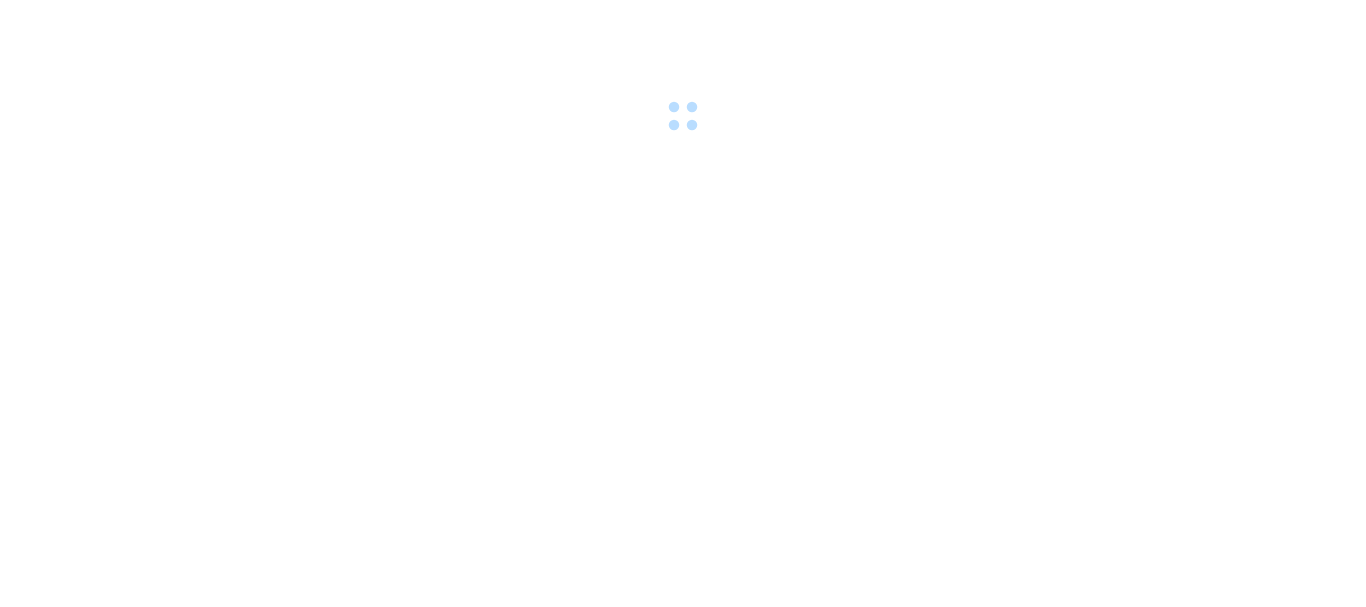scroll, scrollTop: 0, scrollLeft: 0, axis: both 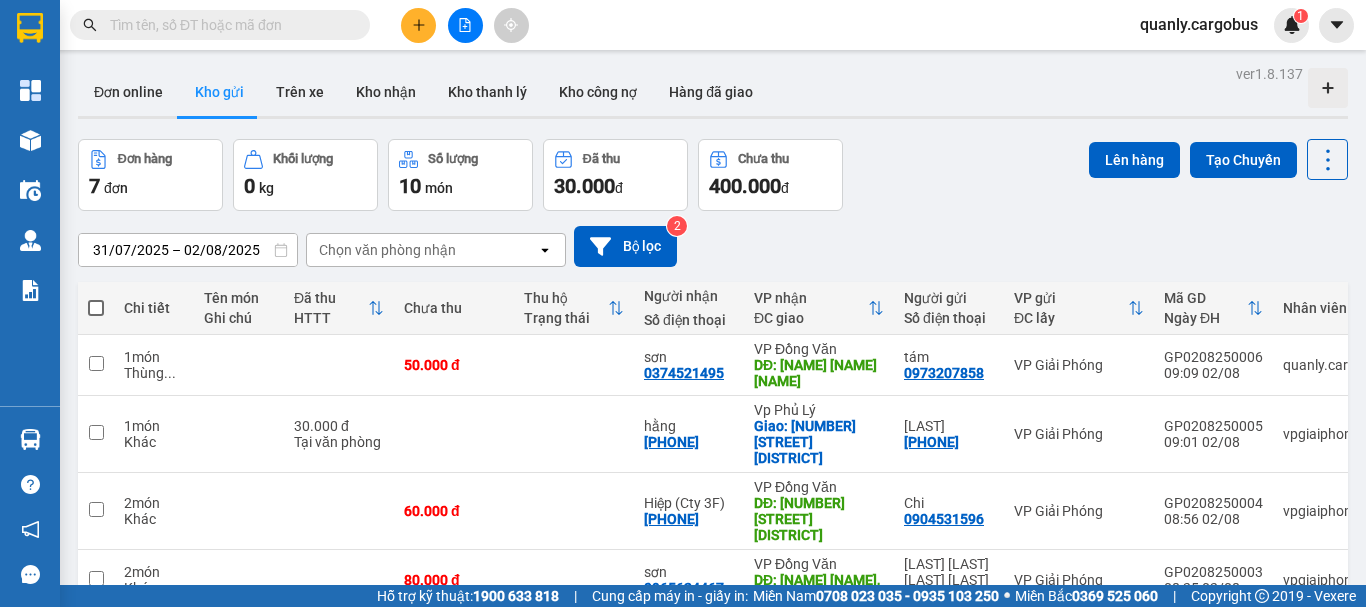 click on "Đơn hàng 7 đơn Khối lượng 0 kg Số lượng 10 món Đã thu 30.000 đ Chưa thu 400.000 đ Lên hàng Tạo Chuyến" at bounding box center [713, 175] 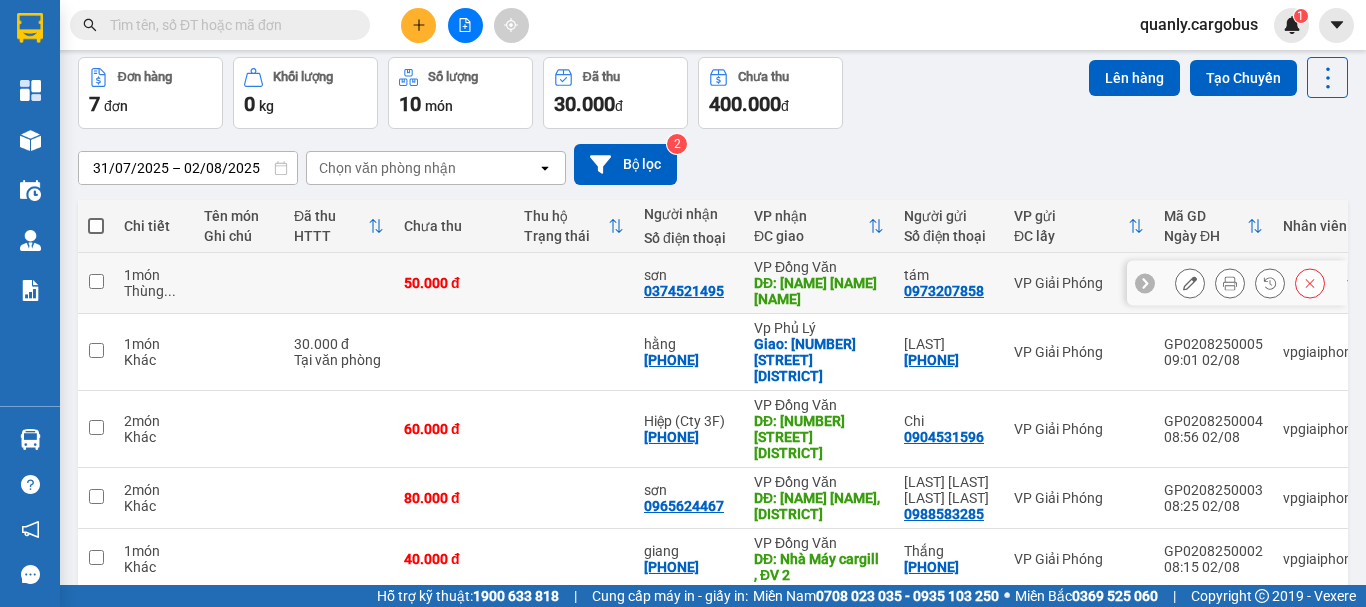 scroll, scrollTop: 0, scrollLeft: 0, axis: both 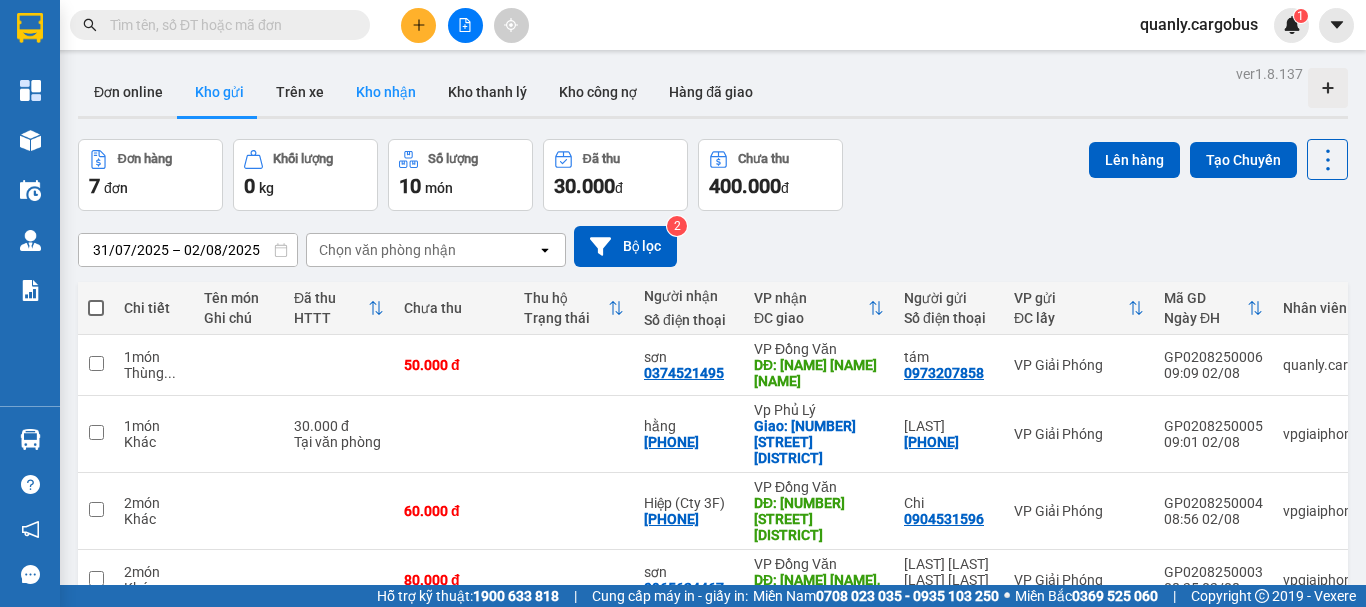 click on "Kho nhận" at bounding box center [386, 92] 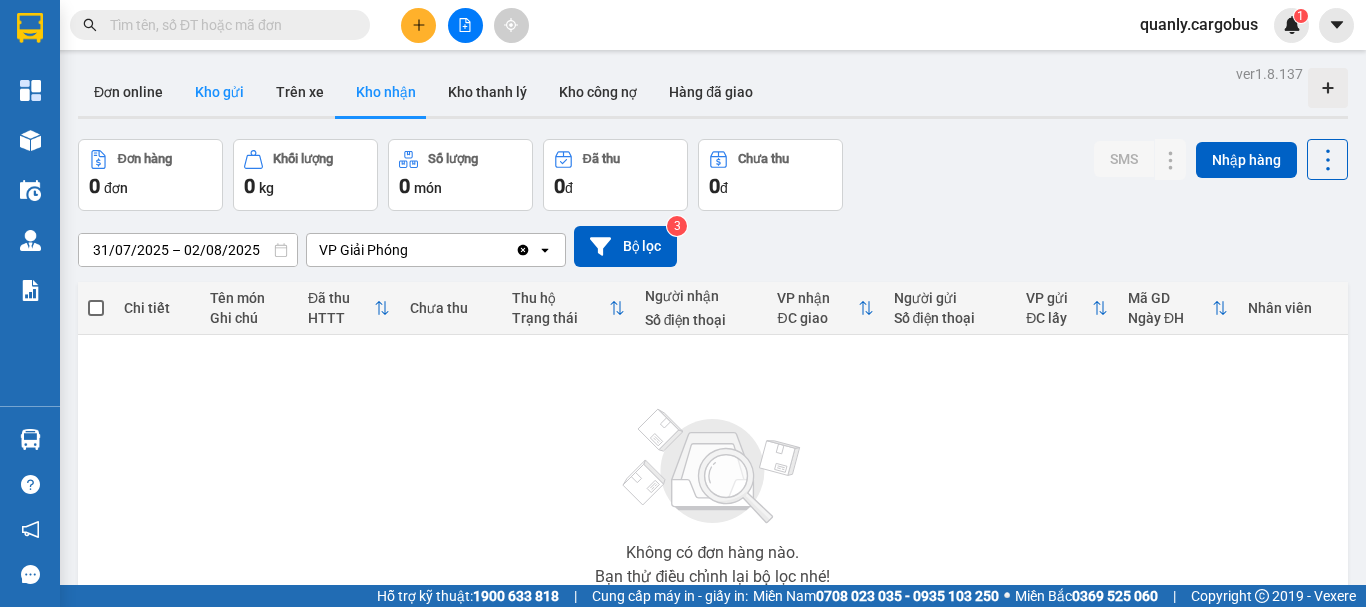 click on "Kho gửi" at bounding box center (219, 92) 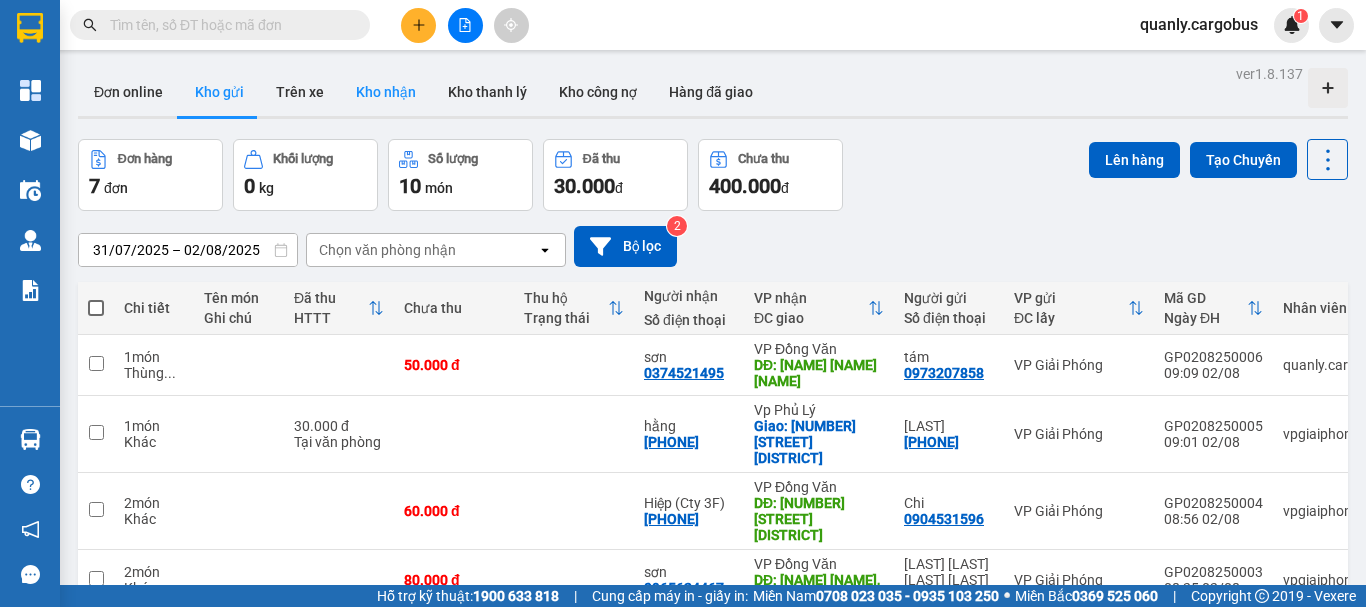 drag, startPoint x: 373, startPoint y: 90, endPoint x: 350, endPoint y: 96, distance: 23.769728 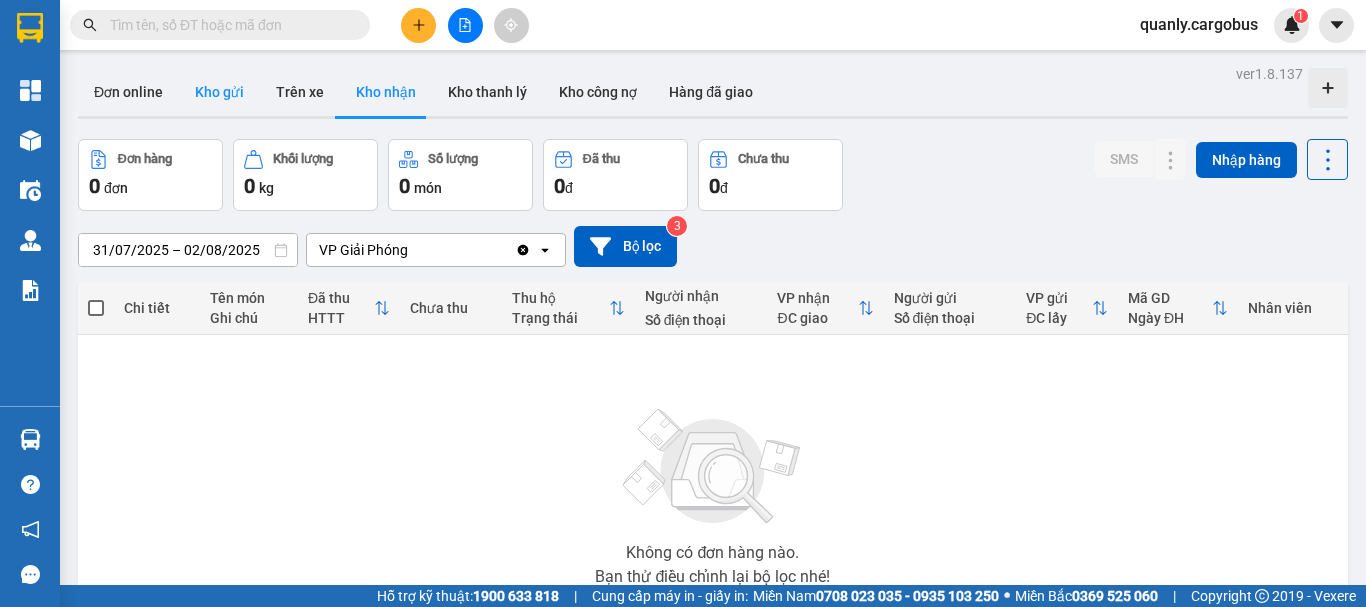 click on "Kho gửi" at bounding box center [219, 92] 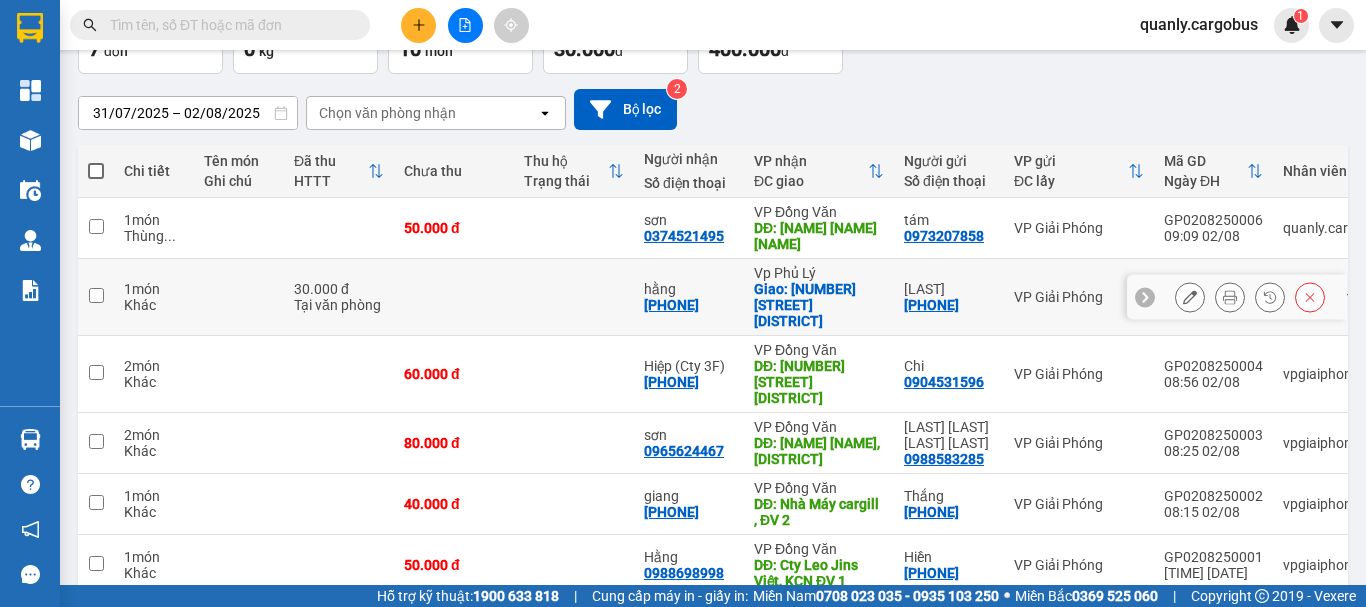 scroll, scrollTop: 0, scrollLeft: 0, axis: both 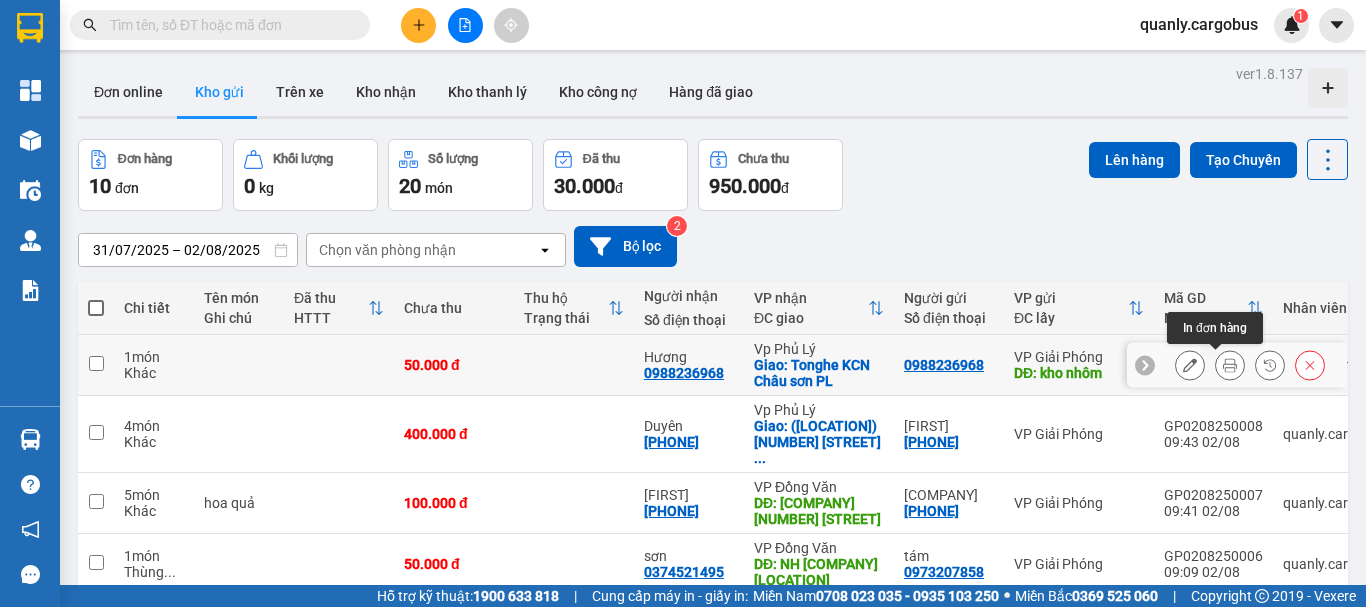 click 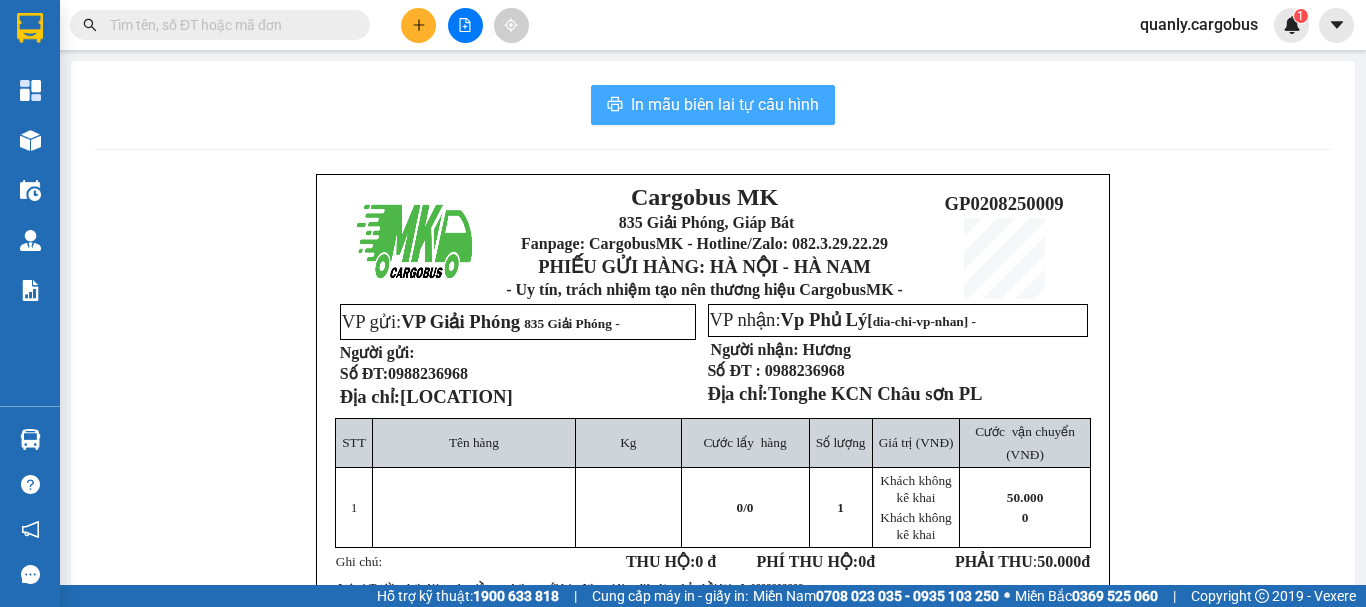 click on "In mẫu biên lai tự cấu hình" at bounding box center [725, 104] 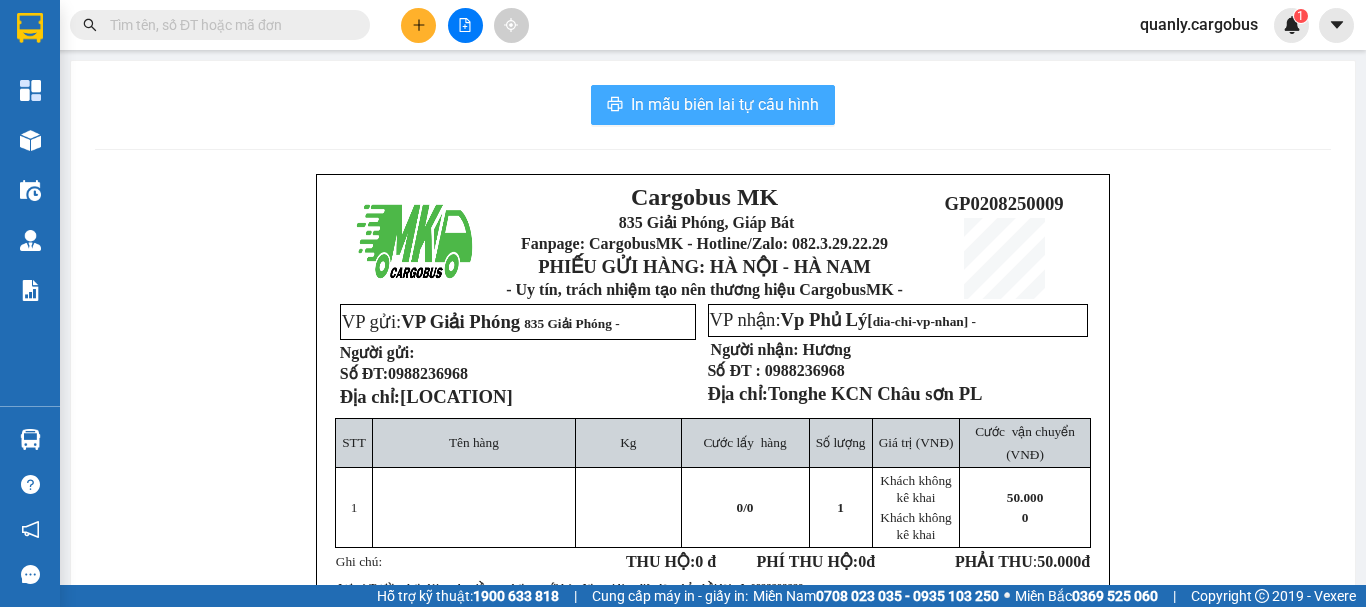 scroll, scrollTop: 0, scrollLeft: 0, axis: both 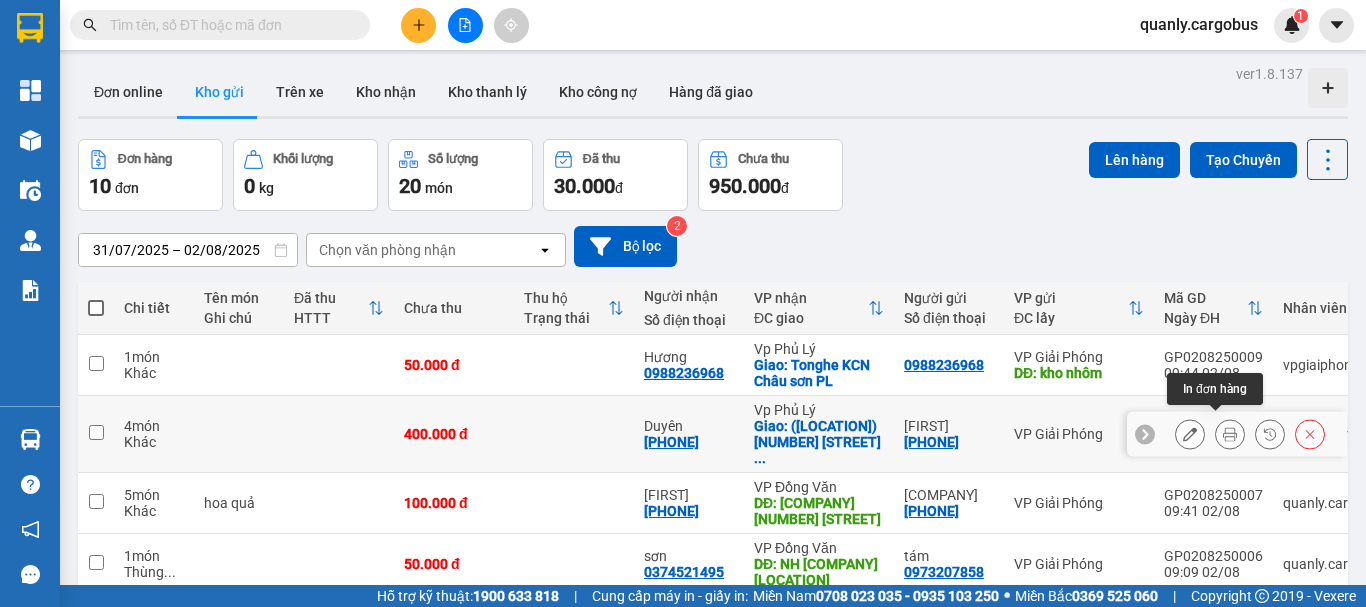 click 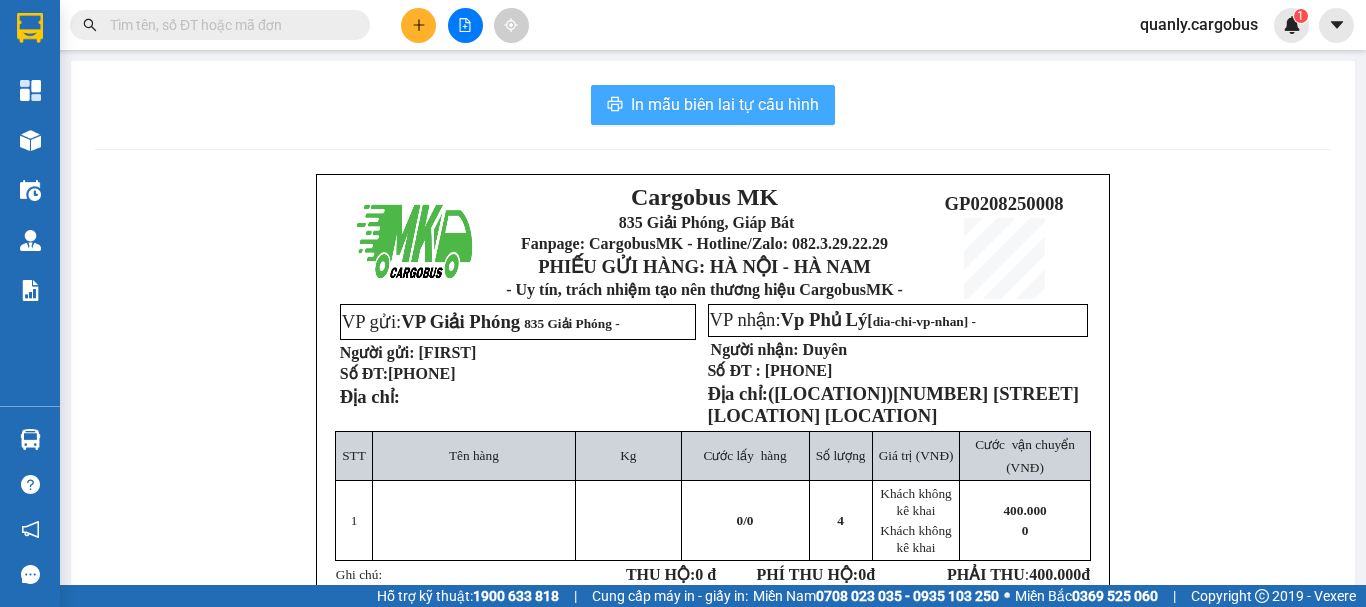 click on "In mẫu biên lai tự cấu hình" at bounding box center (725, 104) 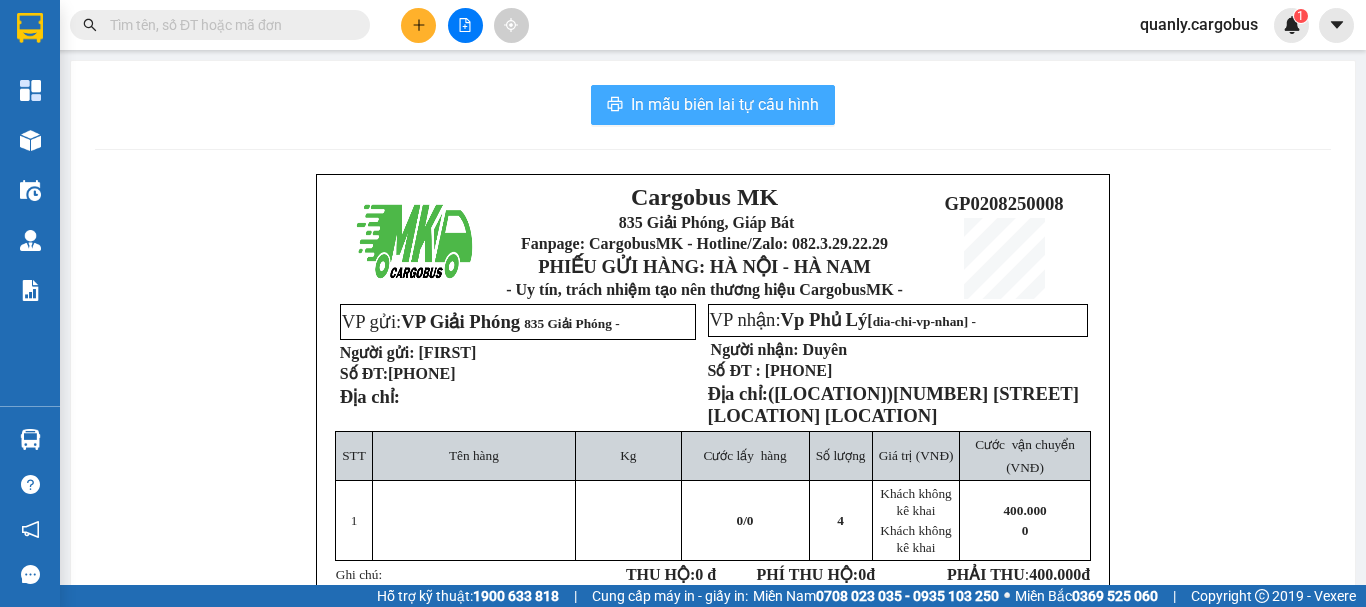 scroll, scrollTop: 0, scrollLeft: 0, axis: both 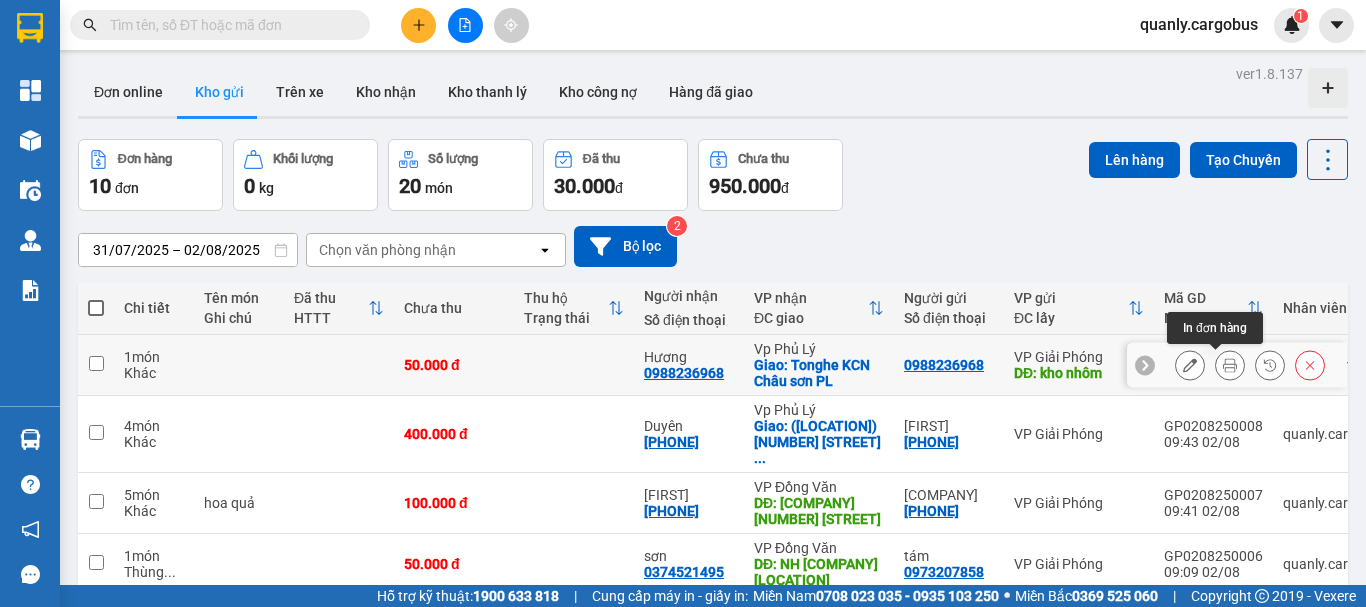 click 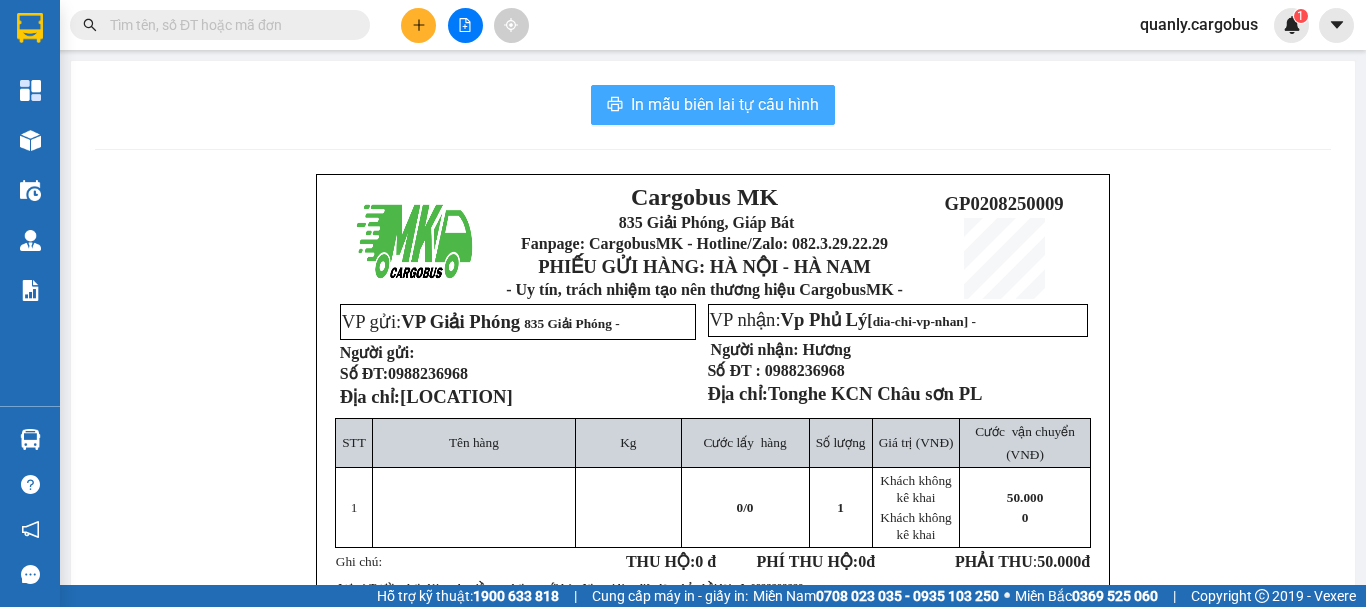 click on "In mẫu biên lai tự cấu hình" at bounding box center [725, 104] 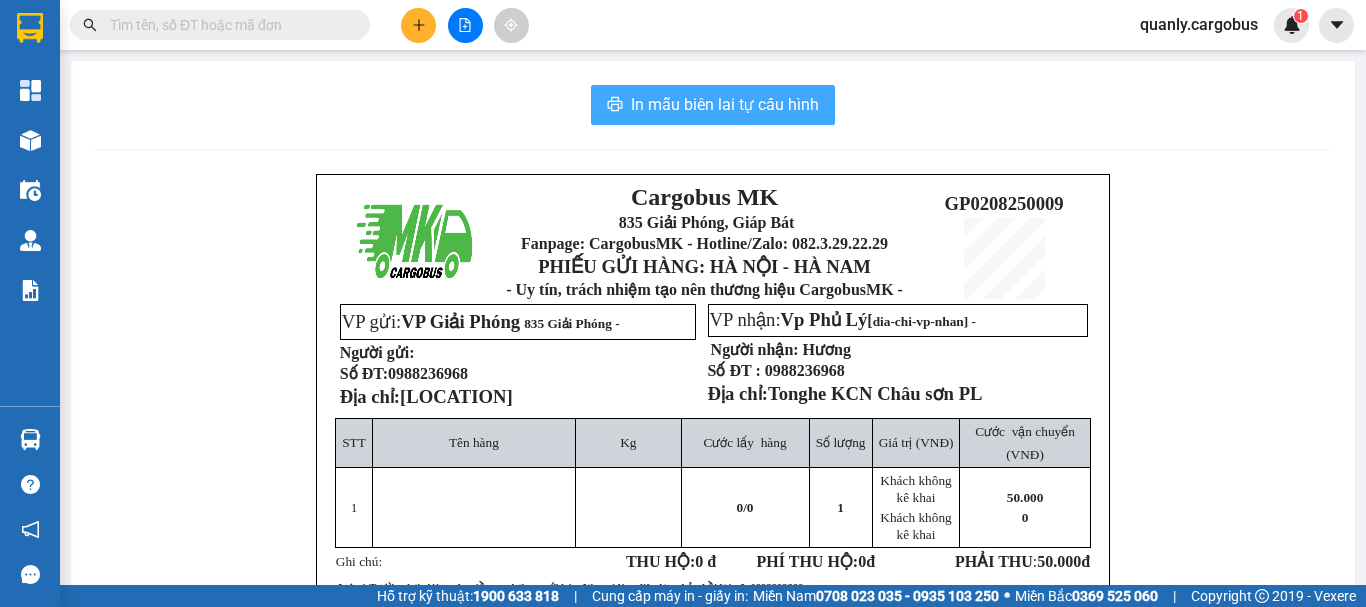scroll, scrollTop: 0, scrollLeft: 0, axis: both 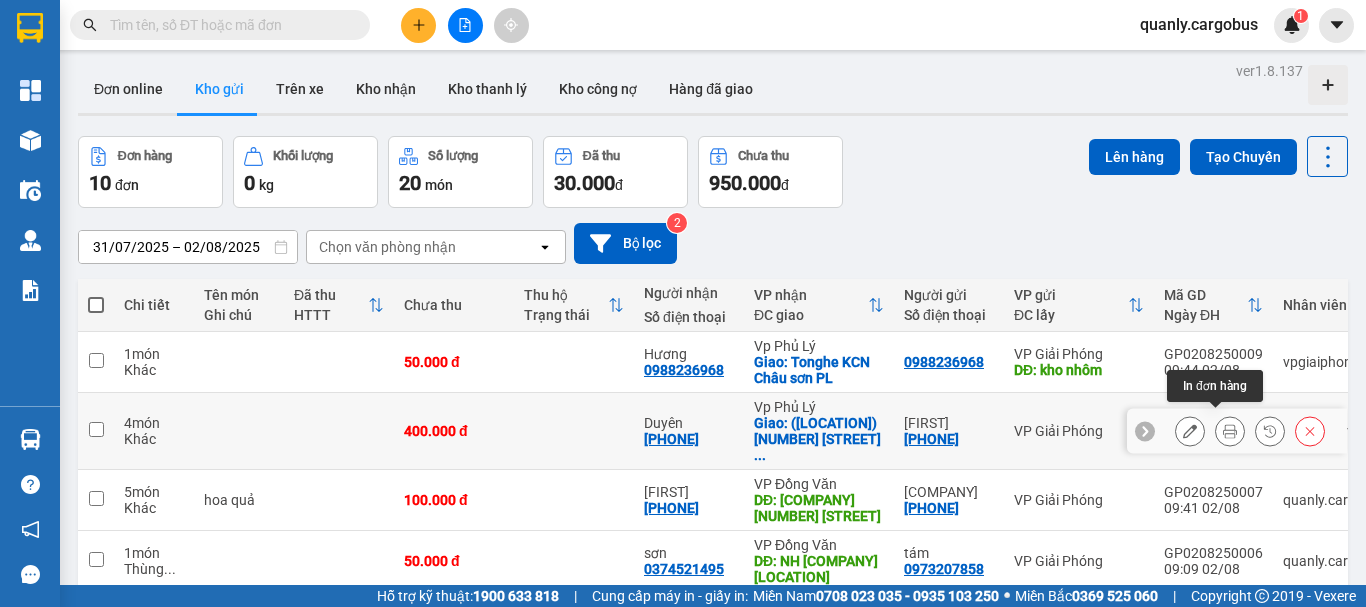click at bounding box center [1230, 431] 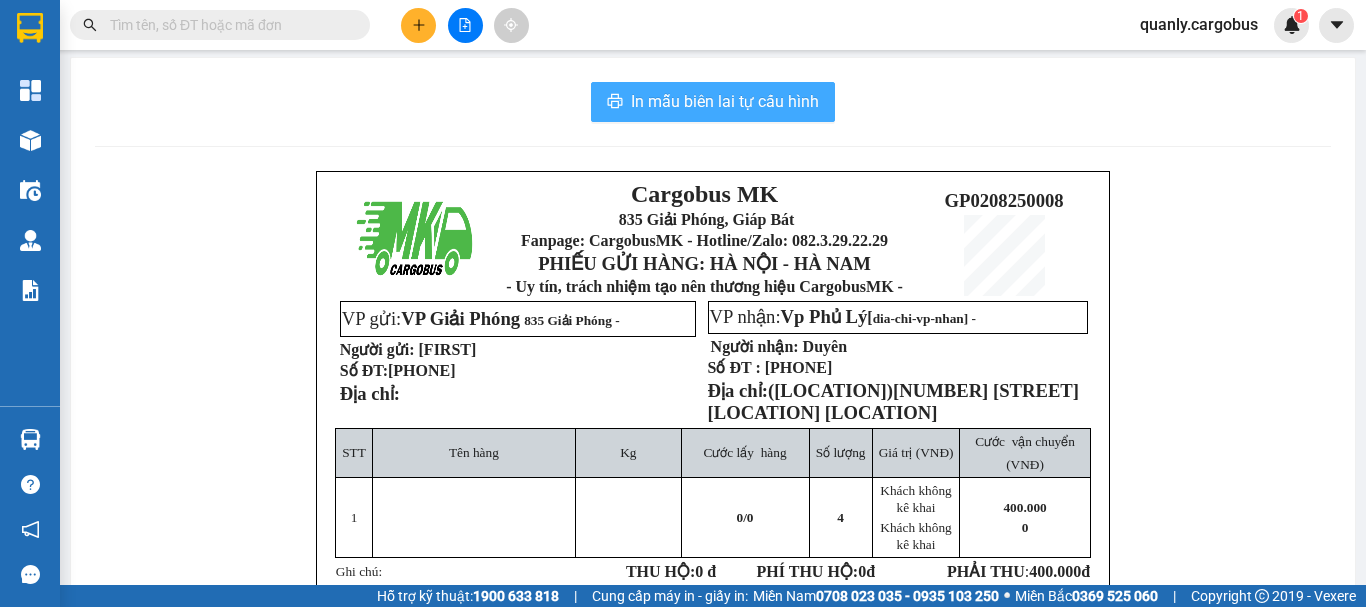 click on "In mẫu biên lai tự cấu hình" at bounding box center [725, 101] 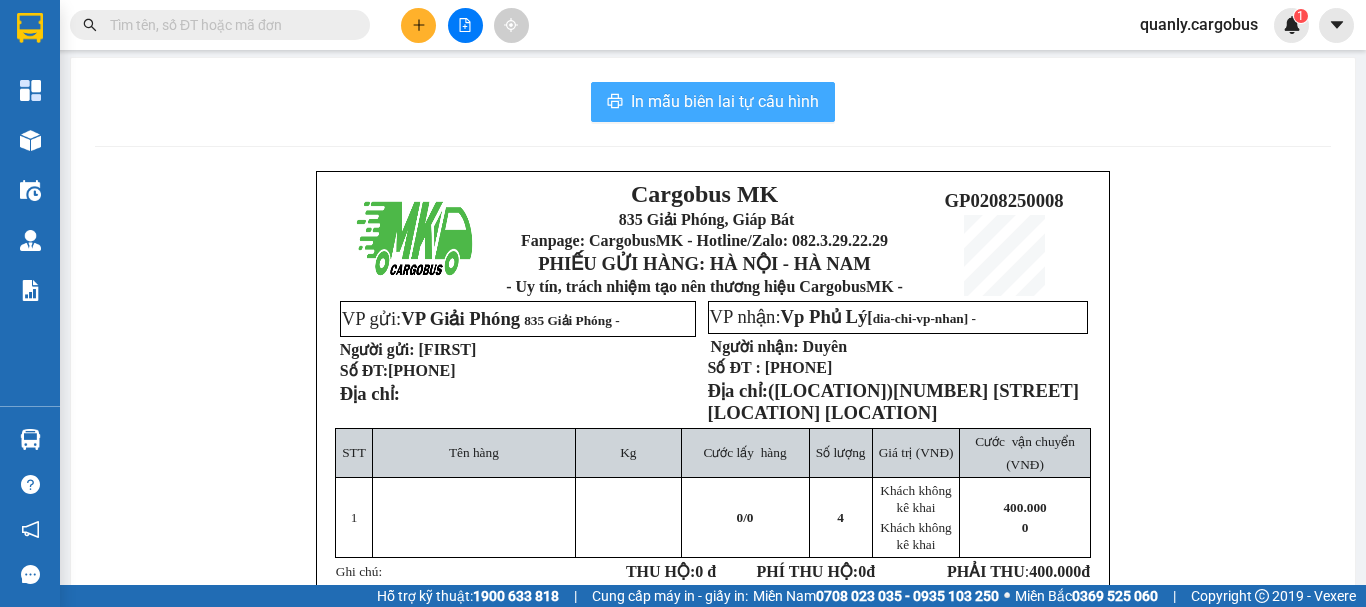 scroll, scrollTop: 0, scrollLeft: 0, axis: both 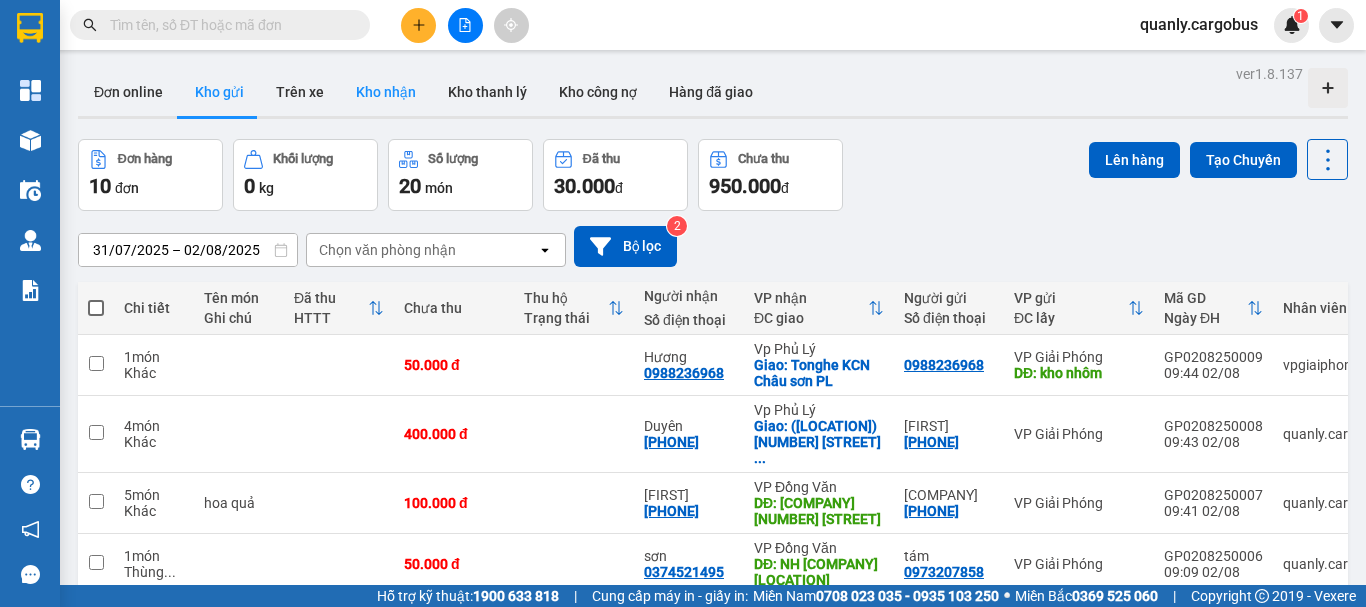 click on "Kho nhận" at bounding box center (386, 92) 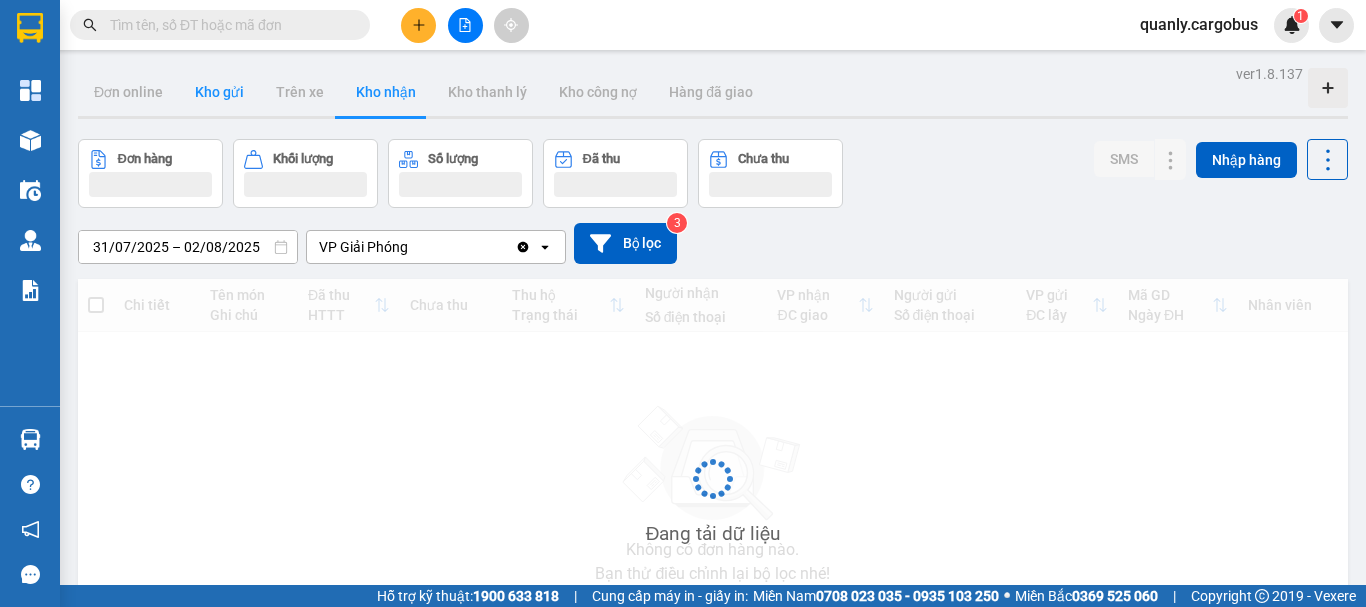 click on "Kho gửi" at bounding box center (219, 92) 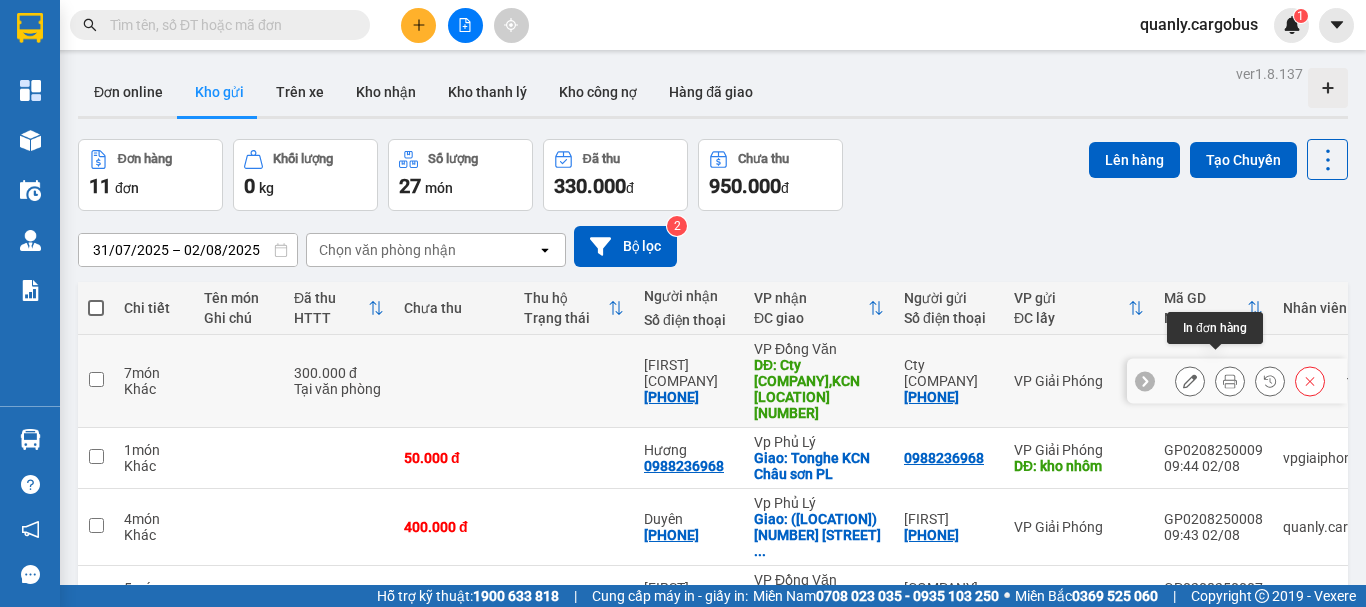 click 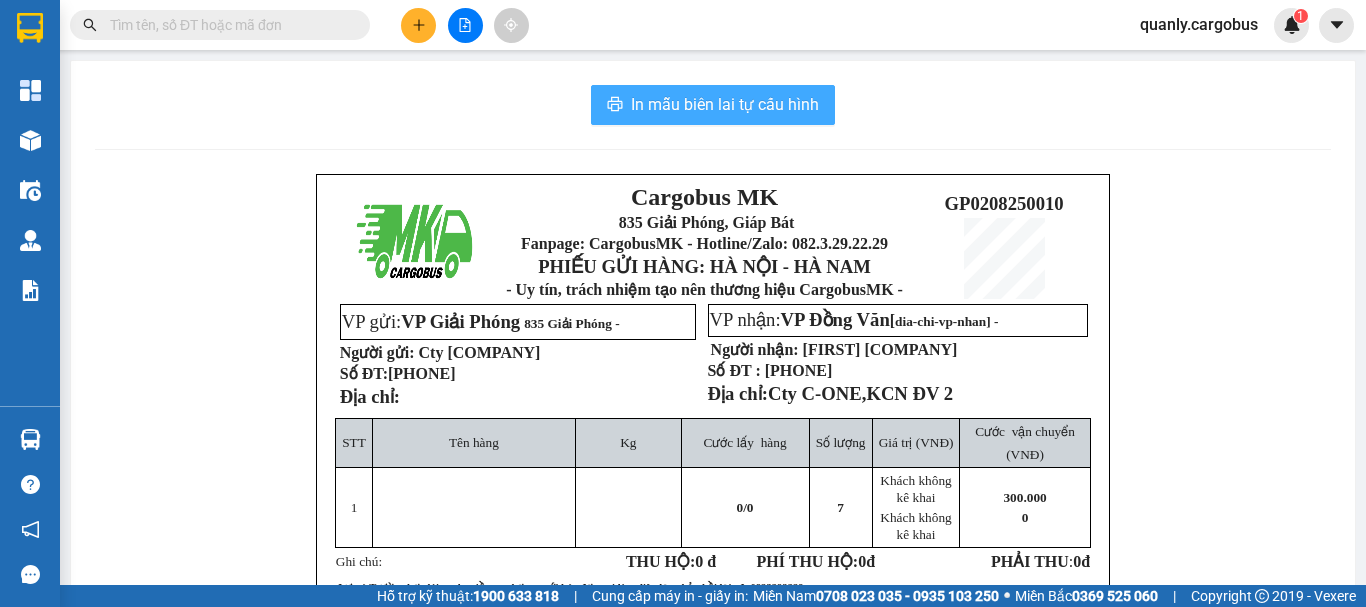 click on "In mẫu biên lai tự cấu hình" at bounding box center (725, 104) 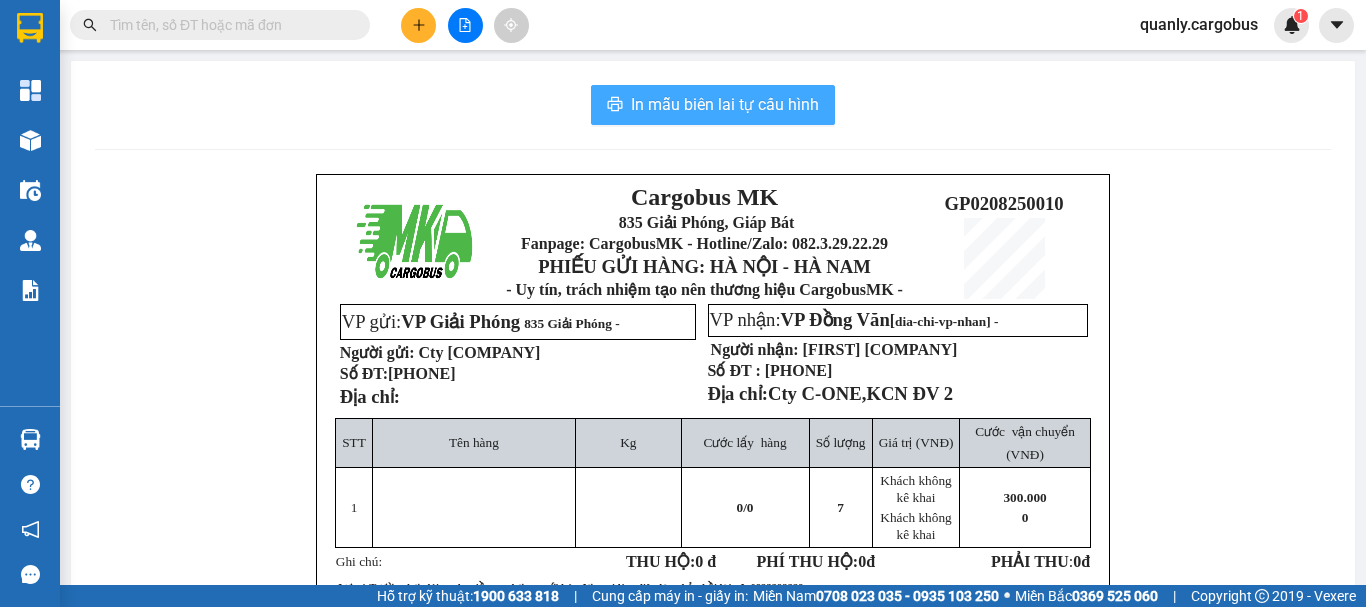 scroll, scrollTop: 0, scrollLeft: 0, axis: both 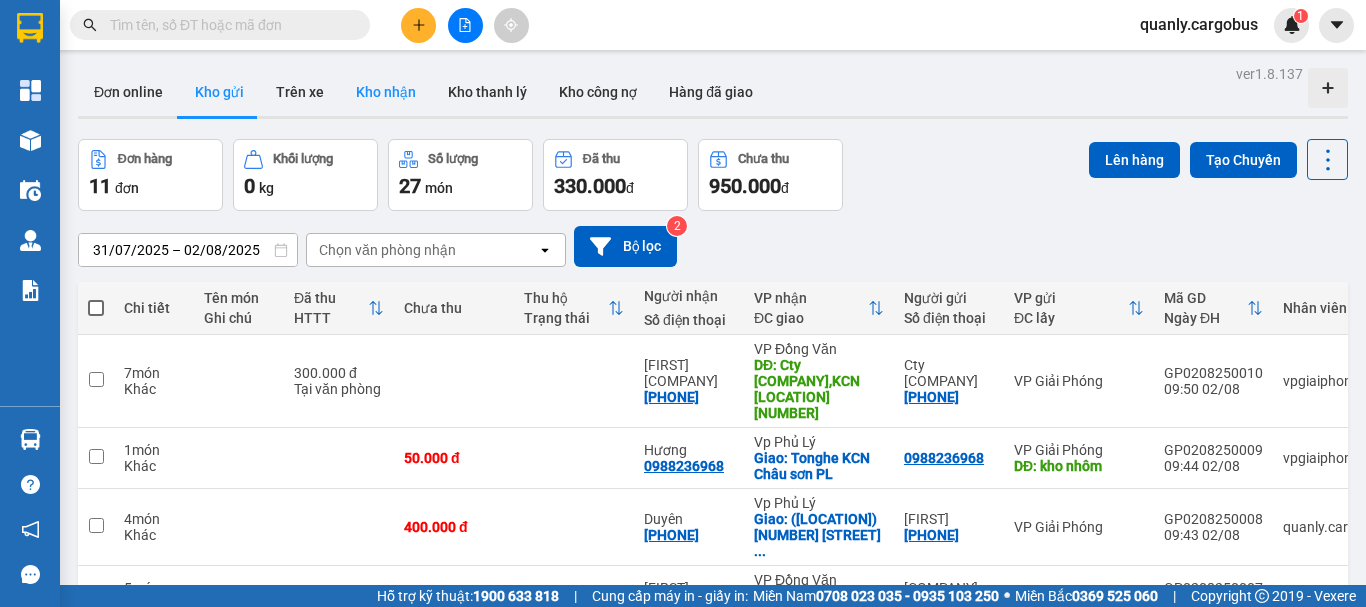 click on "Kho nhận" at bounding box center (386, 92) 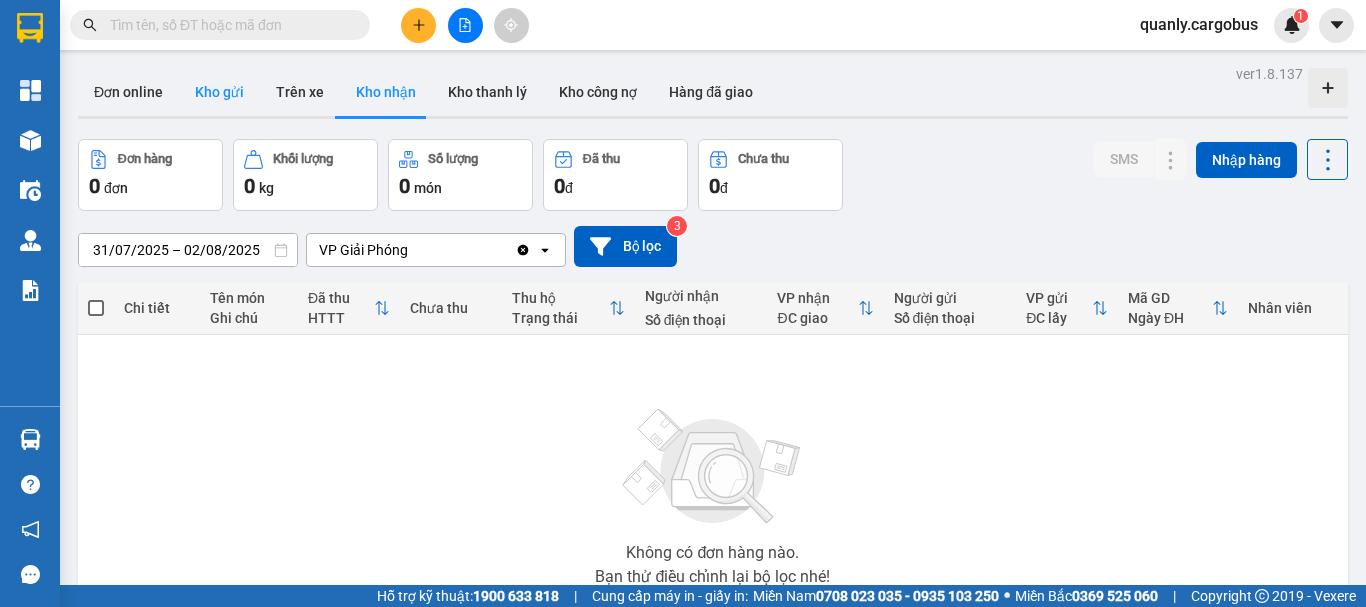 click on "Kho gửi" at bounding box center [219, 92] 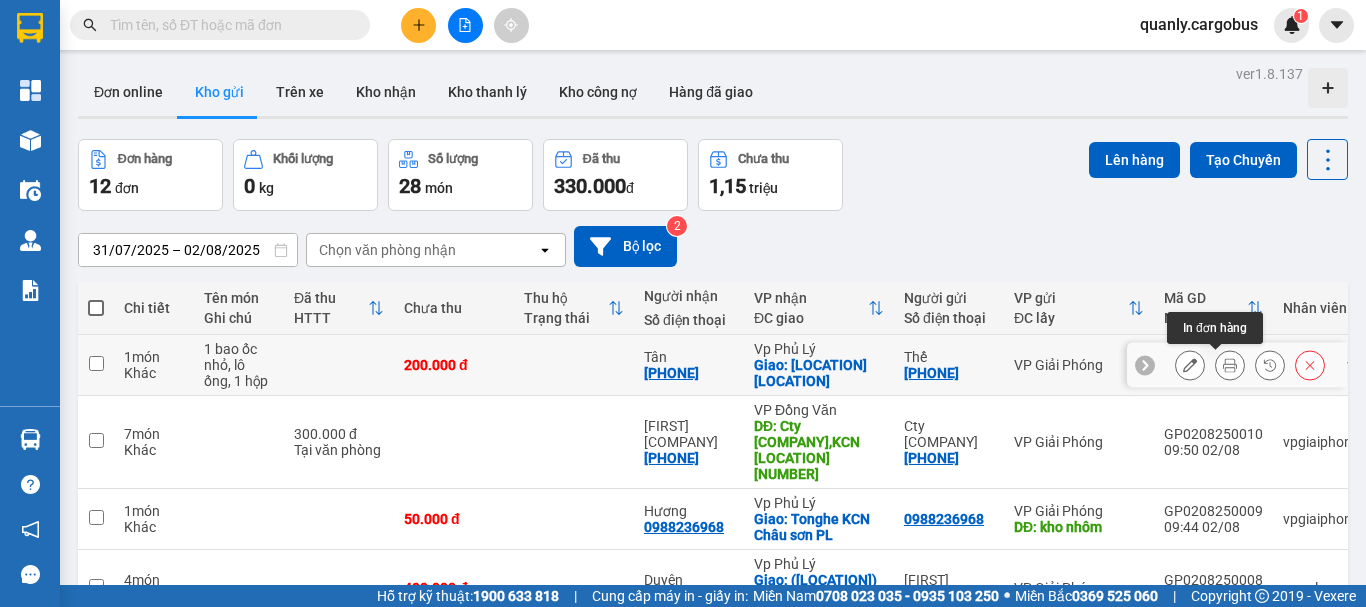 click at bounding box center [1230, 365] 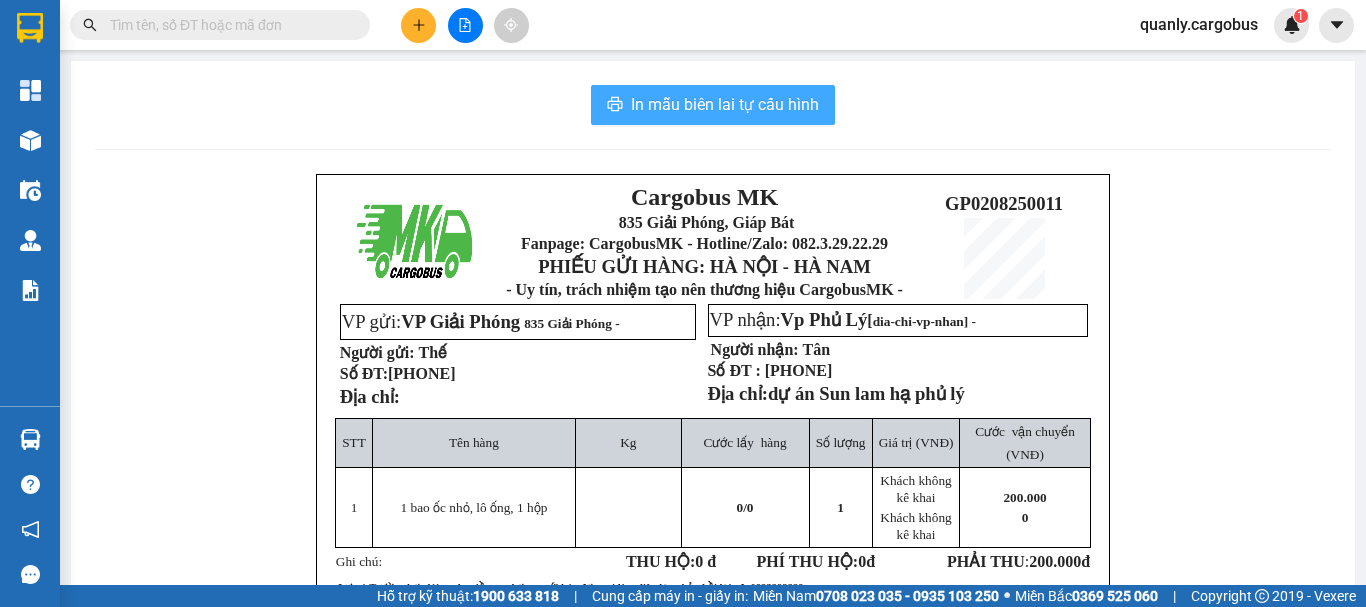 click on "In mẫu biên lai tự cấu hình" at bounding box center (725, 104) 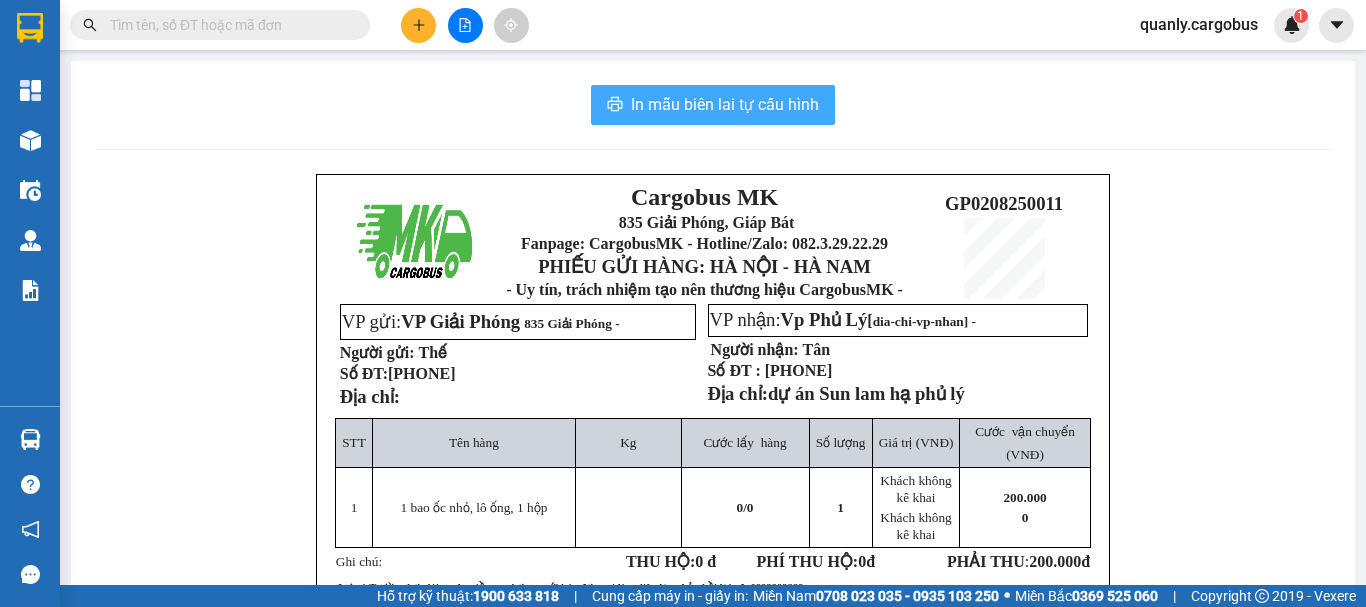 scroll, scrollTop: 0, scrollLeft: 0, axis: both 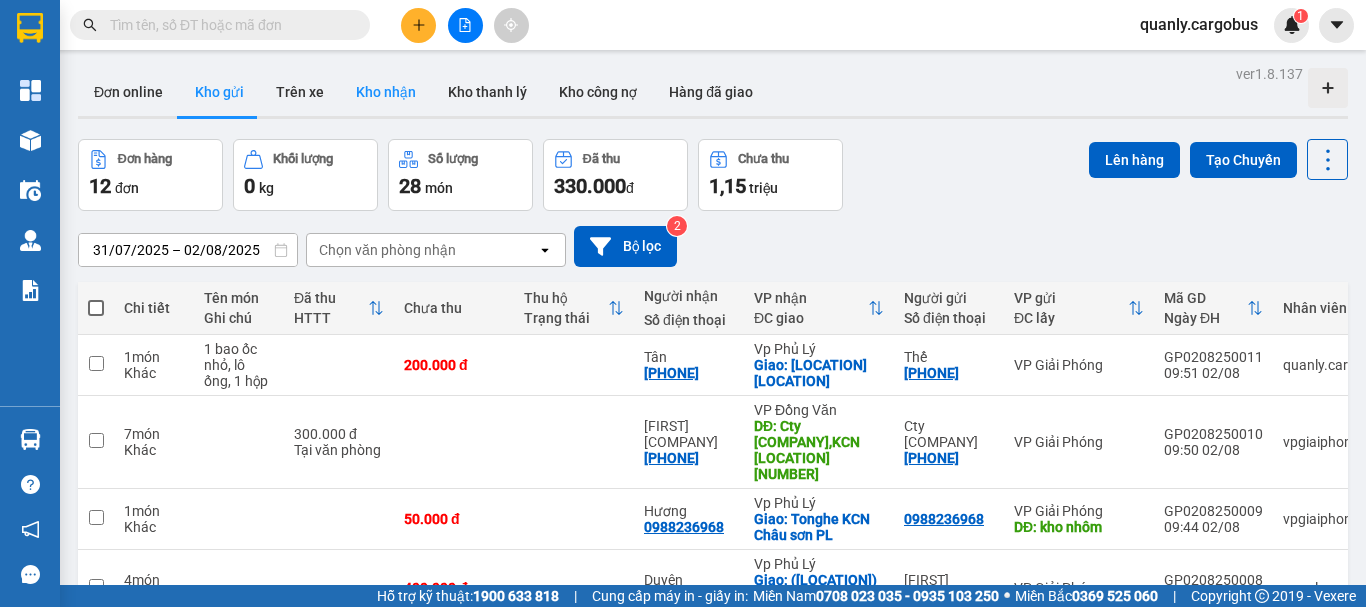 click on "Kho nhận" at bounding box center [386, 92] 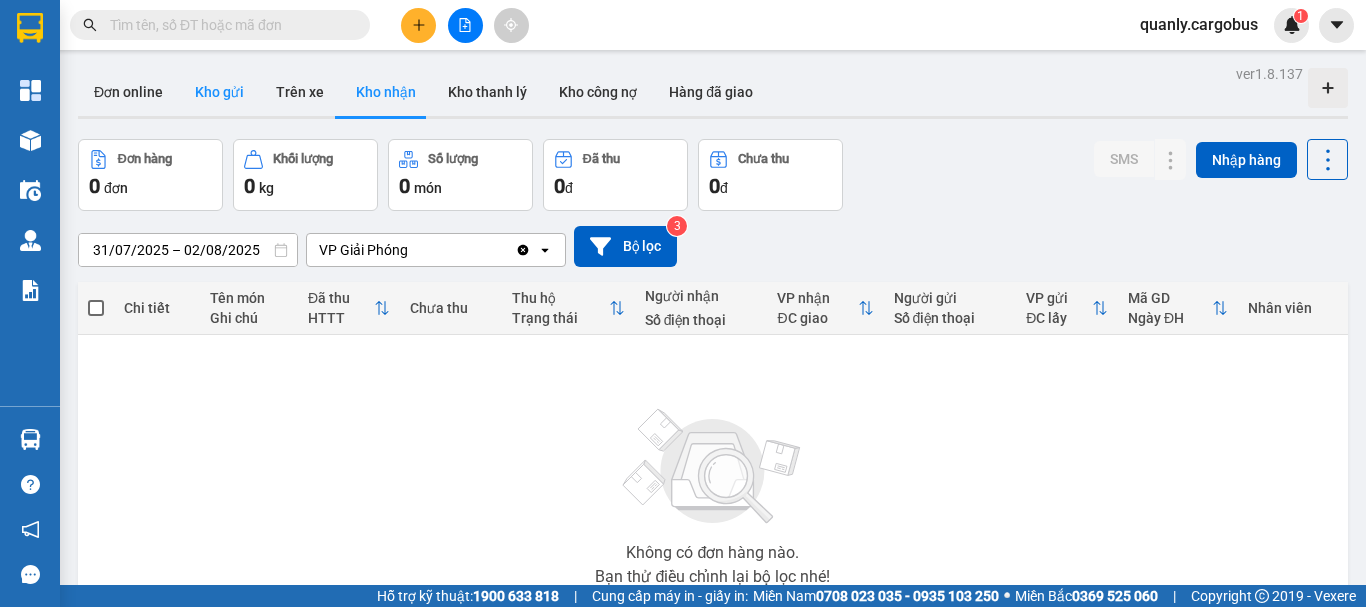 click on "Kho gửi" at bounding box center (219, 92) 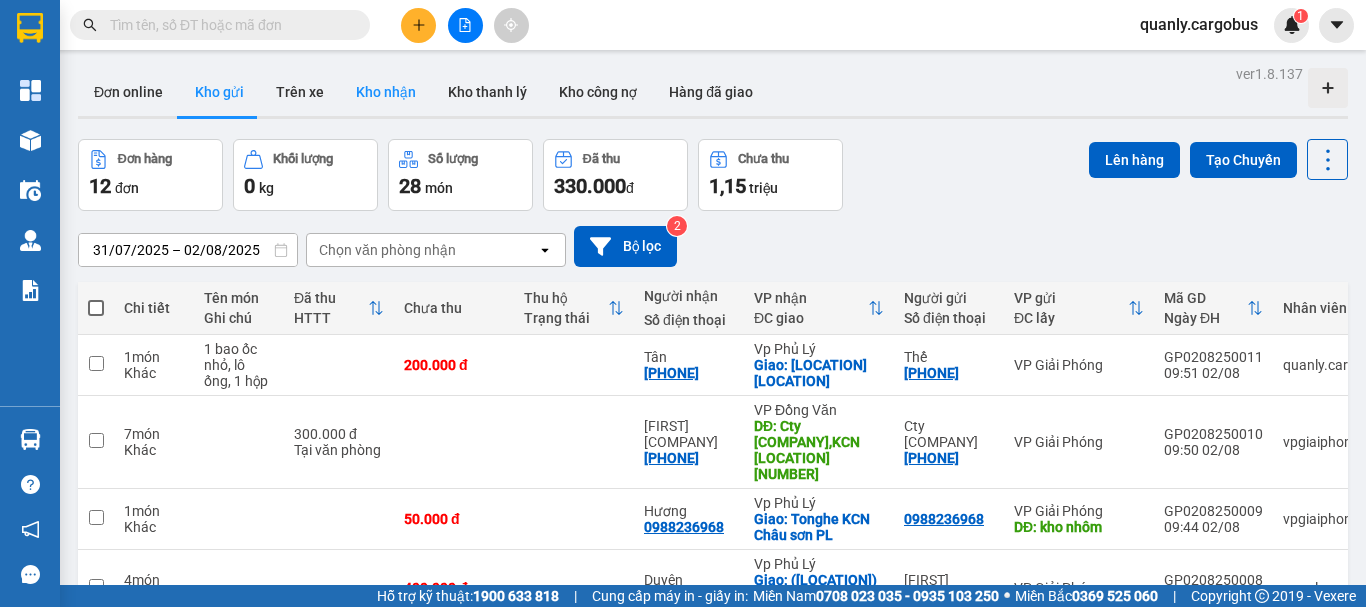click on "Kho nhận" at bounding box center [386, 92] 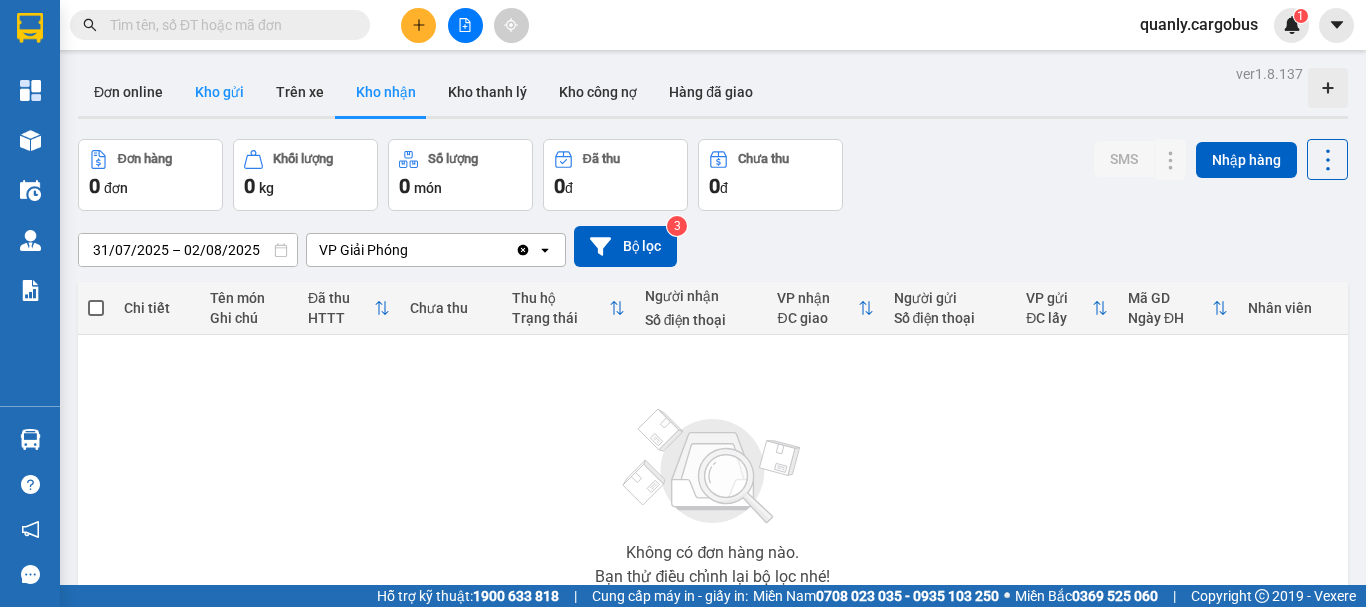 click on "Kho gửi" at bounding box center (219, 92) 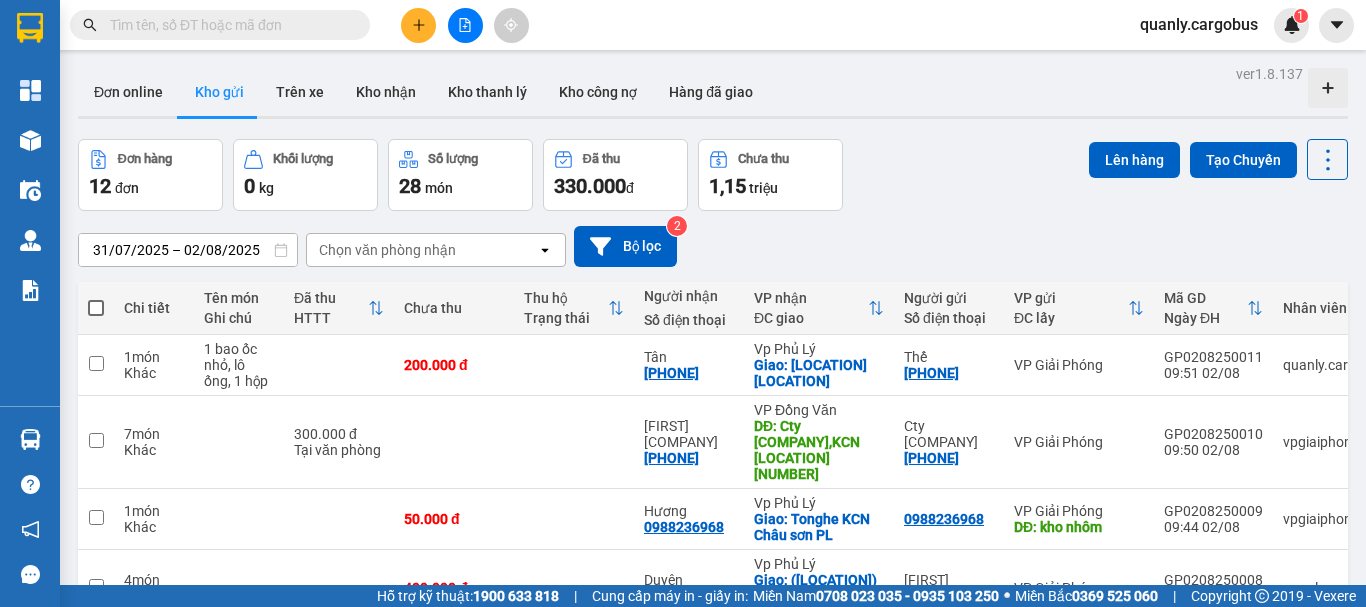 click at bounding box center [96, 308] 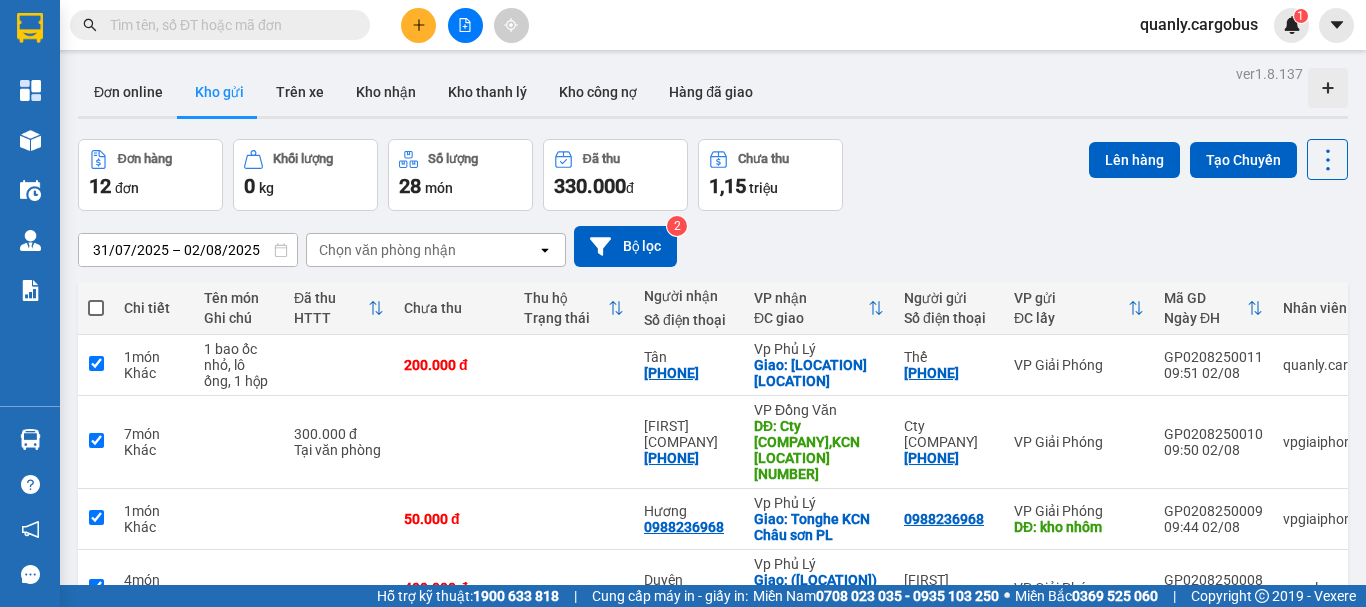 checkbox on "true" 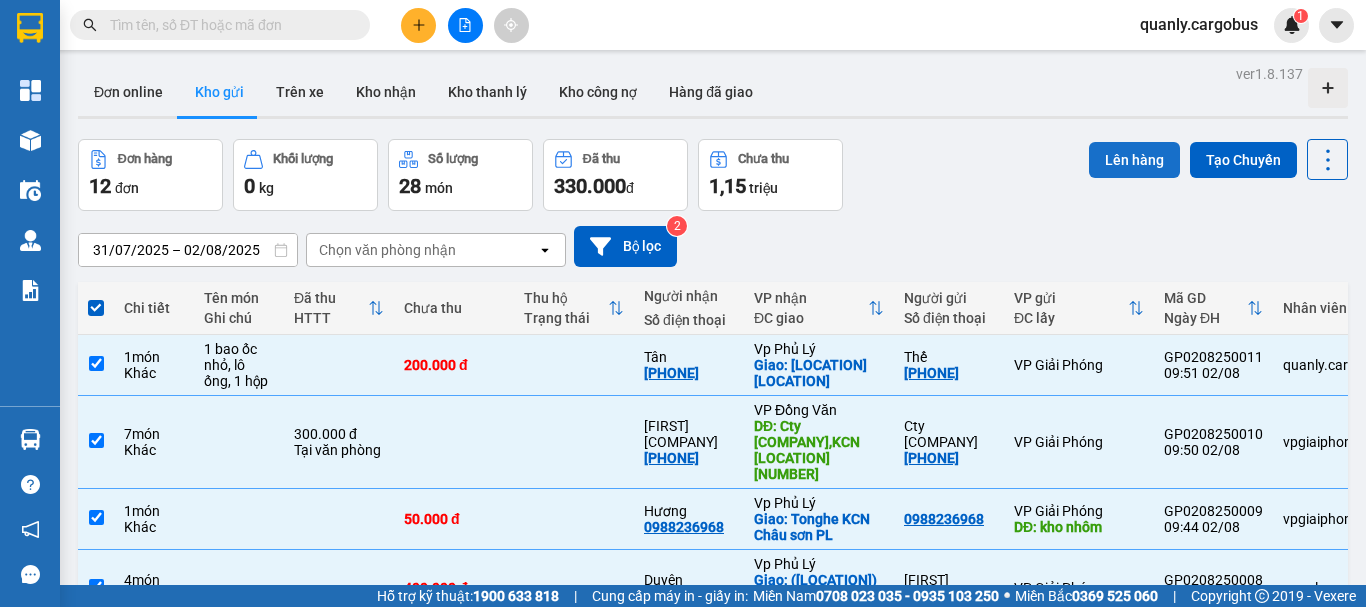 click on "Lên hàng" at bounding box center (1134, 160) 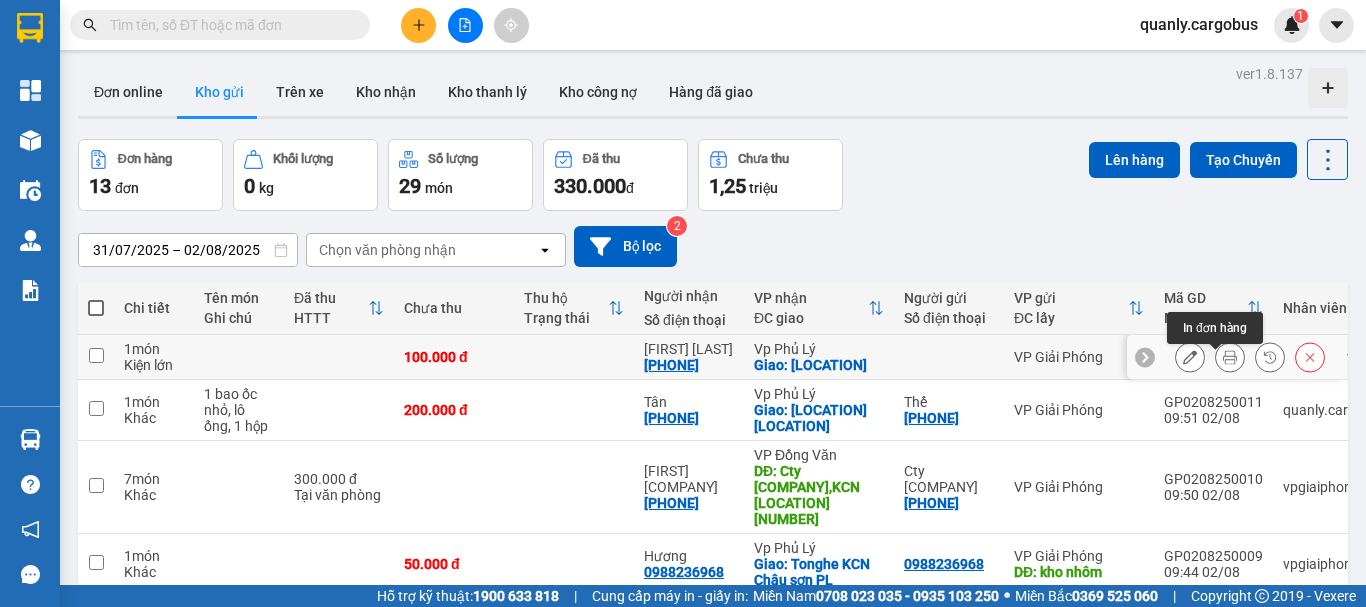 click 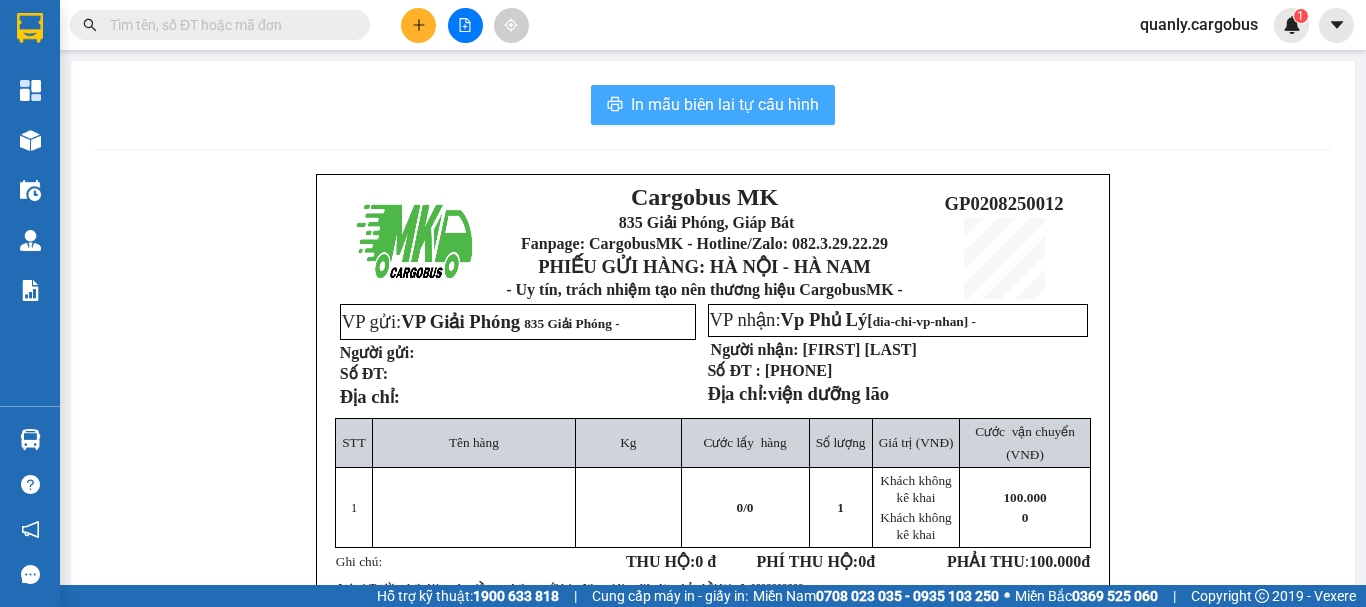 click on "In mẫu biên lai tự cấu hình" at bounding box center (725, 104) 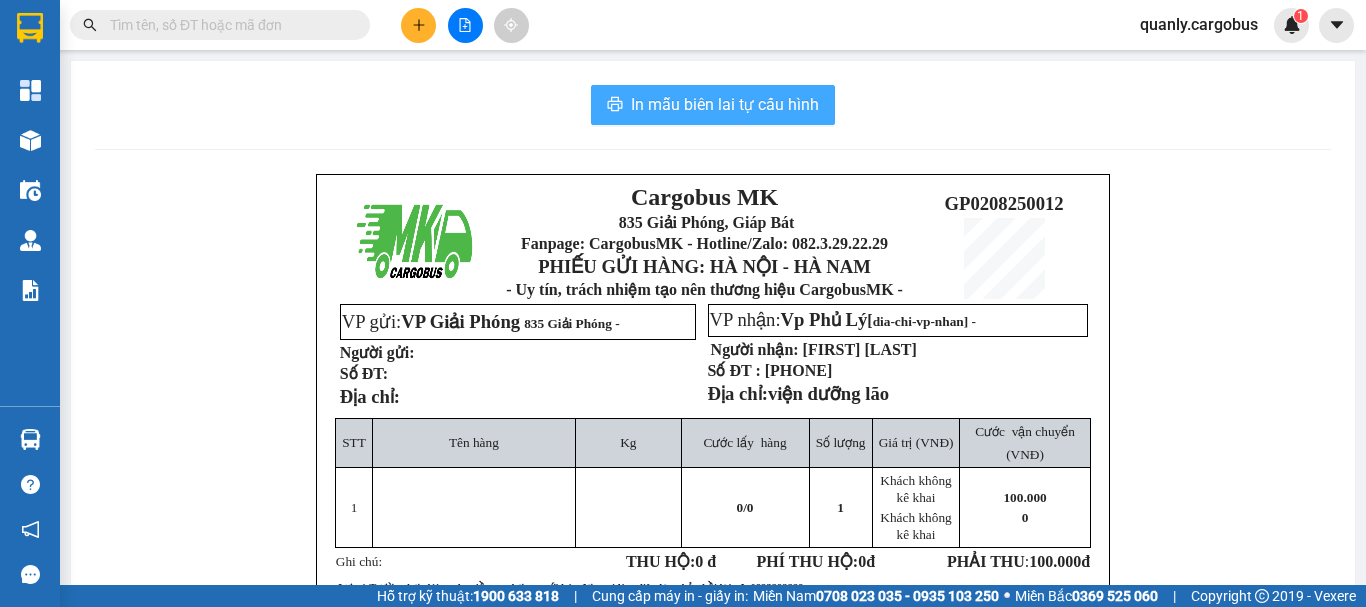 scroll, scrollTop: 0, scrollLeft: 0, axis: both 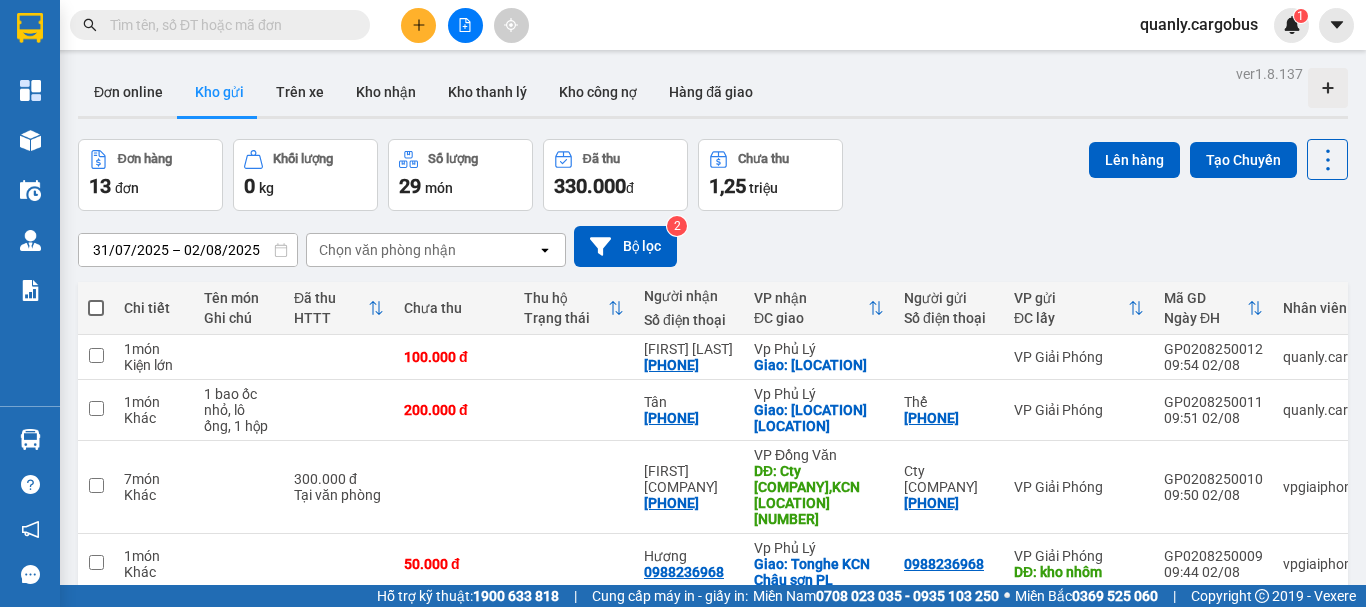 click at bounding box center [96, 308] 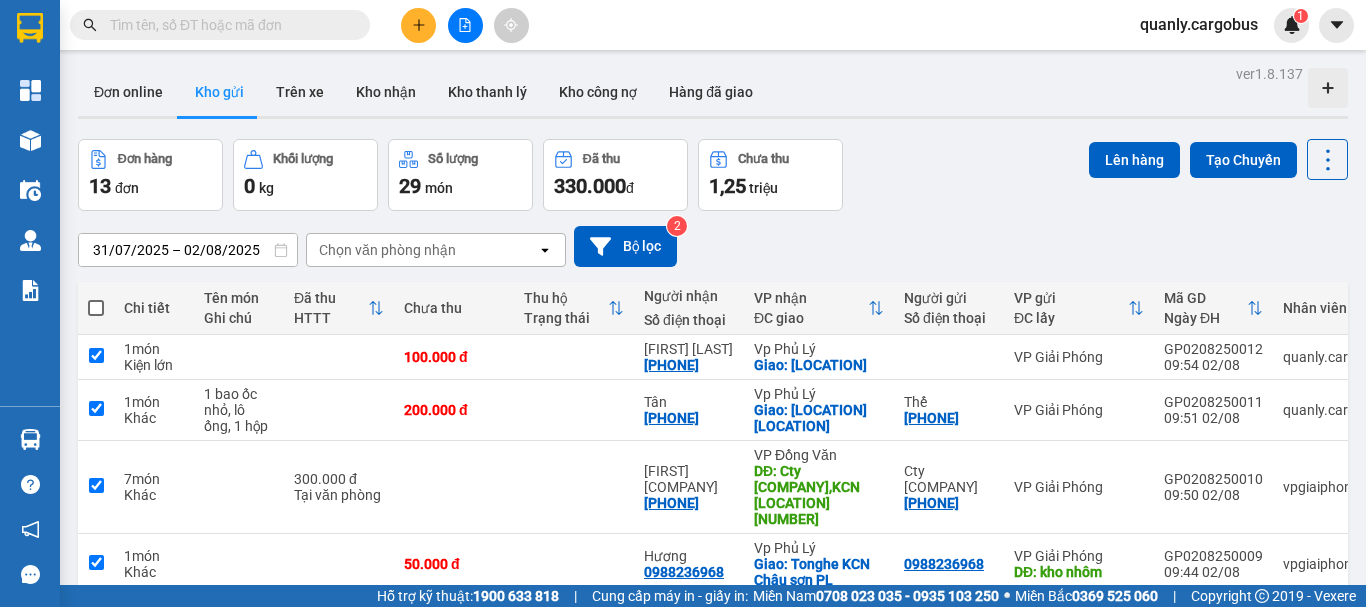 checkbox on "true" 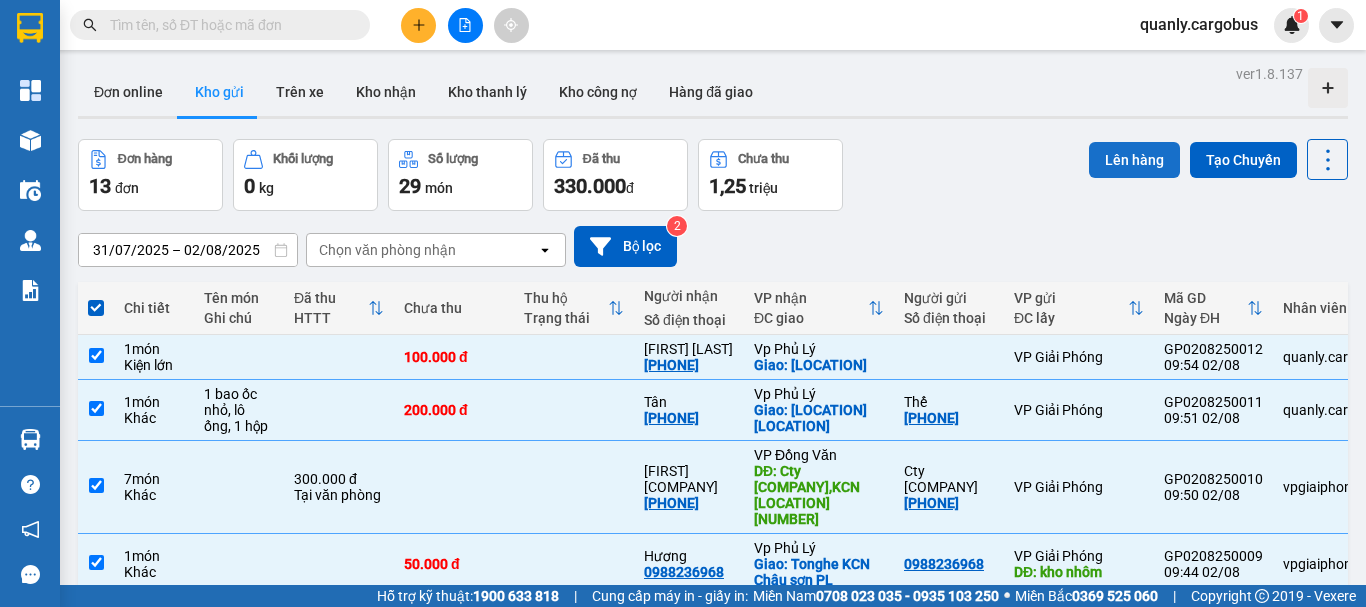 click on "Lên hàng" at bounding box center (1134, 160) 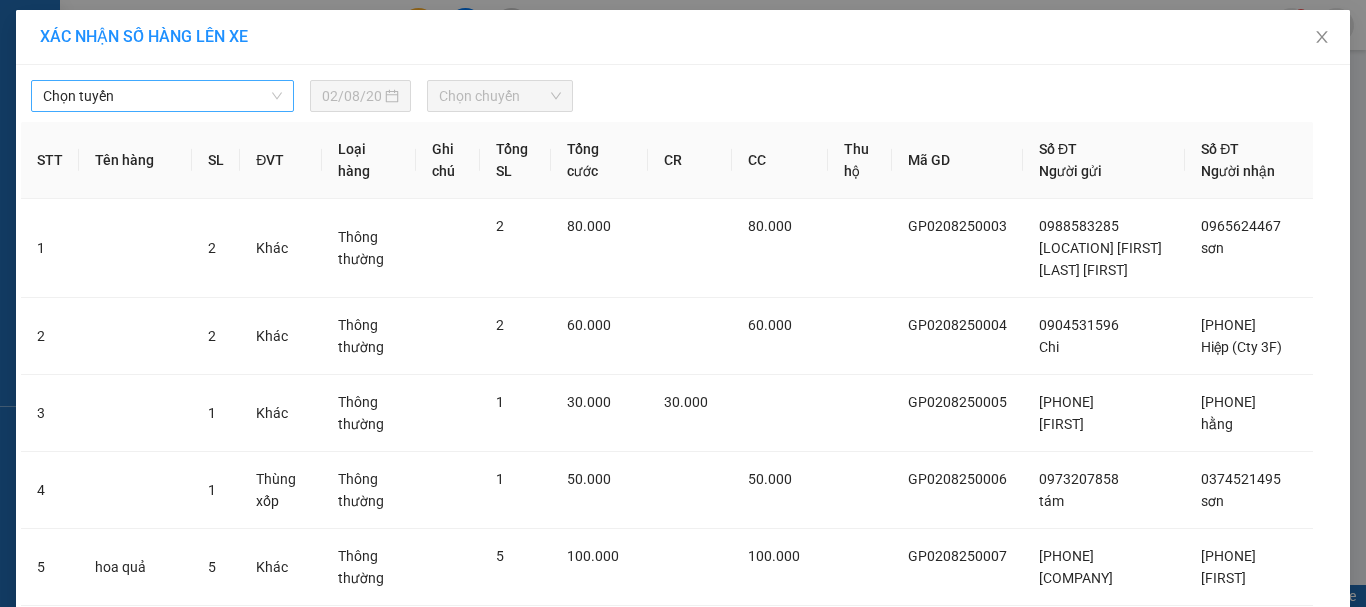 click on "Chọn tuyến" at bounding box center [162, 96] 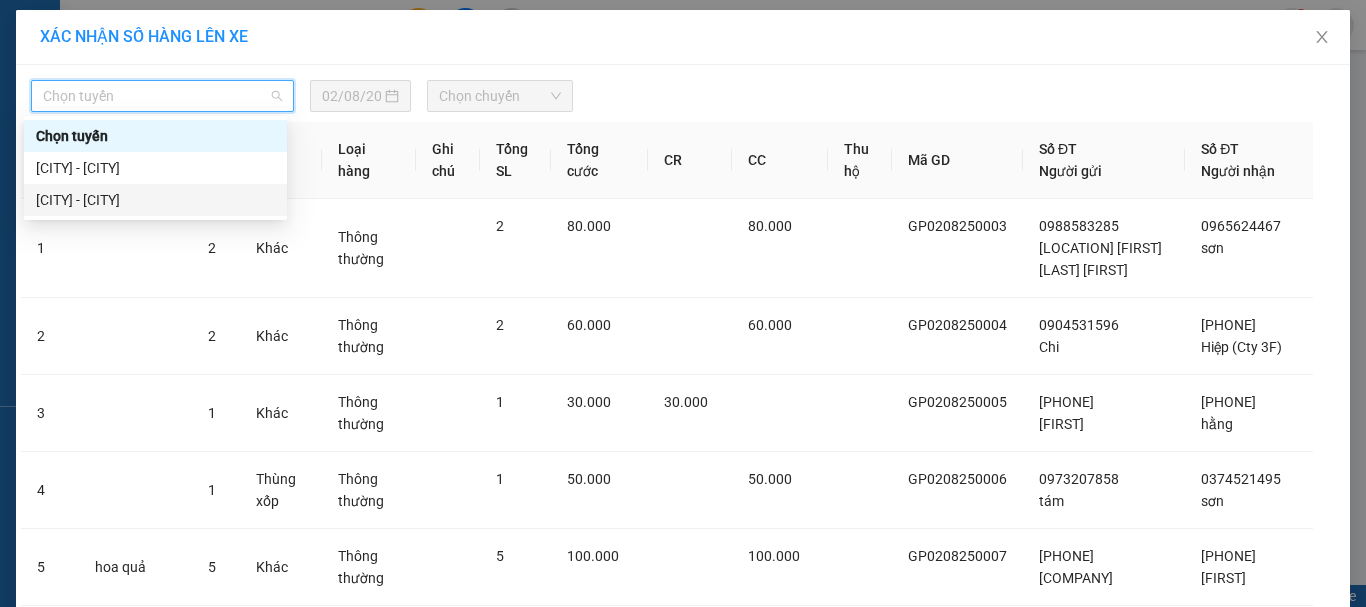 click on "Hà Nội - Phủ Lý" at bounding box center (155, 200) 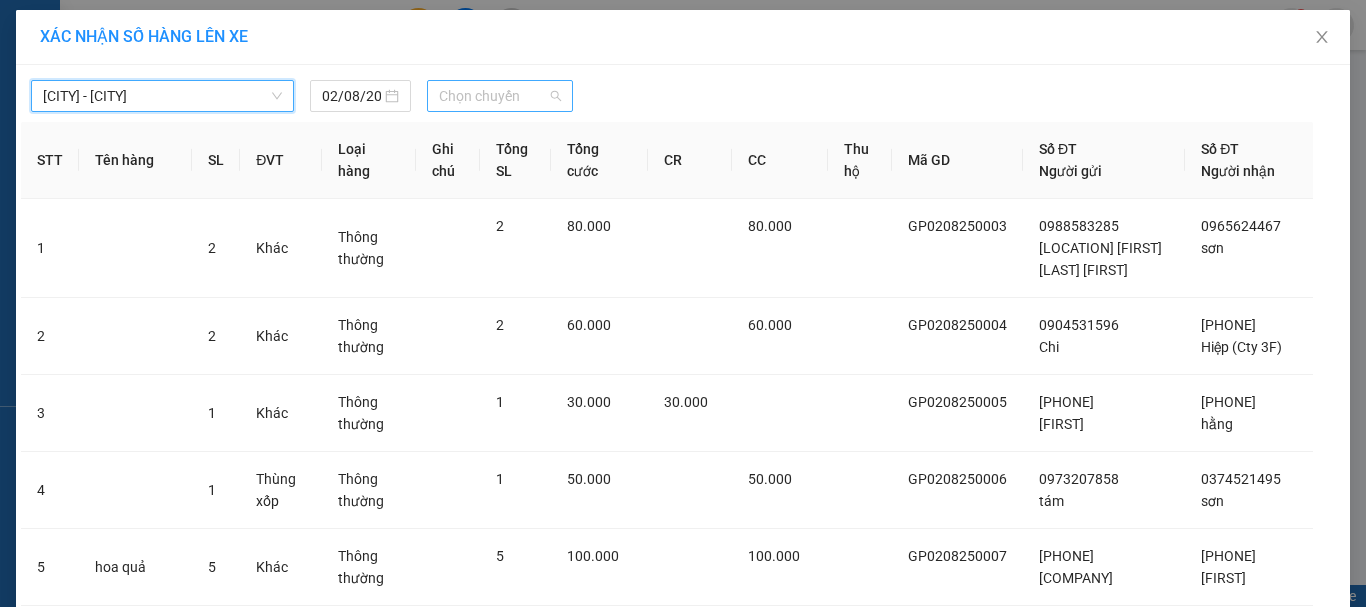click on "Chọn chuyến" at bounding box center [500, 96] 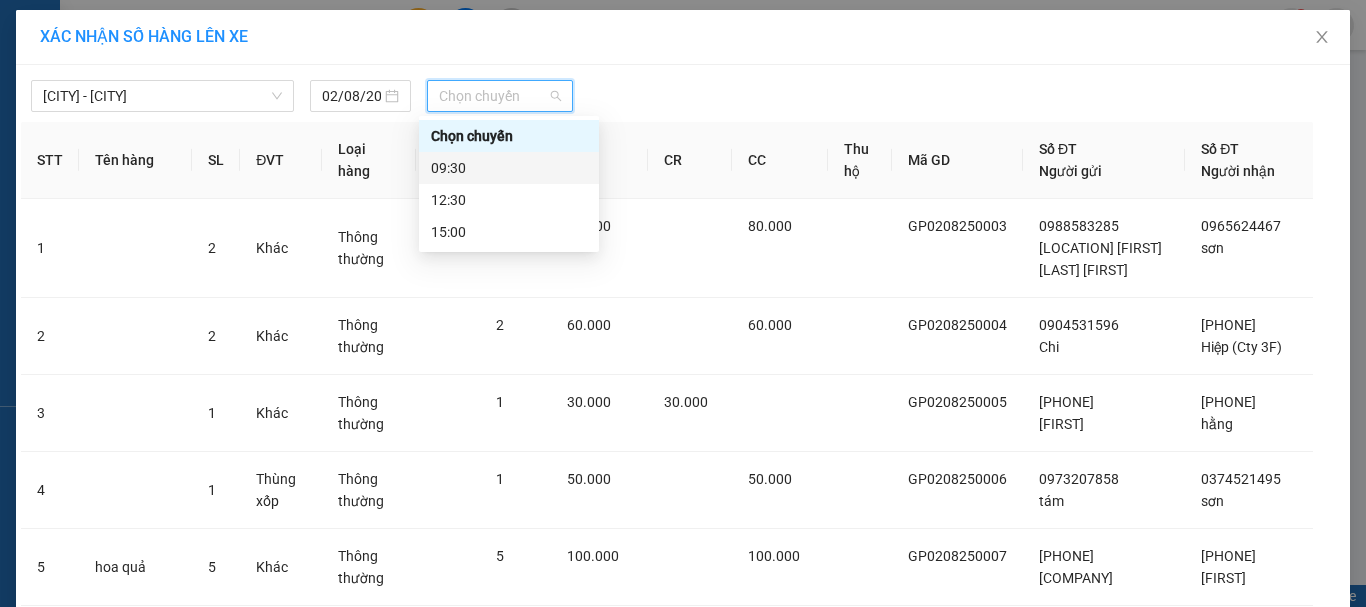 click on "09:30" at bounding box center [509, 168] 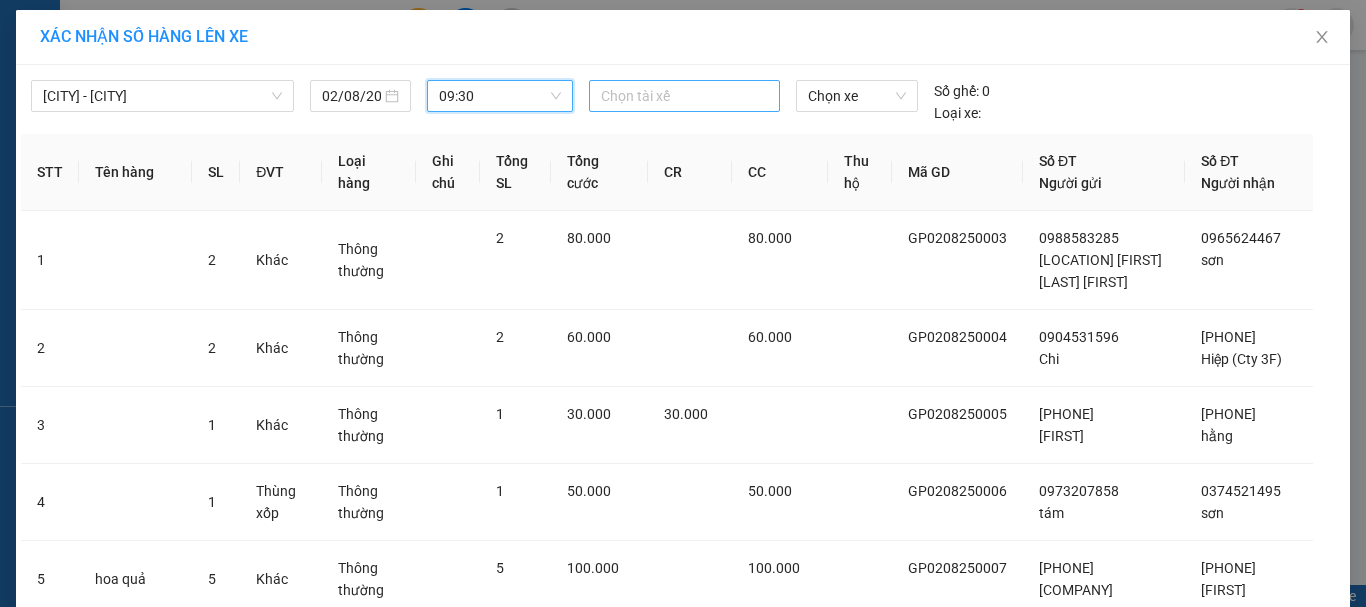 click at bounding box center (685, 96) 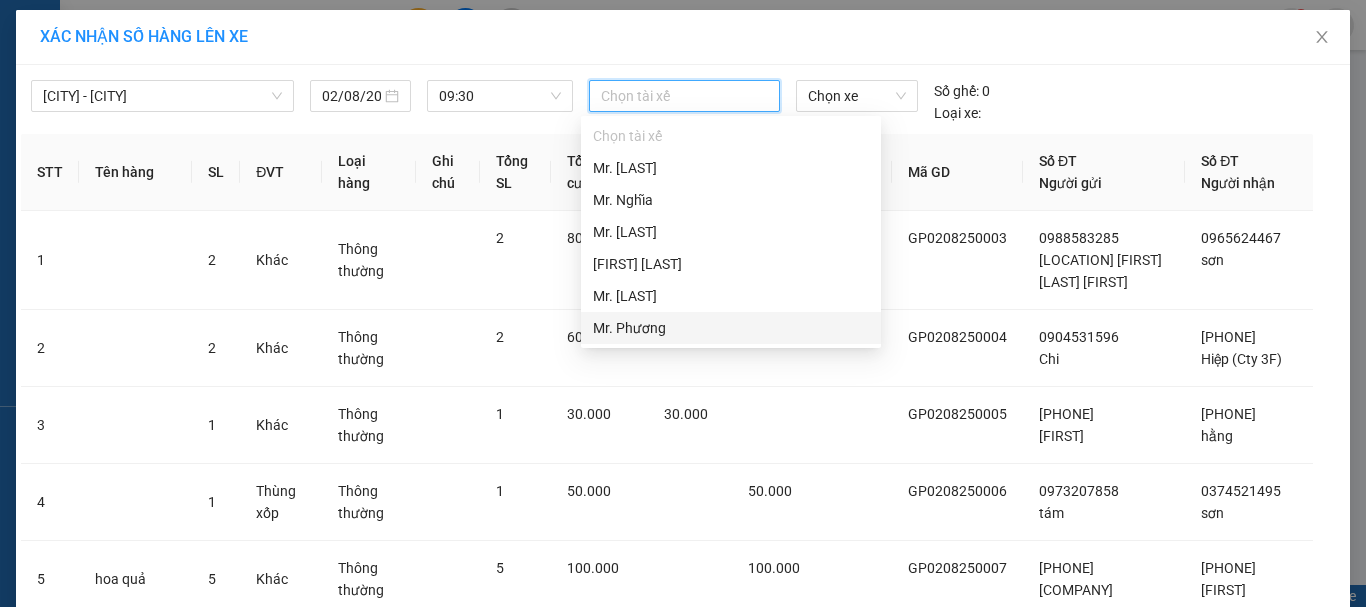 click on "Mr. Phương" at bounding box center [731, 328] 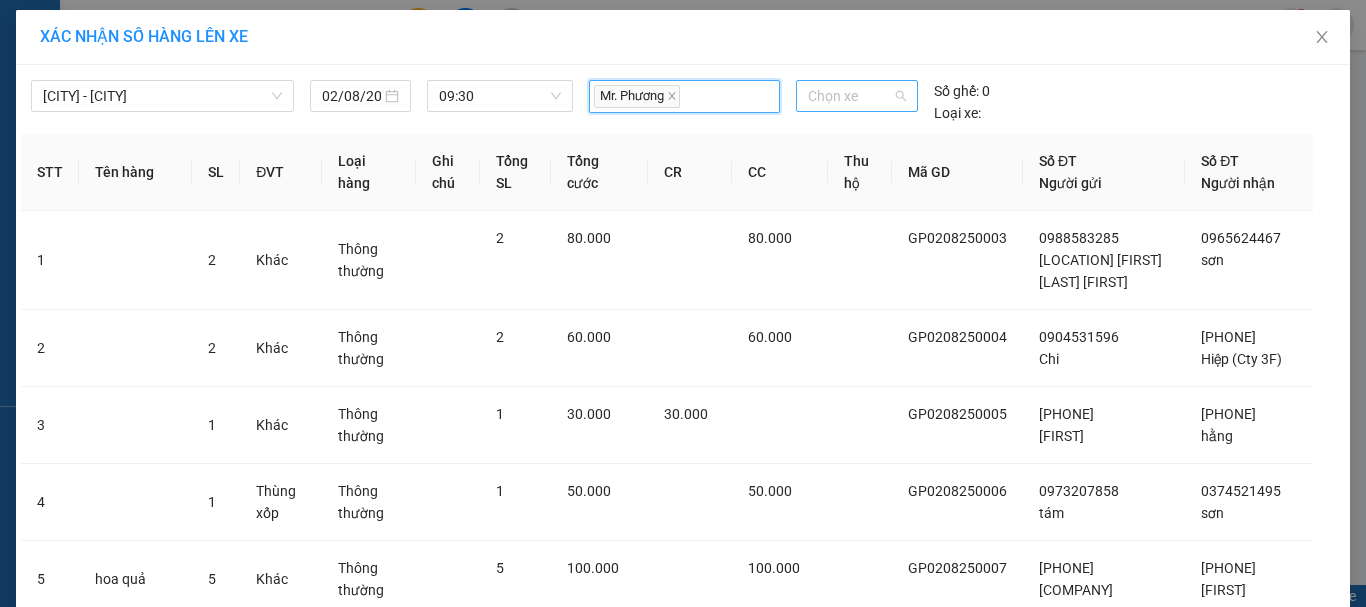 click on "Chọn xe" at bounding box center [857, 96] 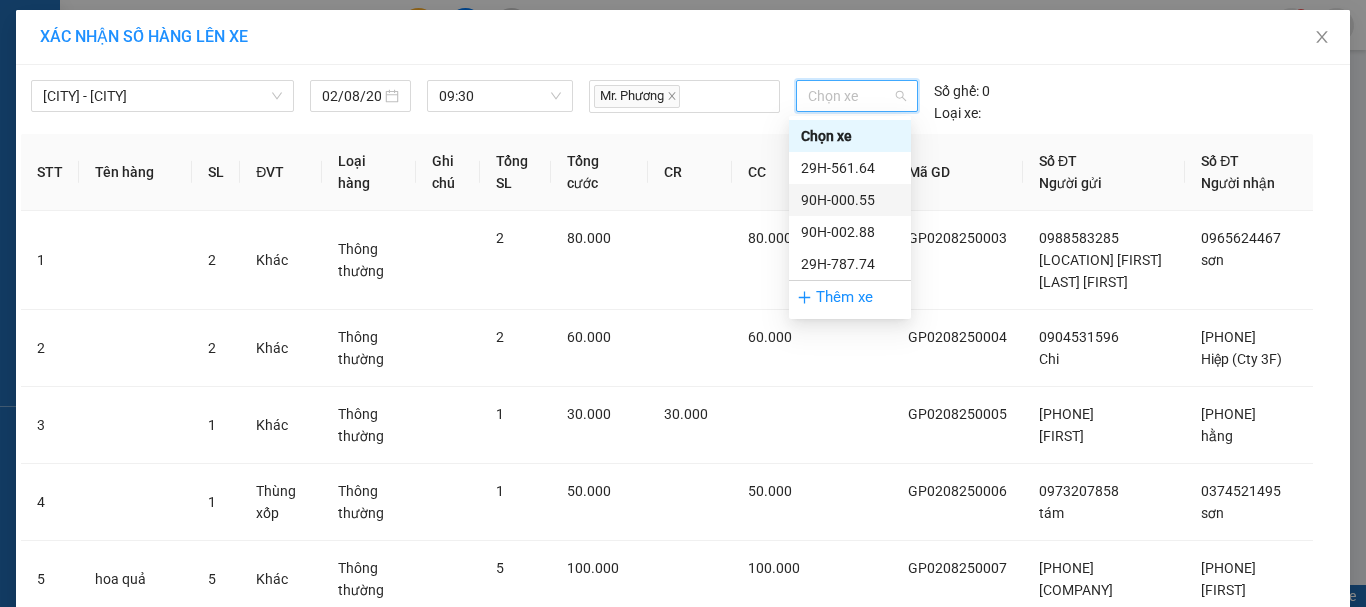 click on "90H-000.55" at bounding box center [850, 200] 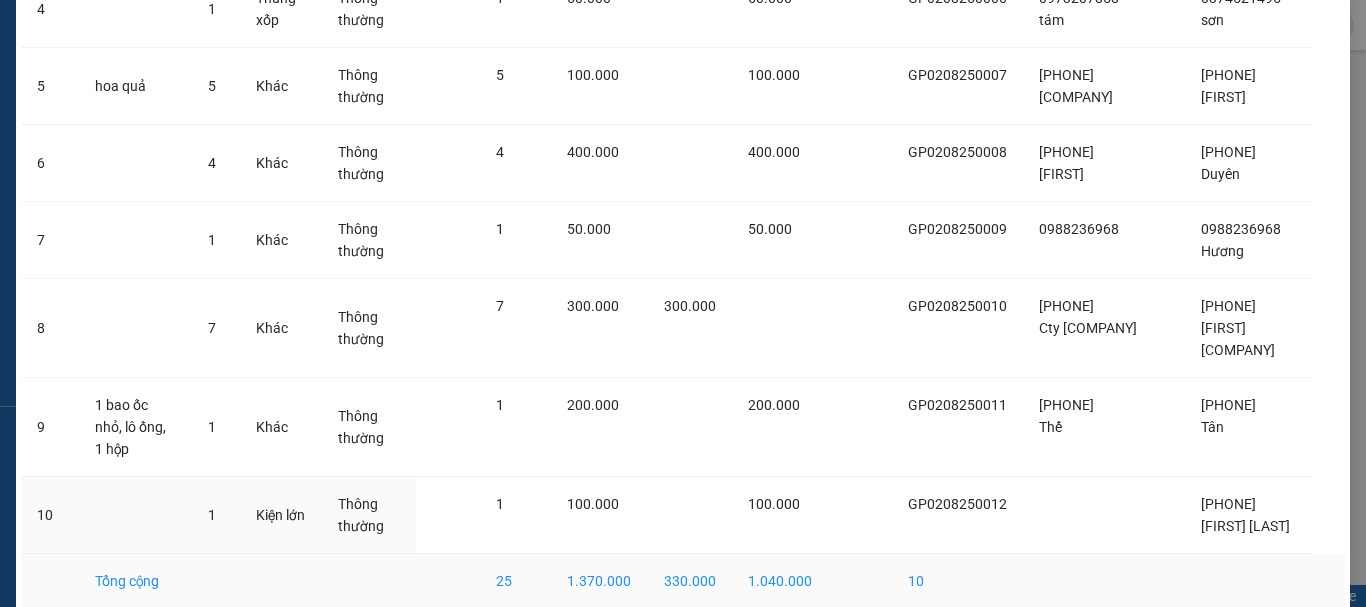 scroll, scrollTop: 553, scrollLeft: 0, axis: vertical 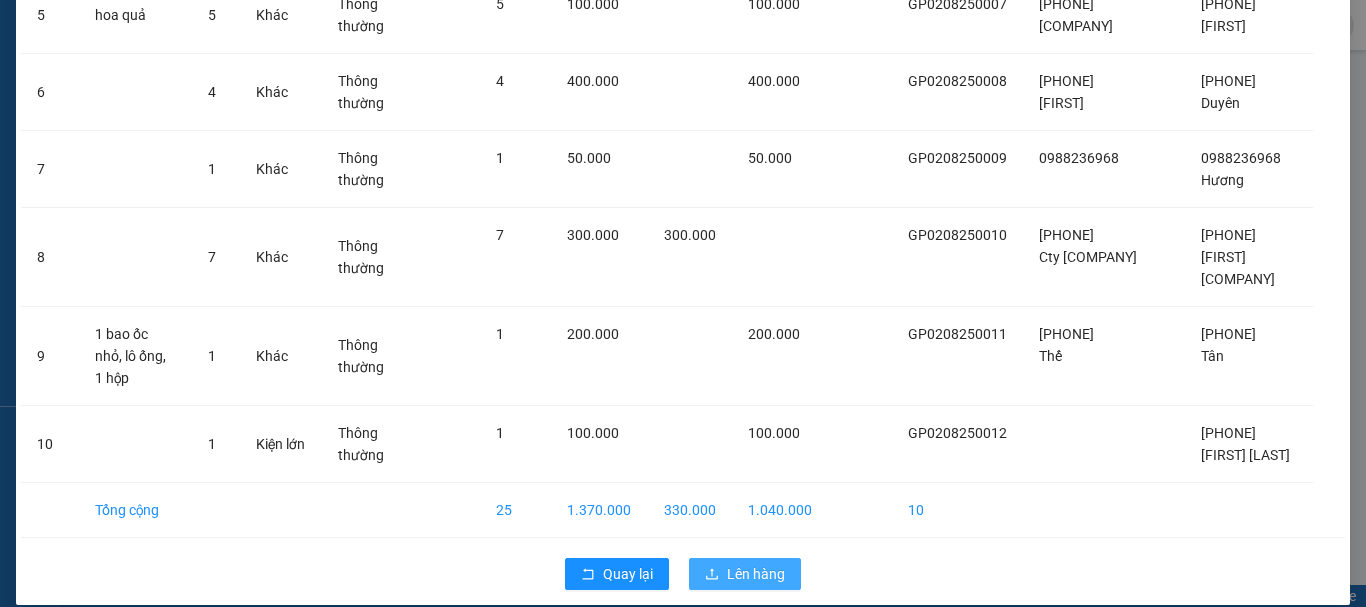 click on "Lên hàng" at bounding box center (756, 574) 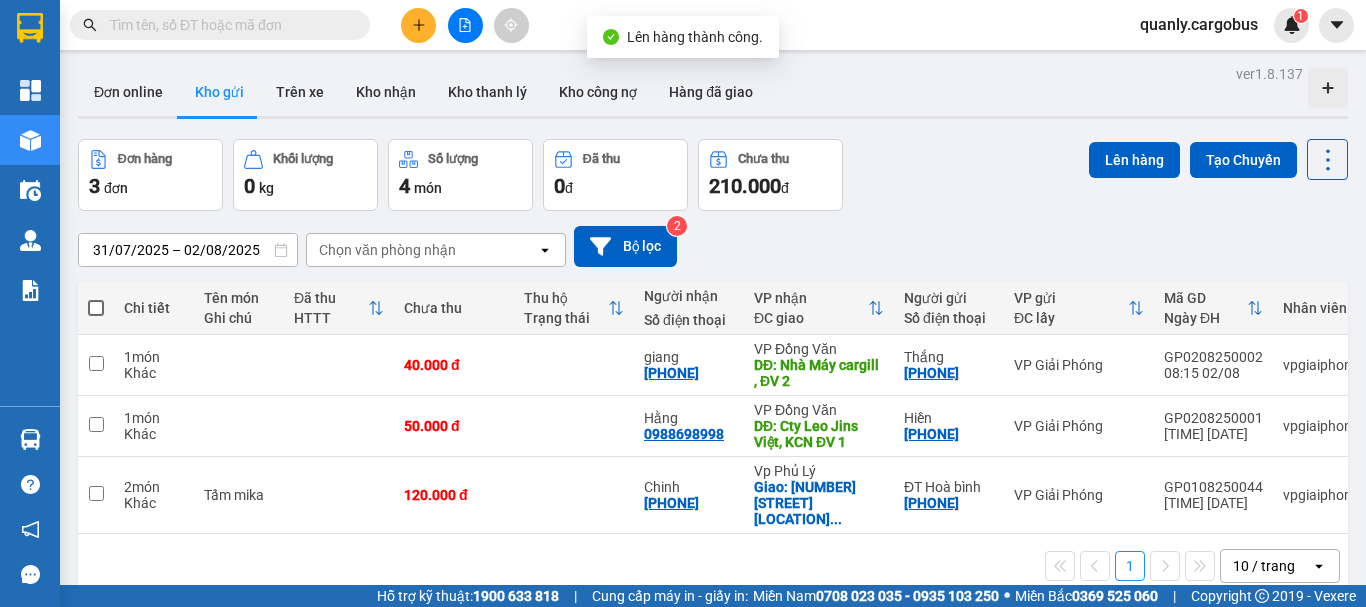 click at bounding box center [96, 308] 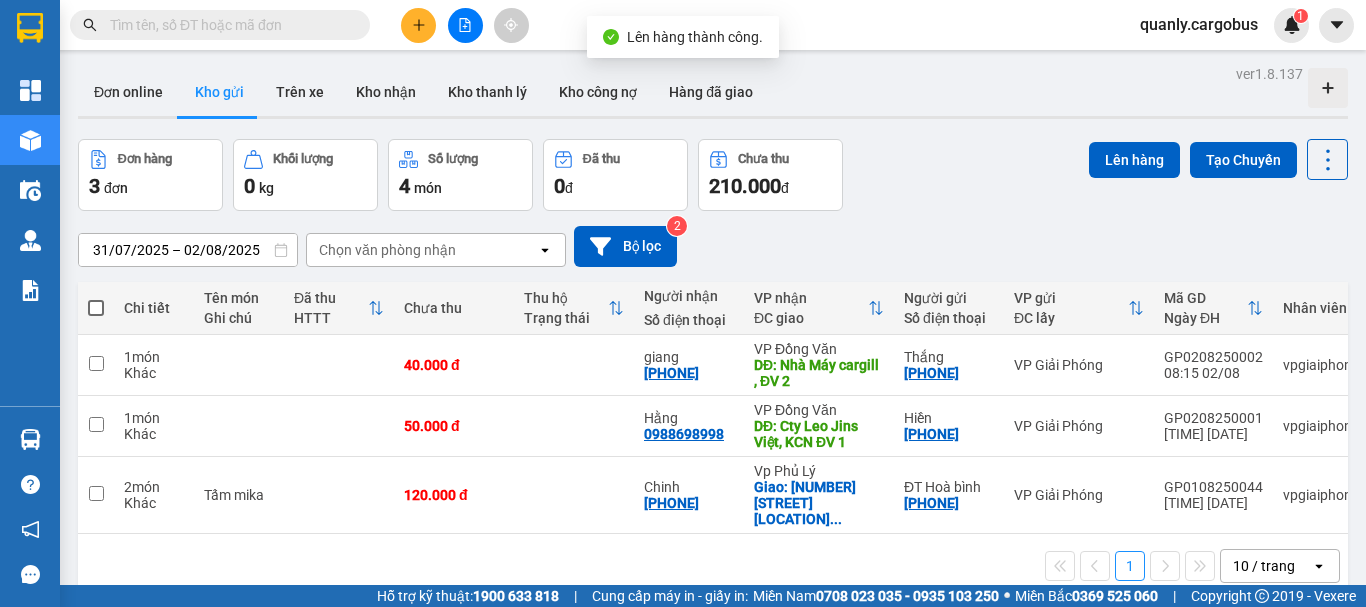 click at bounding box center [96, 298] 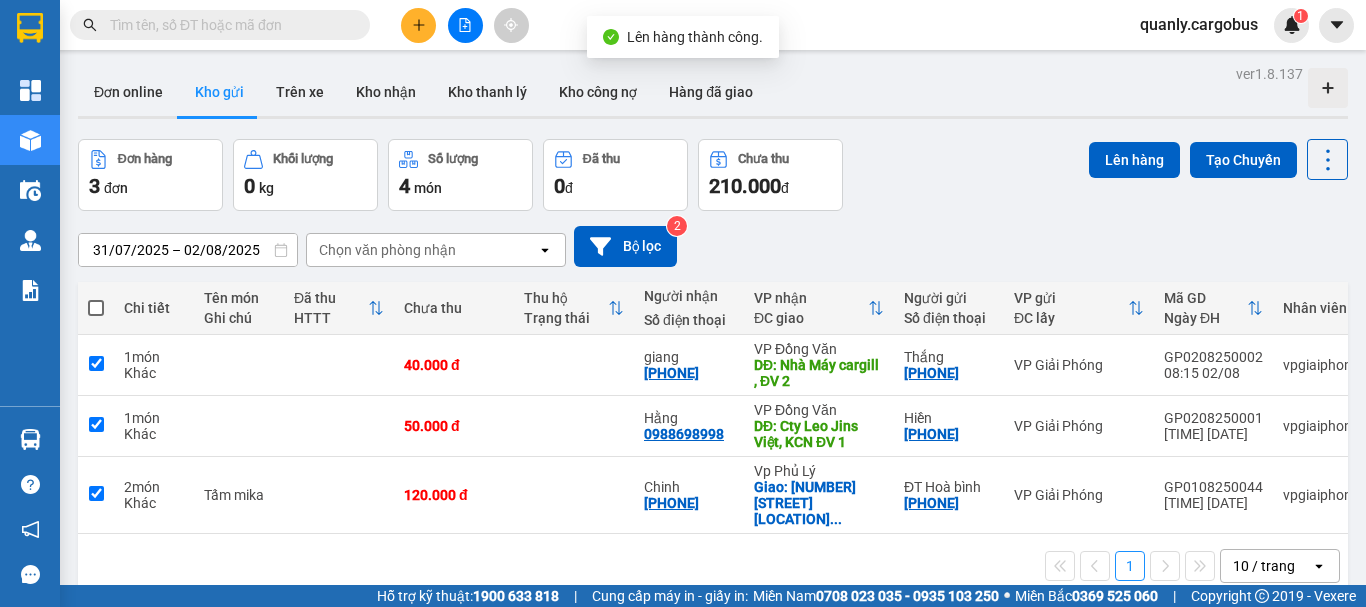 checkbox on "true" 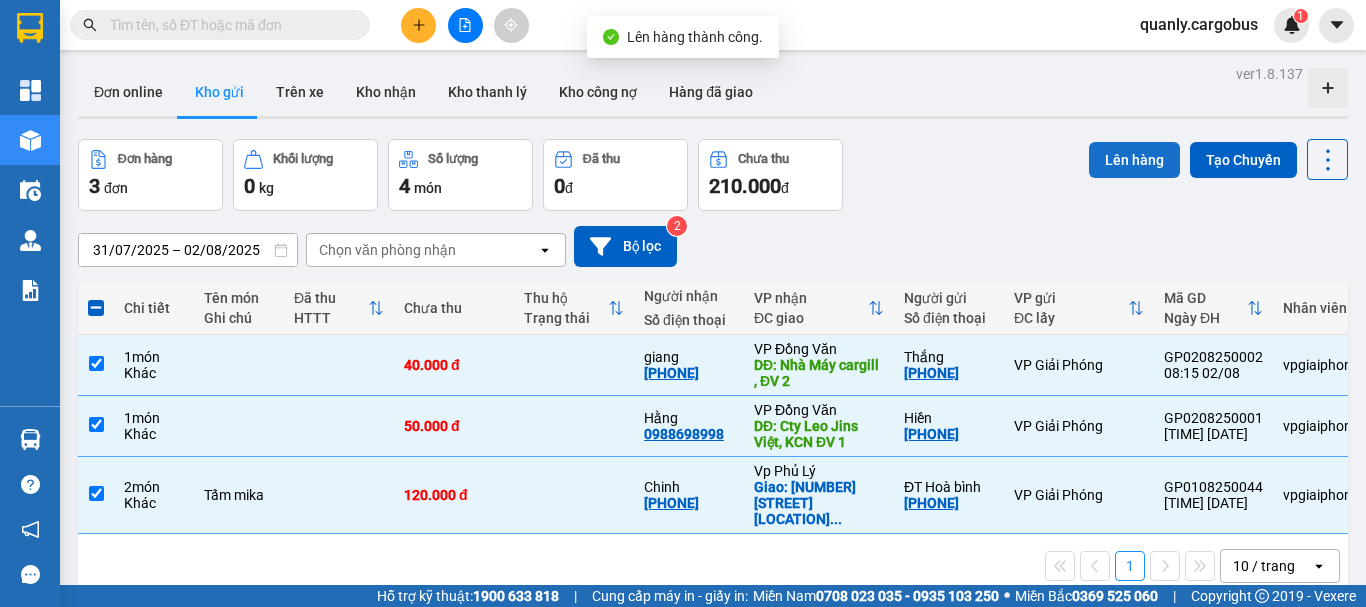 click on "Lên hàng" at bounding box center (1134, 160) 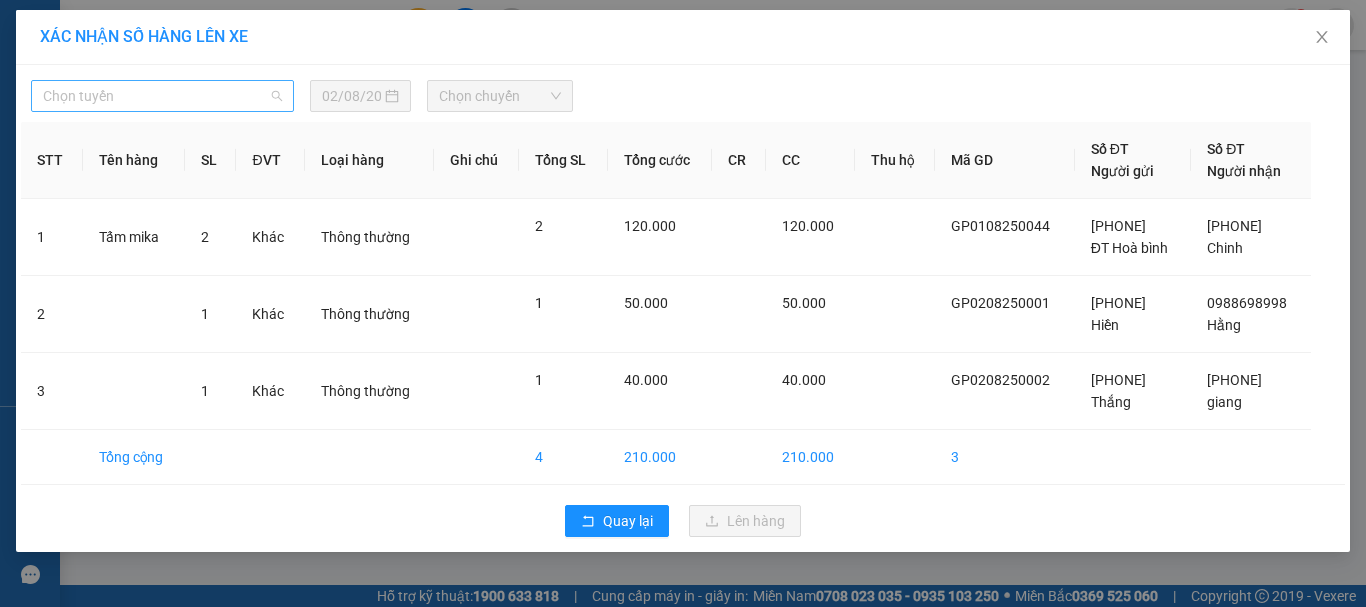 click on "Chọn tuyến" at bounding box center [162, 96] 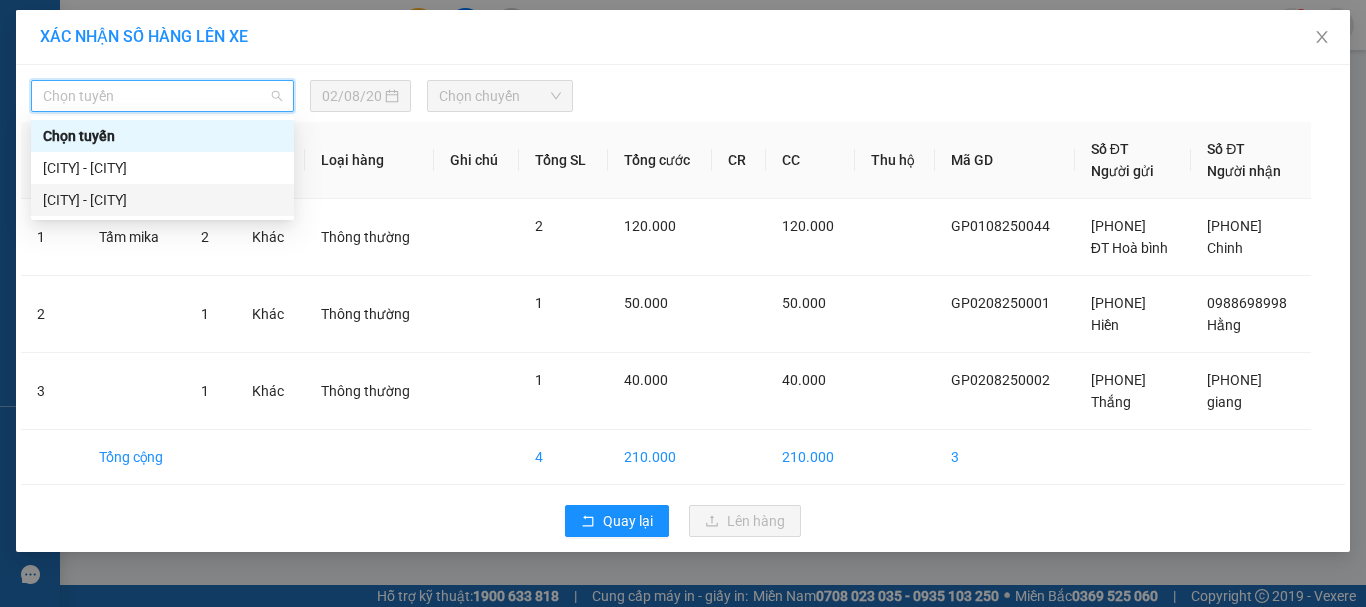 click on "[CITY] - [CITY]" at bounding box center [162, 200] 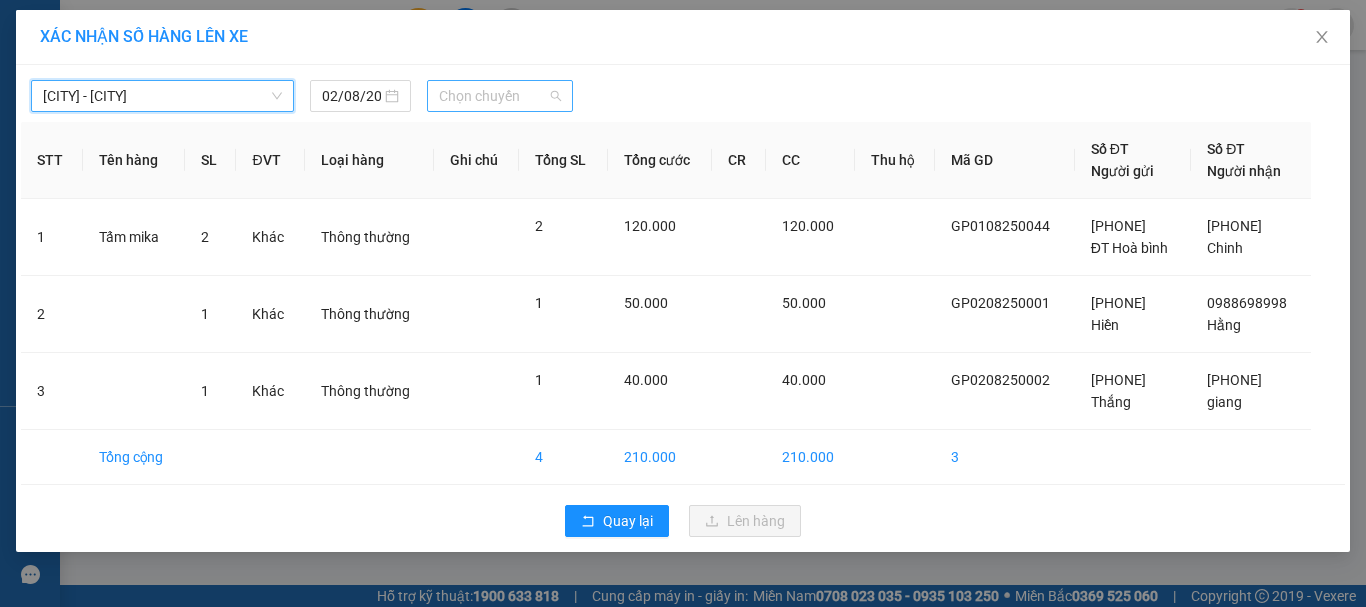 click on "Chọn chuyến" at bounding box center [500, 96] 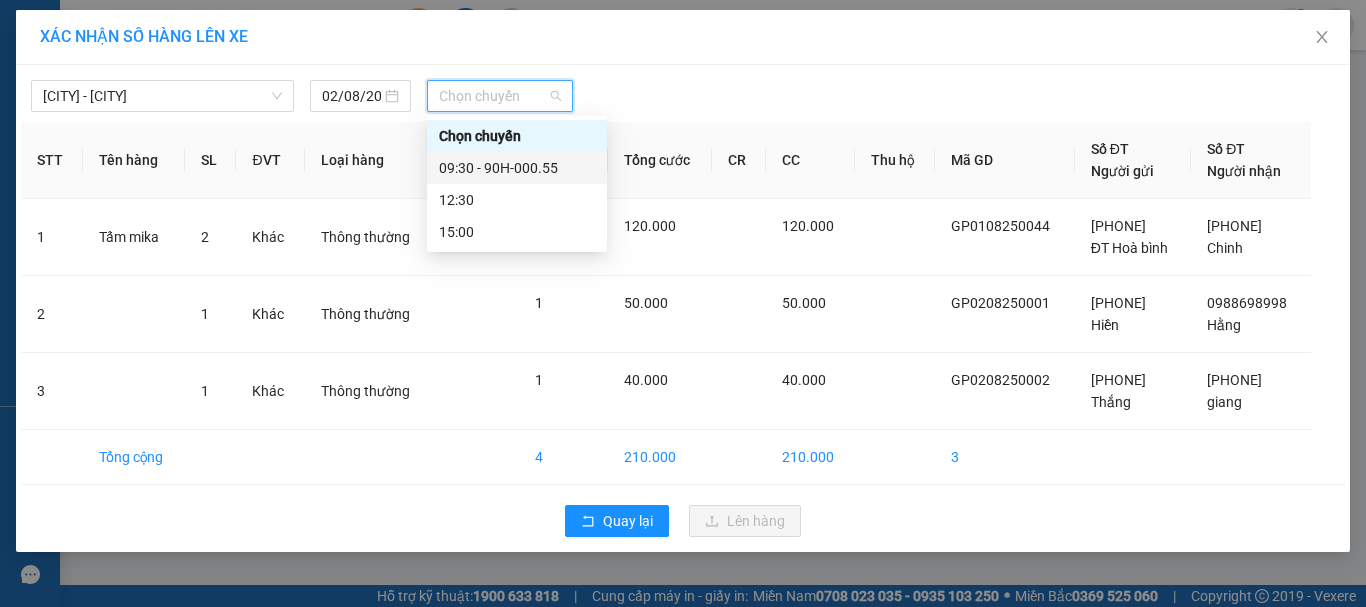 click on "09:30     - 90H-000.55" at bounding box center (517, 168) 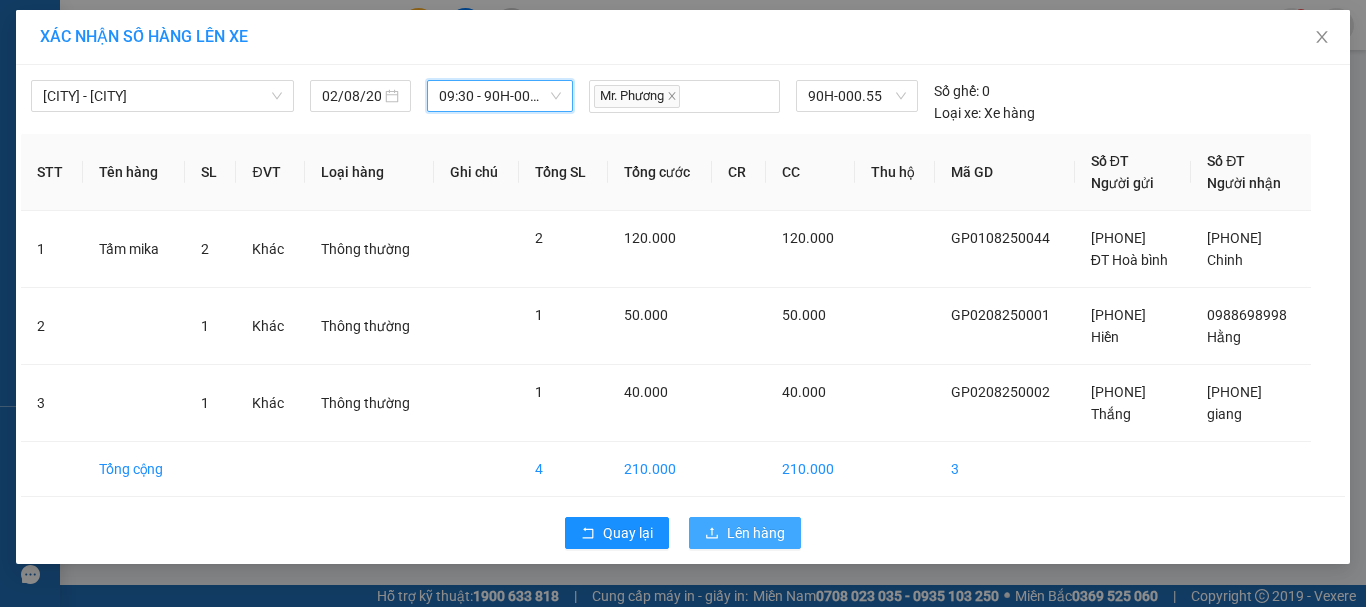 click on "Lên hàng" at bounding box center [756, 533] 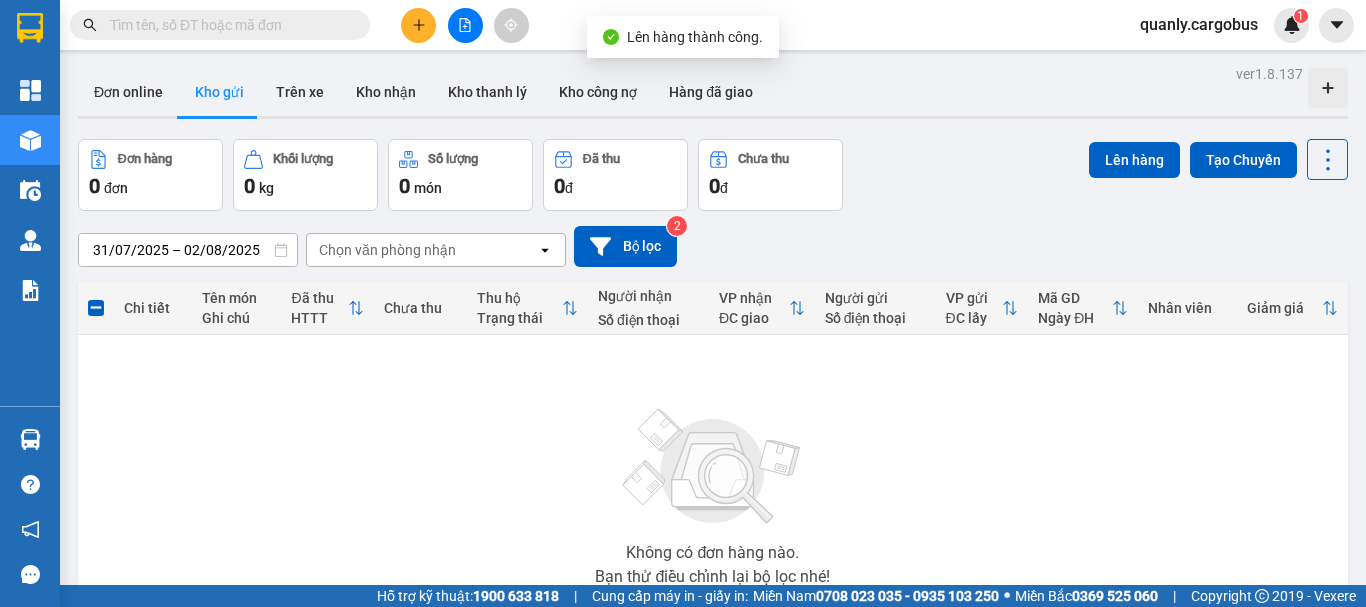 click at bounding box center (465, 25) 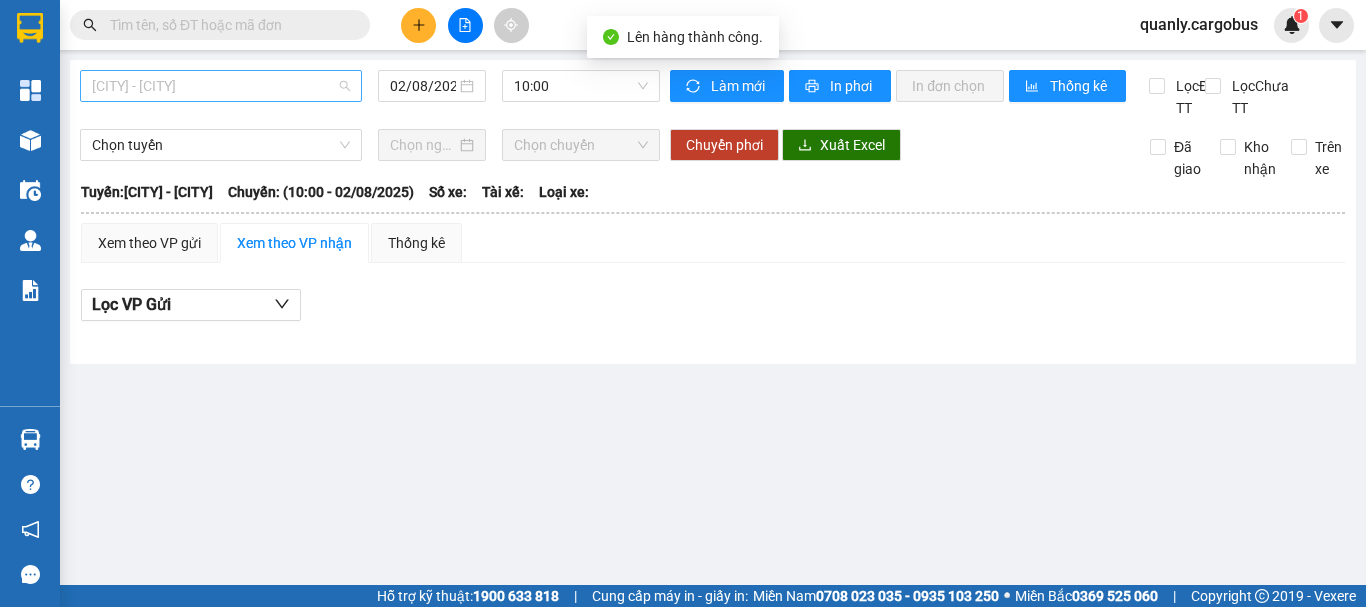 click on "[CITY] - [CITY]" at bounding box center [221, 86] 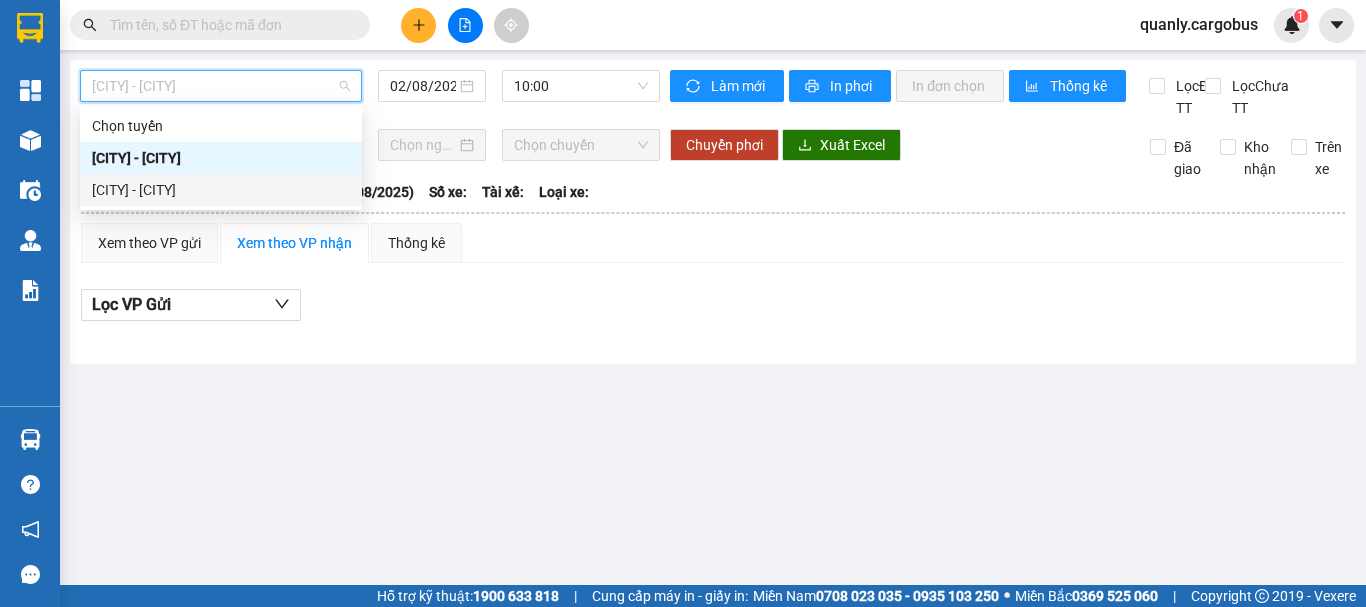 click on "[CITY] - [CITY]" at bounding box center [221, 190] 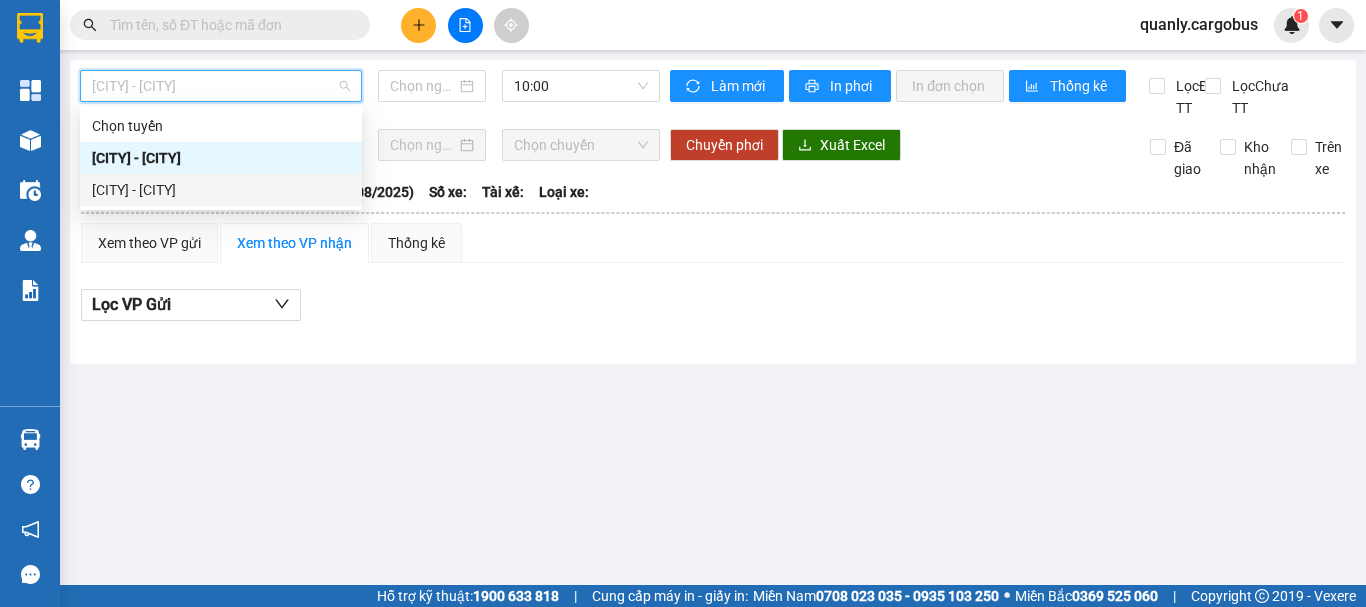 type on "02/08/2025" 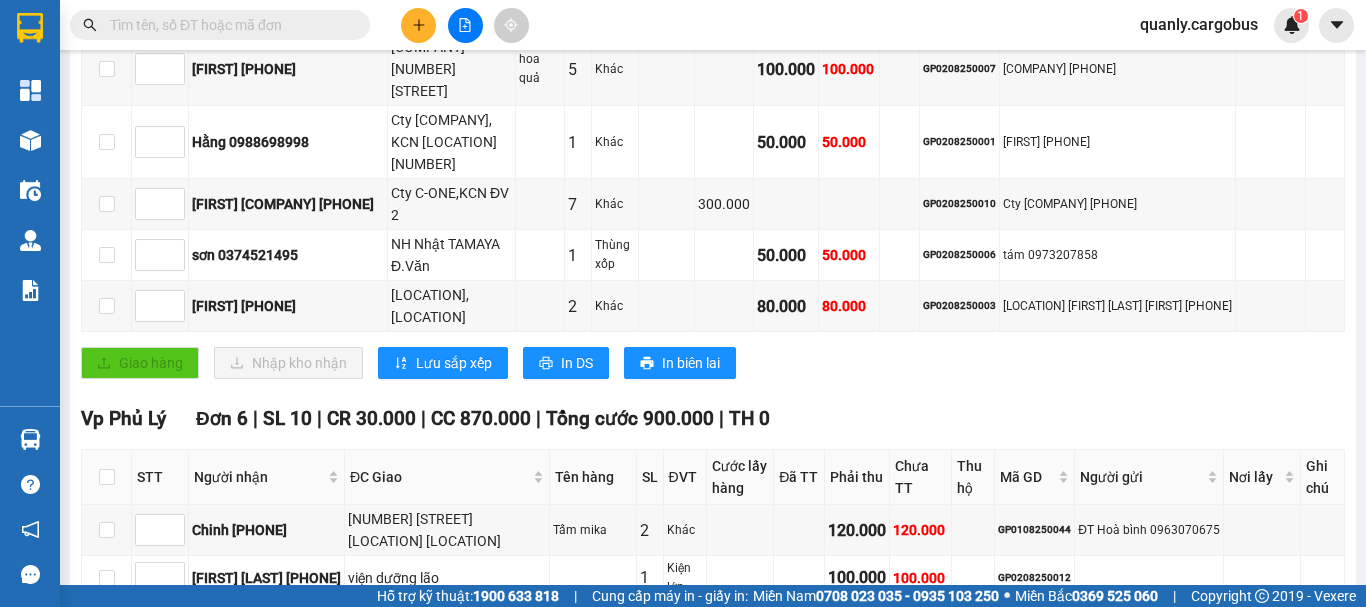 scroll, scrollTop: 800, scrollLeft: 0, axis: vertical 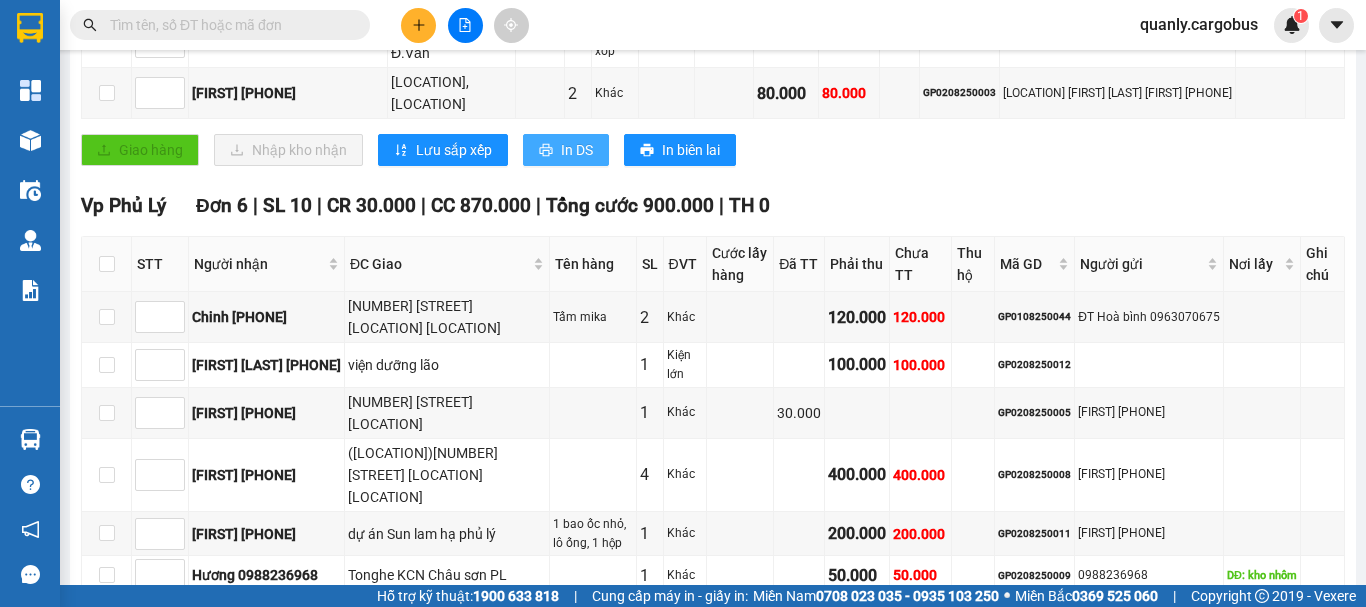click on "In DS" at bounding box center [577, 150] 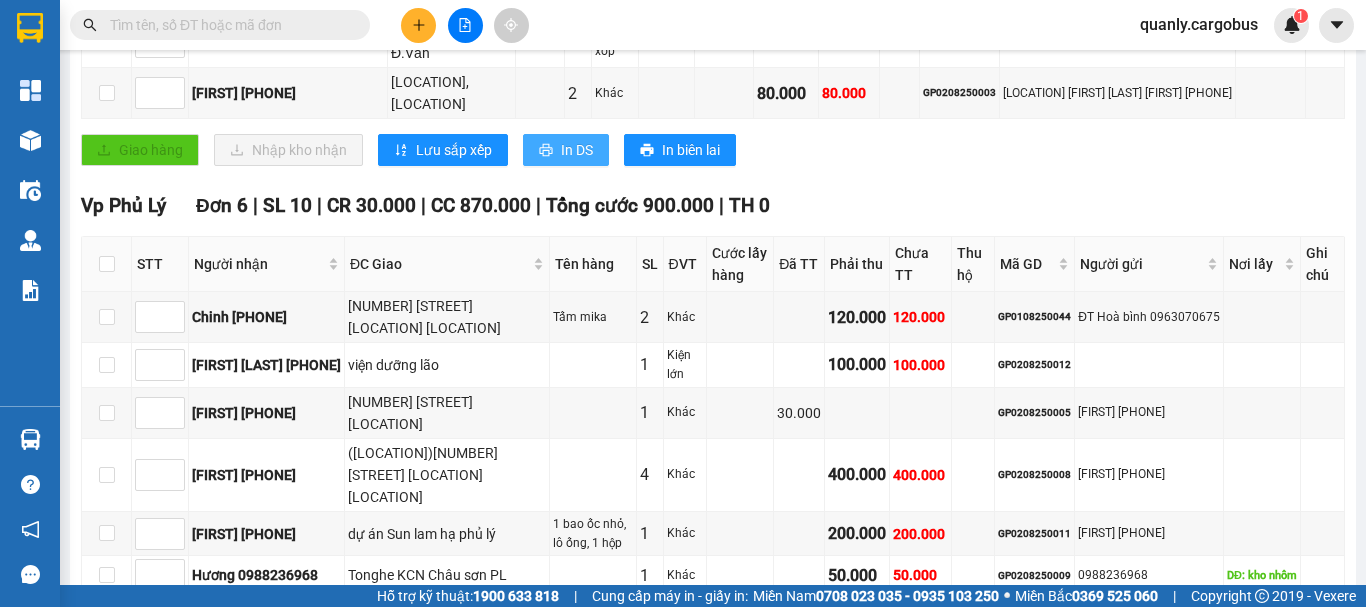 scroll, scrollTop: 0, scrollLeft: 0, axis: both 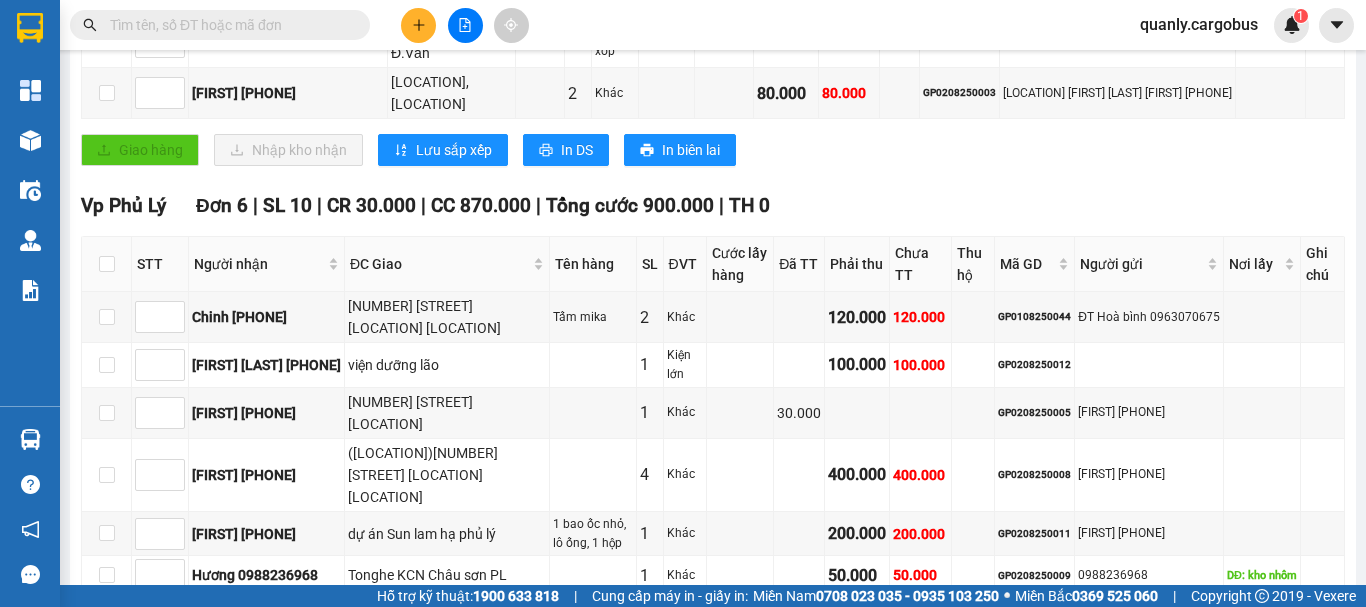 click on "In DS" at bounding box center [444, 626] 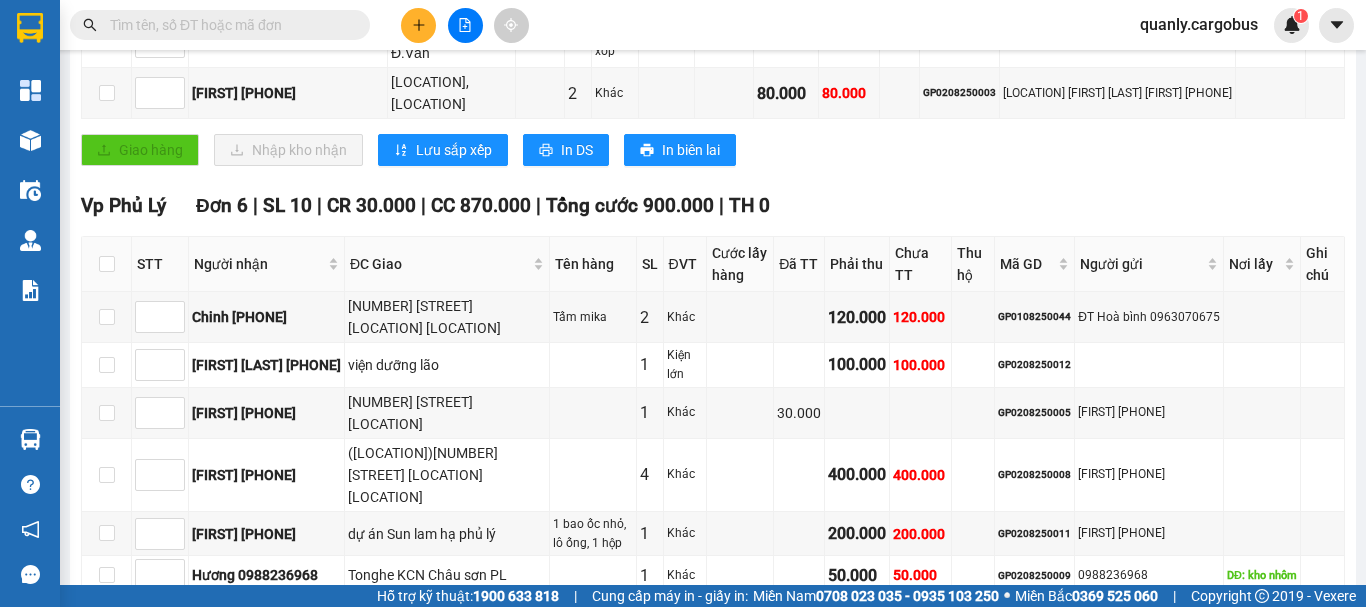 click at bounding box center [724, -217] 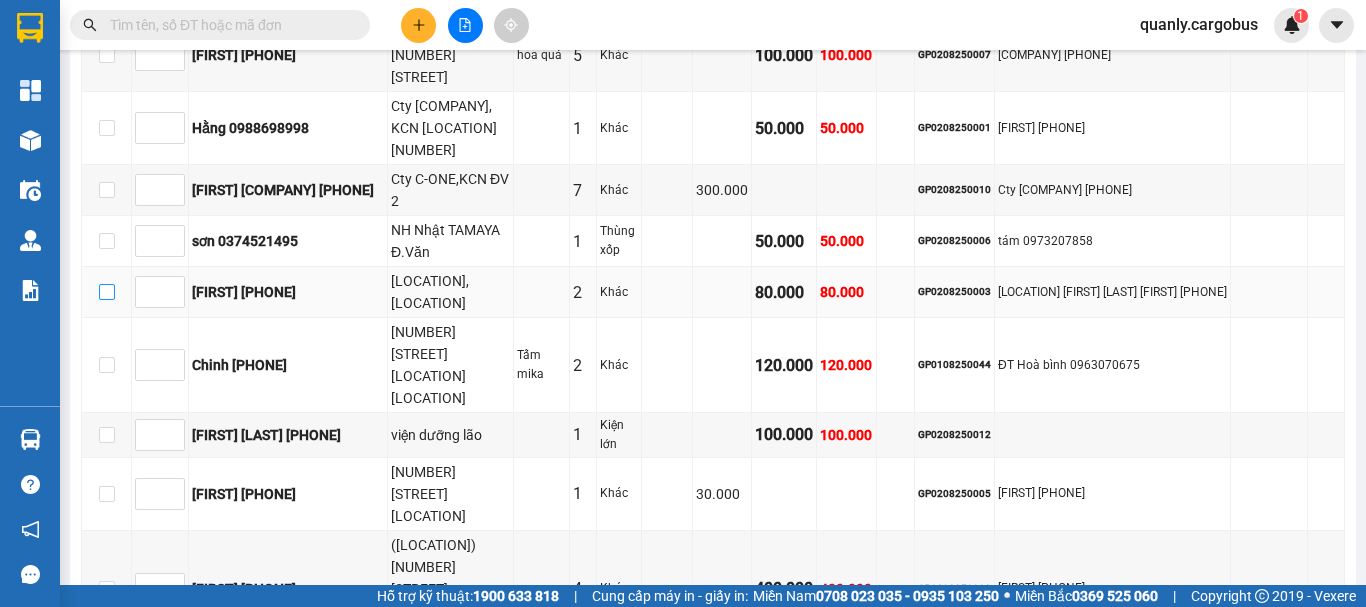click at bounding box center (107, 292) 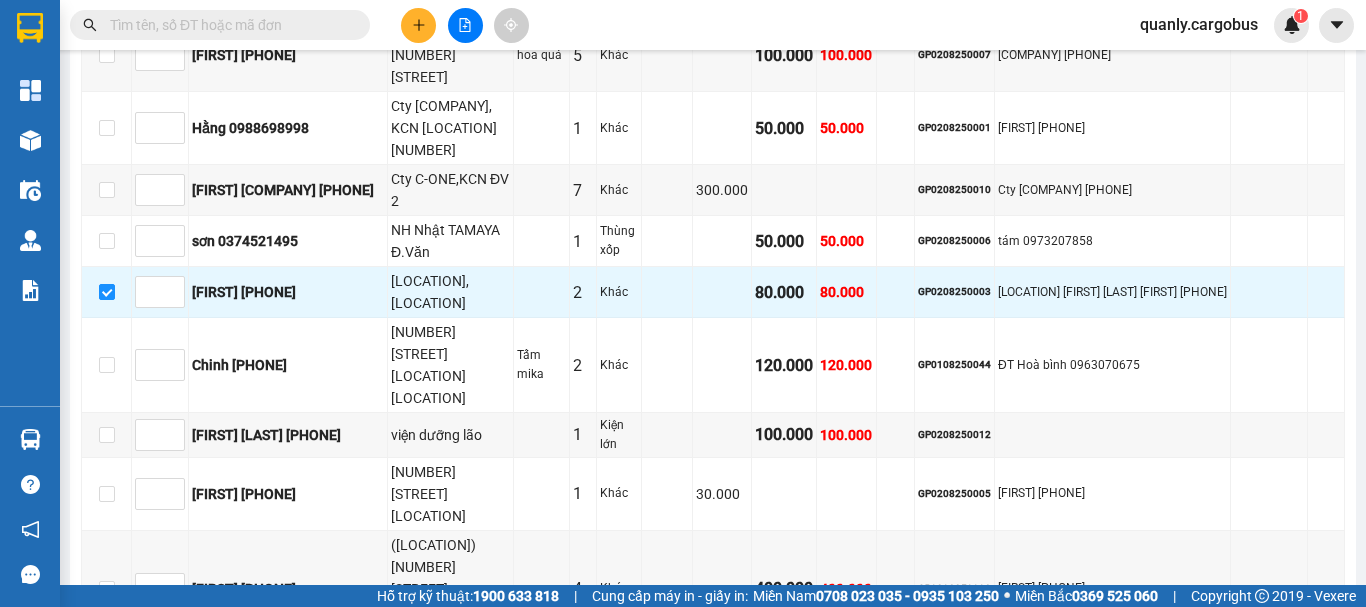 click on "Xuống kho gửi" at bounding box center [309, 812] 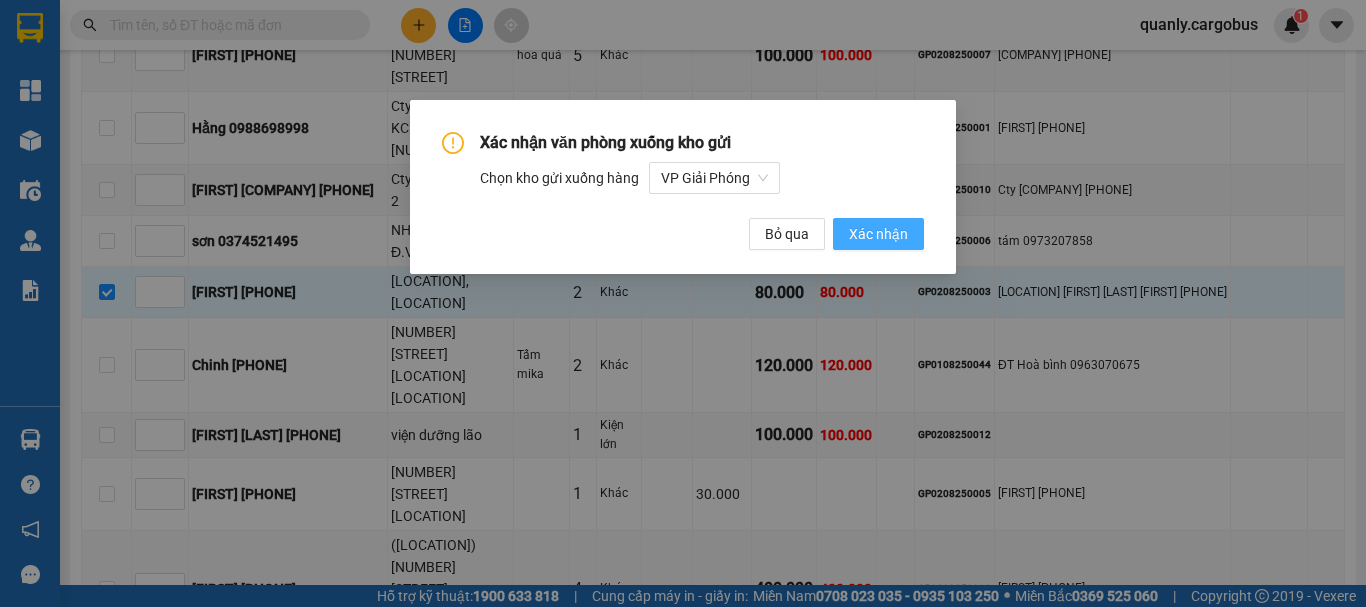 click on "Xác nhận" at bounding box center [878, 234] 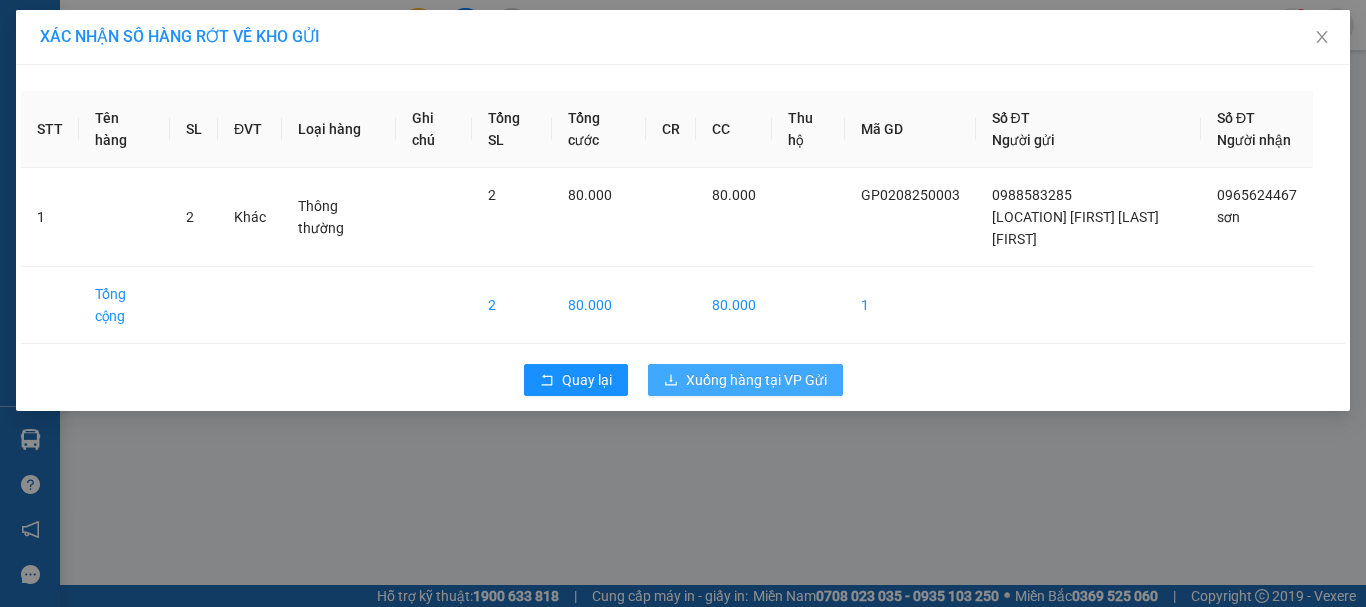 click on "Xuống hàng tại VP Gửi" at bounding box center (756, 380) 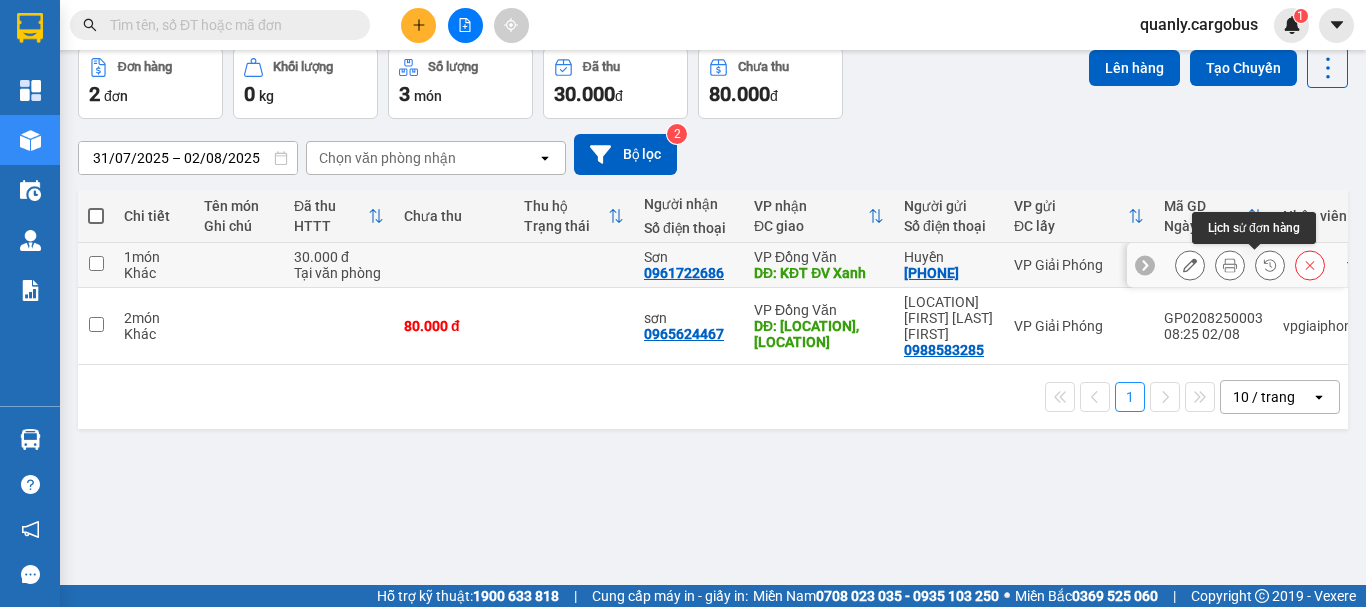 click 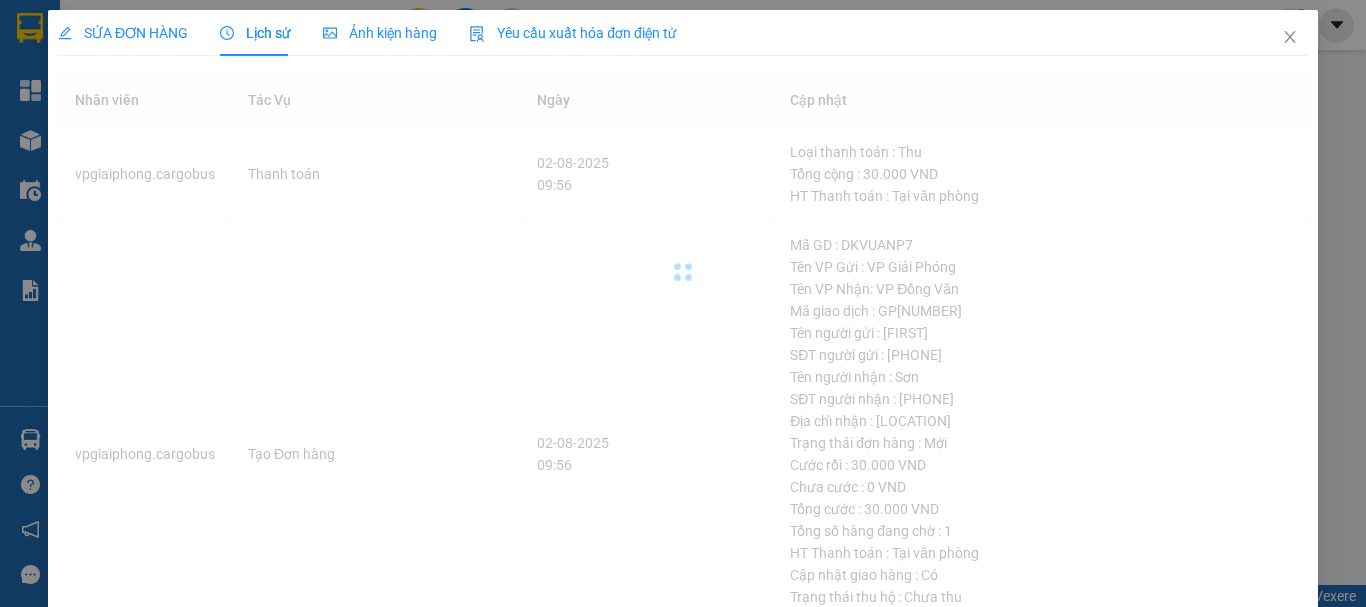 click on "SỬA ĐƠN HÀNG Lịch sử Ảnh kiện hàng Yêu cầu xuất hóa đơn điện tử Nhân viên Tác Vụ Ngày Cập nhật vpgiaiphong.cargobus Thanh toán 02-08-2025 09:56 Loại thanh toán : Thu Tổng cộng : 30.000 VND HT Thanh toán  : Tại văn phòng vpgiaiphong.cargobus Tạo Đơn hàng  02-08-2025 09:56 Mã GD  : DKVUANP7 Tên VP Gửi : VP Giải Phóng Tên VP Nhận: VP Đồng Văn Mã giao dịch  : GP0208250013 Tên người gửi  : Huyền SĐT người gửi  : 0988828225 Tên người nhận  : Sơn SĐT người nhận  : 0961722686 Địa chỉ nhận  : KĐT ĐV Xanh Trạng thái đơn hàng  : Mới Cước rồi  : 30.000 VND Chưa cước  : 0 VND Tổng cước  : 30.000 VND Tổng số hàng đang chờ  : 1 HT Thanh toán  : Tại văn phòng Cập nhật giao hàng  : Có Trạng thái thu hộ  : Chưa thu Ngày giao hàng : 02-08-2025 Gói vận chuyển : Tiêu chuẩn Gán nhãn :" at bounding box center [683, 303] 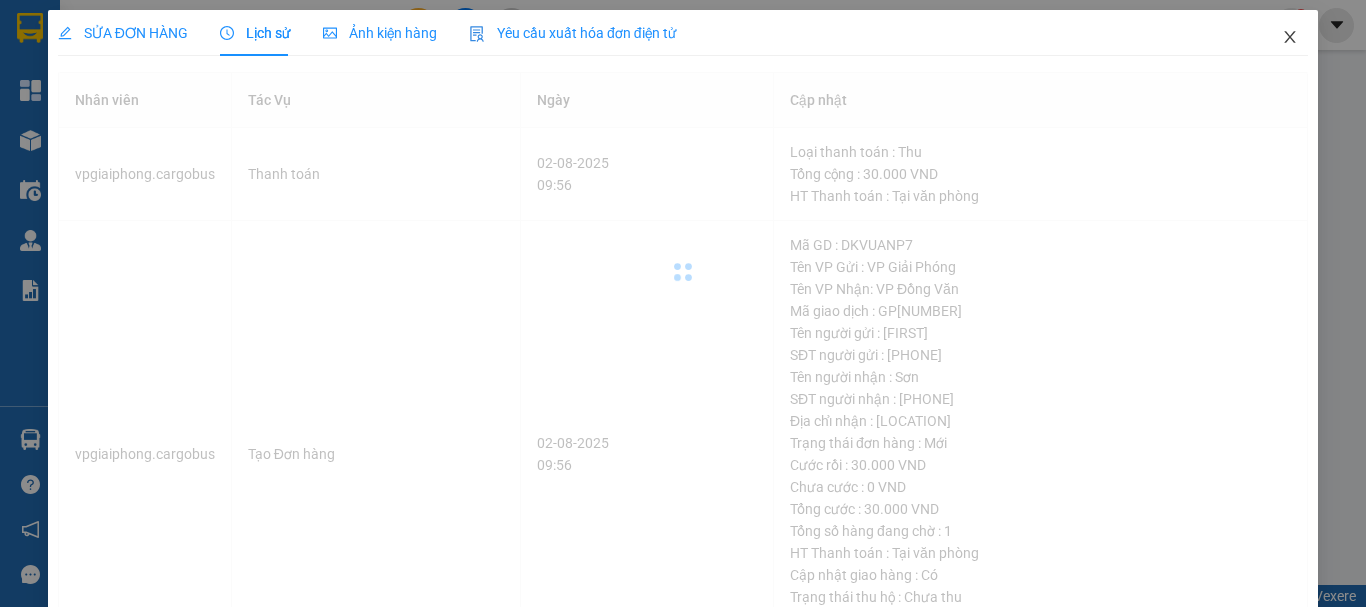 click 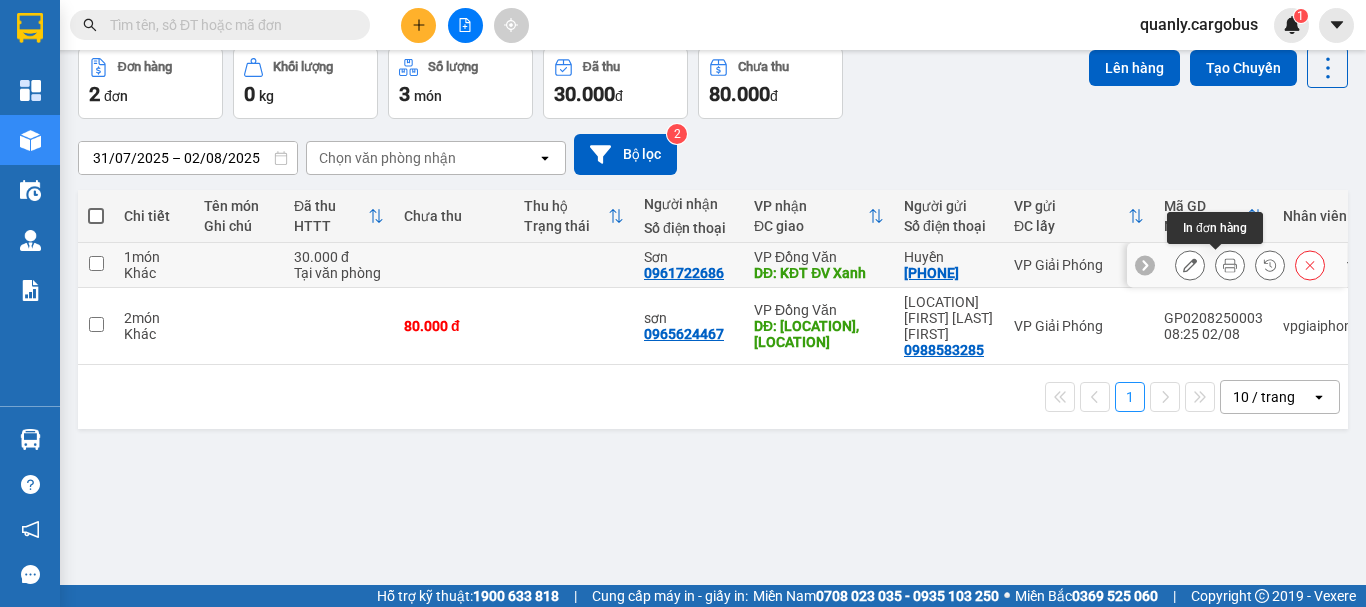 click 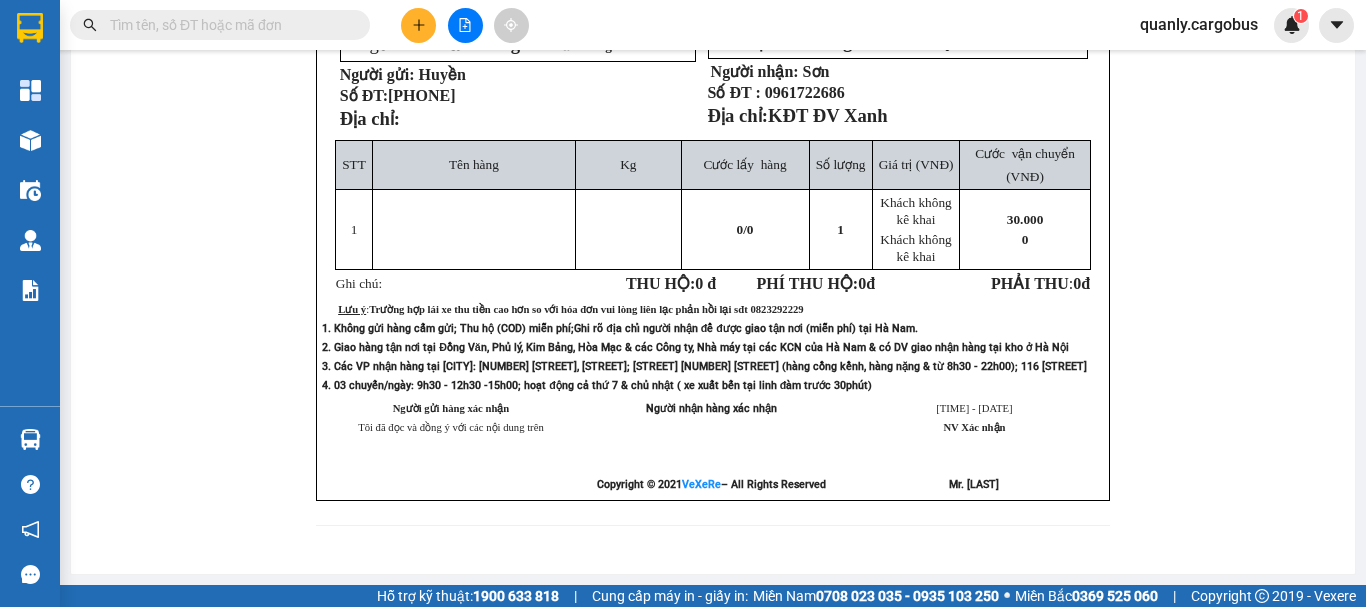 click on "In mẫu biên lai tự cấu hình" at bounding box center (725, -174) 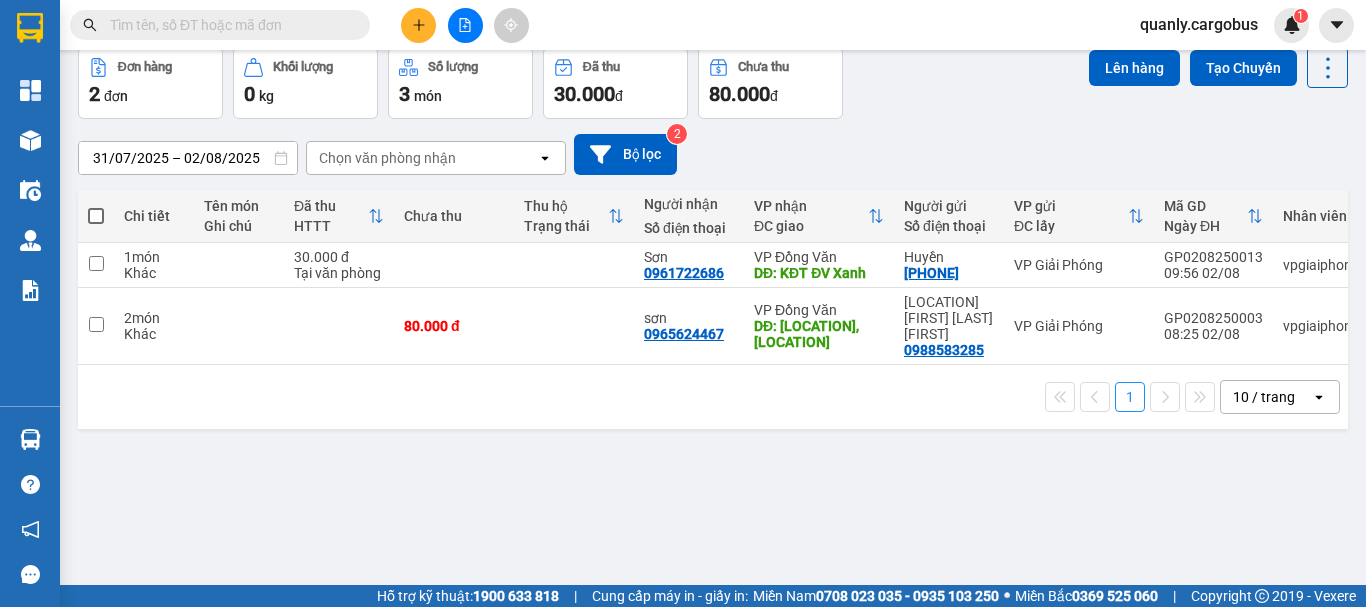 click on "31/07/2025 – 02/08/2025 Press the down arrow key to interact with the calendar and select a date. Press the escape button to close the calendar. Selected date range is from 31/07/2025 to 02/08/2025. Chọn văn phòng nhận open Bộ lọc 2" at bounding box center [713, 154] 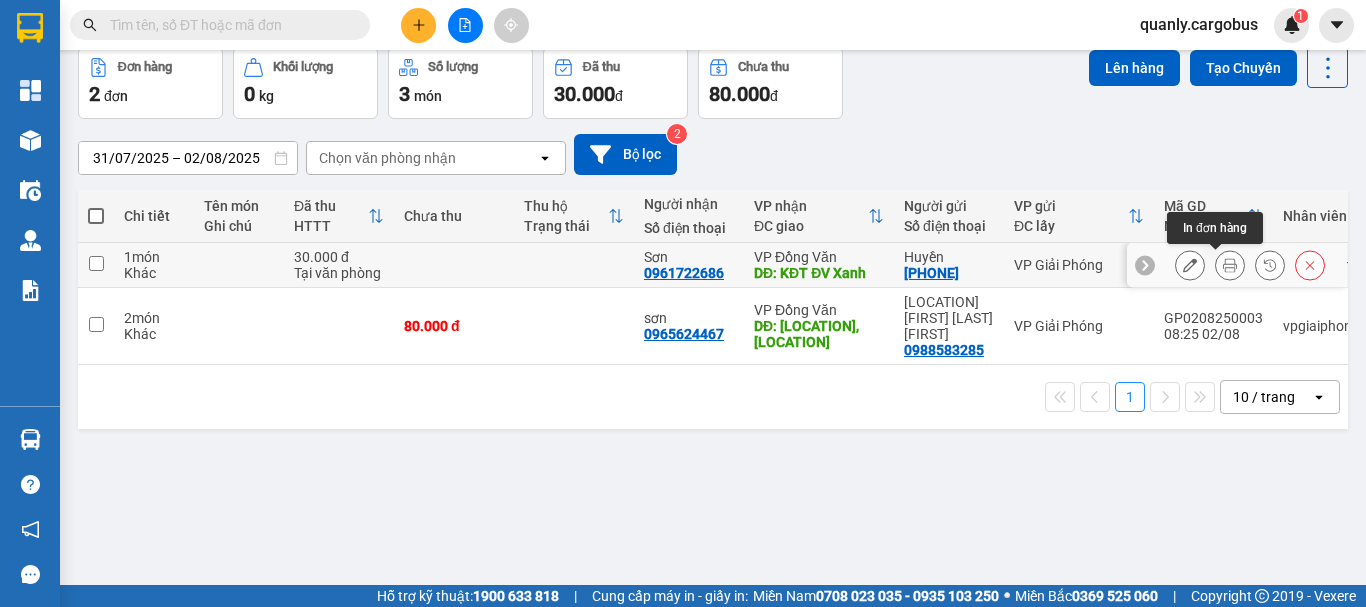 click at bounding box center (1230, 265) 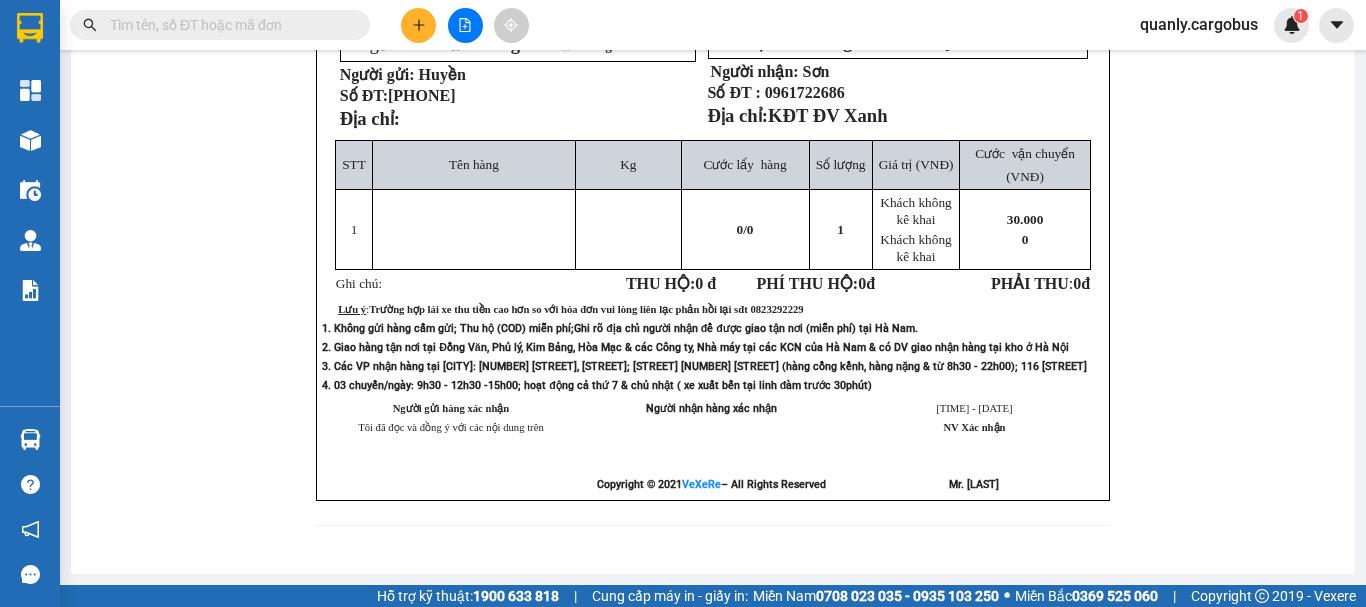 click on "In mẫu biên lai tự cấu hình" at bounding box center [725, -174] 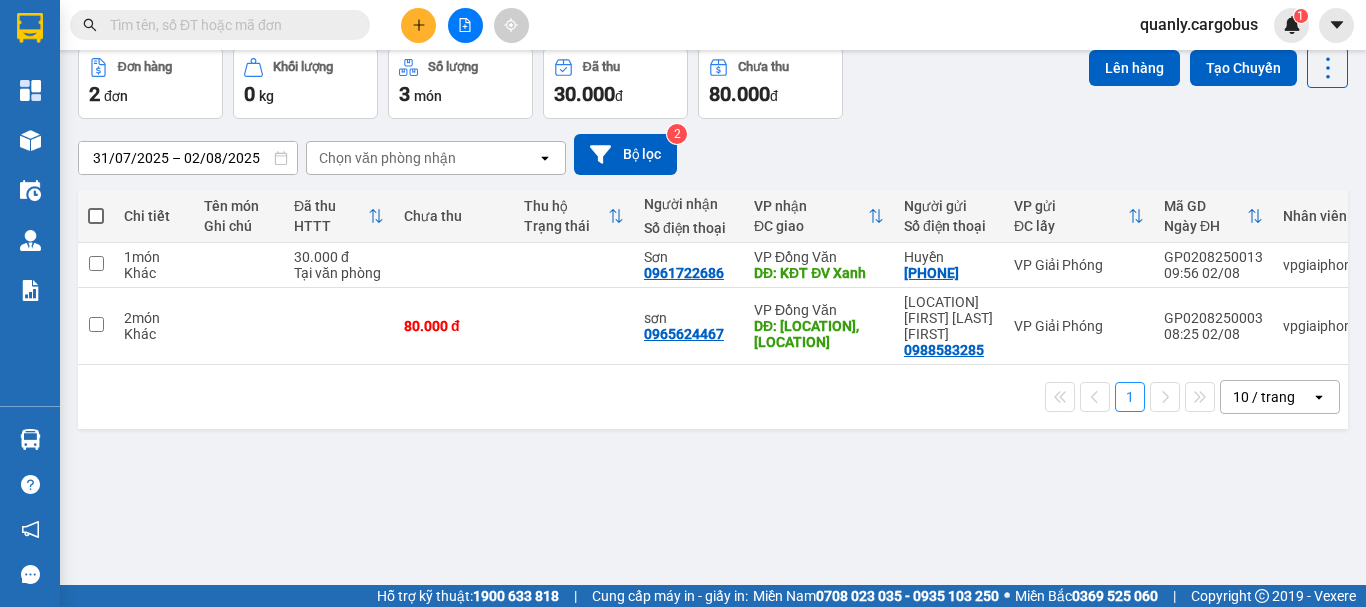 click on "31/07/2025 – 02/08/2025 Press the down arrow key to interact with the calendar and select a date. Press the escape button to close the calendar. Selected date range is from 31/07/2025 to 02/08/2025. Chọn văn phòng nhận open Bộ lọc 2" at bounding box center (713, 154) 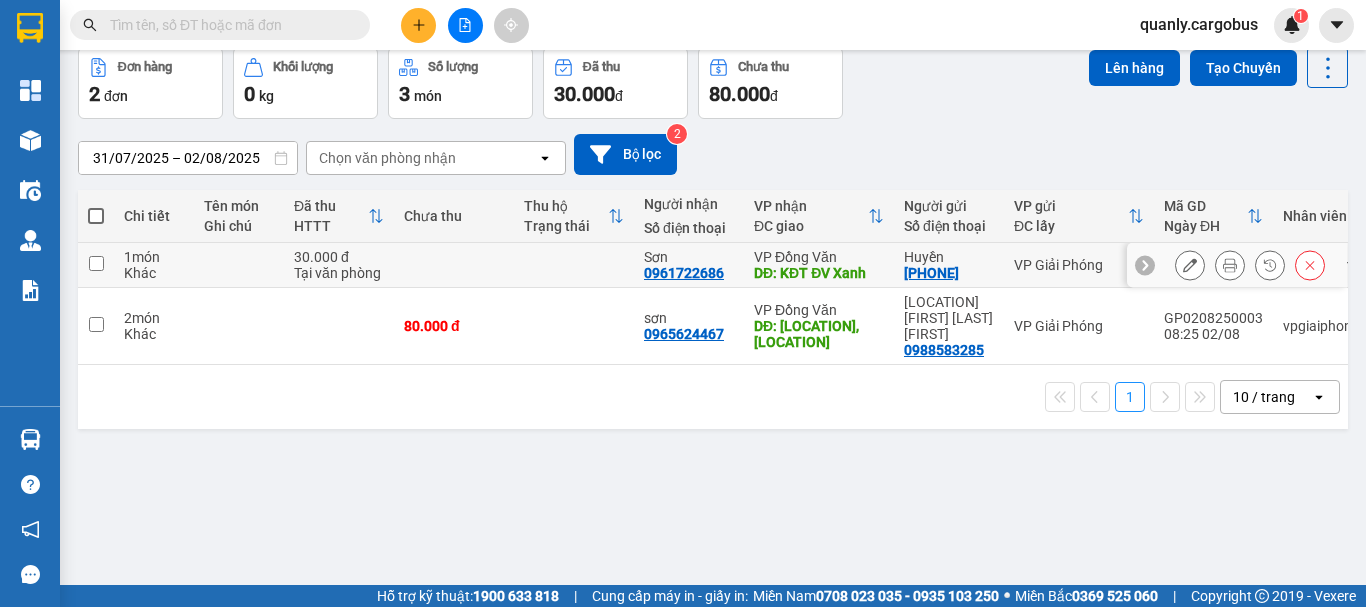 click at bounding box center (96, 263) 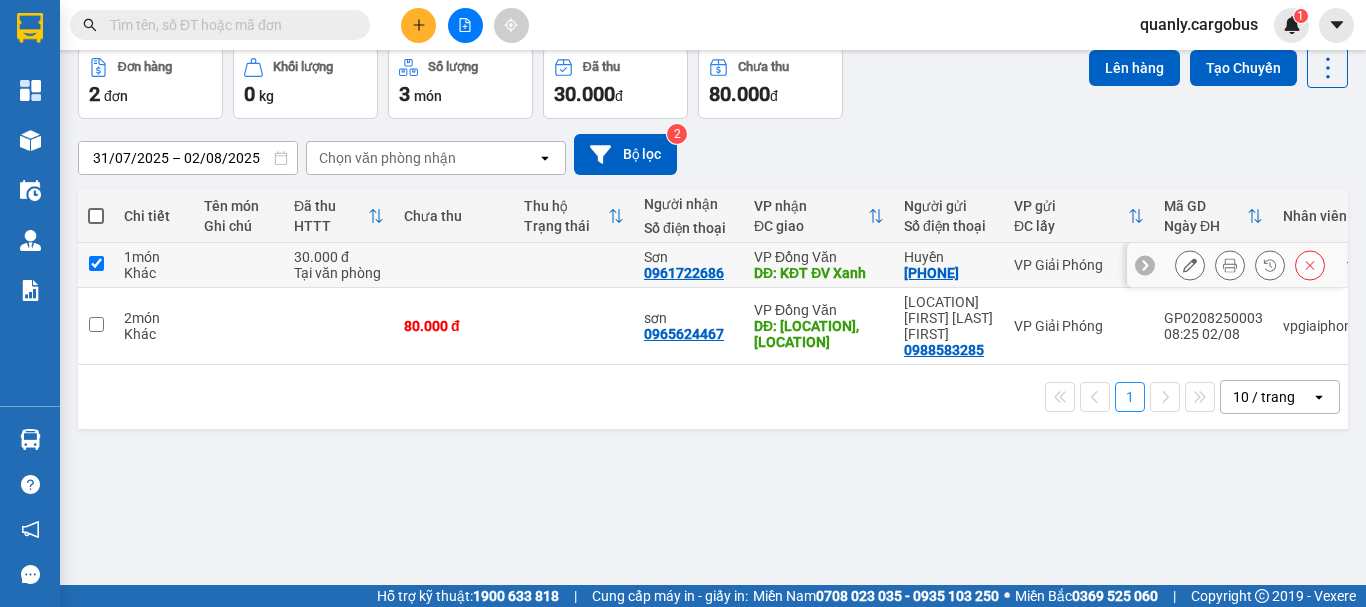 checkbox on "true" 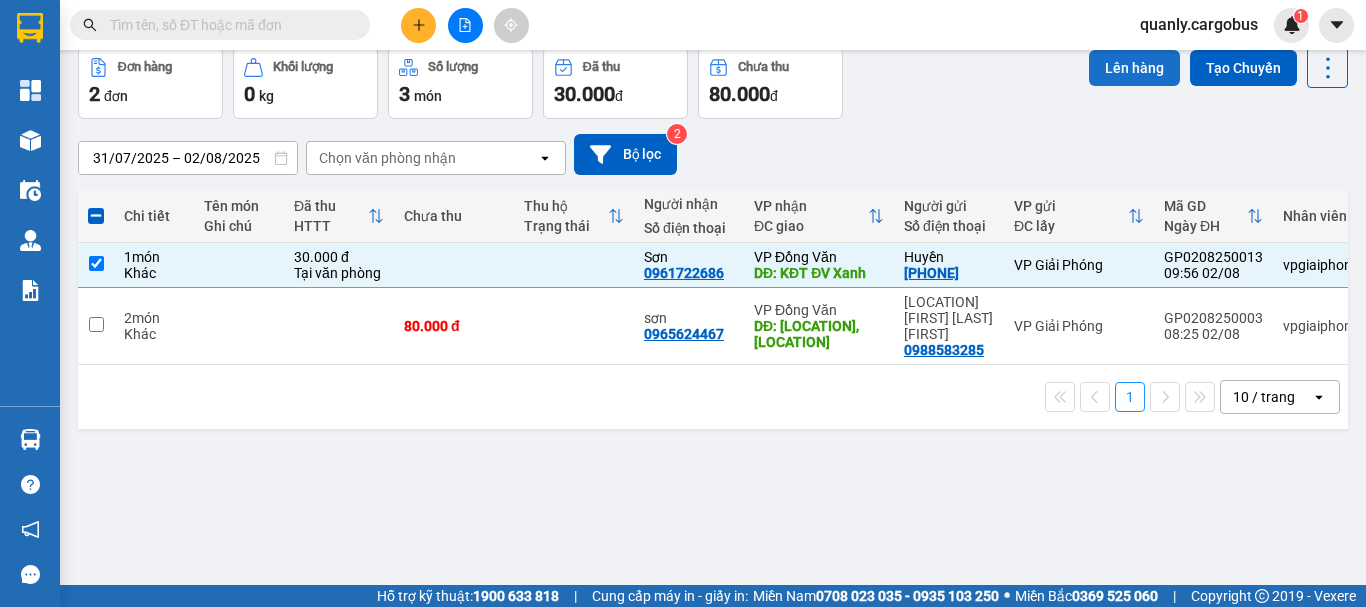 click on "Lên hàng" at bounding box center (1134, 68) 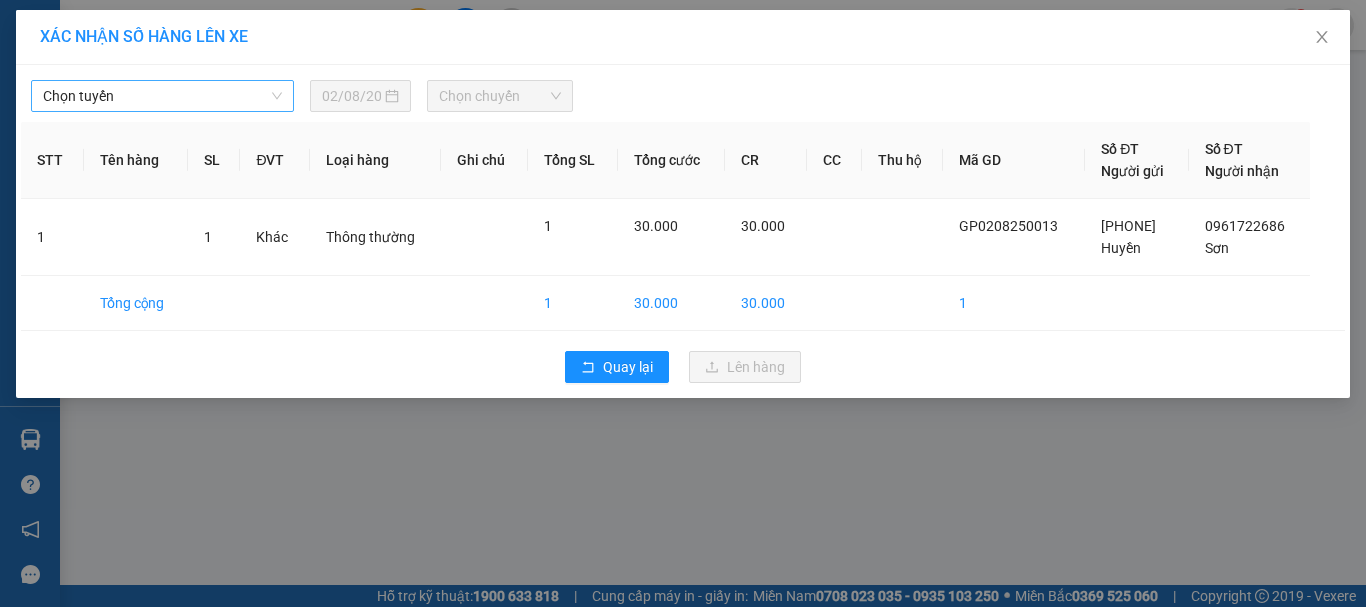 click on "Chọn tuyến" at bounding box center (162, 96) 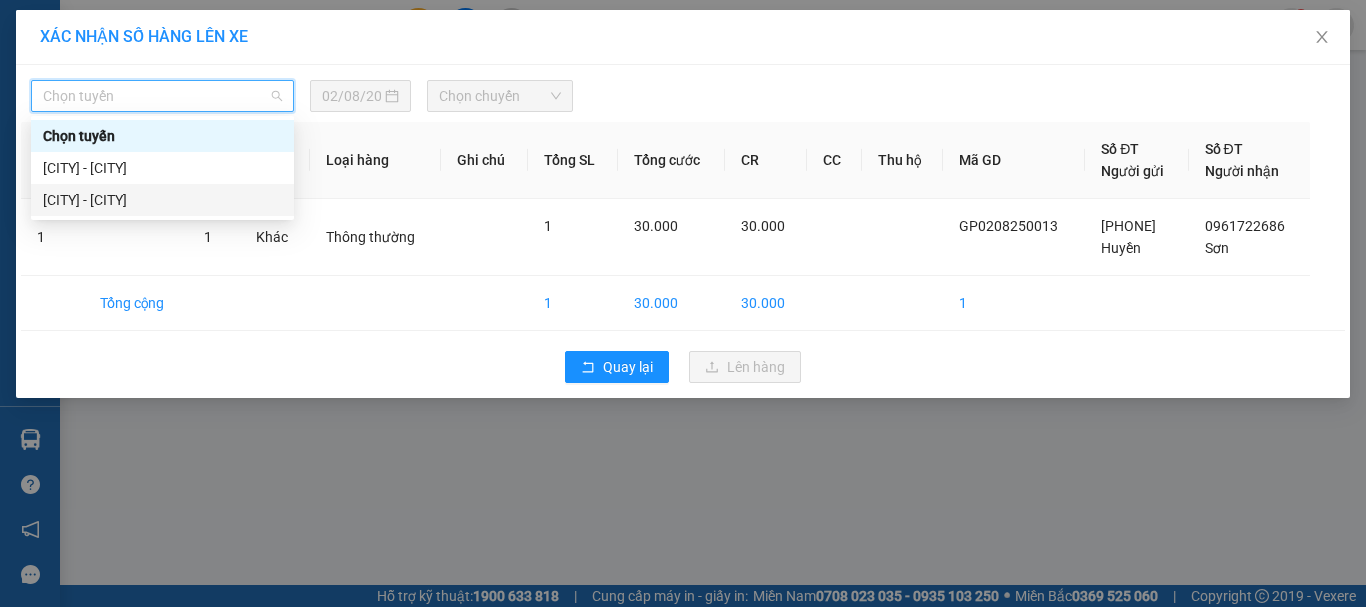 click on "[CITY] - [CITY]" at bounding box center (162, 200) 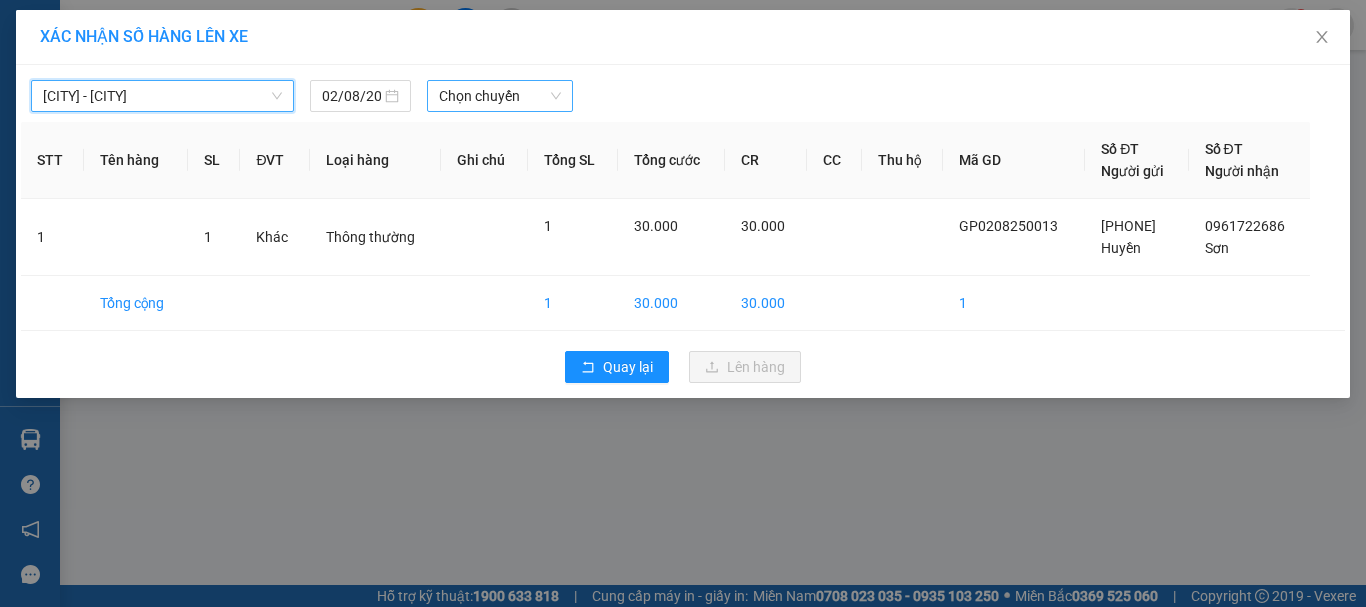 click on "Chọn chuyến" at bounding box center (500, 96) 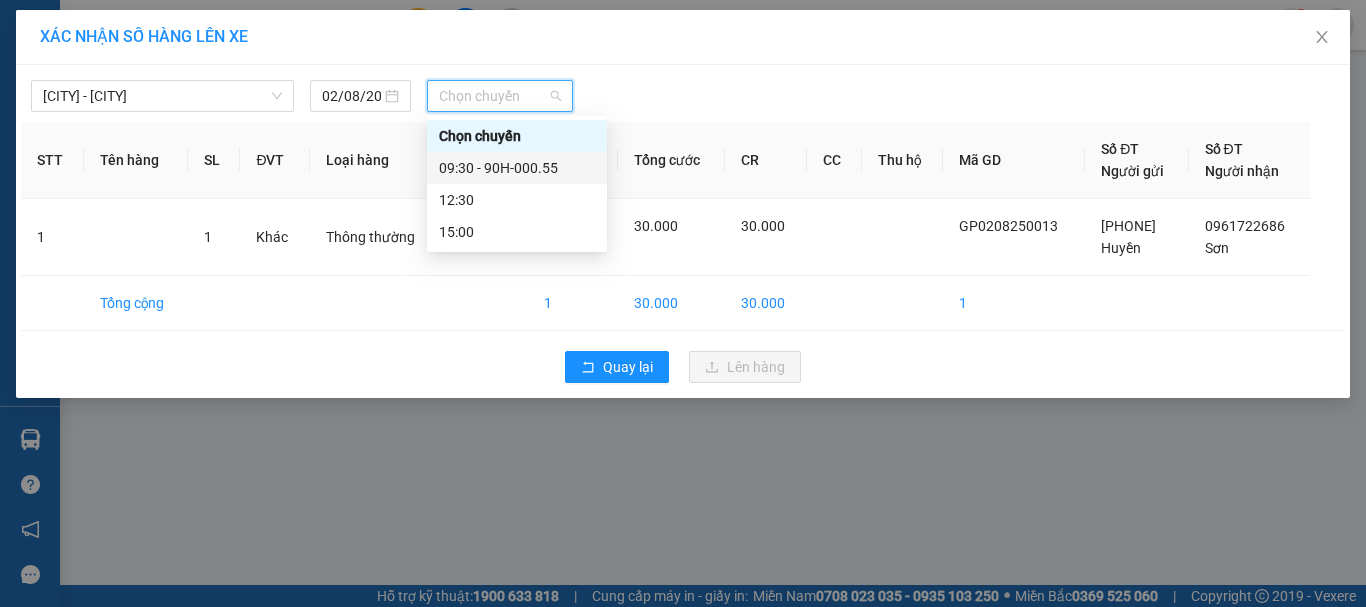 click on "09:30     - 90H-000.55" at bounding box center (517, 168) 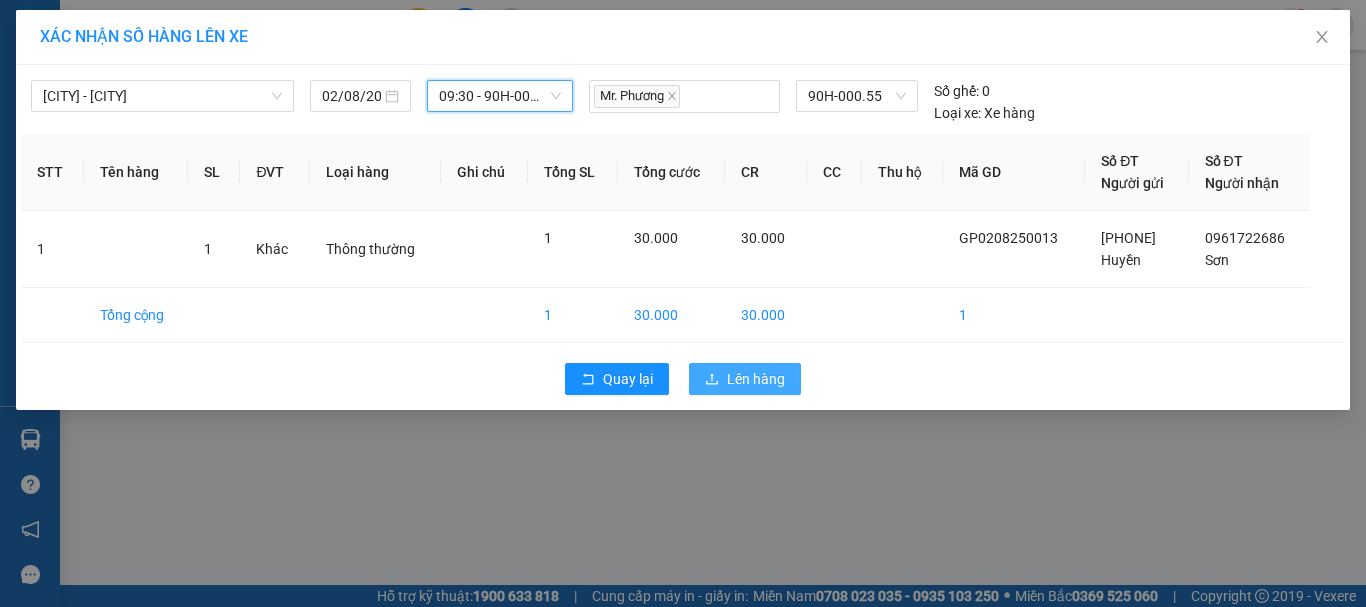 click on "Lên hàng" at bounding box center [756, 379] 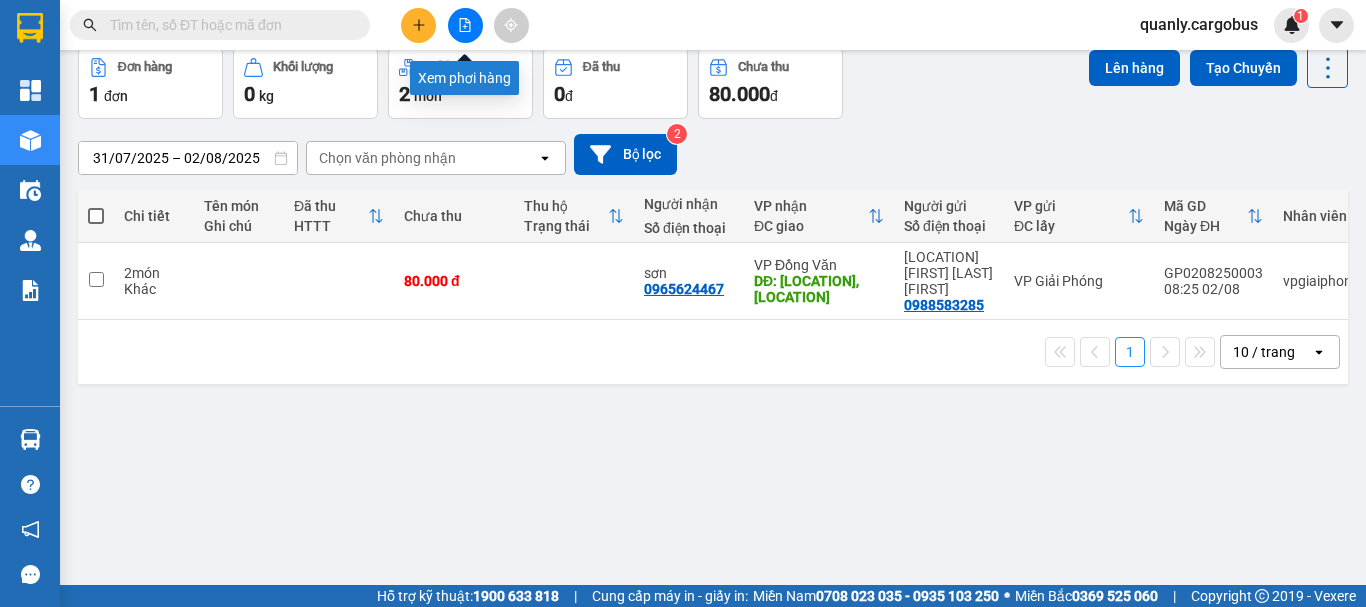 click 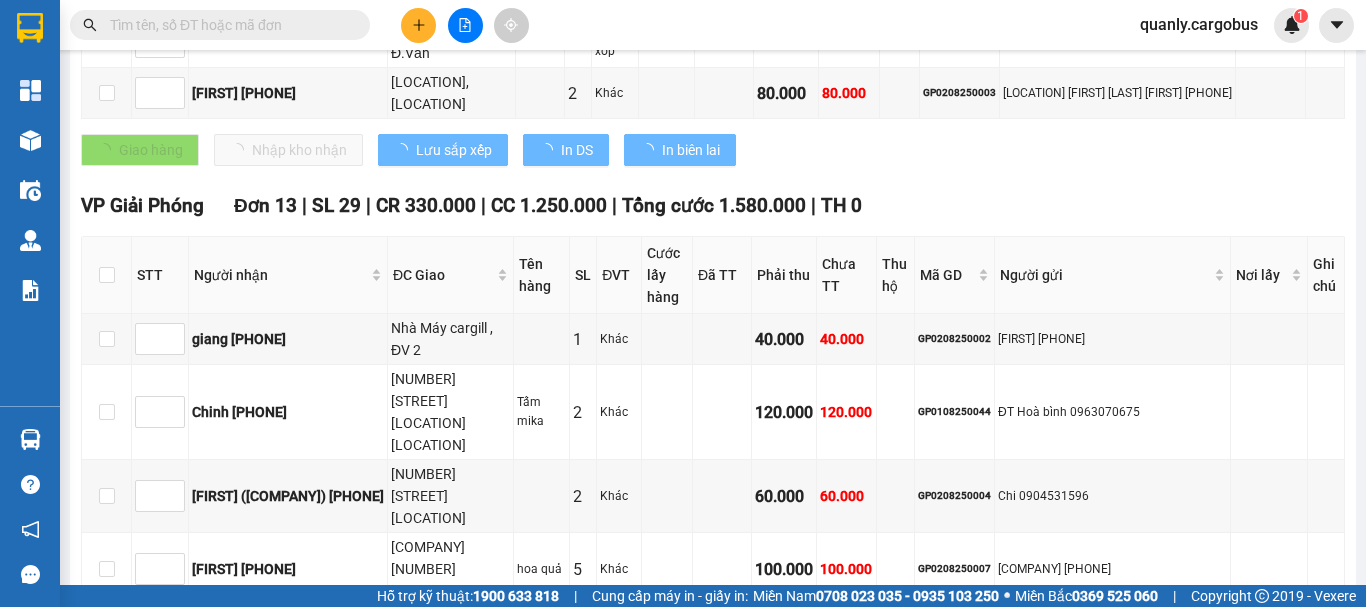click on "[CITY] - [CITY]" at bounding box center (221, -714) 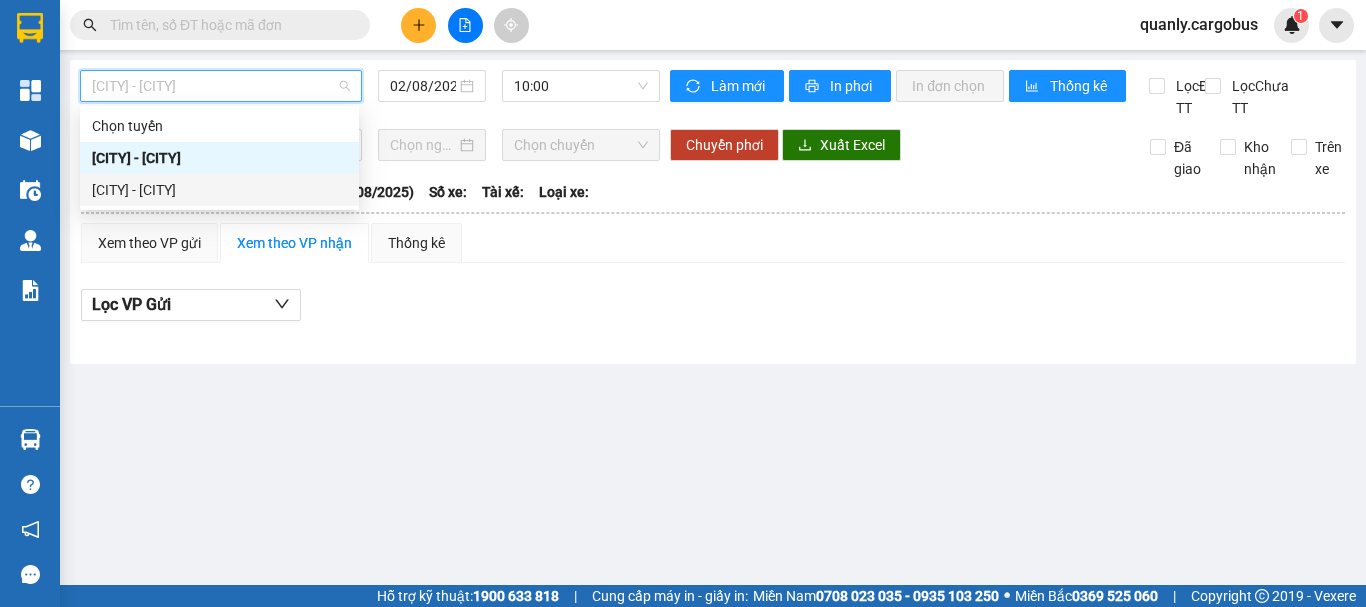 click on "[CITY] - [CITY]" at bounding box center (219, 190) 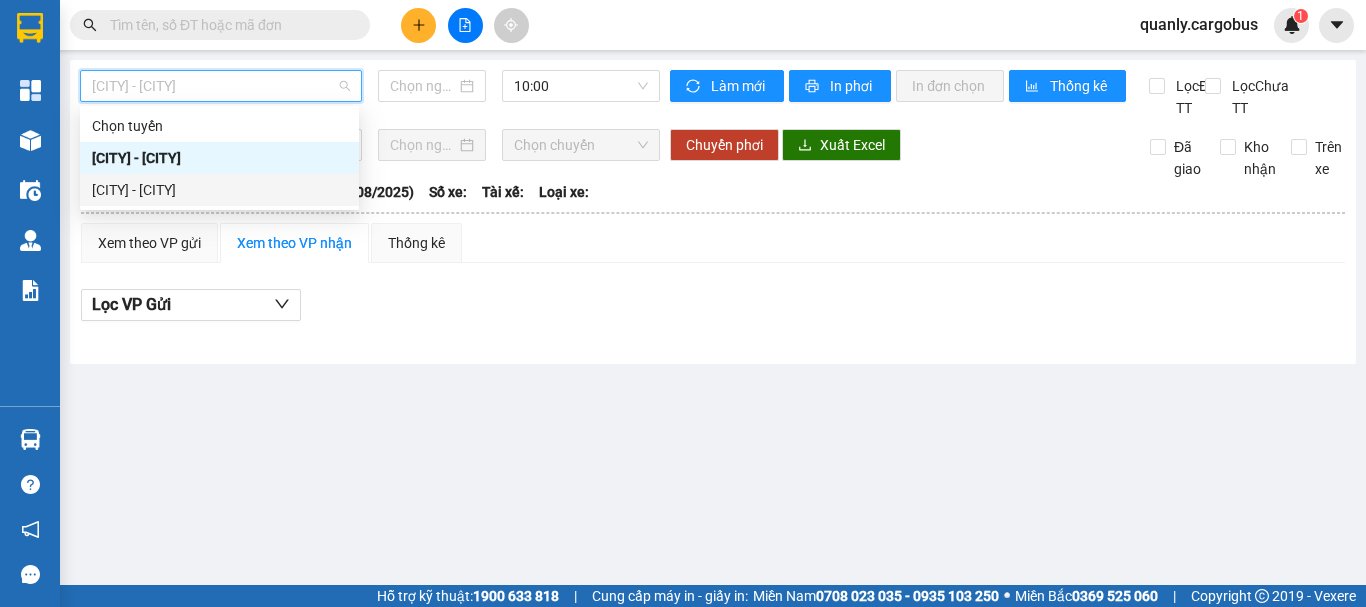 type on "02/08/2025" 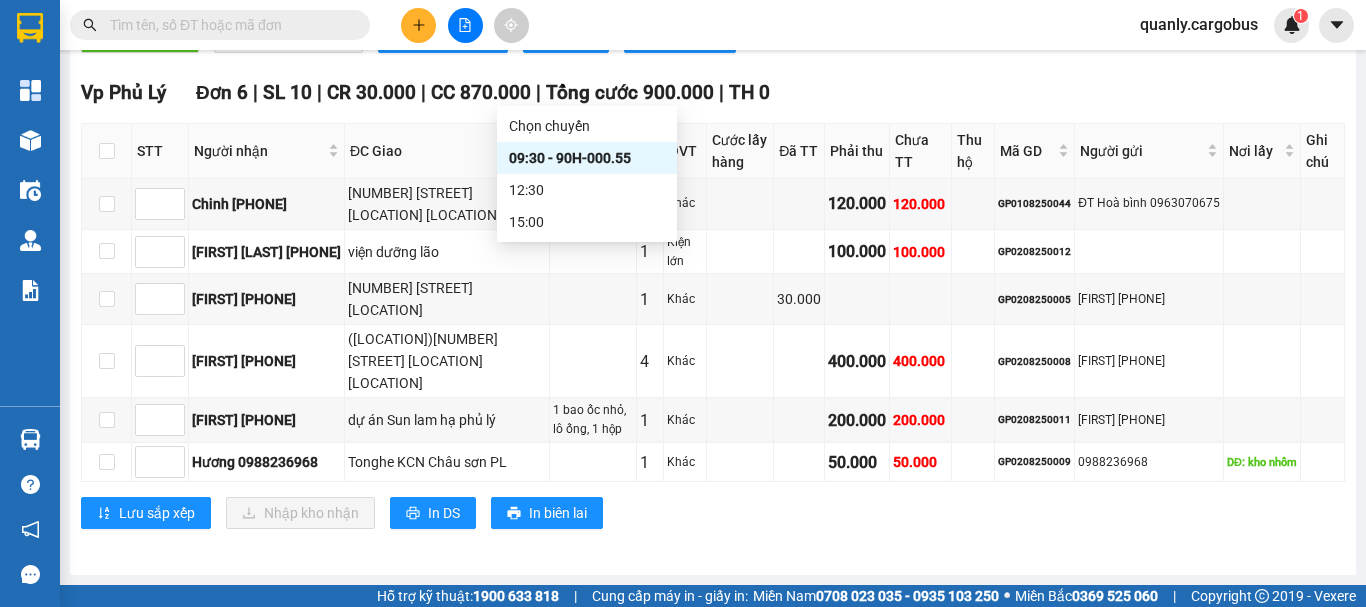 click on "09:30     - 90H-000.55" at bounding box center [581, -697] 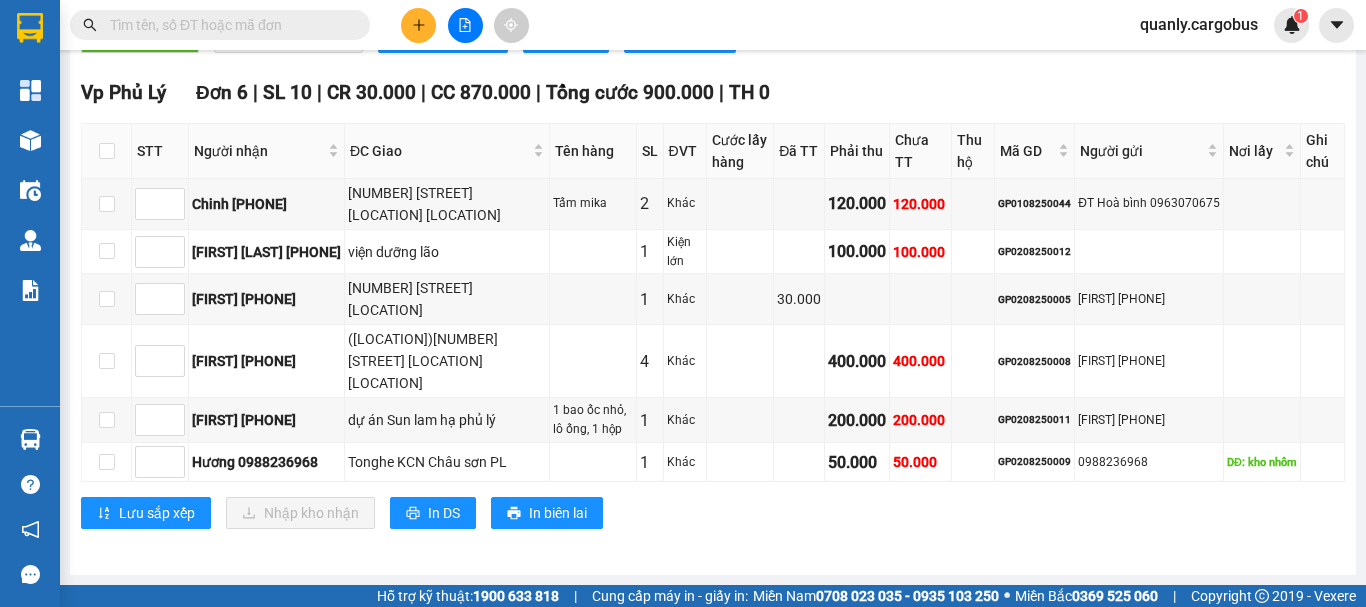 click on "Tổng cước   1.530.000" at bounding box center [654, -436] 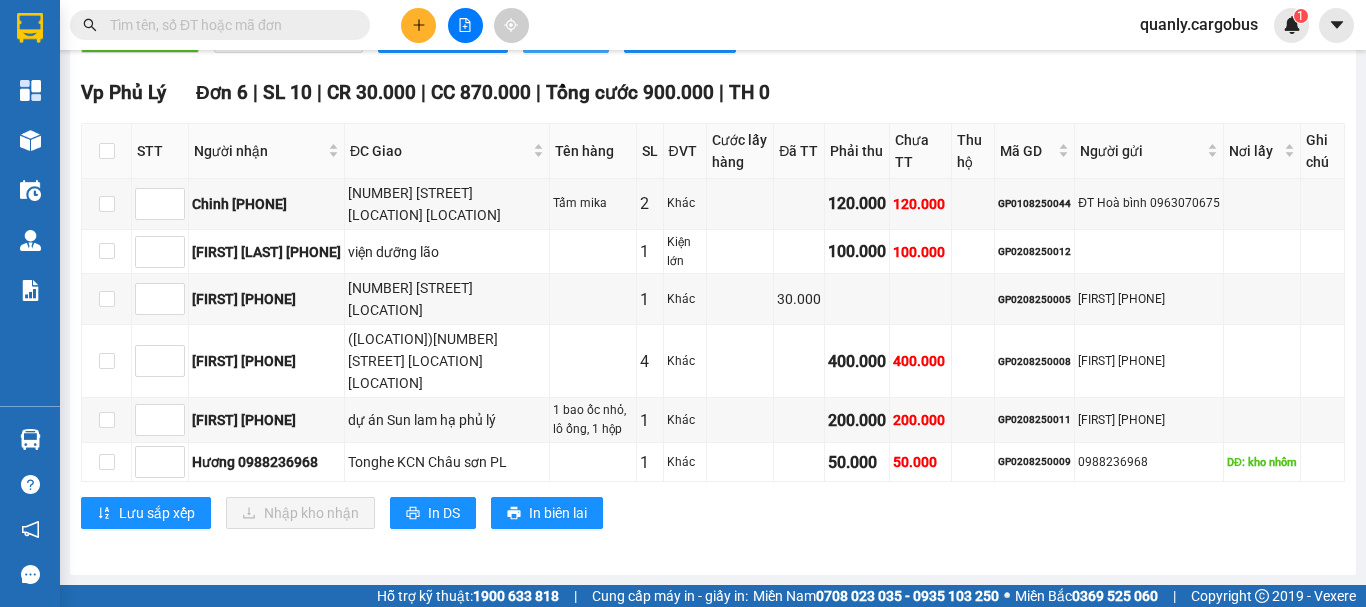 click on "In DS" at bounding box center (577, 37) 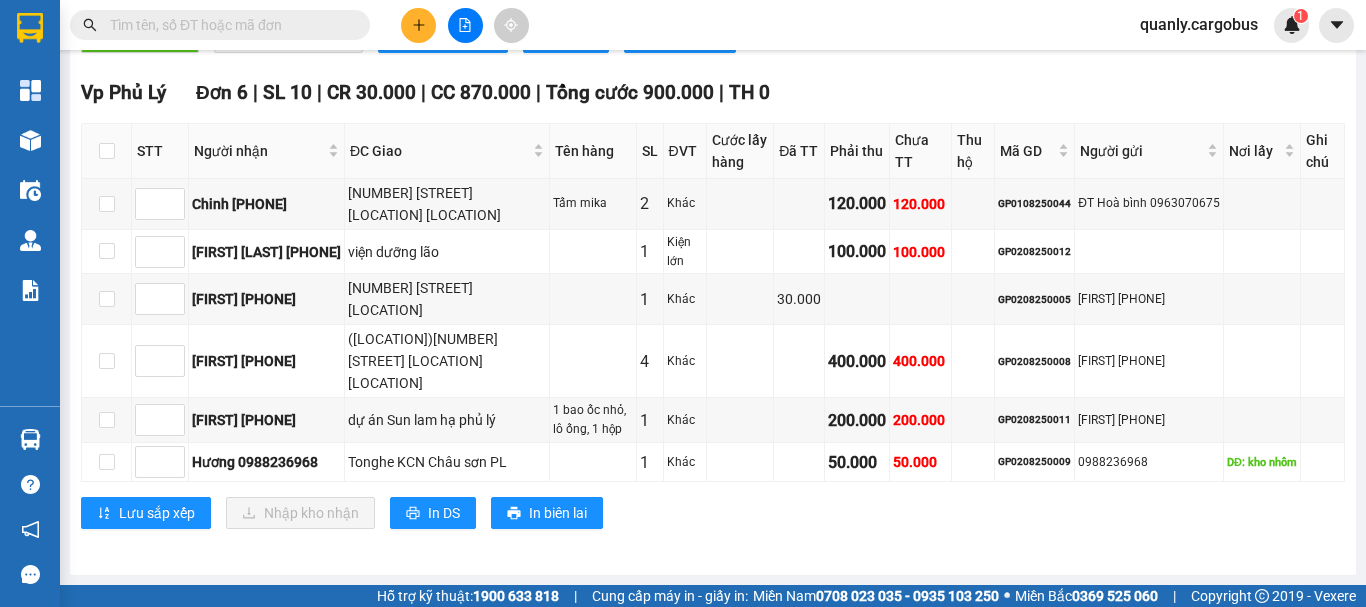 drag, startPoint x: 665, startPoint y: 369, endPoint x: 686, endPoint y: 412, distance: 47.853943 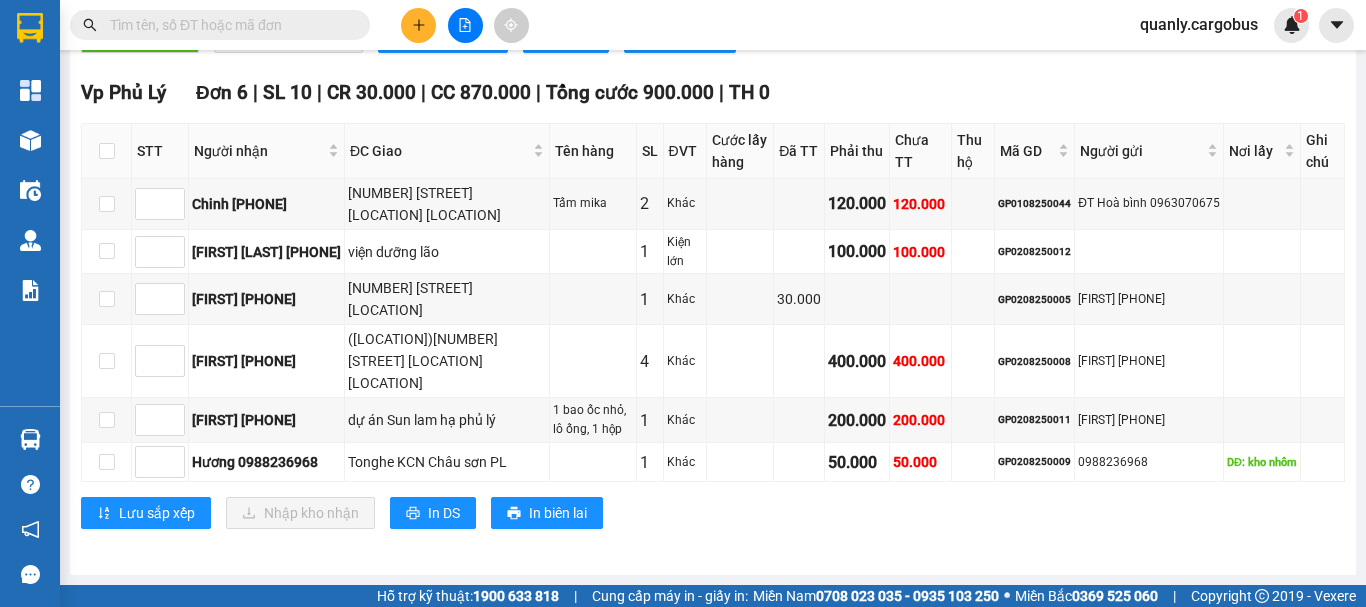 drag, startPoint x: 615, startPoint y: 364, endPoint x: 636, endPoint y: 406, distance: 46.957428 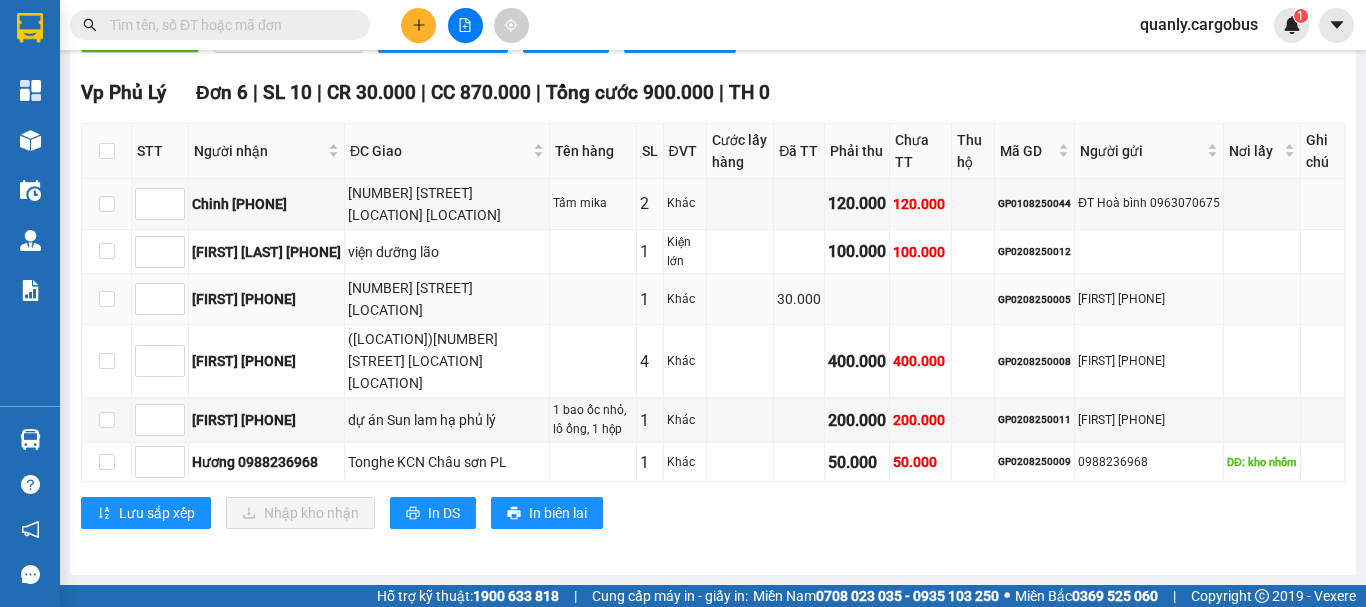 drag, startPoint x: 399, startPoint y: 256, endPoint x: 404, endPoint y: 323, distance: 67.18631 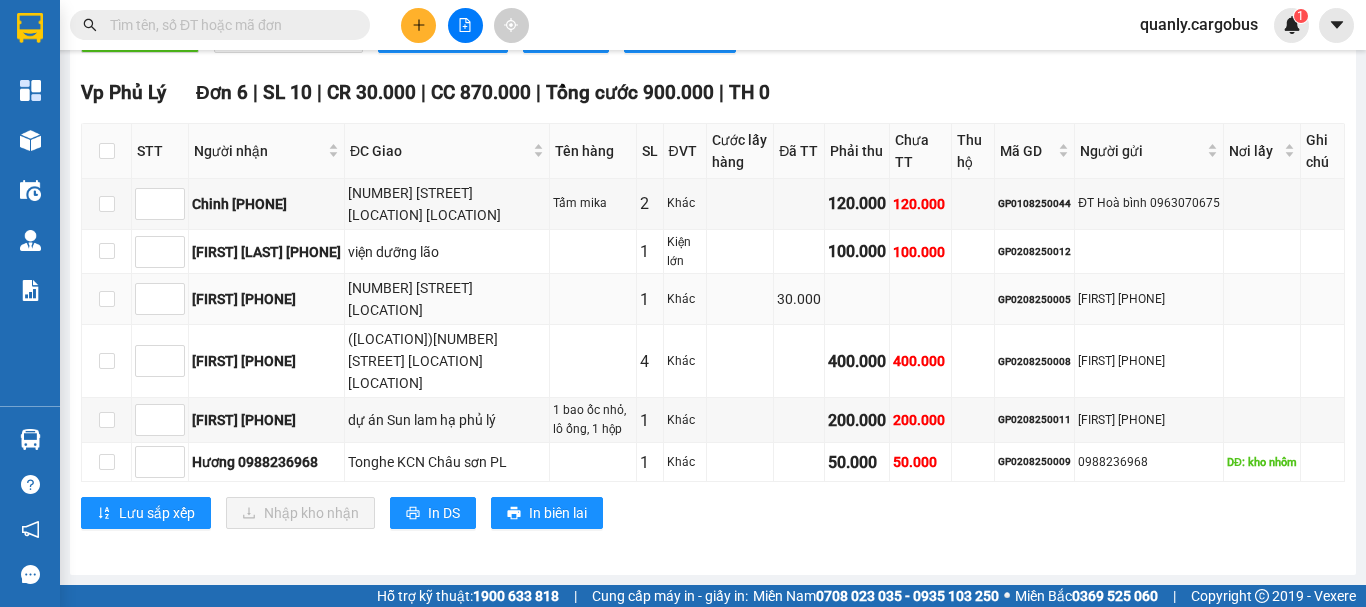 click on "[NUMBER] [STREET_NAME] [DISTRICT]" at bounding box center (447, 299) 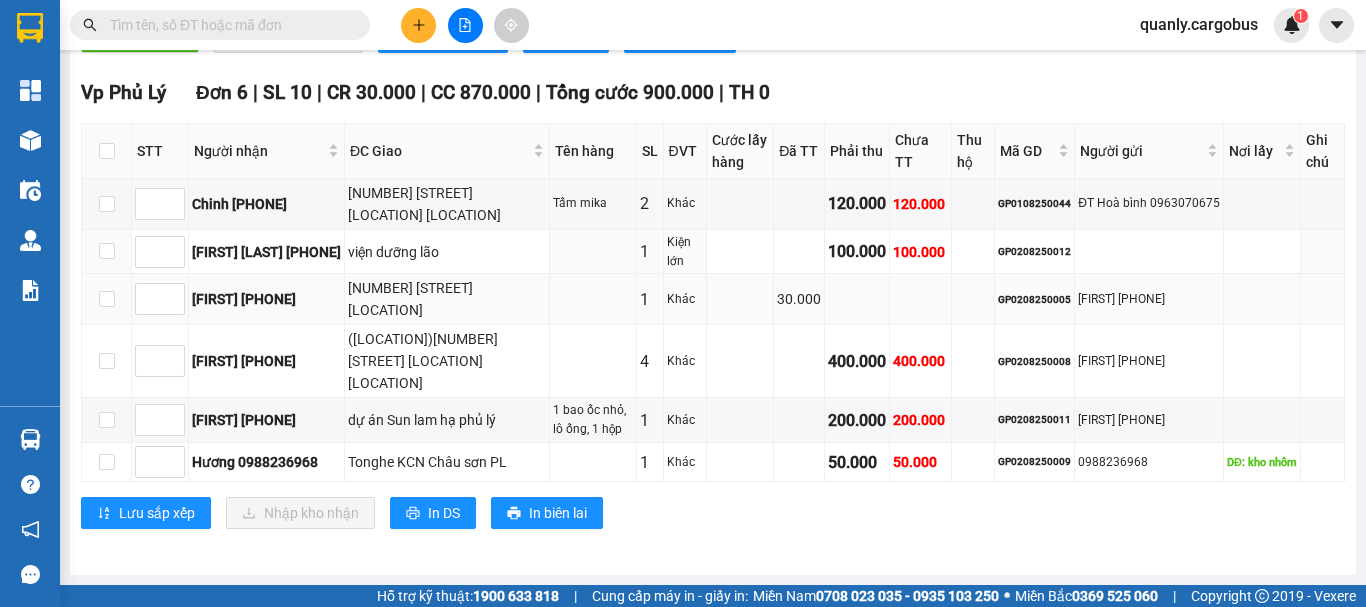 drag, startPoint x: 378, startPoint y: 267, endPoint x: 396, endPoint y: 318, distance: 54.08327 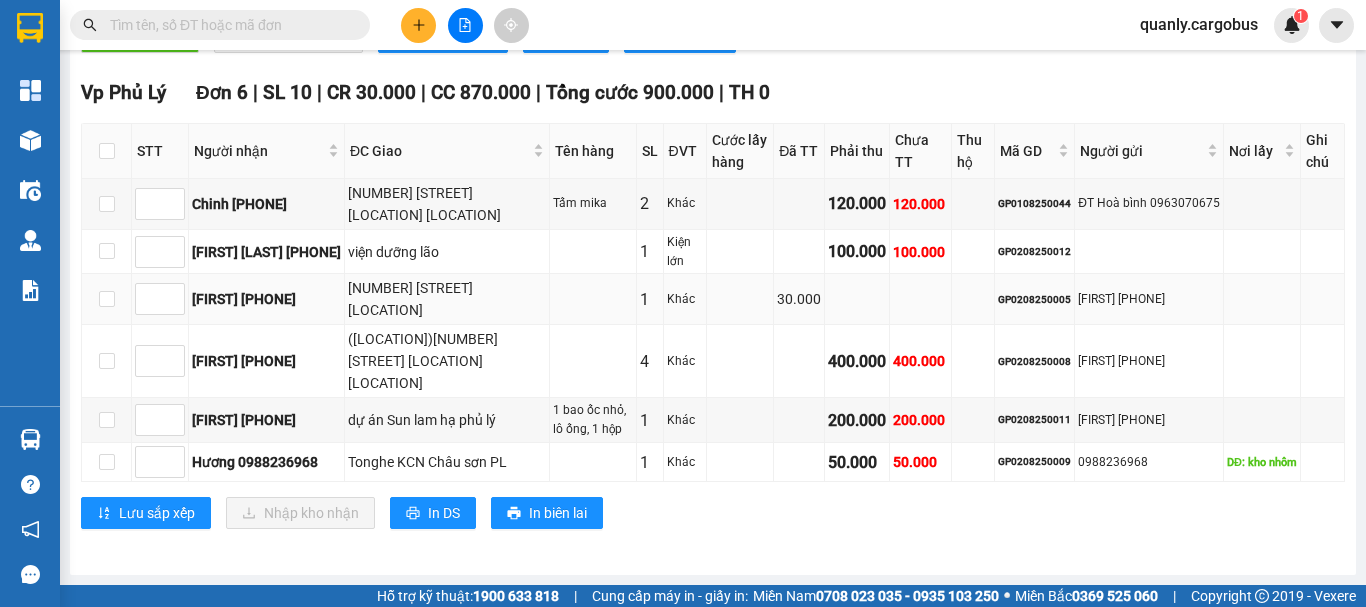 click on "[NUMBER] [STREET_NAME] [DISTRICT]" at bounding box center [447, 299] 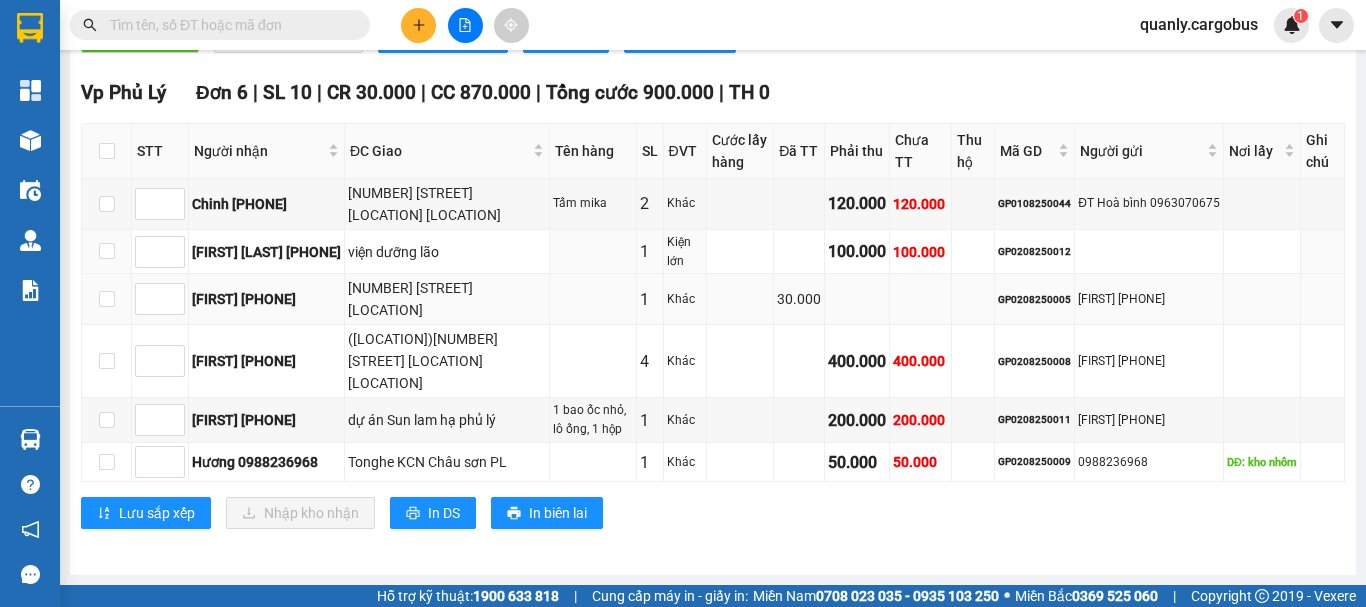 drag, startPoint x: 373, startPoint y: 298, endPoint x: 396, endPoint y: 346, distance: 53.225933 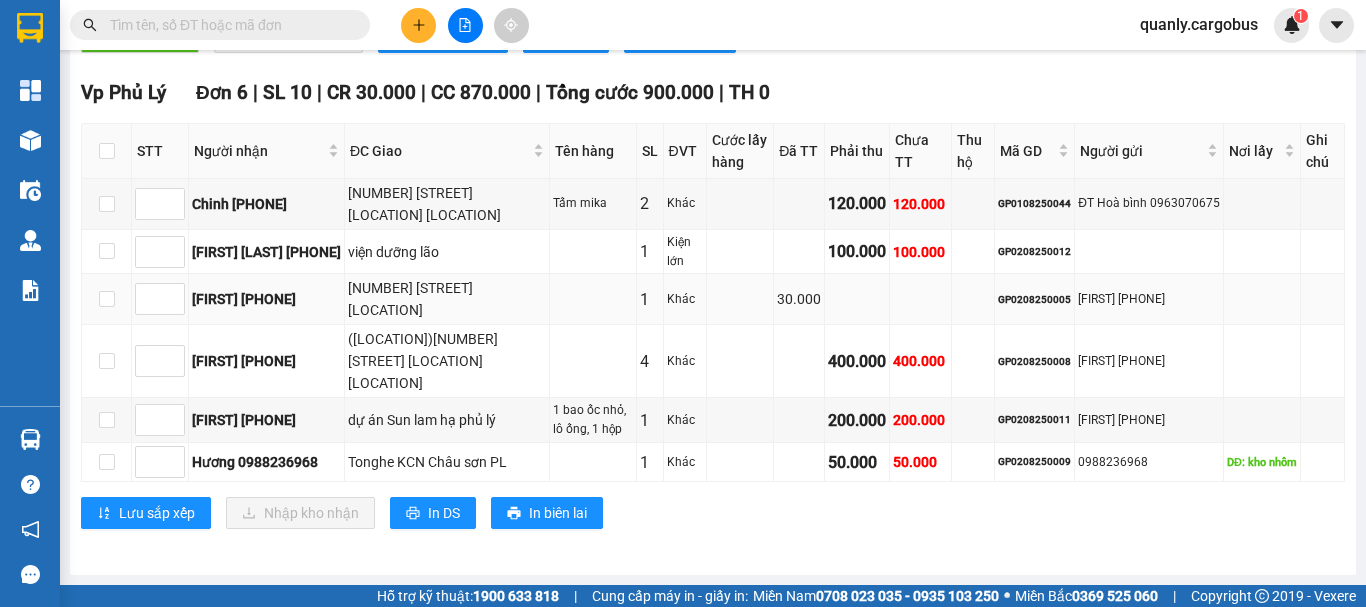 click on "[NUMBER] [STREET_NAME] [DISTRICT]" at bounding box center (447, 299) 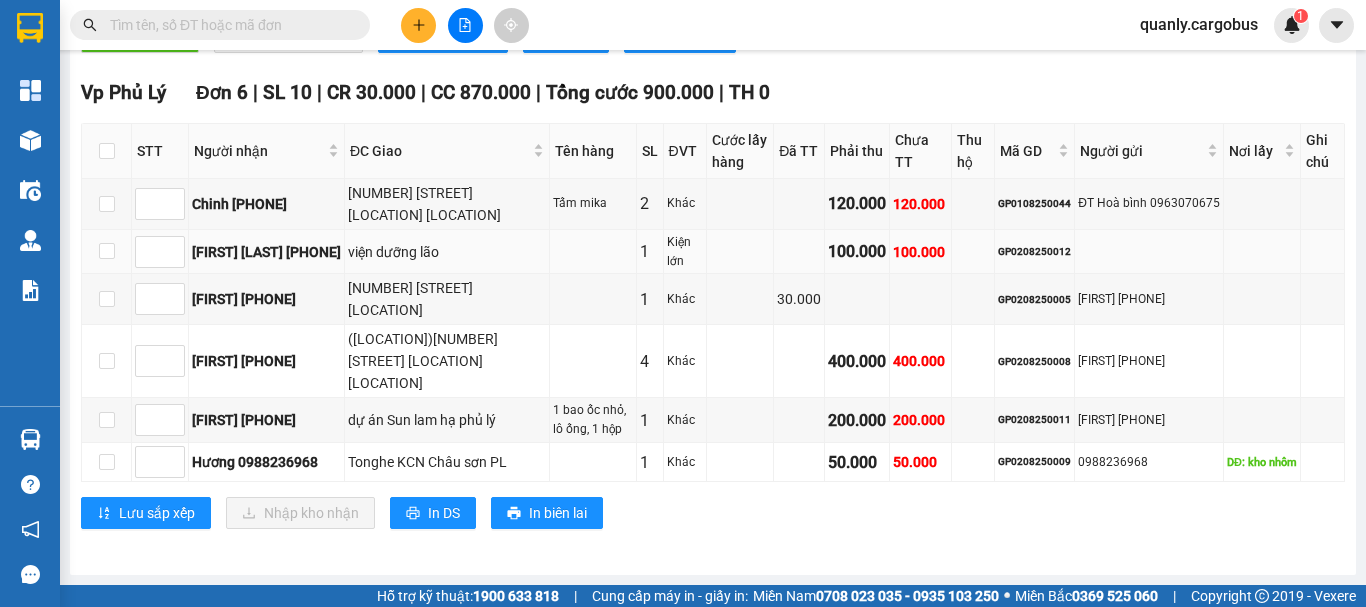 click on "viện dưỡng lão" at bounding box center (447, 252) 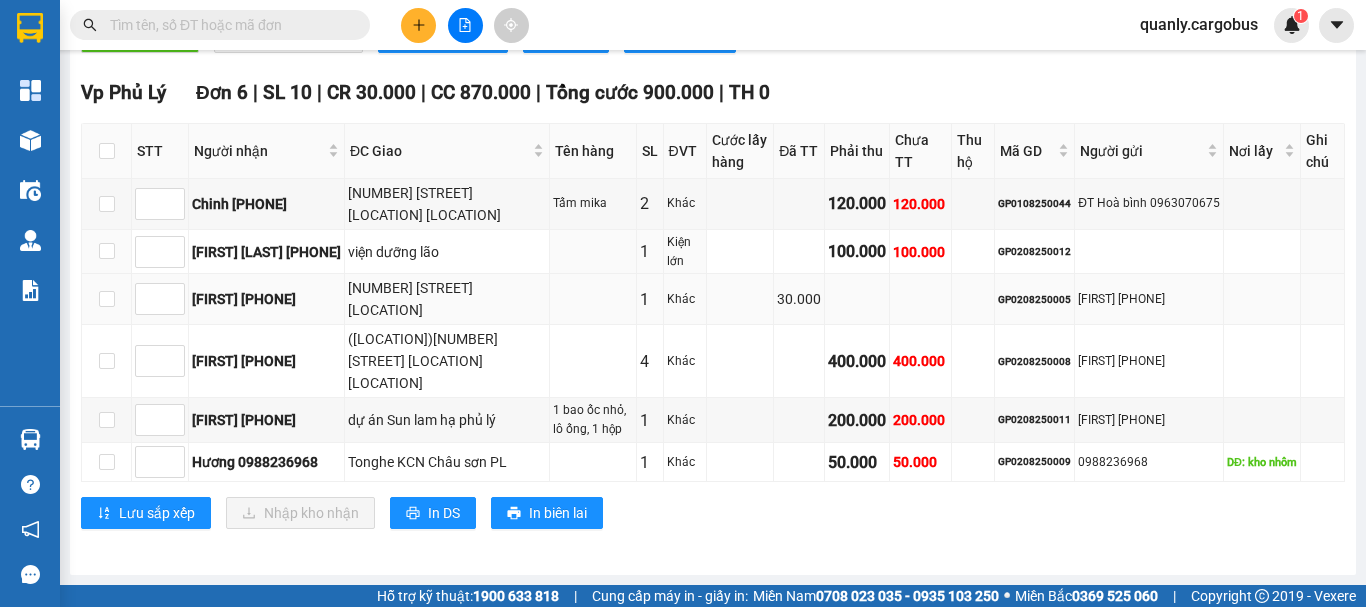 drag, startPoint x: 422, startPoint y: 307, endPoint x: 429, endPoint y: 346, distance: 39.623226 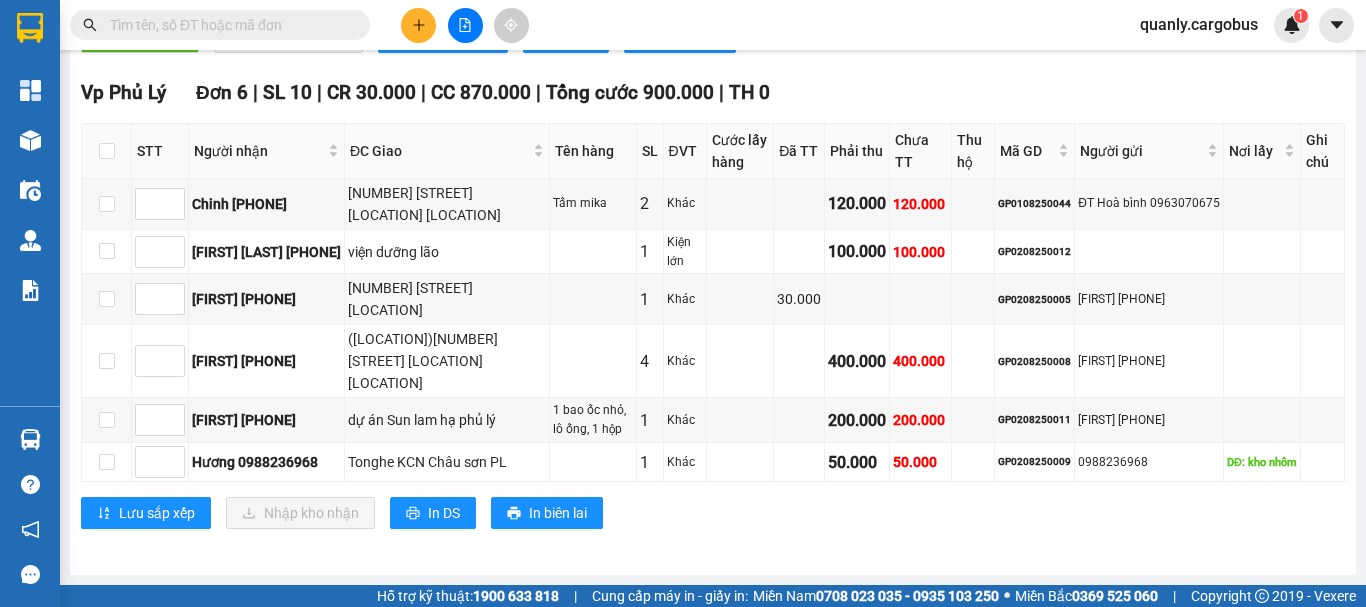 drag, startPoint x: 397, startPoint y: 350, endPoint x: 447, endPoint y: 415, distance: 82.006096 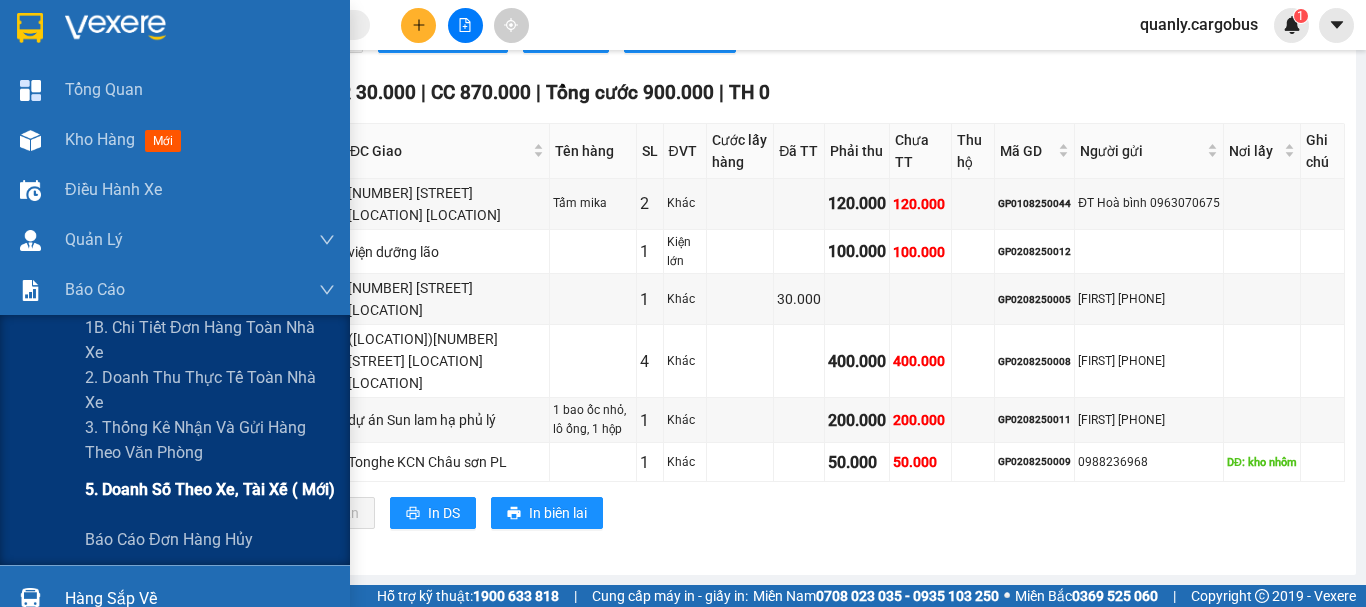 click on "5. Doanh số theo xe, tài xế ( mới)" at bounding box center (210, 489) 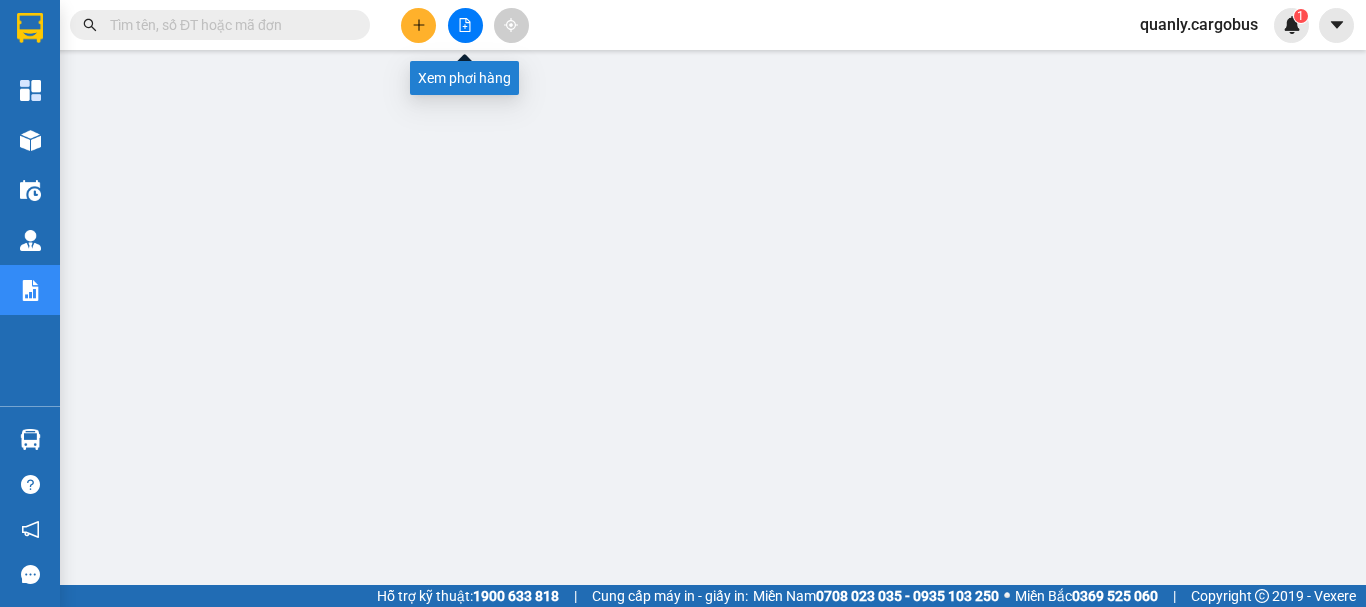 click at bounding box center (465, 25) 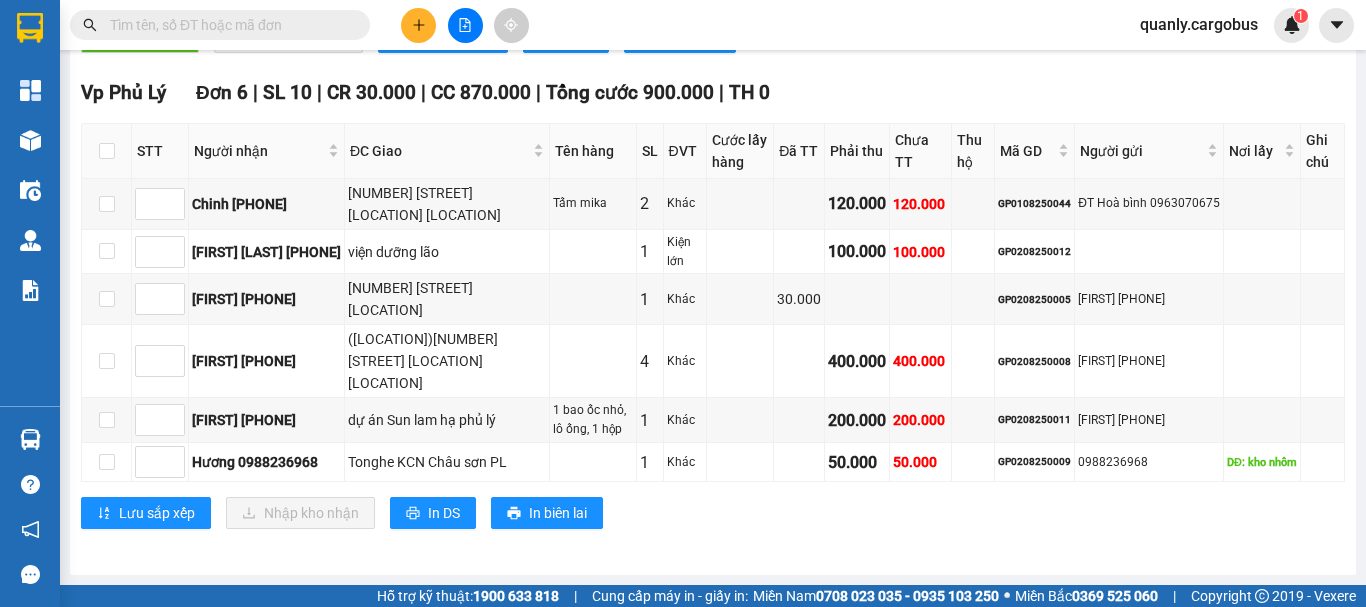 click on "[CITY] - [CITY]" at bounding box center [221, -697] 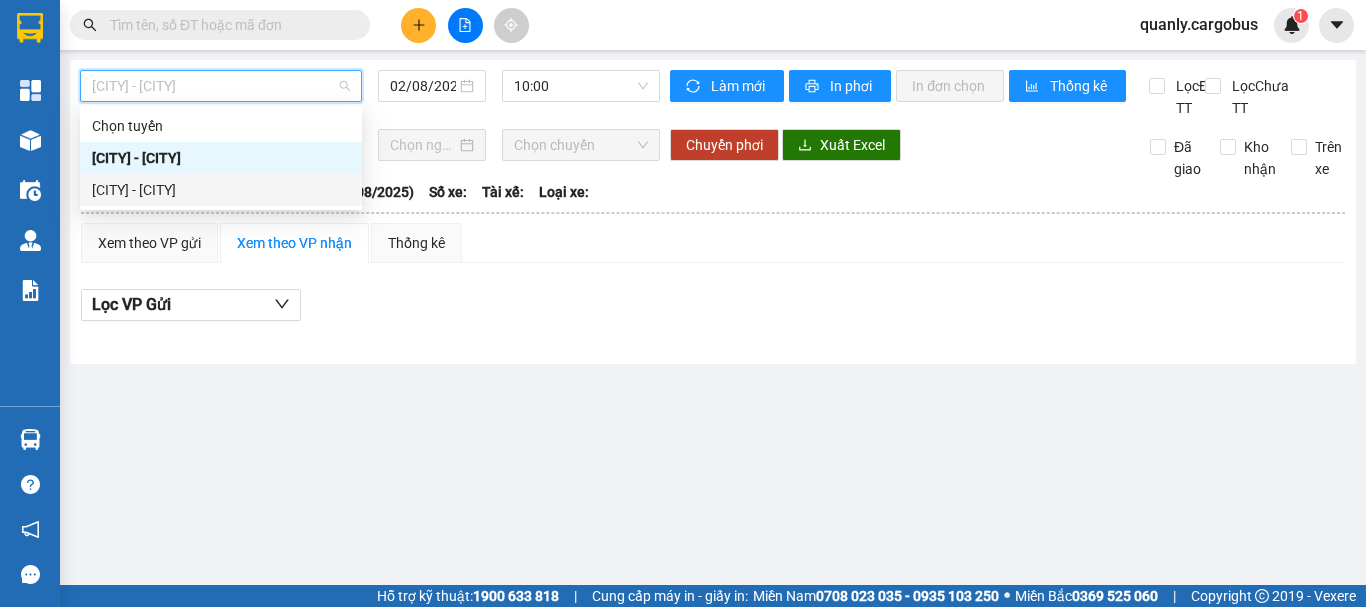 click on "[CITY] - [CITY]" at bounding box center [221, 190] 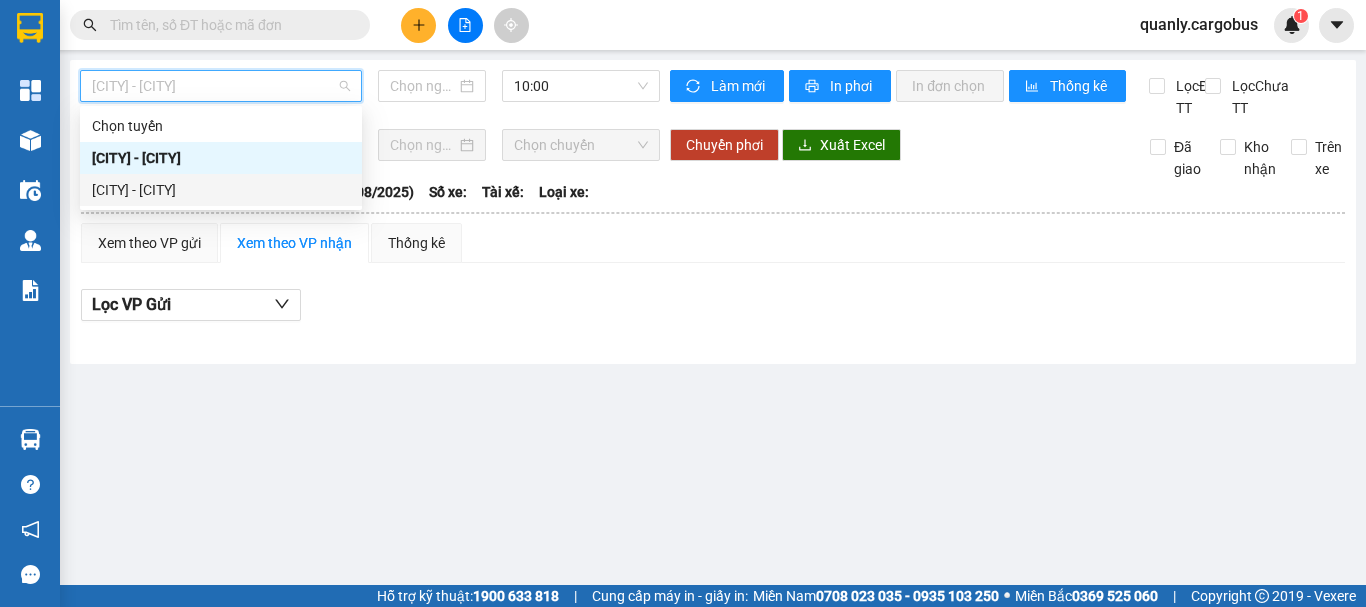 type on "02/08/2025" 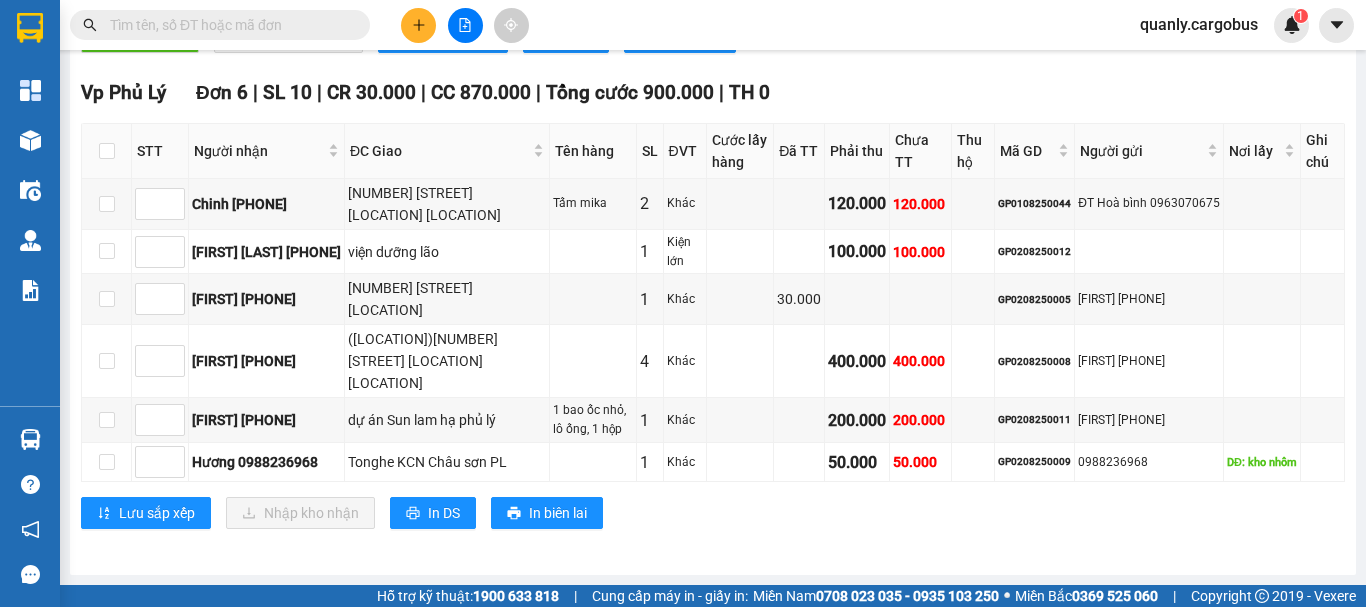 click on "Tổng cước   630.000" at bounding box center [693, -396] 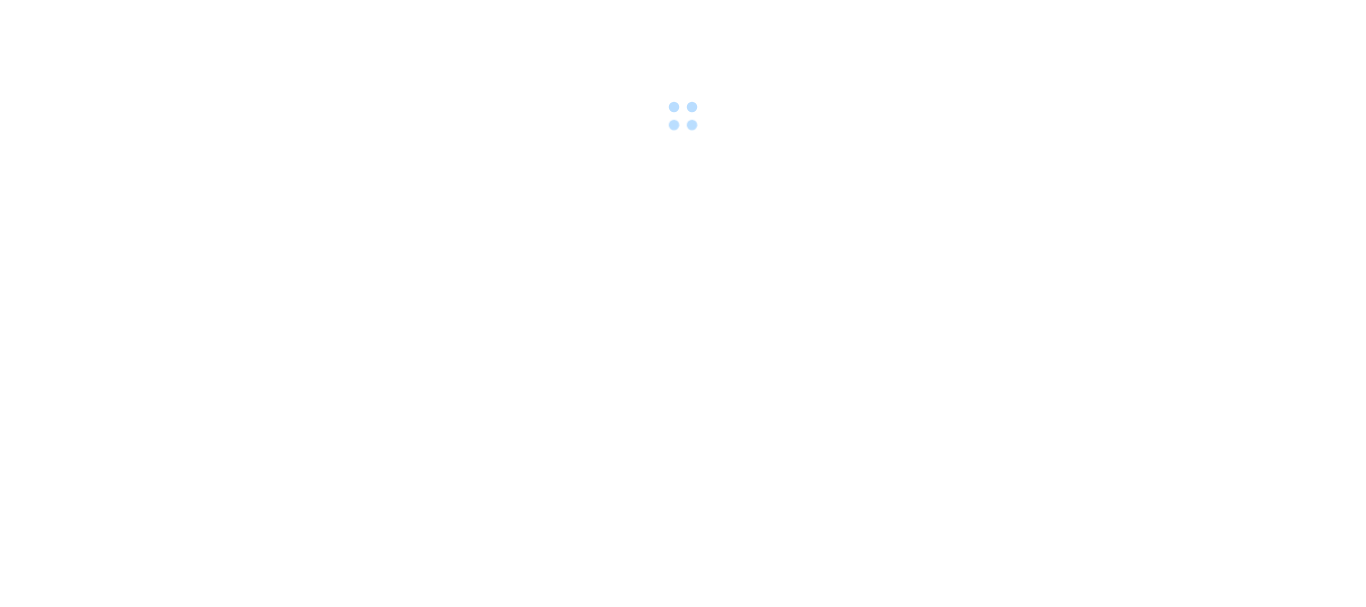 scroll, scrollTop: 0, scrollLeft: 0, axis: both 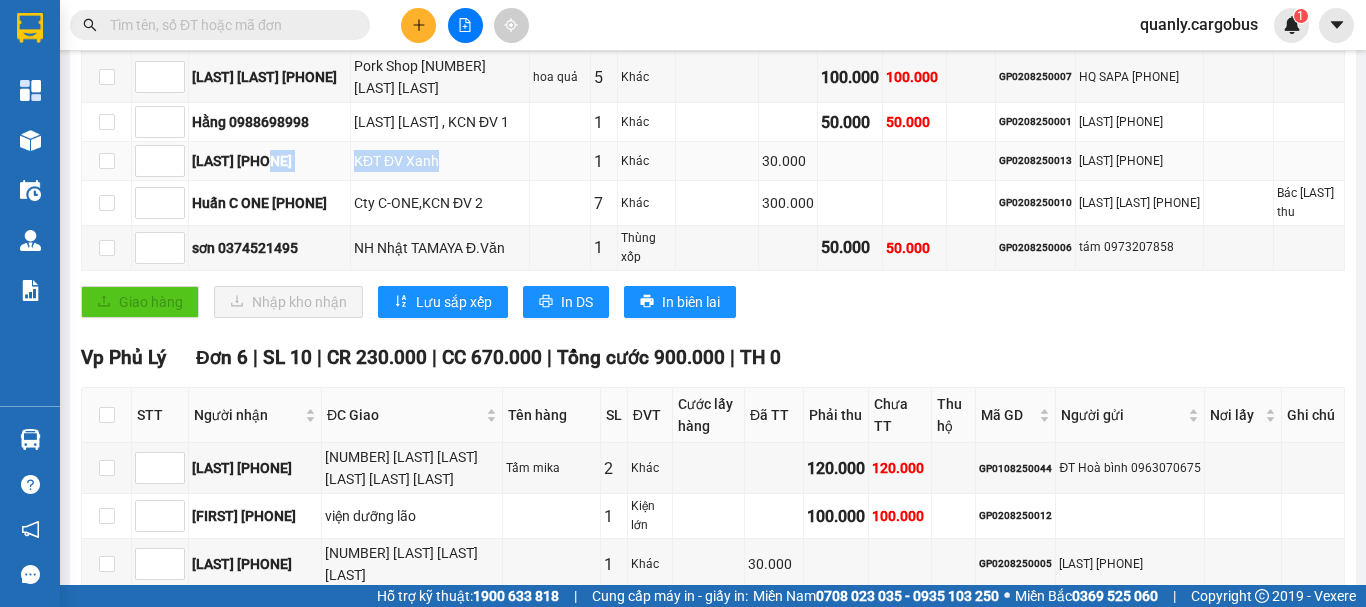 drag, startPoint x: 274, startPoint y: 213, endPoint x: 472, endPoint y: 213, distance: 198 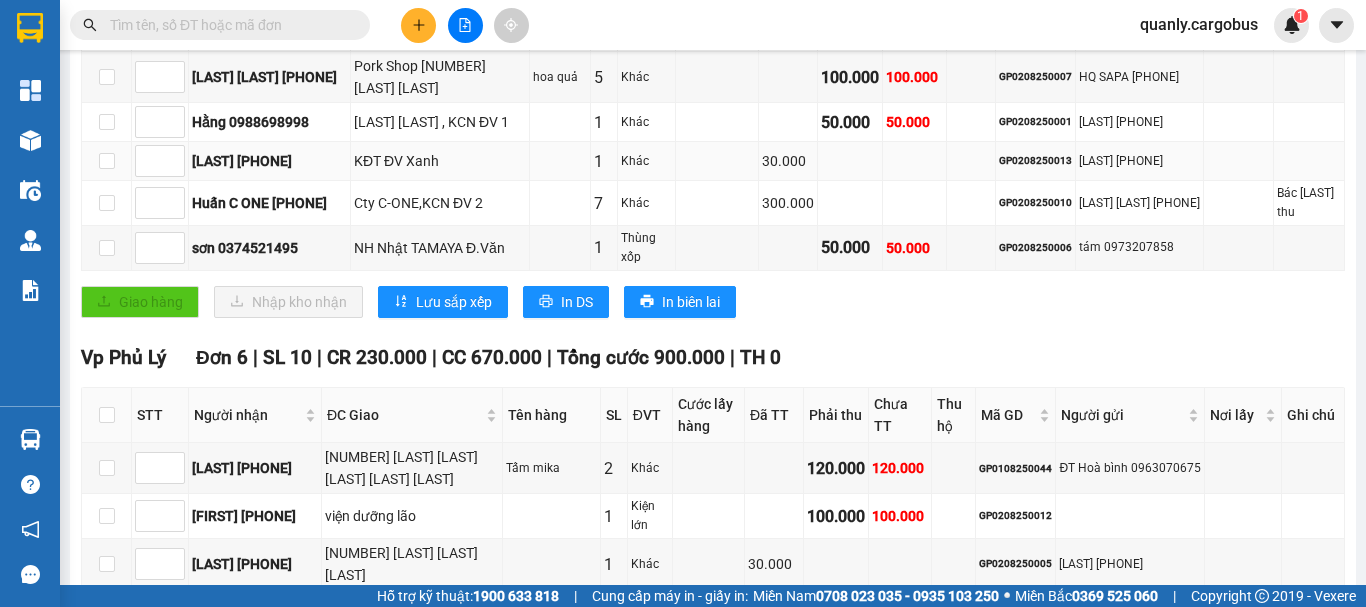 click on "GP0208250013" at bounding box center (1035, 161) 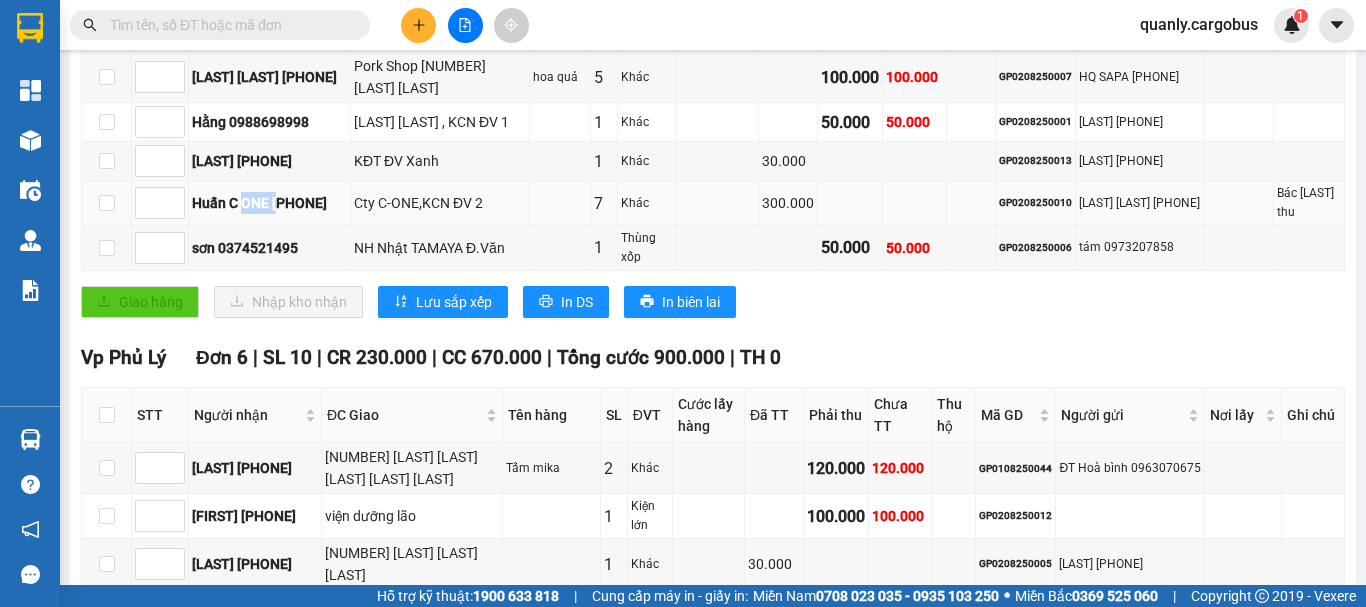 drag, startPoint x: 250, startPoint y: 259, endPoint x: 463, endPoint y: 237, distance: 214.13313 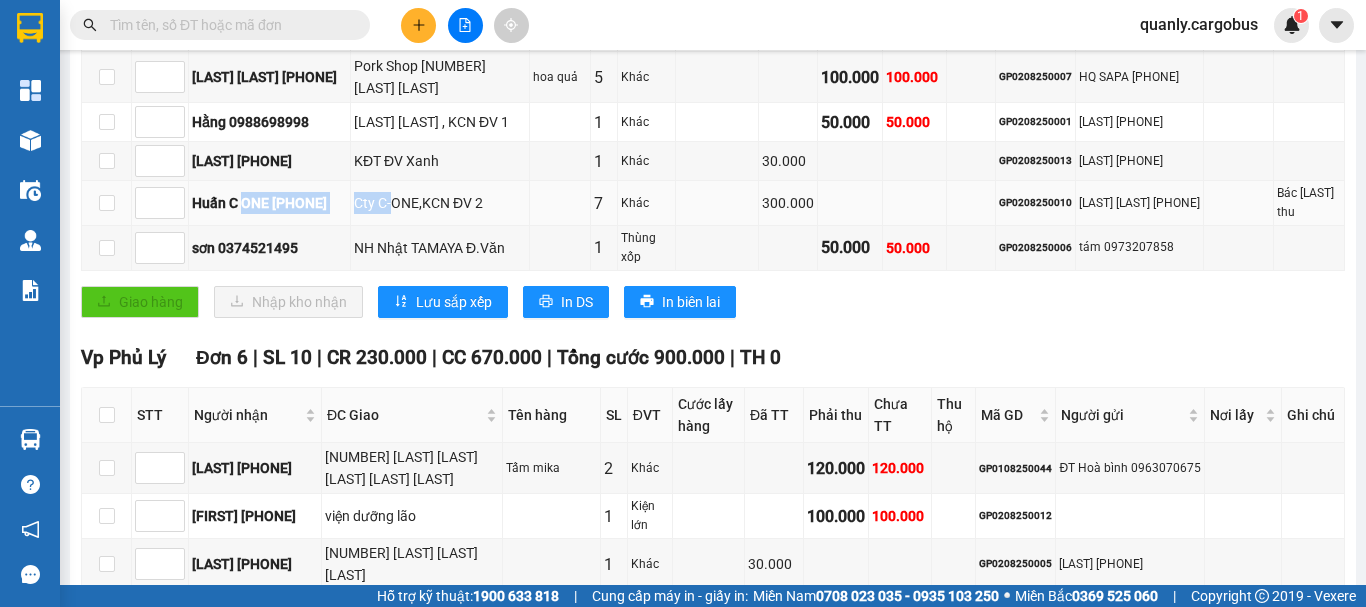click on "Cty C-ONE,KCN ĐV 2" at bounding box center [440, 203] 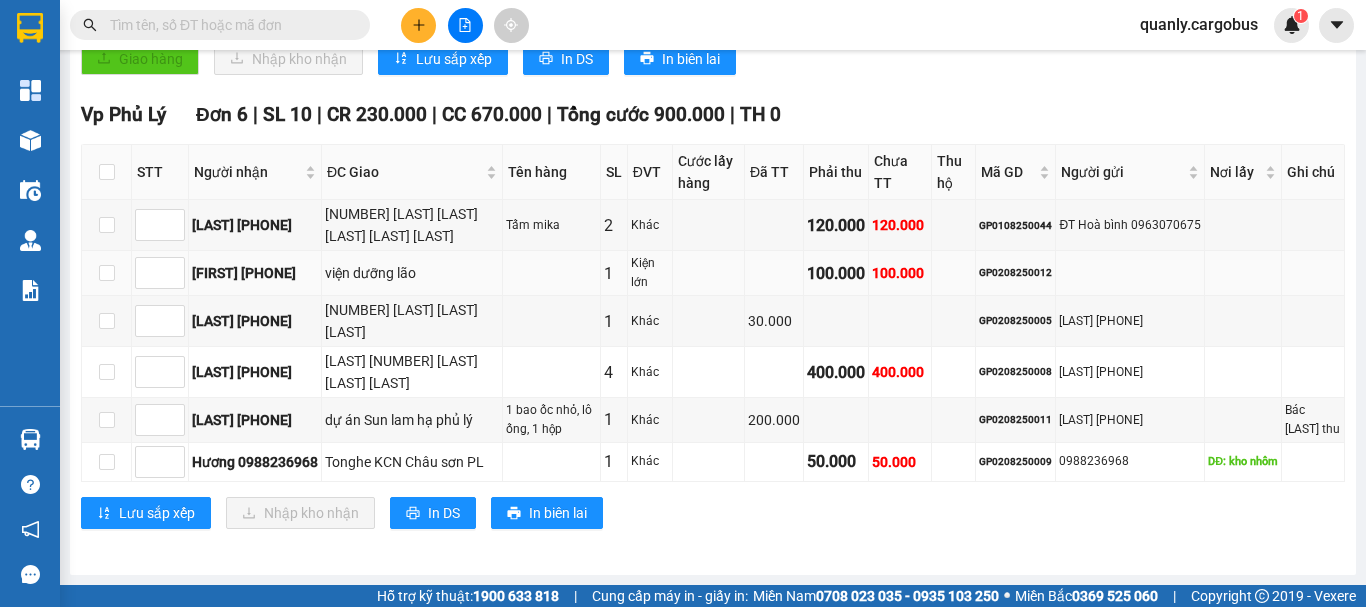 scroll, scrollTop: 783, scrollLeft: 0, axis: vertical 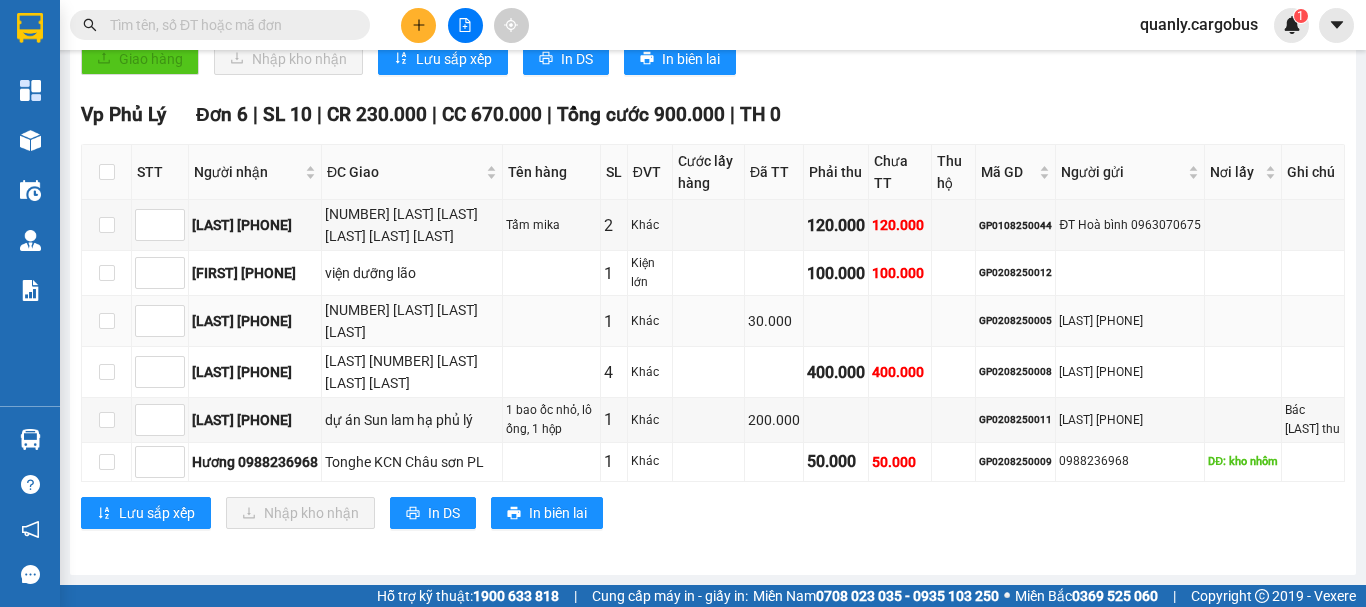 click on "30.000" at bounding box center [774, 321] 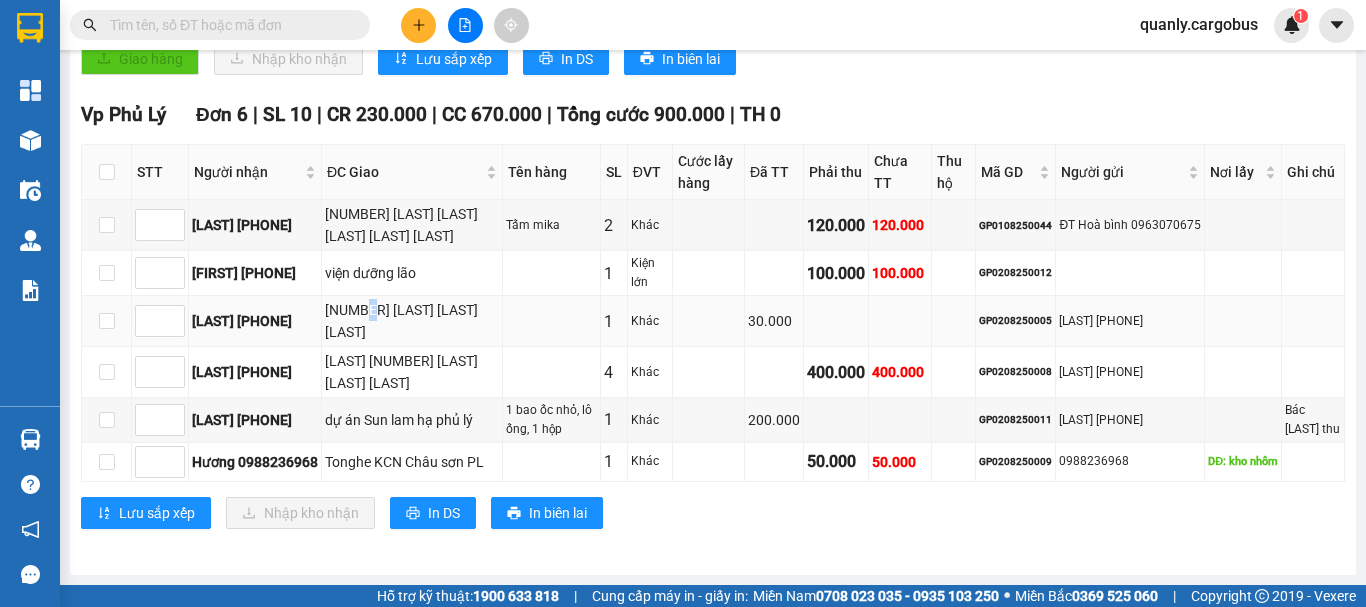 drag, startPoint x: 379, startPoint y: 333, endPoint x: 513, endPoint y: 323, distance: 134.37262 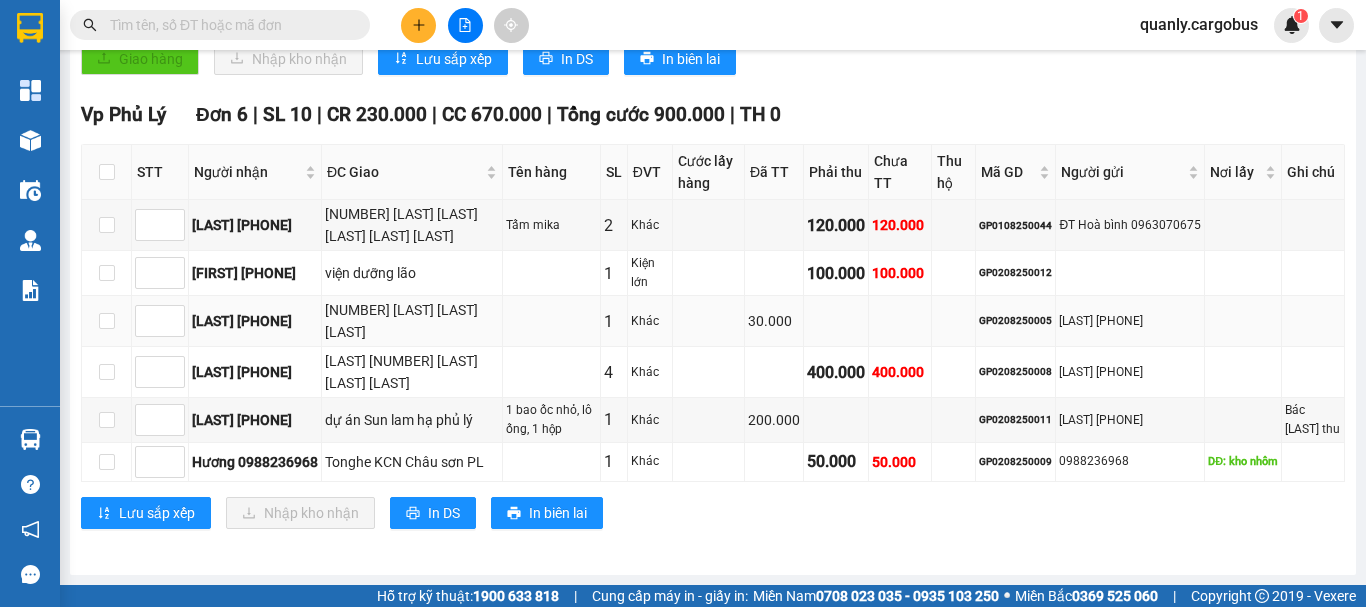click on "GP0208250005" at bounding box center [1015, 321] 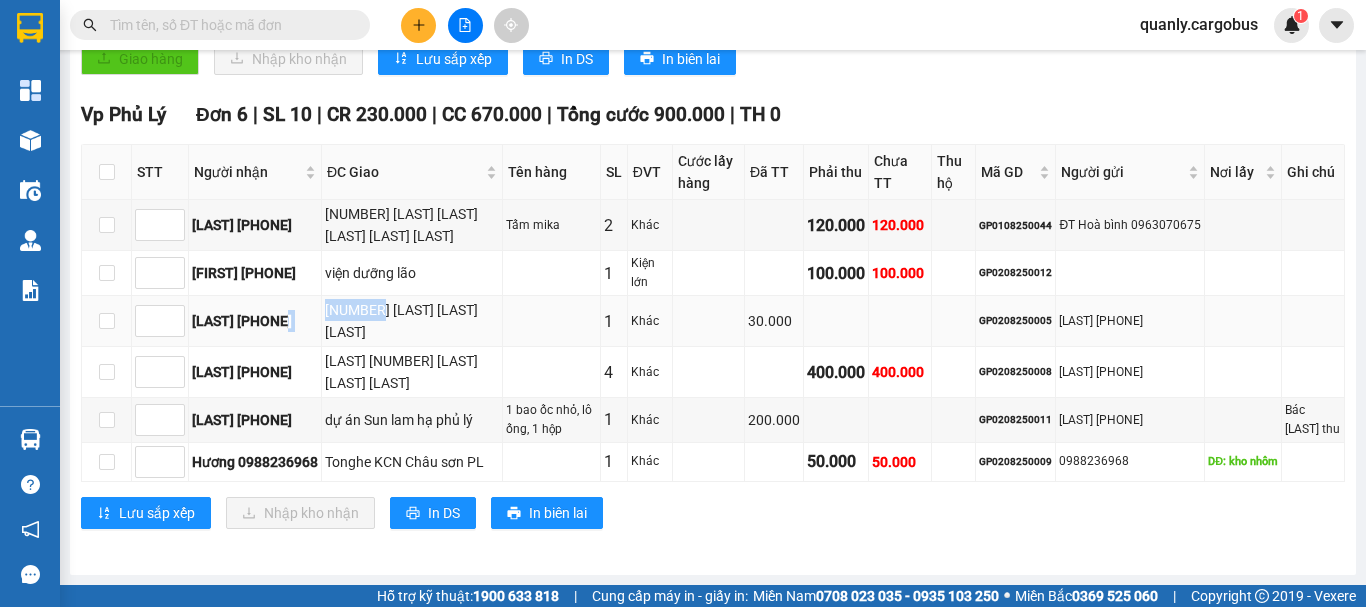 drag, startPoint x: 296, startPoint y: 321, endPoint x: 384, endPoint y: 337, distance: 89.44272 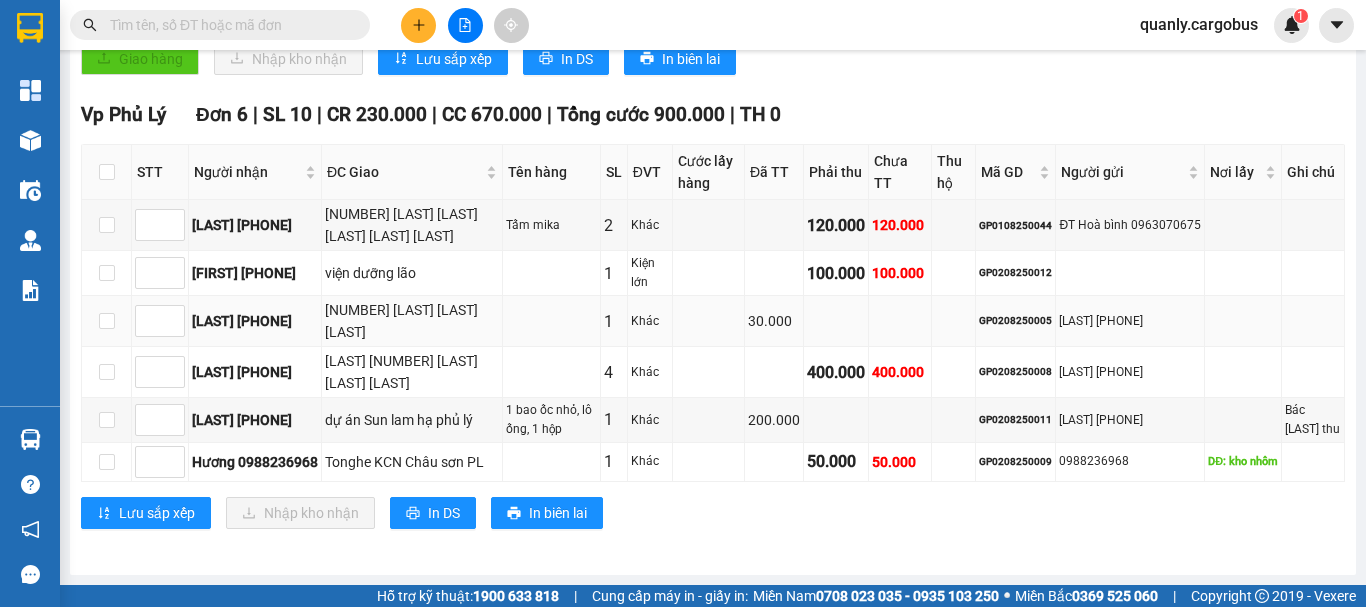 click on "86 nguyễn viết xuân PL" at bounding box center [412, 321] 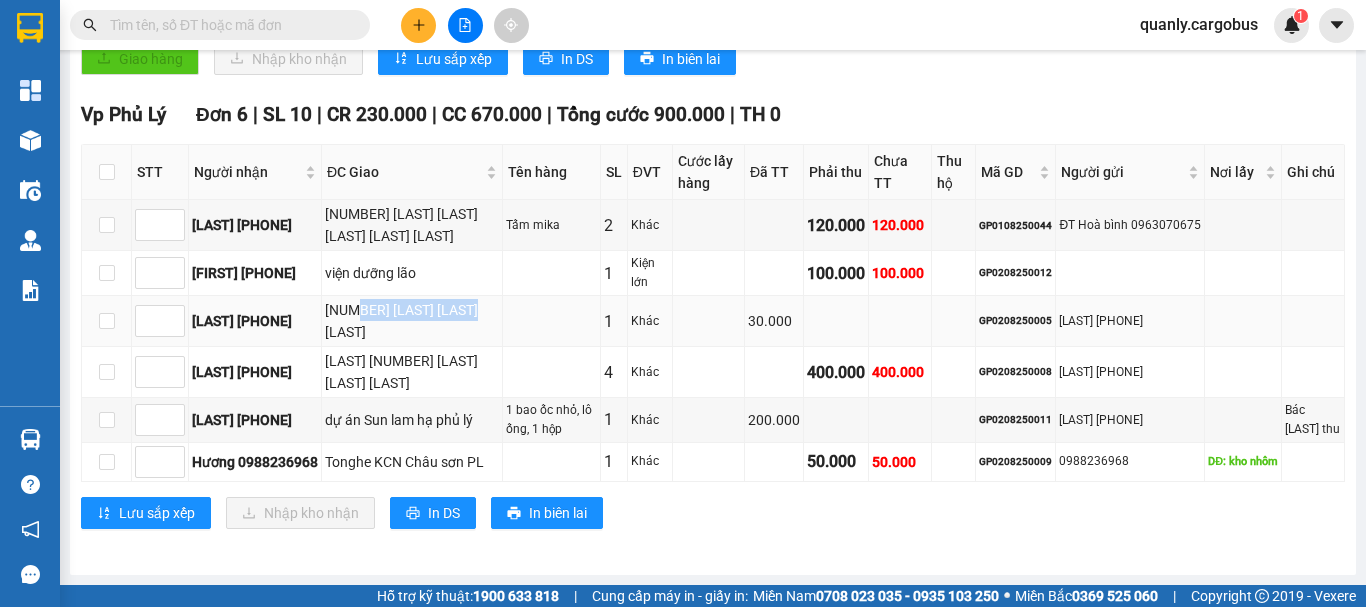 drag, startPoint x: 358, startPoint y: 325, endPoint x: 471, endPoint y: 331, distance: 113.15918 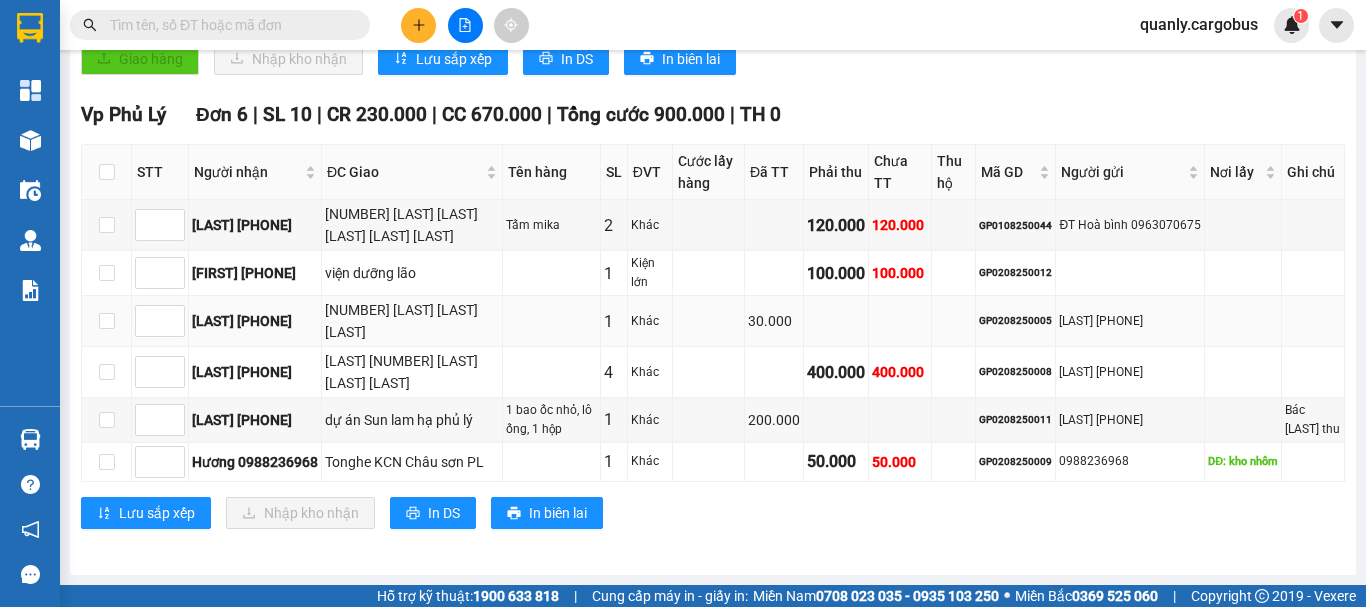 drag, startPoint x: 310, startPoint y: 333, endPoint x: 352, endPoint y: 335, distance: 42.047592 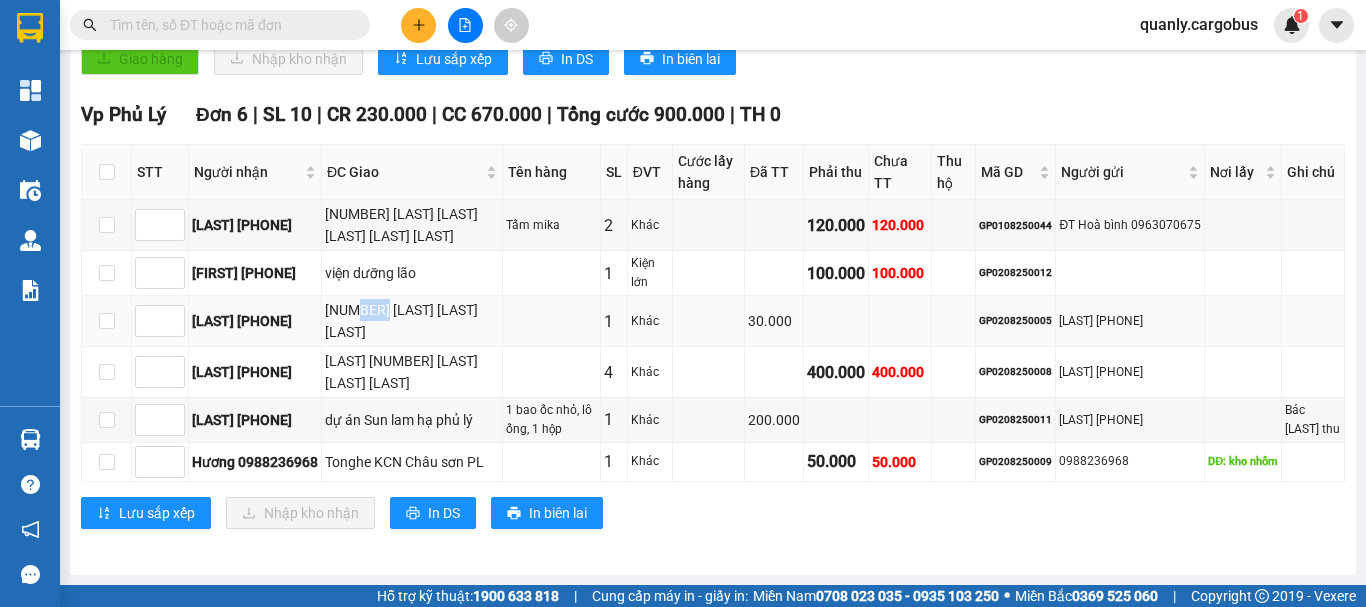 drag, startPoint x: 360, startPoint y: 324, endPoint x: 392, endPoint y: 328, distance: 32.24903 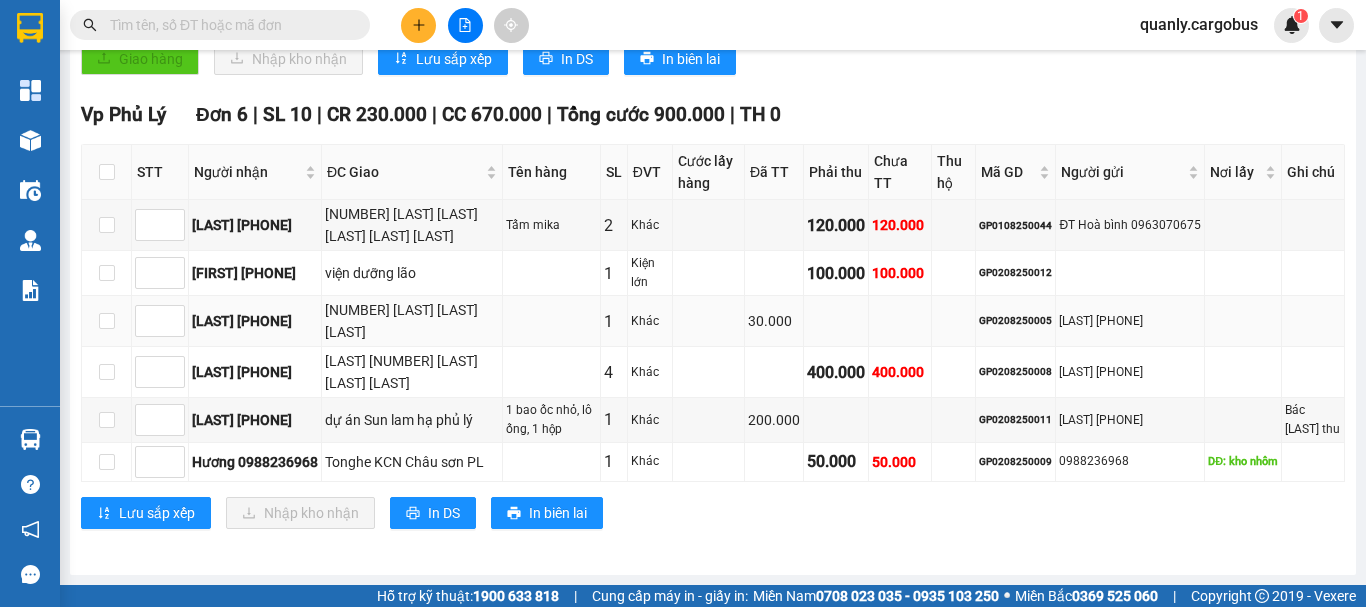 click on "86 nguyễn viết xuân PL" at bounding box center (412, 321) 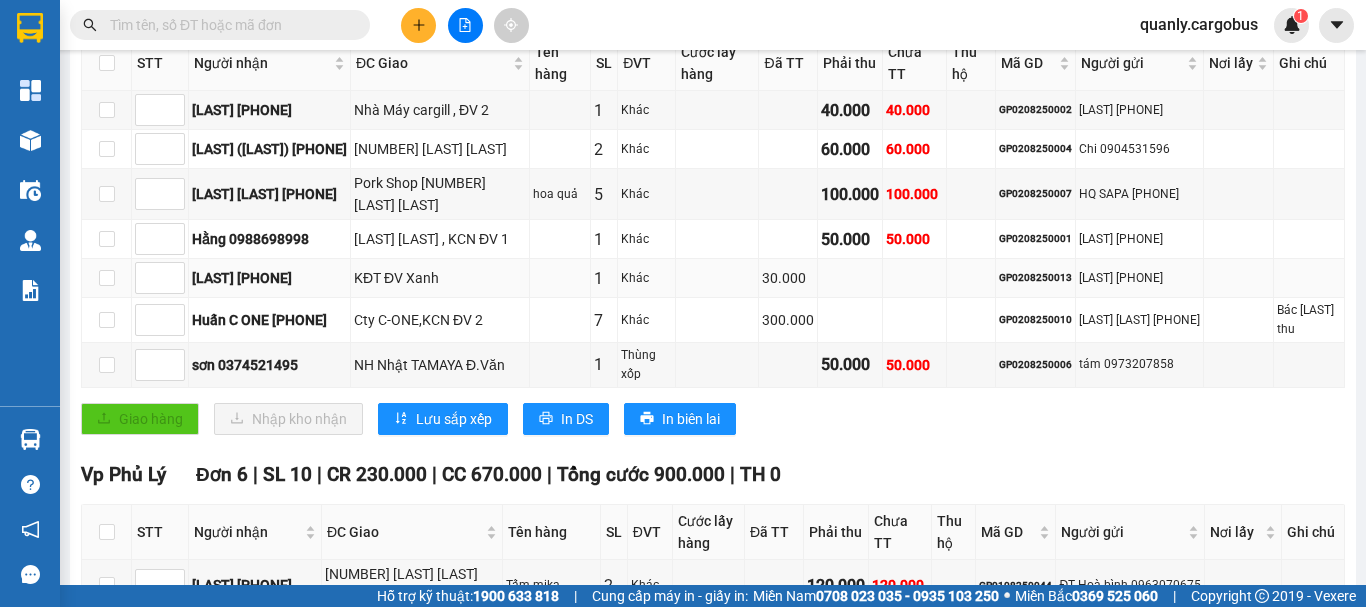 scroll, scrollTop: 283, scrollLeft: 0, axis: vertical 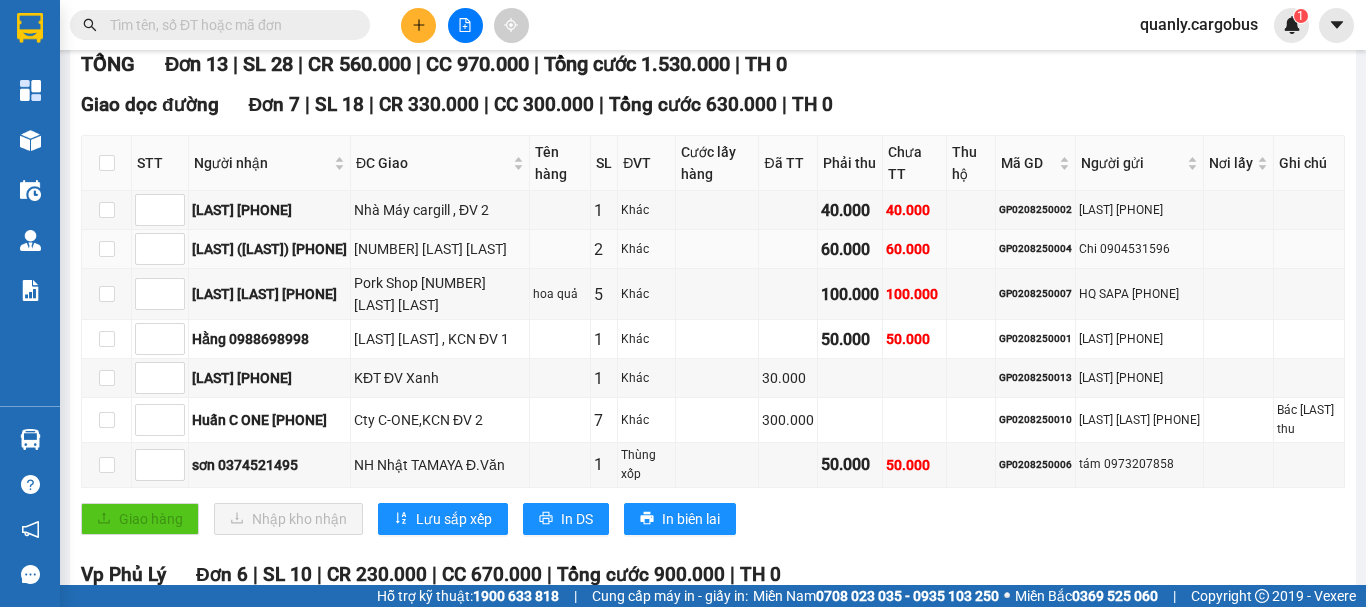 click on "60.000" at bounding box center [850, 249] 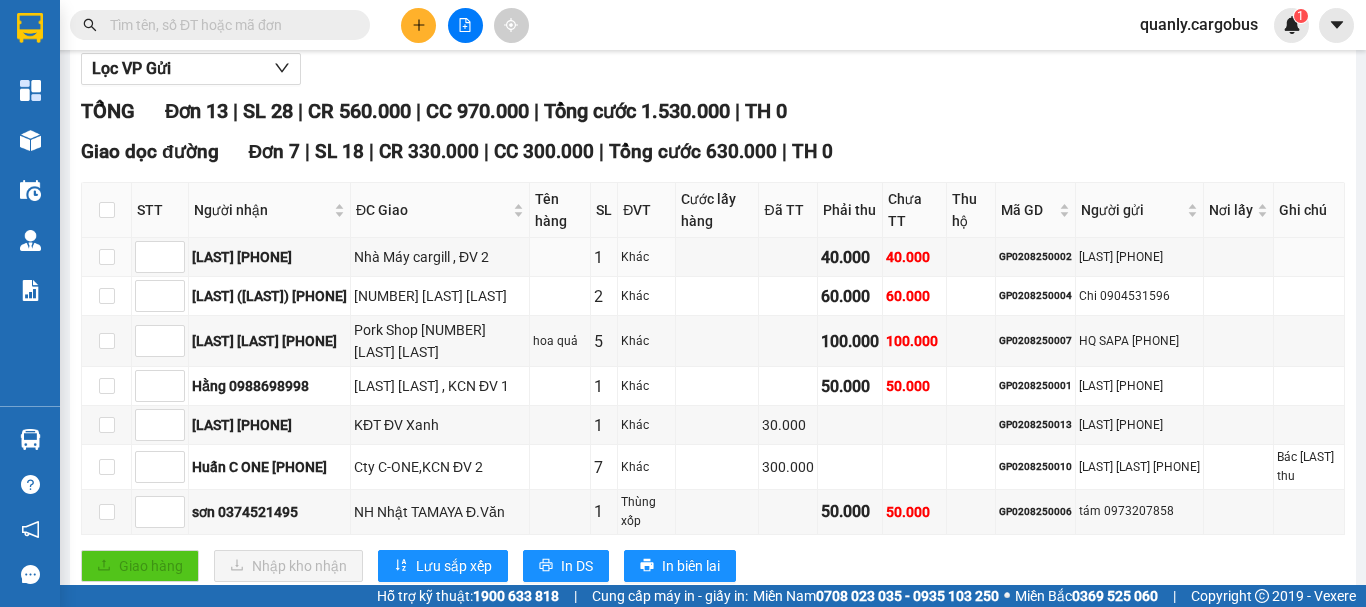 scroll, scrollTop: 83, scrollLeft: 0, axis: vertical 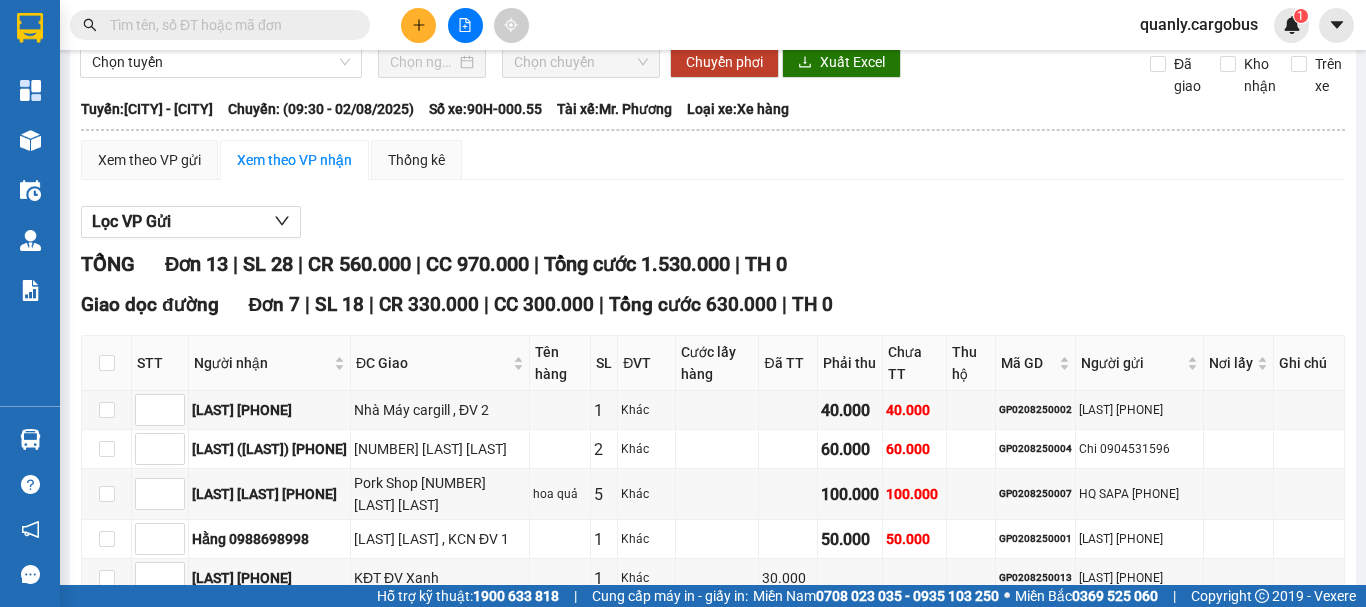drag, startPoint x: 654, startPoint y: 288, endPoint x: 683, endPoint y: 304, distance: 33.12099 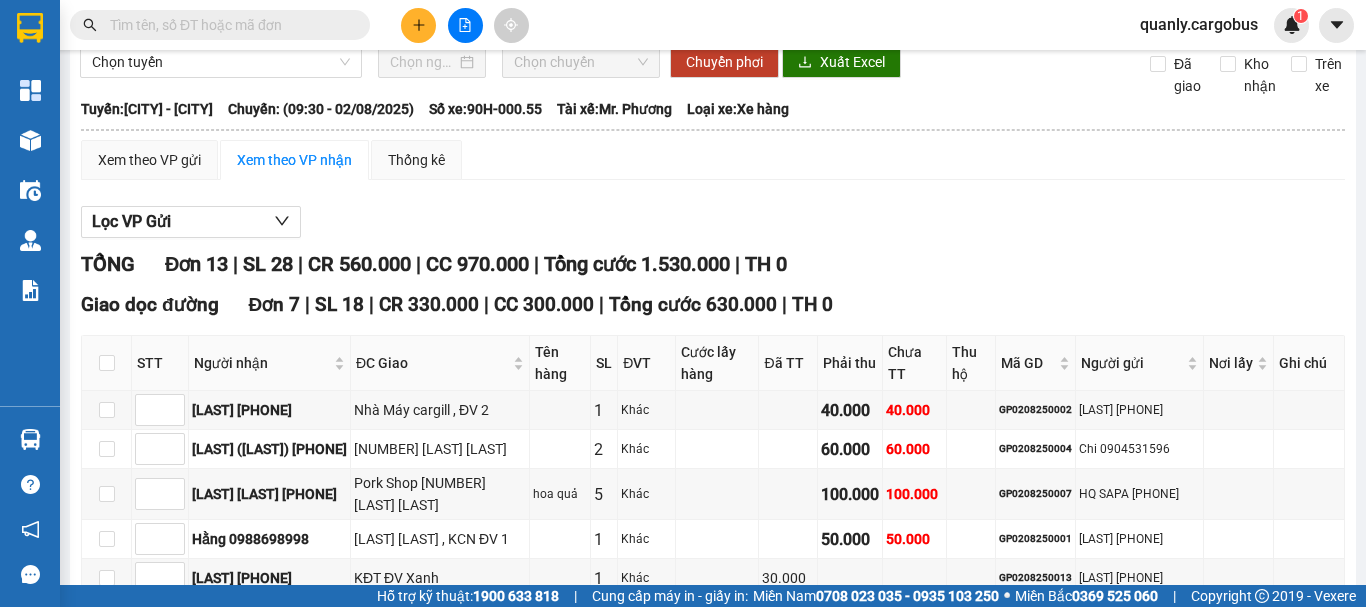 click on "TỔNG Đơn   13 | SL   28 | CR   560.000 | CC   970.000 | Tổng cước   1.530.000 | TH   0 Giao dọc đường Đơn   7 | SL   18 | CR   330.000 | CC   300.000 | Tổng cước   630.000 | TH   0 STT Người nhận ĐC Giao Tên hàng SL ĐVT Cước lấy hàng Đã TT Phải thu Chưa TT Thu hộ Mã GD Người gửi Nơi lấy Ghi chú Ký nhận                                   giang 0948420245 Nhà Máy cargill , ĐV 2 1 Khác 40.000 40.000 GP0208250002 Thắng 0963535597 Hiệp (Cty 3F) 0987331194 310 Phạm ngọc nhi ĐVX 2 Khác 60.000 60.000 GP0208250004 Chi 0904531596 Hiền hạnh 0966536416 Pork Shop 19 Nguyễn Văn Linh hoa quả 5 Khác 100.000 100.000 GP0208250007 HQ SAPA 0922011333 Hằng 0988698998 Cty Leo Jins Việt, KCN ĐV 1 1 Khác 50.000 50.000 GP0208250001 Hiền 0375352982 Sơn 0961722686 KĐT ĐV Xanh 1 Khác 30.000 GP0208250013 Huyền 0988828225 Huấn C ONE 0985248251 Cty C-ONE,KCN ĐV 2 7 Khác 300.000 GP0208250010 Cty linh hiếu 0904548484 1 50.000" at bounding box center [713, 731] 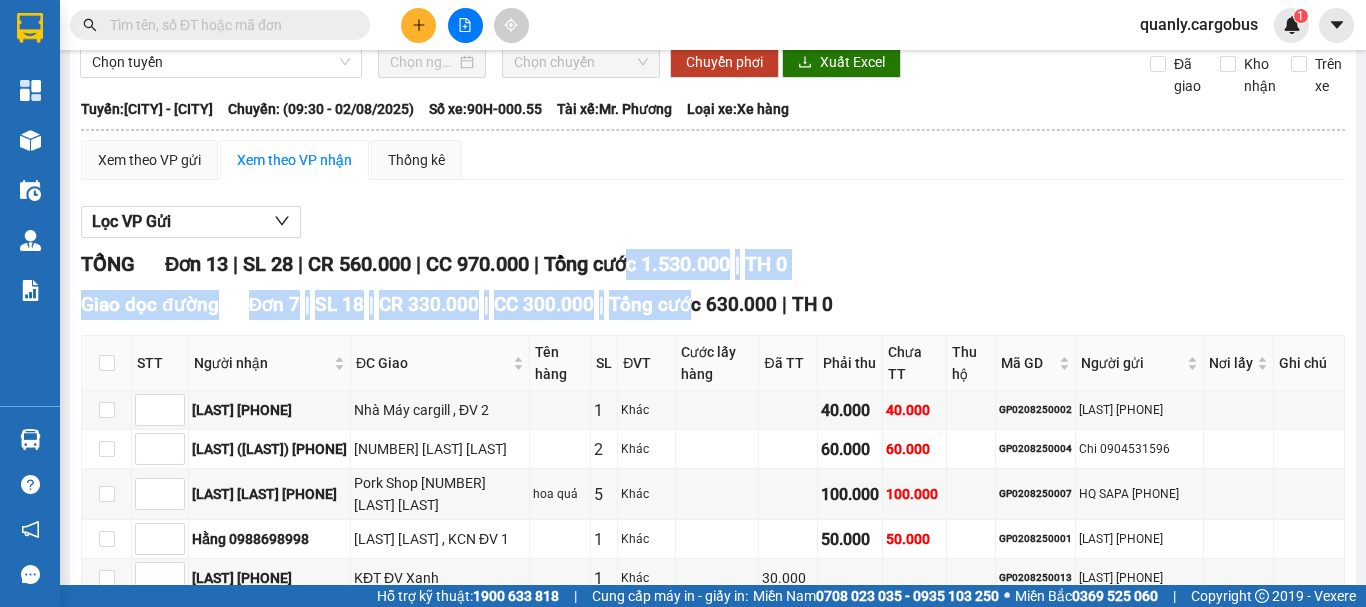 click on "TỔNG Đơn   13 | SL   28 | CR   560.000 | CC   970.000 | Tổng cước   1.530.000 | TH   0 Giao dọc đường Đơn   7 | SL   18 | CR   330.000 | CC   300.000 | Tổng cước   630.000 | TH   0 STT Người nhận ĐC Giao Tên hàng SL ĐVT Cước lấy hàng Đã TT Phải thu Chưa TT Thu hộ Mã GD Người gửi Nơi lấy Ghi chú Ký nhận                                   giang 0948420245 Nhà Máy cargill , ĐV 2 1 Khác 40.000 40.000 GP0208250002 Thắng 0963535597 Hiệp (Cty 3F) 0987331194 310 Phạm ngọc nhi ĐVX 2 Khác 60.000 60.000 GP0208250004 Chi 0904531596 Hiền hạnh 0966536416 Pork Shop 19 Nguyễn Văn Linh hoa quả 5 Khác 100.000 100.000 GP0208250007 HQ SAPA 0922011333 Hằng 0988698998 Cty Leo Jins Việt, KCN ĐV 1 1 Khác 50.000 50.000 GP0208250001 Hiền 0375352982 Sơn 0961722686 KĐT ĐV Xanh 1 Khác 30.000 GP0208250013 Huyền 0988828225 Huấn C ONE 0985248251 Cty C-ONE,KCN ĐV 2 7 Khác 300.000 GP0208250010 Cty linh hiếu 0904548484 1 50.000" at bounding box center (713, 731) 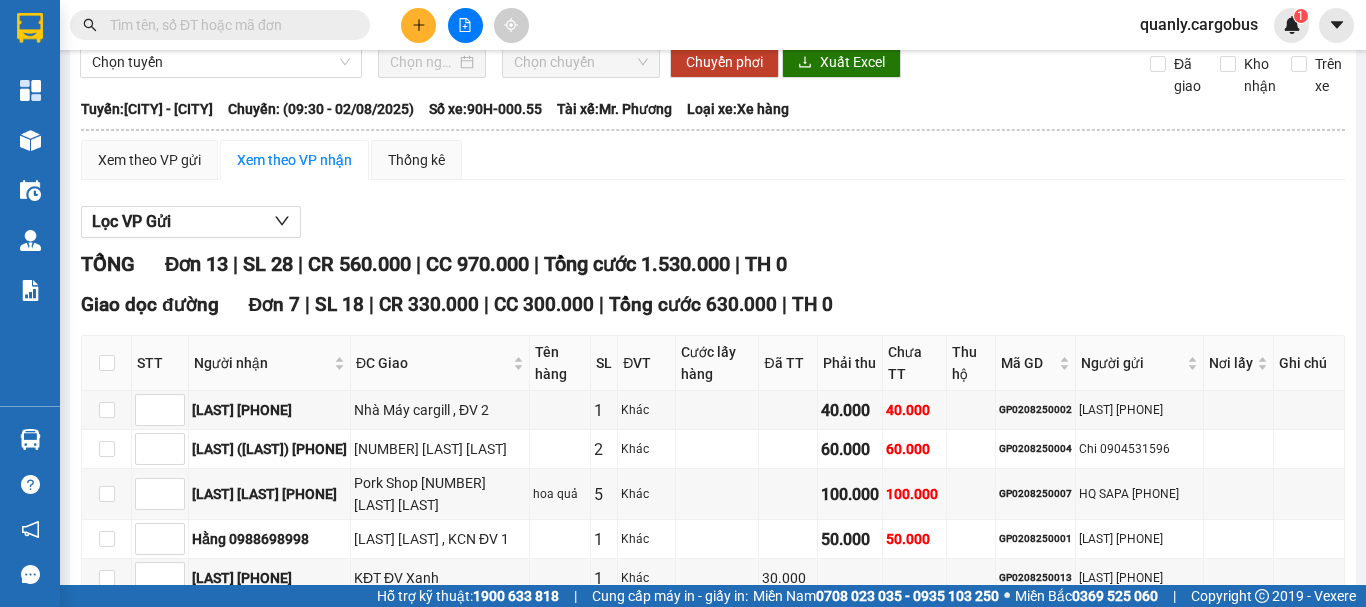 drag, startPoint x: 652, startPoint y: 293, endPoint x: 659, endPoint y: 302, distance: 11.401754 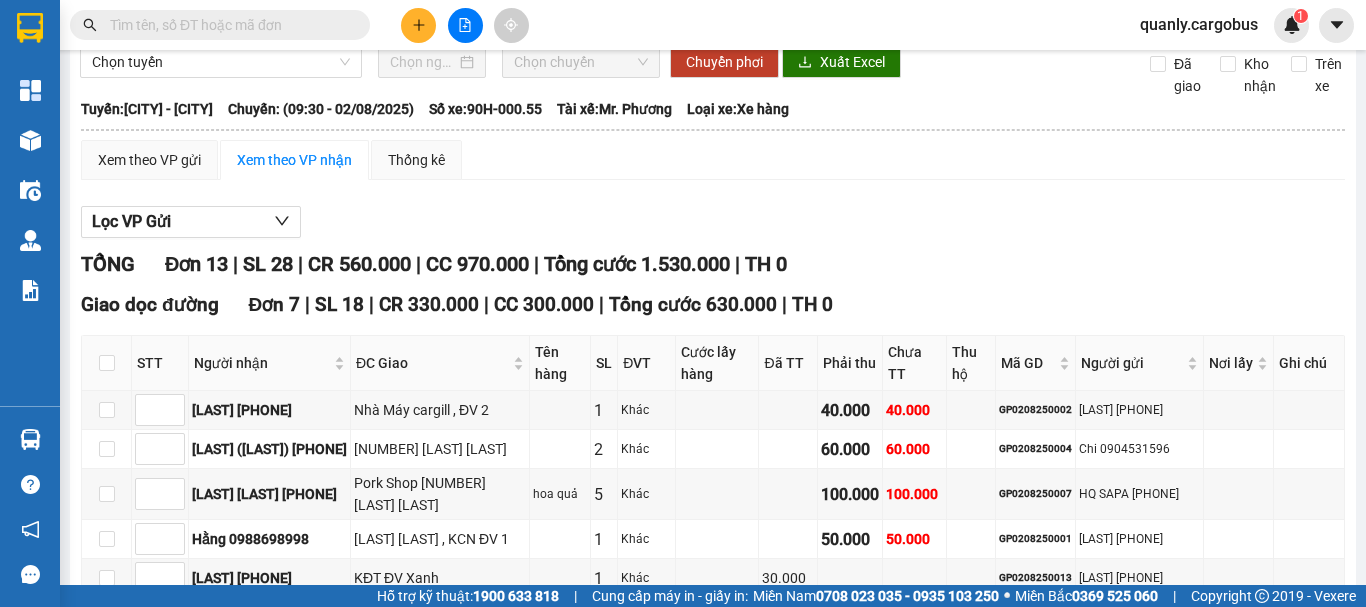 click on "TỔNG Đơn   13 | SL   28 | CR   560.000 | CC   970.000 | Tổng cước   1.530.000 | TH   0 Giao dọc đường Đơn   7 | SL   18 | CR   330.000 | CC   300.000 | Tổng cước   630.000 | TH   0 STT Người nhận ĐC Giao Tên hàng SL ĐVT Cước lấy hàng Đã TT Phải thu Chưa TT Thu hộ Mã GD Người gửi Nơi lấy Ghi chú Ký nhận                                   giang 0948420245 Nhà Máy cargill , ĐV 2 1 Khác 40.000 40.000 GP0208250002 Thắng 0963535597 Hiệp (Cty 3F) 0987331194 310 Phạm ngọc nhi ĐVX 2 Khác 60.000 60.000 GP0208250004 Chi 0904531596 Hiền hạnh 0966536416 Pork Shop 19 Nguyễn Văn Linh hoa quả 5 Khác 100.000 100.000 GP0208250007 HQ SAPA 0922011333 Hằng 0988698998 Cty Leo Jins Việt, KCN ĐV 1 1 Khác 50.000 50.000 GP0208250001 Hiền 0375352982 Sơn 0961722686 KĐT ĐV Xanh 1 Khác 30.000 GP0208250013 Huyền 0988828225 Huấn C ONE 0985248251 Cty C-ONE,KCN ĐV 2 7 Khác 300.000 GP0208250010 Cty linh hiếu 0904548484 1 50.000" at bounding box center (713, 731) 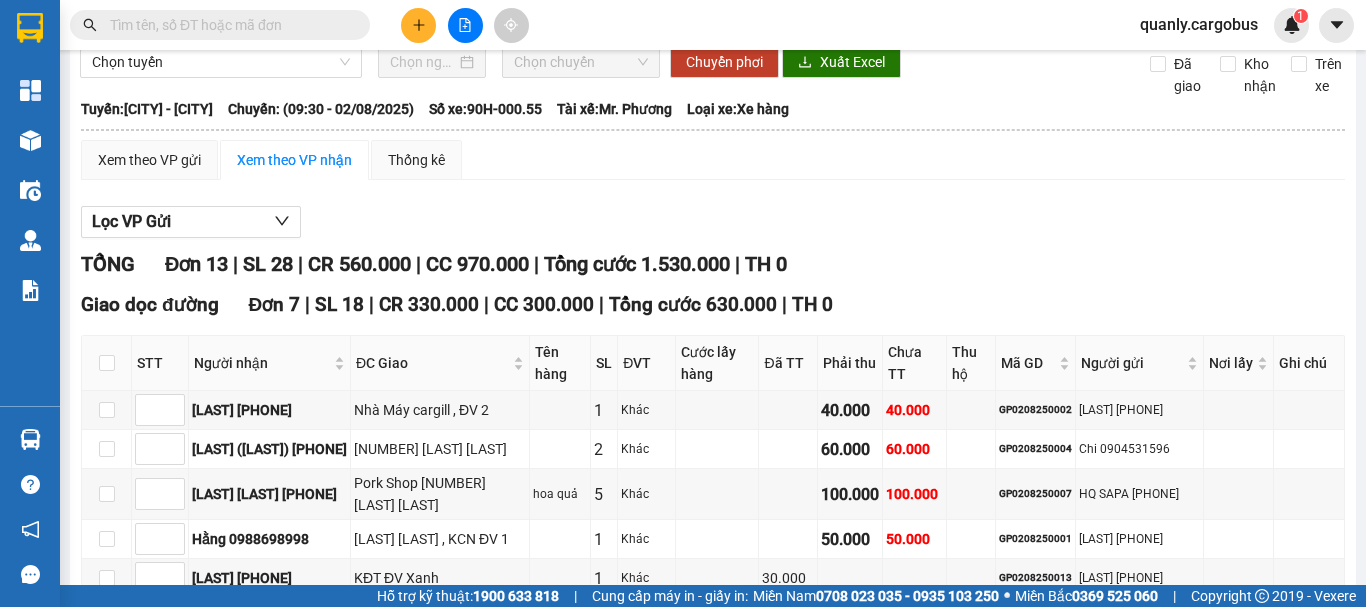 drag, startPoint x: 629, startPoint y: 286, endPoint x: 637, endPoint y: 297, distance: 13.601471 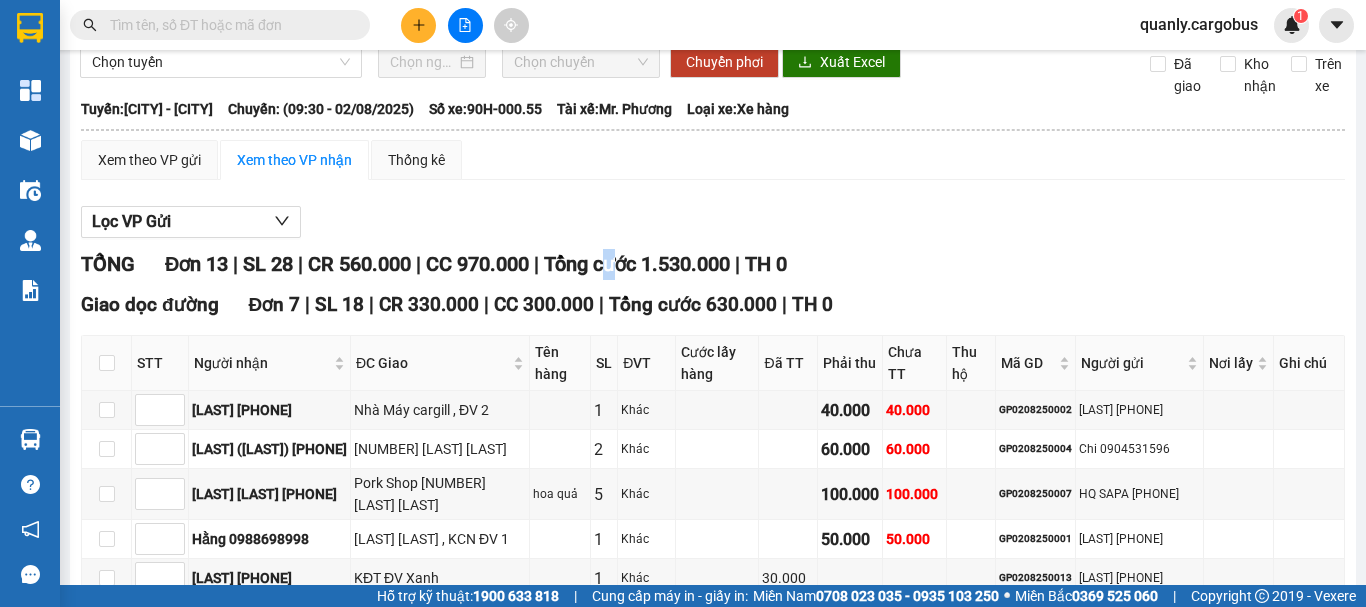 drag, startPoint x: 626, startPoint y: 288, endPoint x: 639, endPoint y: 302, distance: 19.104973 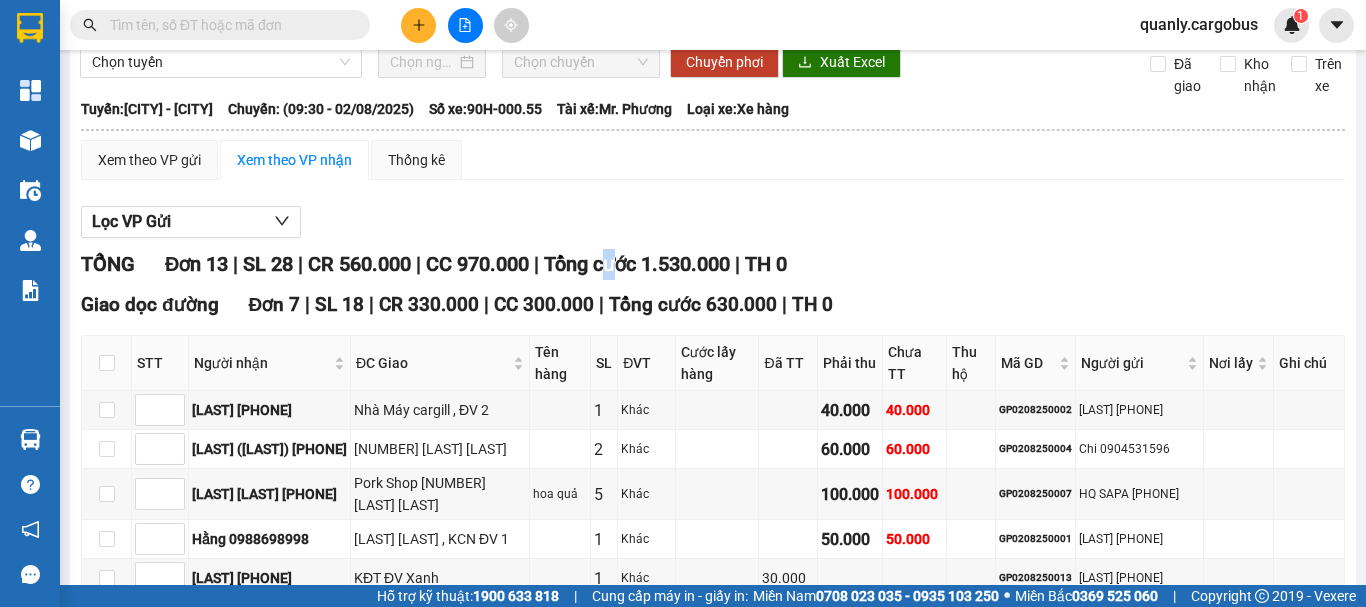 click on "TỔNG Đơn   13 | SL   28 | CR   560.000 | CC   970.000 | Tổng cước   1.530.000 | TH   0" at bounding box center [713, 264] 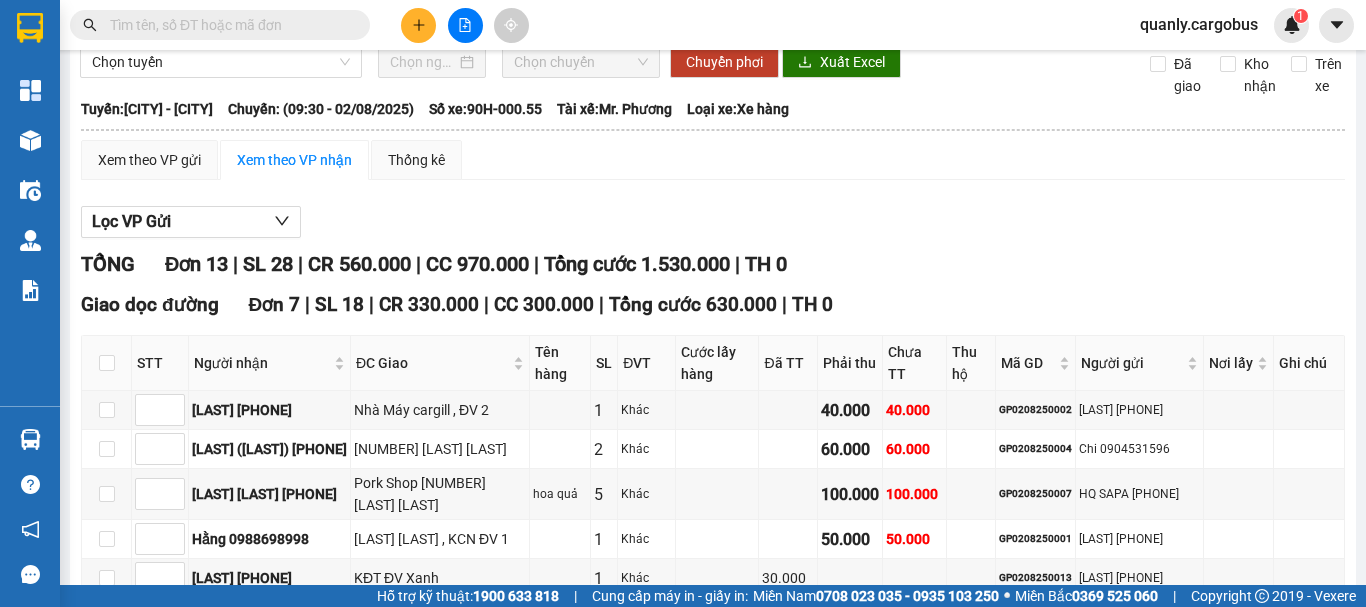 drag, startPoint x: 588, startPoint y: 294, endPoint x: 598, endPoint y: 315, distance: 23.259407 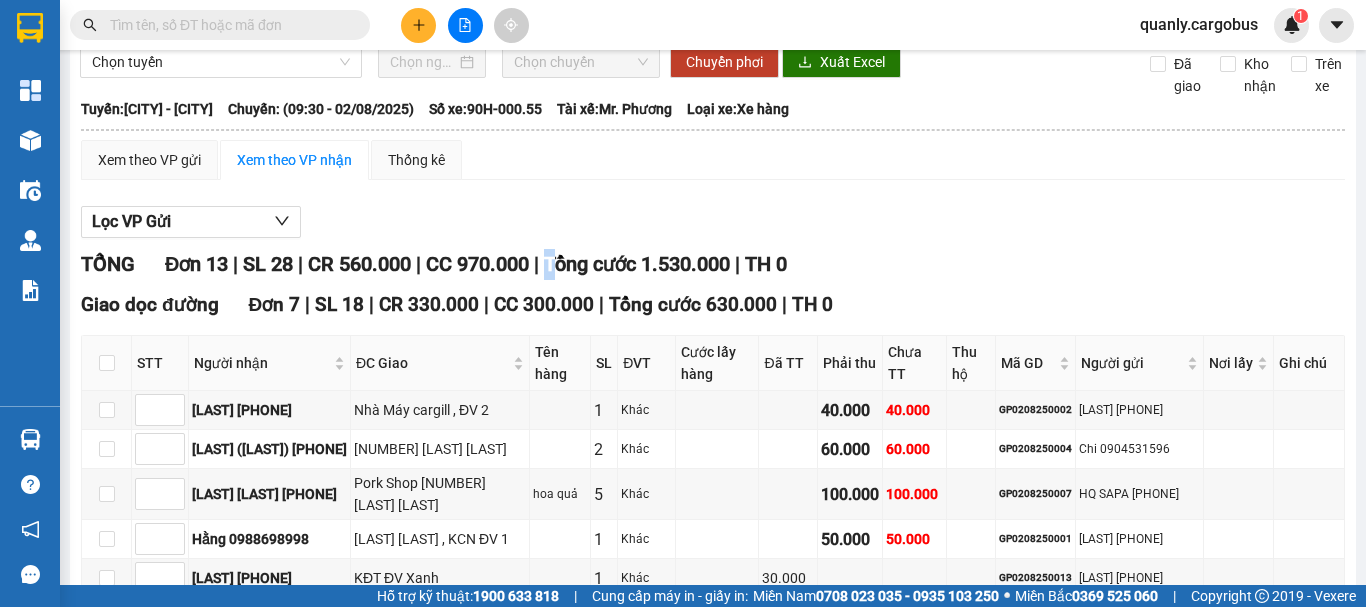 drag, startPoint x: 566, startPoint y: 288, endPoint x: 571, endPoint y: 297, distance: 10.29563 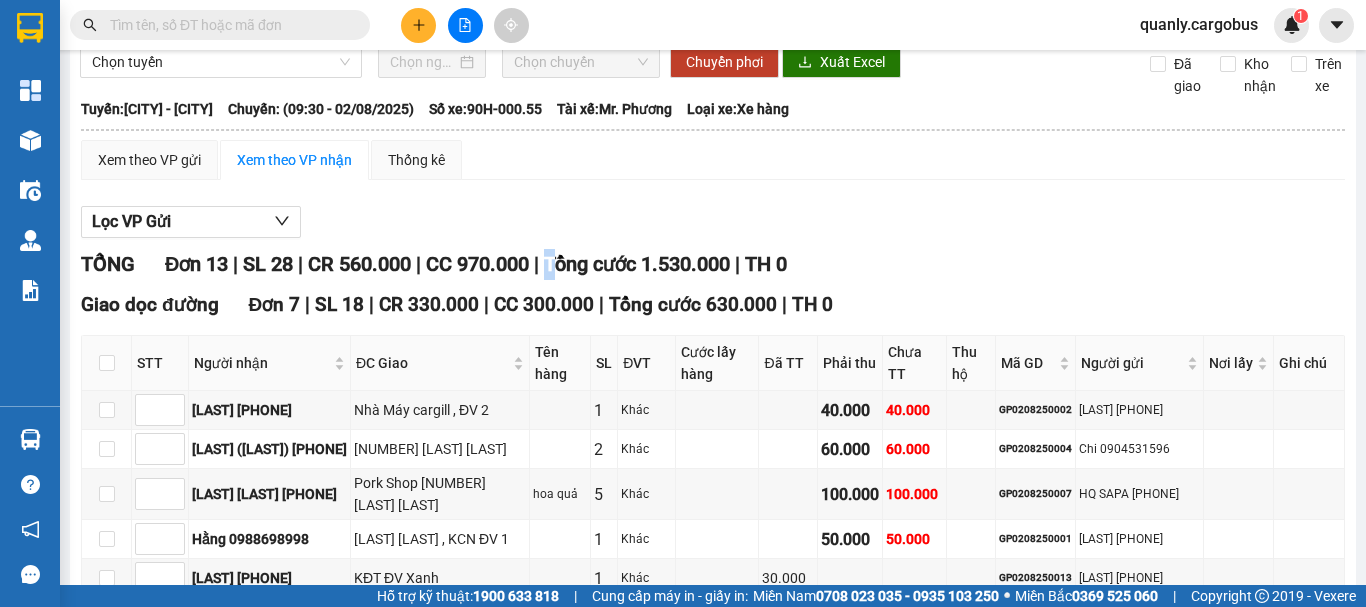 click on "Tổng cước   1.530.000" at bounding box center (637, 264) 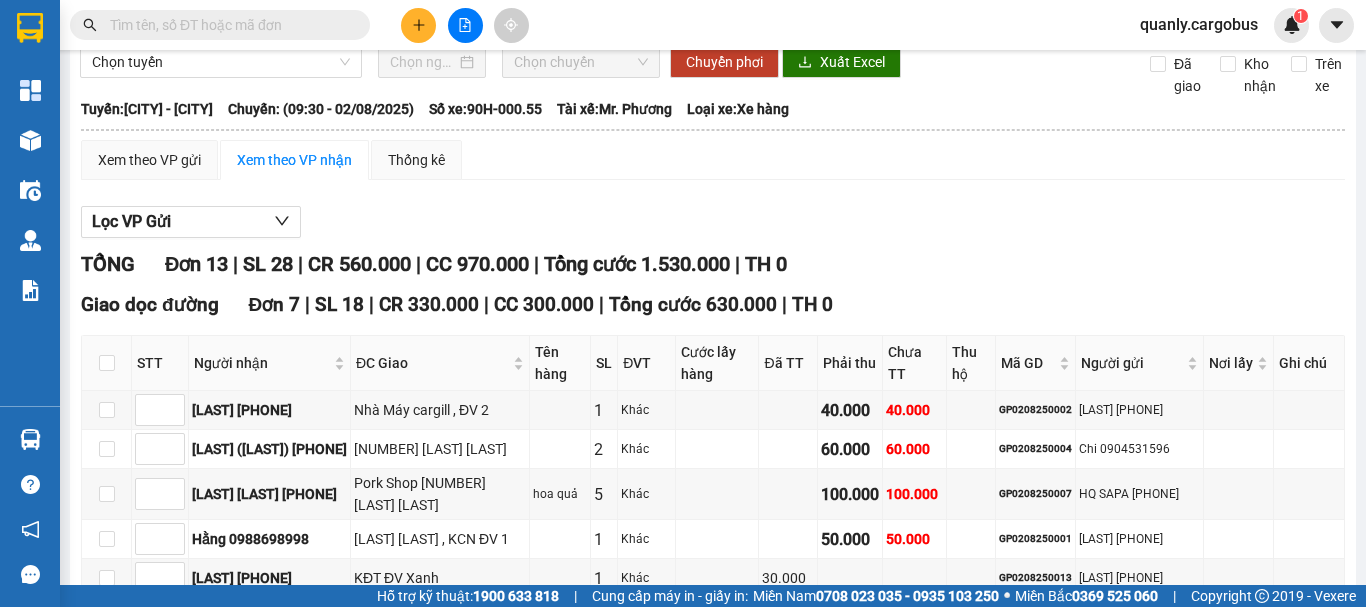 click on "Tổng cước   1.530.000" at bounding box center [637, 264] 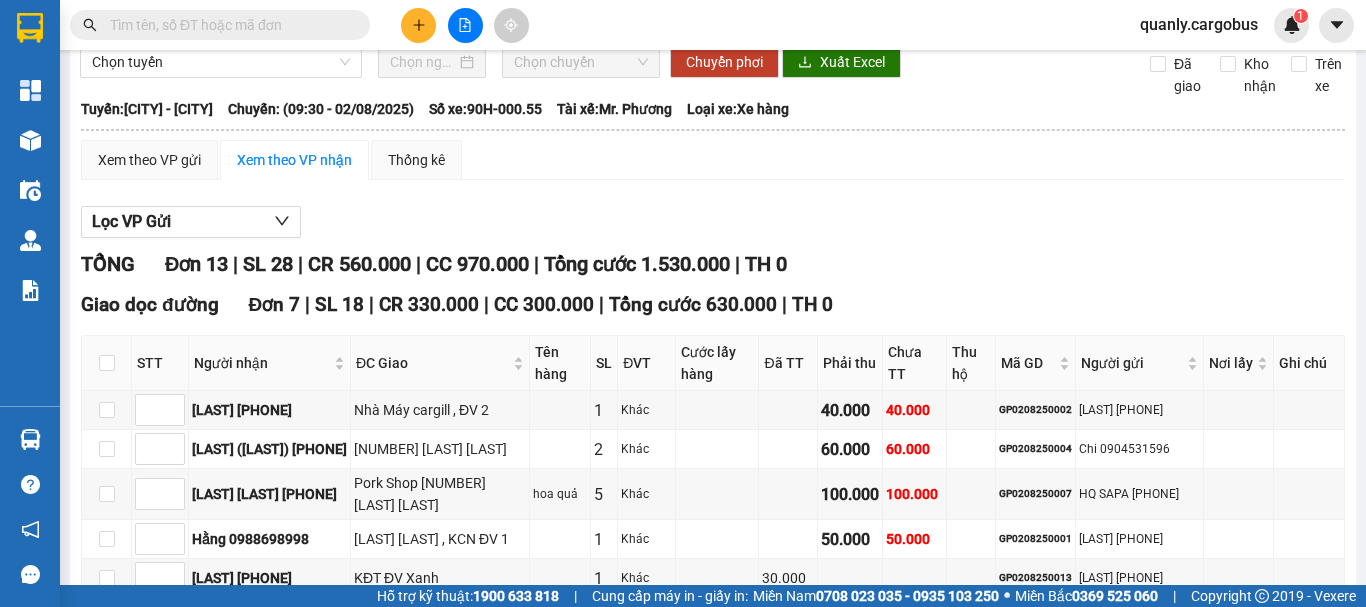 click on "Tổng cước   1.530.000" at bounding box center [637, 264] 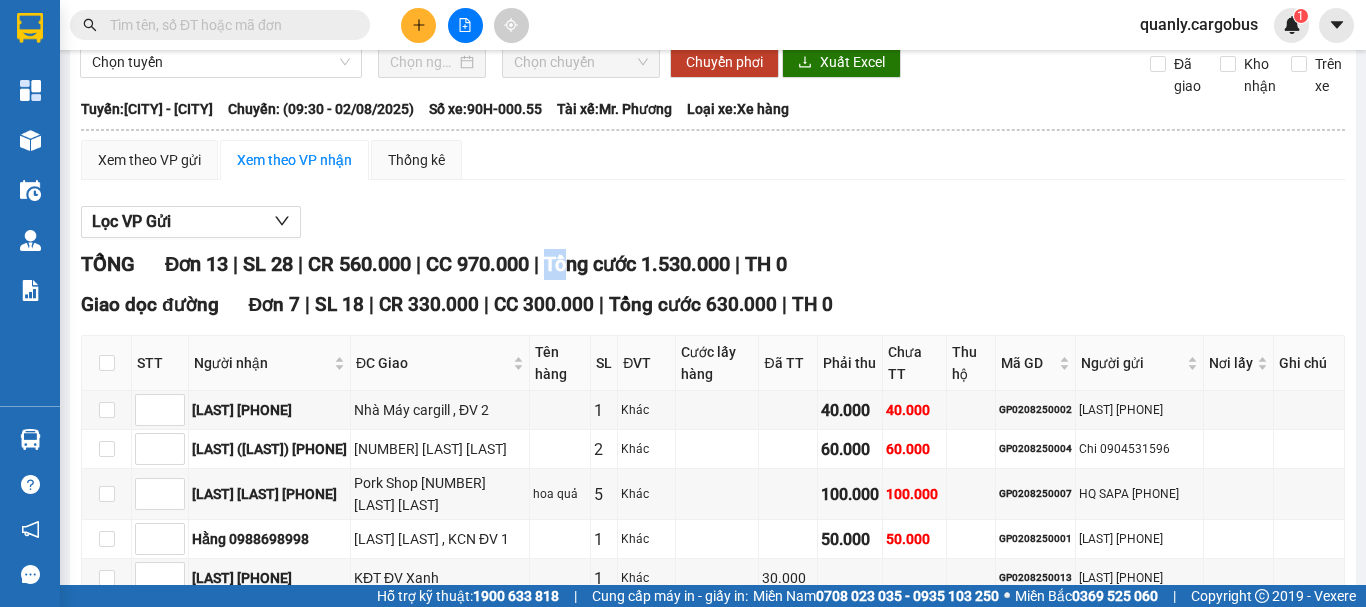 drag, startPoint x: 557, startPoint y: 280, endPoint x: 586, endPoint y: 298, distance: 34.132095 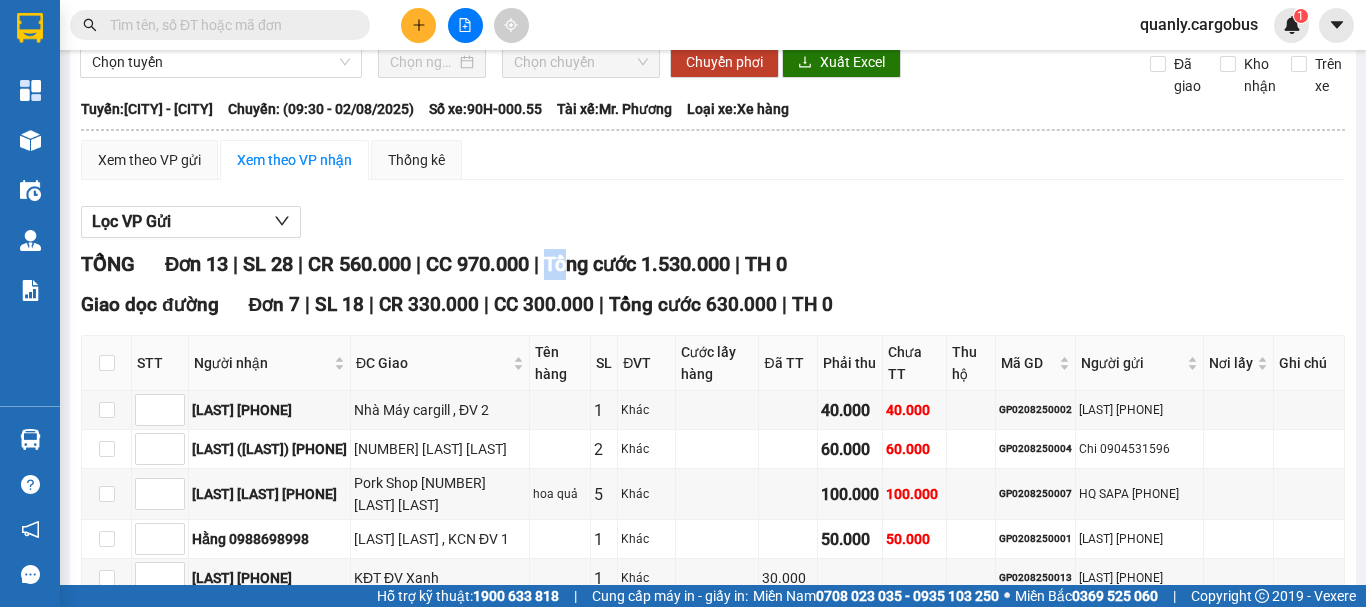 click on "TỔNG Đơn   13 | SL   28 | CR   560.000 | CC   970.000 | Tổng cước   1.530.000 | TH   0" at bounding box center (713, 264) 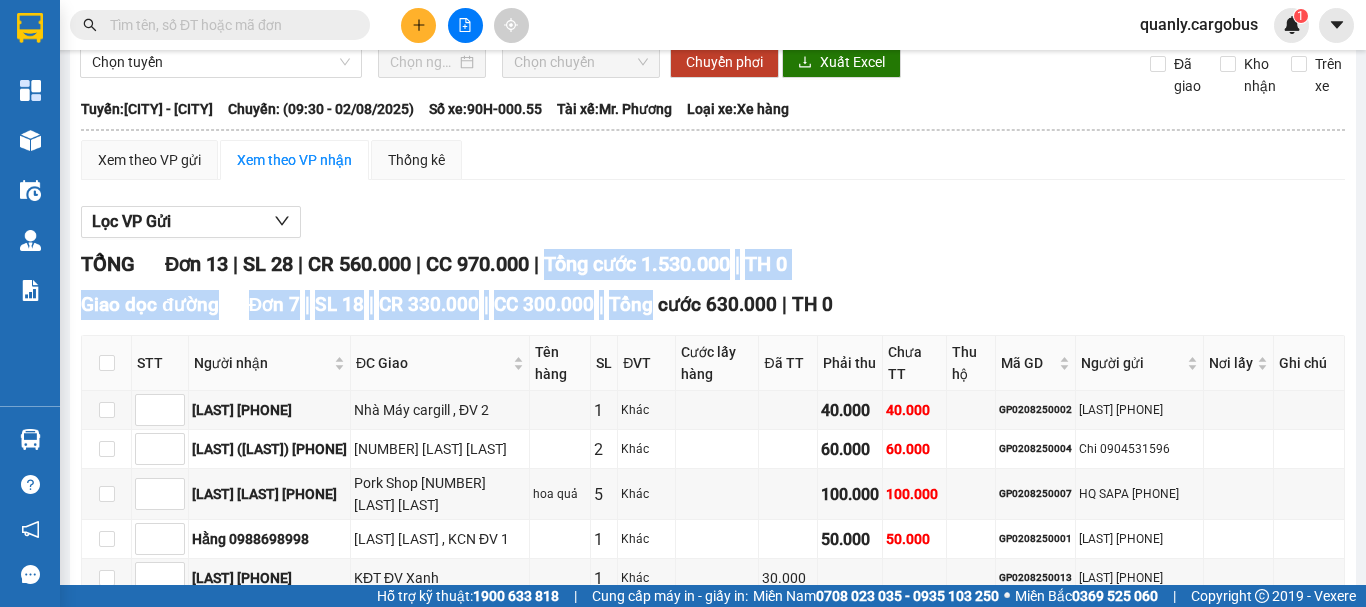 drag, startPoint x: 565, startPoint y: 295, endPoint x: 621, endPoint y: 324, distance: 63.06346 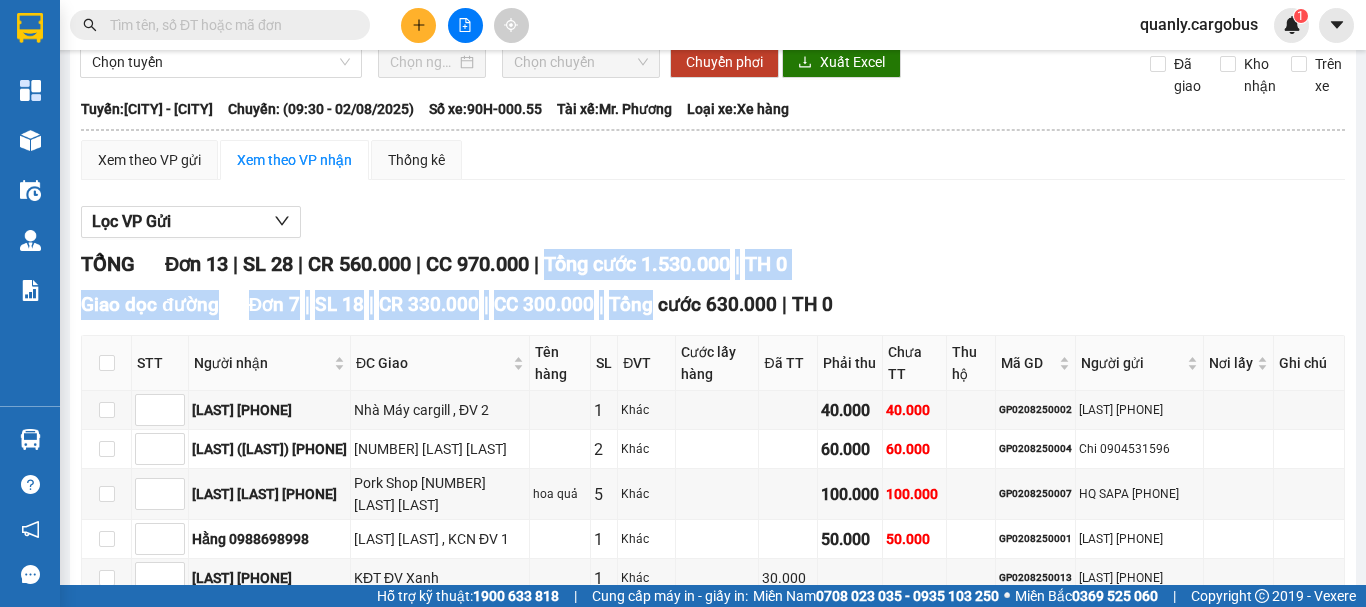 click on "TỔNG Đơn   13 | SL   28 | CR   560.000 | CC   970.000 | Tổng cước   1.530.000 | TH   0 Giao dọc đường Đơn   7 | SL   18 | CR   330.000 | CC   300.000 | Tổng cước   630.000 | TH   0 STT Người nhận ĐC Giao Tên hàng SL ĐVT Cước lấy hàng Đã TT Phải thu Chưa TT Thu hộ Mã GD Người gửi Nơi lấy Ghi chú Ký nhận                                   giang 0948420245 Nhà Máy cargill , ĐV 2 1 Khác 40.000 40.000 GP0208250002 Thắng 0963535597 Hiệp (Cty 3F) 0987331194 310 Phạm ngọc nhi ĐVX 2 Khác 60.000 60.000 GP0208250004 Chi 0904531596 Hiền hạnh 0966536416 Pork Shop 19 Nguyễn Văn Linh hoa quả 5 Khác 100.000 100.000 GP0208250007 HQ SAPA 0922011333 Hằng 0988698998 Cty Leo Jins Việt, KCN ĐV 1 1 Khác 50.000 50.000 GP0208250001 Hiền 0375352982 Sơn 0961722686 KĐT ĐV Xanh 1 Khác 30.000 GP0208250013 Huyền 0988828225 Huấn C ONE 0985248251 Cty C-ONE,KCN ĐV 2 7 Khác 300.000 GP0208250010 Cty linh hiếu 0904548484 1 50.000" at bounding box center (713, 731) 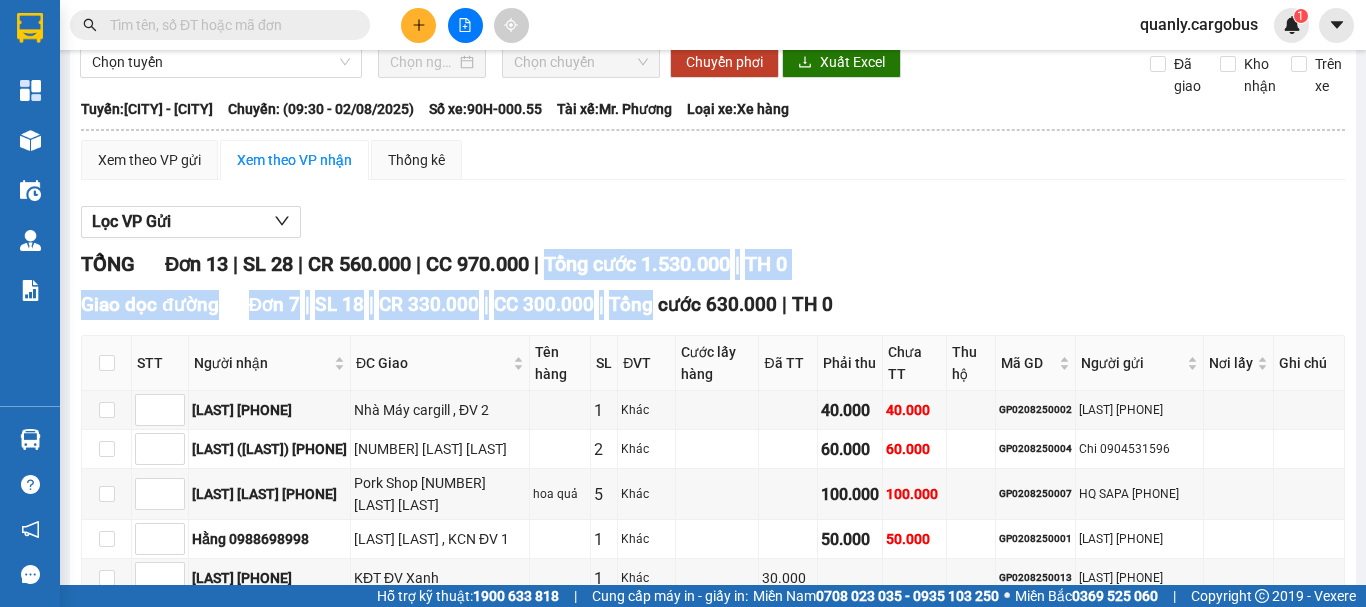click on "Tổng cước   630.000" at bounding box center (693, 304) 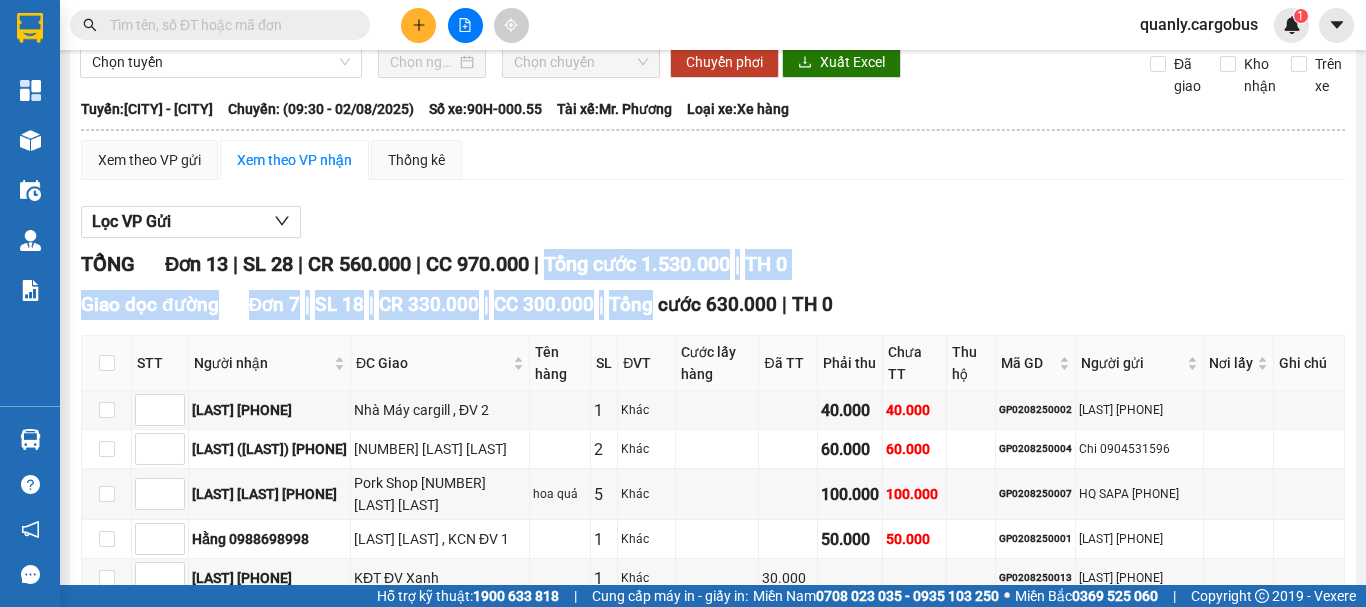 click on "Tổng cước   1.530.000" at bounding box center (637, 264) 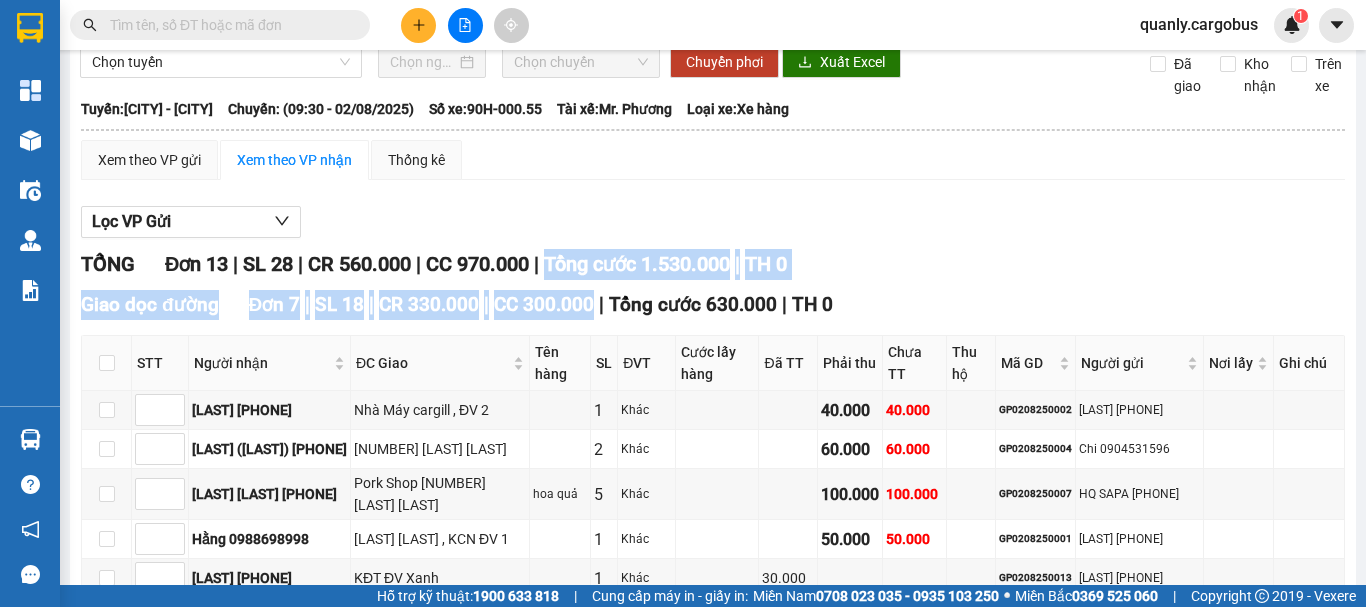drag, startPoint x: 562, startPoint y: 286, endPoint x: 587, endPoint y: 314, distance: 37.536648 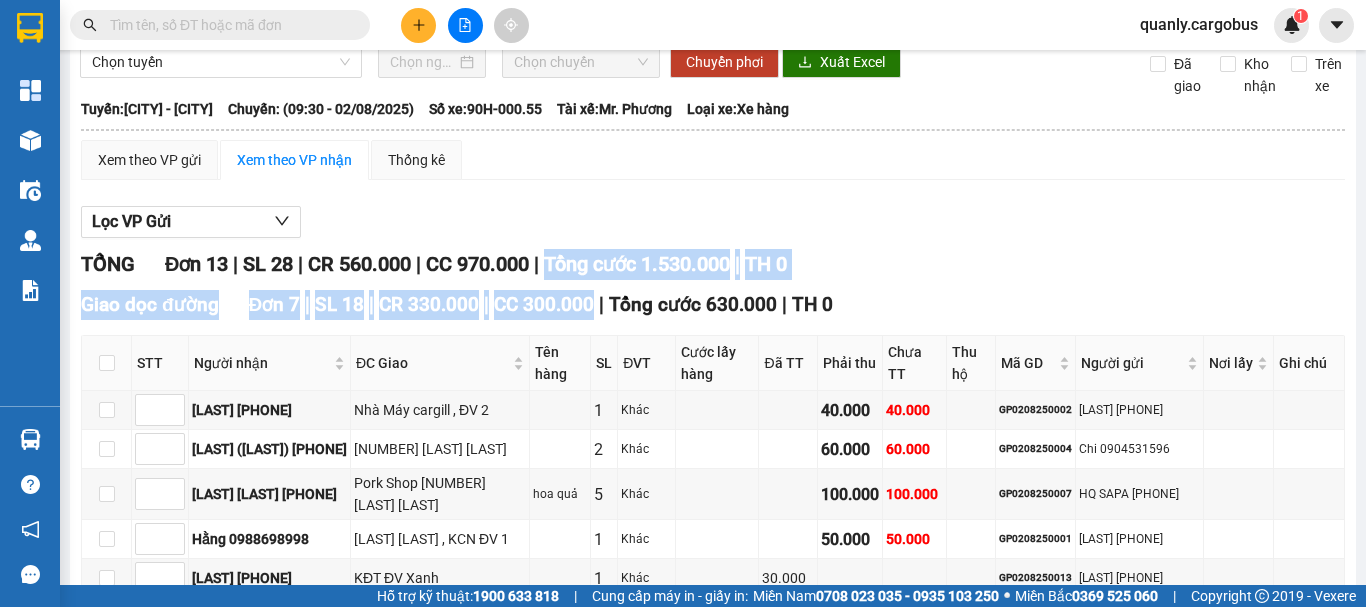click on "TỔNG Đơn   13 | SL   28 | CR   560.000 | CC   970.000 | Tổng cước   1.530.000 | TH   0 Giao dọc đường Đơn   7 | SL   18 | CR   330.000 | CC   300.000 | Tổng cước   630.000 | TH   0 STT Người nhận ĐC Giao Tên hàng SL ĐVT Cước lấy hàng Đã TT Phải thu Chưa TT Thu hộ Mã GD Người gửi Nơi lấy Ghi chú Ký nhận                                   giang 0948420245 Nhà Máy cargill , ĐV 2 1 Khác 40.000 40.000 GP0208250002 Thắng 0963535597 Hiệp (Cty 3F) 0987331194 310 Phạm ngọc nhi ĐVX 2 Khác 60.000 60.000 GP0208250004 Chi 0904531596 Hiền hạnh 0966536416 Pork Shop 19 Nguyễn Văn Linh hoa quả 5 Khác 100.000 100.000 GP0208250007 HQ SAPA 0922011333 Hằng 0988698998 Cty Leo Jins Việt, KCN ĐV 1 1 Khác 50.000 50.000 GP0208250001 Hiền 0375352982 Sơn 0961722686 KĐT ĐV Xanh 1 Khác 30.000 GP0208250013 Huyền 0988828225 Huấn C ONE 0985248251 Cty C-ONE,KCN ĐV 2 7 Khác 300.000 GP0208250010 Cty linh hiếu 0904548484 1 50.000" at bounding box center [713, 731] 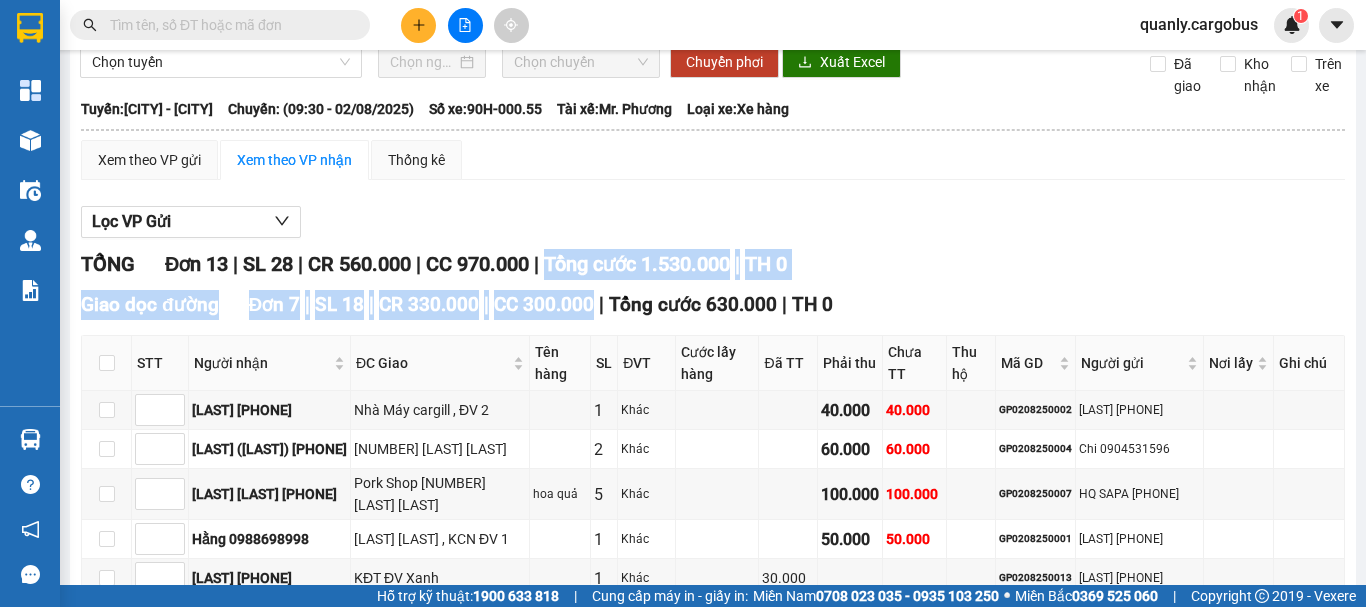click on "TỔNG Đơn   13 | SL   28 | CR   560.000 | CC   970.000 | Tổng cước   1.530.000 | TH   0 Giao dọc đường Đơn   7 | SL   18 | CR   330.000 | CC   300.000 | Tổng cước   630.000 | TH   0 STT Người nhận ĐC Giao Tên hàng SL ĐVT Cước lấy hàng Đã TT Phải thu Chưa TT Thu hộ Mã GD Người gửi Nơi lấy Ghi chú Ký nhận                                   giang 0948420245 Nhà Máy cargill , ĐV 2 1 Khác 40.000 40.000 GP0208250002 Thắng 0963535597 Hiệp (Cty 3F) 0987331194 310 Phạm ngọc nhi ĐVX 2 Khác 60.000 60.000 GP0208250004 Chi 0904531596 Hiền hạnh 0966536416 Pork Shop 19 Nguyễn Văn Linh hoa quả 5 Khác 100.000 100.000 GP0208250007 HQ SAPA 0922011333 Hằng 0988698998 Cty Leo Jins Việt, KCN ĐV 1 1 Khác 50.000 50.000 GP0208250001 Hiền 0375352982 Sơn 0961722686 KĐT ĐV Xanh 1 Khác 30.000 GP0208250013 Huyền 0988828225 Huấn C ONE 0985248251 Cty C-ONE,KCN ĐV 2 7 Khác 300.000 GP0208250010 Cty linh hiếu 0904548484 1 50.000" at bounding box center (713, 731) 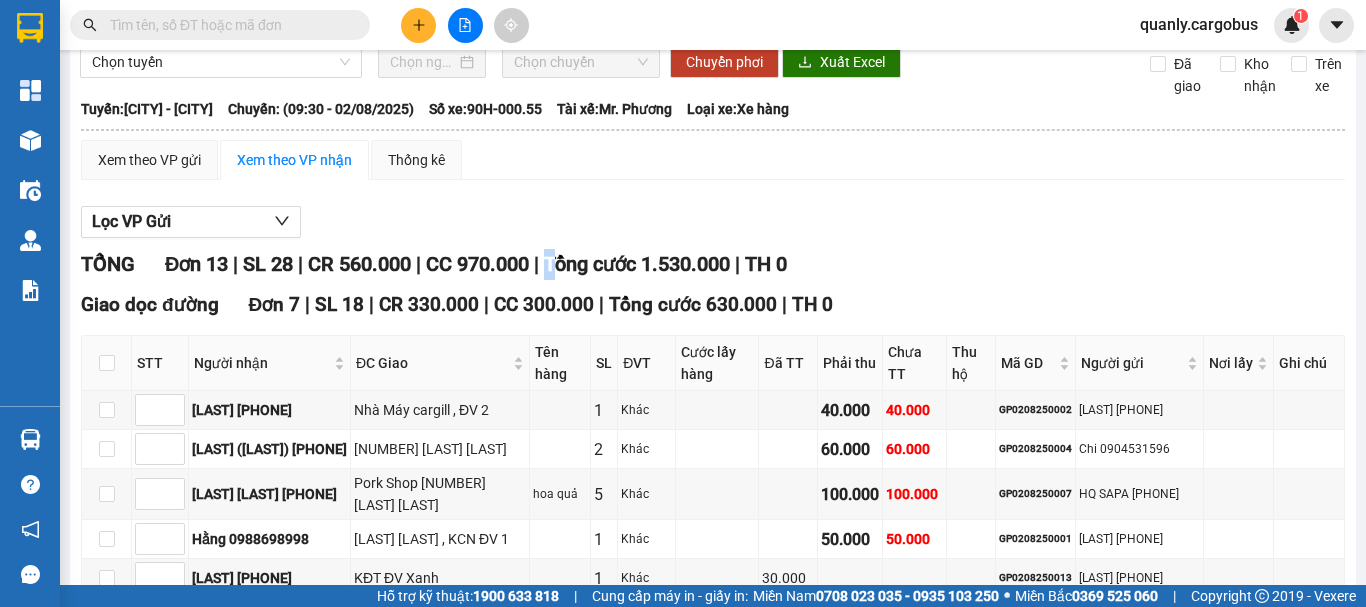 drag, startPoint x: 559, startPoint y: 277, endPoint x: 579, endPoint y: 301, distance: 31.241 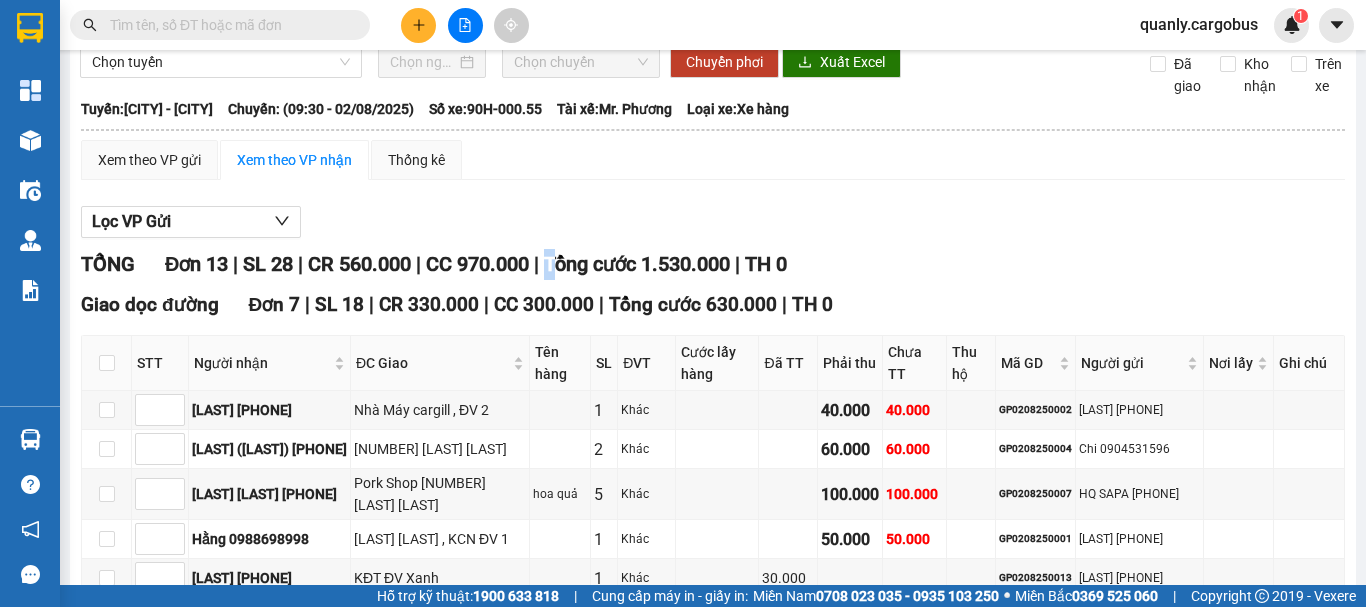 click on "TỔNG Đơn   13 | SL   28 | CR   560.000 | CC   970.000 | Tổng cước   1.530.000 | TH   0" at bounding box center (713, 264) 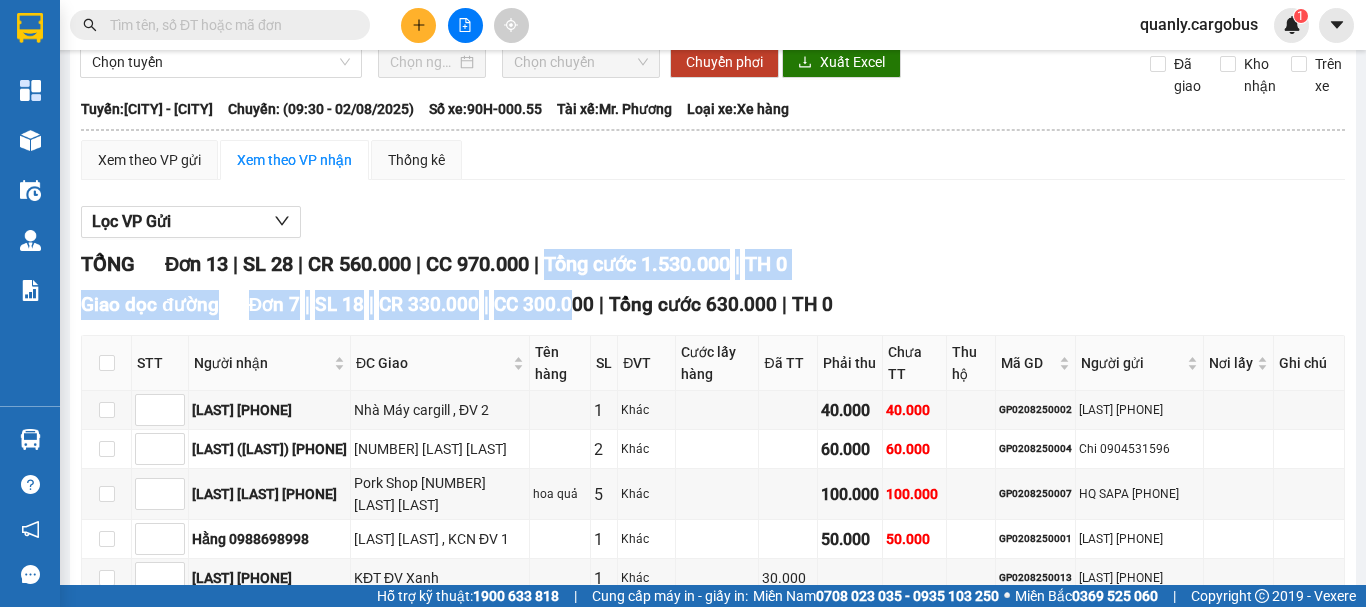 drag, startPoint x: 565, startPoint y: 290, endPoint x: 565, endPoint y: 331, distance: 41 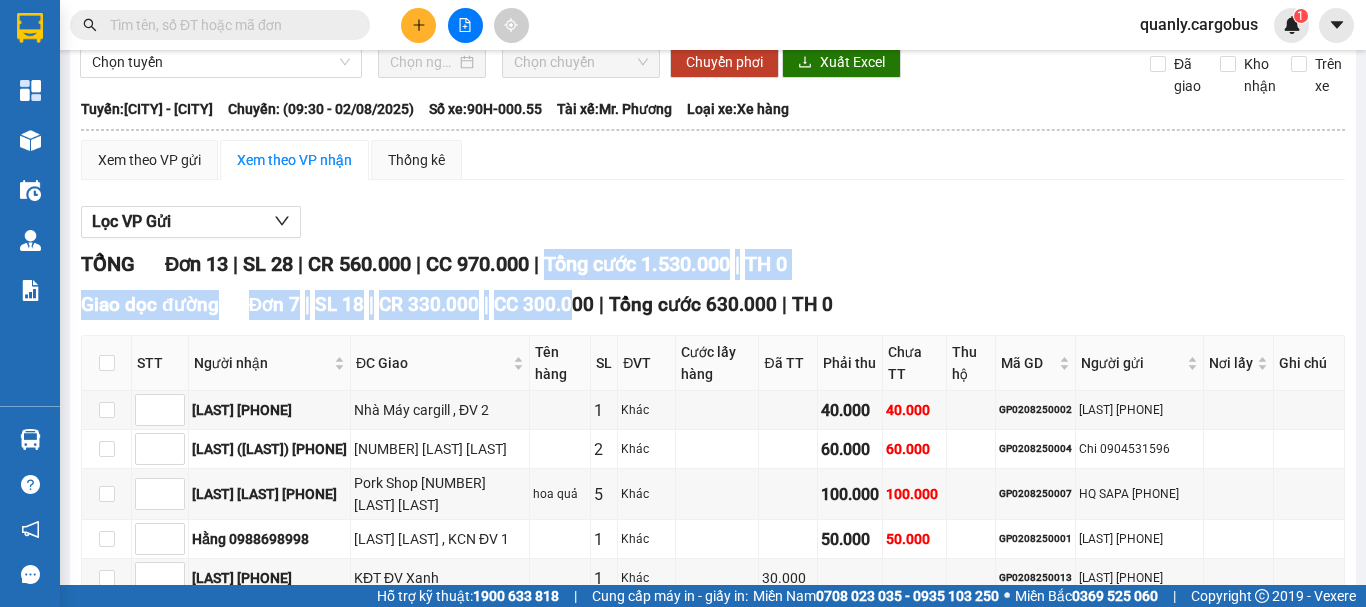 click on "TỔNG Đơn   13 | SL   28 | CR   560.000 | CC   970.000 | Tổng cước   1.530.000 | TH   0 Giao dọc đường Đơn   7 | SL   18 | CR   330.000 | CC   300.000 | Tổng cước   630.000 | TH   0 STT Người nhận ĐC Giao Tên hàng SL ĐVT Cước lấy hàng Đã TT Phải thu Chưa TT Thu hộ Mã GD Người gửi Nơi lấy Ghi chú Ký nhận                                   giang 0948420245 Nhà Máy cargill , ĐV 2 1 Khác 40.000 40.000 GP0208250002 Thắng 0963535597 Hiệp (Cty 3F) 0987331194 310 Phạm ngọc nhi ĐVX 2 Khác 60.000 60.000 GP0208250004 Chi 0904531596 Hiền hạnh 0966536416 Pork Shop 19 Nguyễn Văn Linh hoa quả 5 Khác 100.000 100.000 GP0208250007 HQ SAPA 0922011333 Hằng 0988698998 Cty Leo Jins Việt, KCN ĐV 1 1 Khác 50.000 50.000 GP0208250001 Hiền 0375352982 Sơn 0961722686 KĐT ĐV Xanh 1 Khác 30.000 GP0208250013 Huyền 0988828225 Huấn C ONE 0985248251 Cty C-ONE,KCN ĐV 2 7 Khác 300.000 GP0208250010 Cty linh hiếu 0904548484 1 50.000" at bounding box center (713, 731) 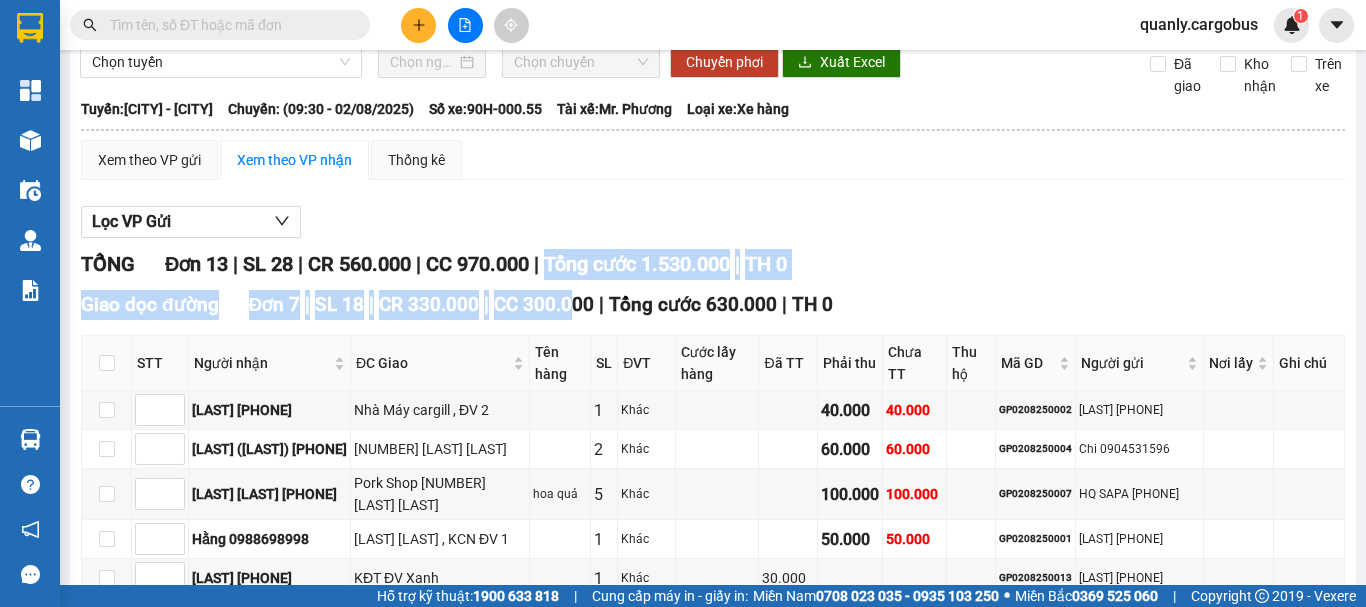 drag, startPoint x: 560, startPoint y: 291, endPoint x: 569, endPoint y: 316, distance: 26.57066 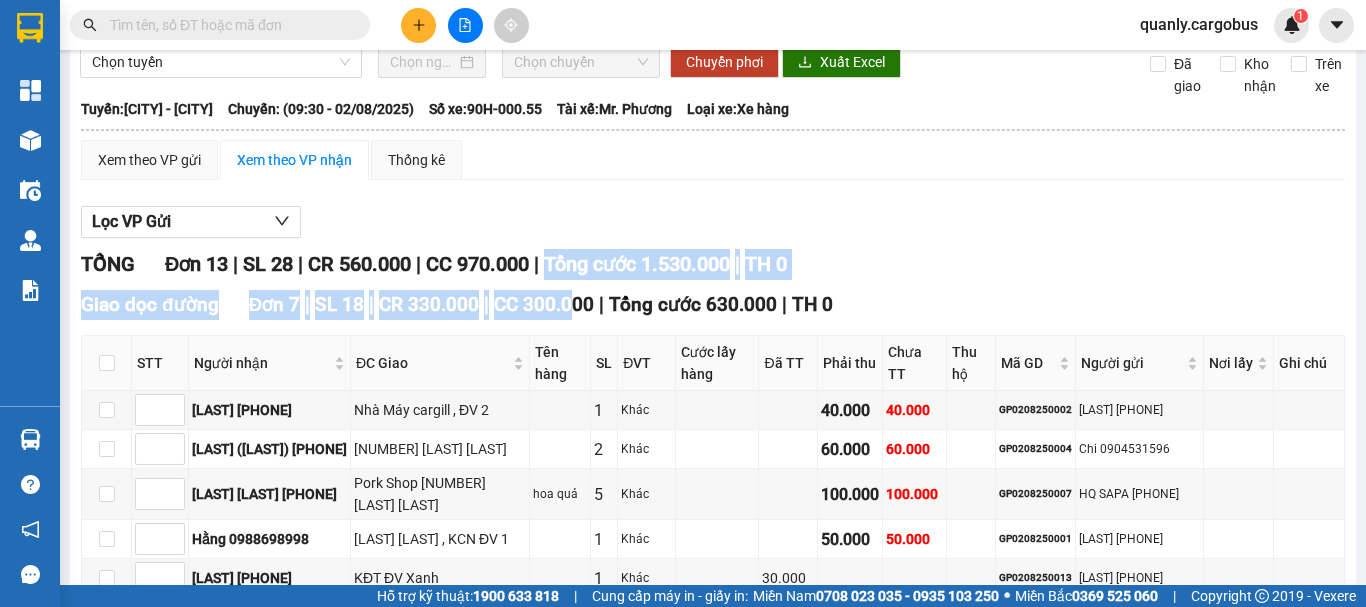 click on "TỔNG Đơn   13 | SL   28 | CR   560.000 | CC   970.000 | Tổng cước   1.530.000 | TH   0 Giao dọc đường Đơn   7 | SL   18 | CR   330.000 | CC   300.000 | Tổng cước   630.000 | TH   0 STT Người nhận ĐC Giao Tên hàng SL ĐVT Cước lấy hàng Đã TT Phải thu Chưa TT Thu hộ Mã GD Người gửi Nơi lấy Ghi chú Ký nhận                                   giang 0948420245 Nhà Máy cargill , ĐV 2 1 Khác 40.000 40.000 GP0208250002 Thắng 0963535597 Hiệp (Cty 3F) 0987331194 310 Phạm ngọc nhi ĐVX 2 Khác 60.000 60.000 GP0208250004 Chi 0904531596 Hiền hạnh 0966536416 Pork Shop 19 Nguyễn Văn Linh hoa quả 5 Khác 100.000 100.000 GP0208250007 HQ SAPA 0922011333 Hằng 0988698998 Cty Leo Jins Việt, KCN ĐV 1 1 Khác 50.000 50.000 GP0208250001 Hiền 0375352982 Sơn 0961722686 KĐT ĐV Xanh 1 Khác 30.000 GP0208250013 Huyền 0988828225 Huấn C ONE 0985248251 Cty C-ONE,KCN ĐV 2 7 Khác 300.000 GP0208250010 Cty linh hiếu 0904548484 1 50.000" at bounding box center [713, 731] 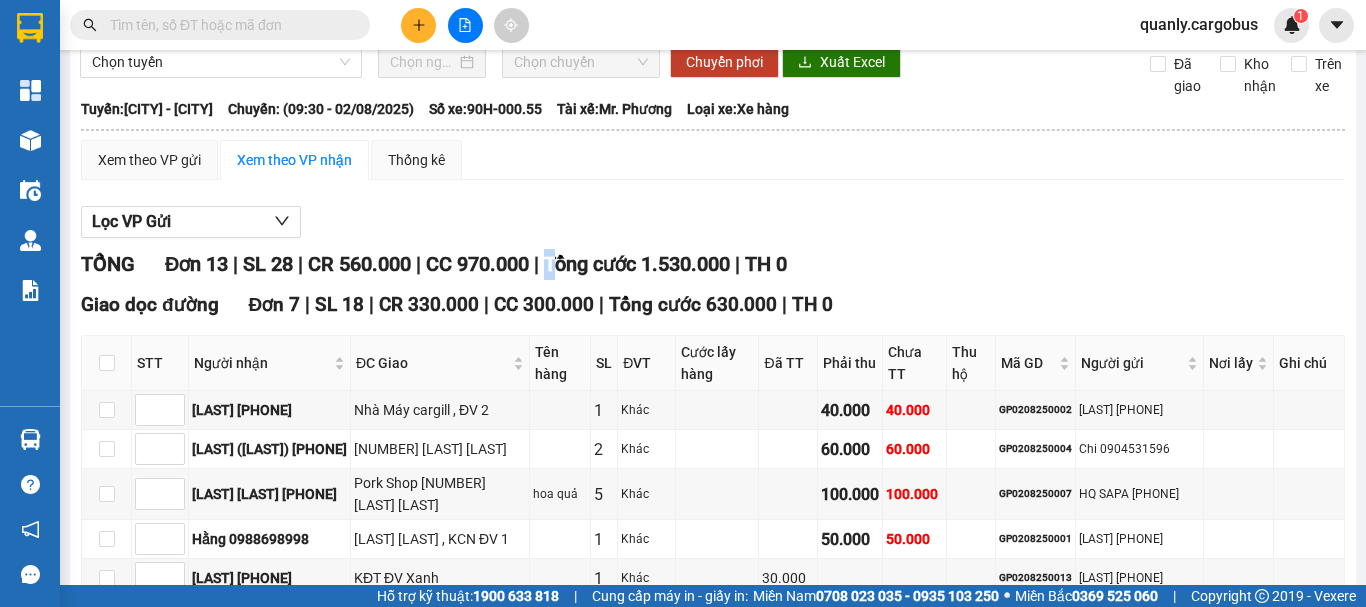 drag, startPoint x: 563, startPoint y: 289, endPoint x: 569, endPoint y: 303, distance: 15.231546 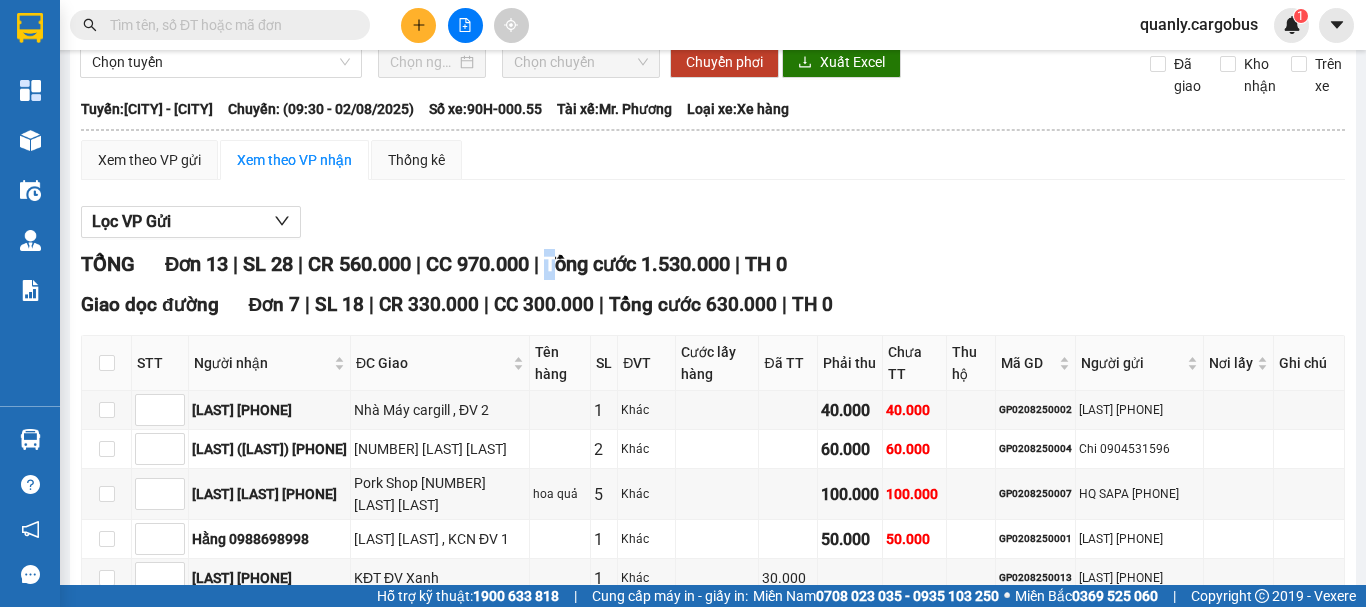 click on "TỔNG Đơn   13 | SL   28 | CR   560.000 | CC   970.000 | Tổng cước   1.530.000 | TH   0 Giao dọc đường Đơn   7 | SL   18 | CR   330.000 | CC   300.000 | Tổng cước   630.000 | TH   0 STT Người nhận ĐC Giao Tên hàng SL ĐVT Cước lấy hàng Đã TT Phải thu Chưa TT Thu hộ Mã GD Người gửi Nơi lấy Ghi chú Ký nhận                                   giang 0948420245 Nhà Máy cargill , ĐV 2 1 Khác 40.000 40.000 GP0208250002 Thắng 0963535597 Hiệp (Cty 3F) 0987331194 310 Phạm ngọc nhi ĐVX 2 Khác 60.000 60.000 GP0208250004 Chi 0904531596 Hiền hạnh 0966536416 Pork Shop 19 Nguyễn Văn Linh hoa quả 5 Khác 100.000 100.000 GP0208250007 HQ SAPA 0922011333 Hằng 0988698998 Cty Leo Jins Việt, KCN ĐV 1 1 Khác 50.000 50.000 GP0208250001 Hiền 0375352982 Sơn 0961722686 KĐT ĐV Xanh 1 Khác 30.000 GP0208250013 Huyền 0988828225 Huấn C ONE 0985248251 Cty C-ONE,KCN ĐV 2 7 Khác 300.000 GP0208250010 Cty linh hiếu 0904548484 1 50.000" at bounding box center [713, 731] 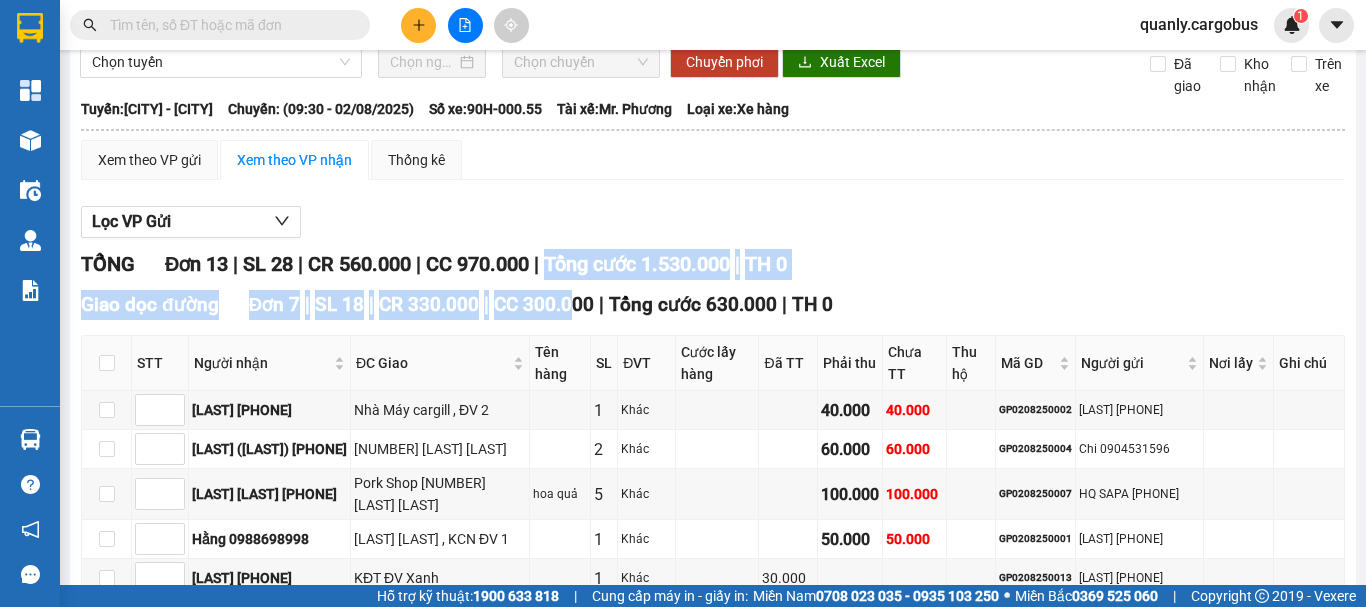 click on "TỔNG Đơn   13 | SL   28 | CR   560.000 | CC   970.000 | Tổng cước   1.530.000 | TH   0 Giao dọc đường Đơn   7 | SL   18 | CR   330.000 | CC   300.000 | Tổng cước   630.000 | TH   0 STT Người nhận ĐC Giao Tên hàng SL ĐVT Cước lấy hàng Đã TT Phải thu Chưa TT Thu hộ Mã GD Người gửi Nơi lấy Ghi chú Ký nhận                                   giang 0948420245 Nhà Máy cargill , ĐV 2 1 Khác 40.000 40.000 GP0208250002 Thắng 0963535597 Hiệp (Cty 3F) 0987331194 310 Phạm ngọc nhi ĐVX 2 Khác 60.000 60.000 GP0208250004 Chi 0904531596 Hiền hạnh 0966536416 Pork Shop 19 Nguyễn Văn Linh hoa quả 5 Khác 100.000 100.000 GP0208250007 HQ SAPA 0922011333 Hằng 0988698998 Cty Leo Jins Việt, KCN ĐV 1 1 Khác 50.000 50.000 GP0208250001 Hiền 0375352982 Sơn 0961722686 KĐT ĐV Xanh 1 Khác 30.000 GP0208250013 Huyền 0988828225 Huấn C ONE 0985248251 Cty C-ONE,KCN ĐV 2 7 Khác 300.000 GP0208250010 Cty linh hiếu 0904548484 1 50.000" at bounding box center (713, 731) 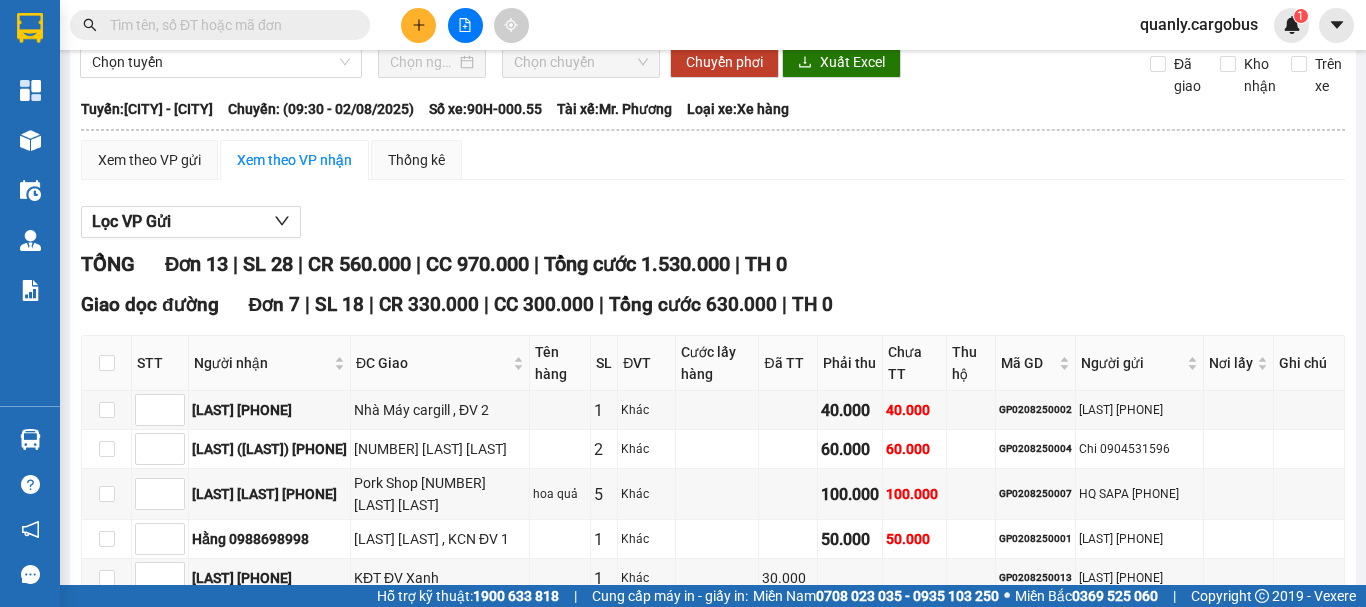 click on "TỔNG Đơn   13 | SL   28 | CR   560.000 | CC   970.000 | Tổng cước   1.530.000 | TH   0 Giao dọc đường Đơn   7 | SL   18 | CR   330.000 | CC   300.000 | Tổng cước   630.000 | TH   0 STT Người nhận ĐC Giao Tên hàng SL ĐVT Cước lấy hàng Đã TT Phải thu Chưa TT Thu hộ Mã GD Người gửi Nơi lấy Ghi chú Ký nhận                                   giang 0948420245 Nhà Máy cargill , ĐV 2 1 Khác 40.000 40.000 GP0208250002 Thắng 0963535597 Hiệp (Cty 3F) 0987331194 310 Phạm ngọc nhi ĐVX 2 Khác 60.000 60.000 GP0208250004 Chi 0904531596 Hiền hạnh 0966536416 Pork Shop 19 Nguyễn Văn Linh hoa quả 5 Khác 100.000 100.000 GP0208250007 HQ SAPA 0922011333 Hằng 0988698998 Cty Leo Jins Việt, KCN ĐV 1 1 Khác 50.000 50.000 GP0208250001 Hiền 0375352982 Sơn 0961722686 KĐT ĐV Xanh 1 Khác 30.000 GP0208250013 Huyền 0988828225 Huấn C ONE 0985248251 Cty C-ONE,KCN ĐV 2 7 Khác 300.000 GP0208250010 Cty linh hiếu 0904548484 1 50.000" at bounding box center (713, 731) 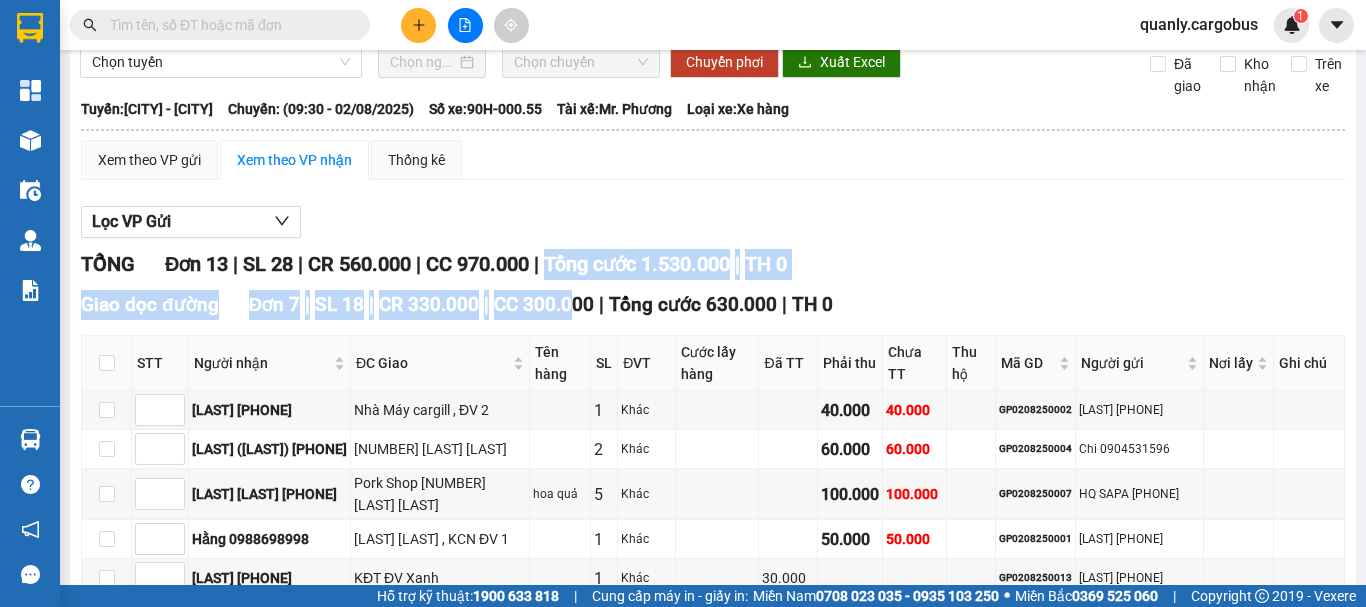 drag, startPoint x: 561, startPoint y: 286, endPoint x: 567, endPoint y: 316, distance: 30.594116 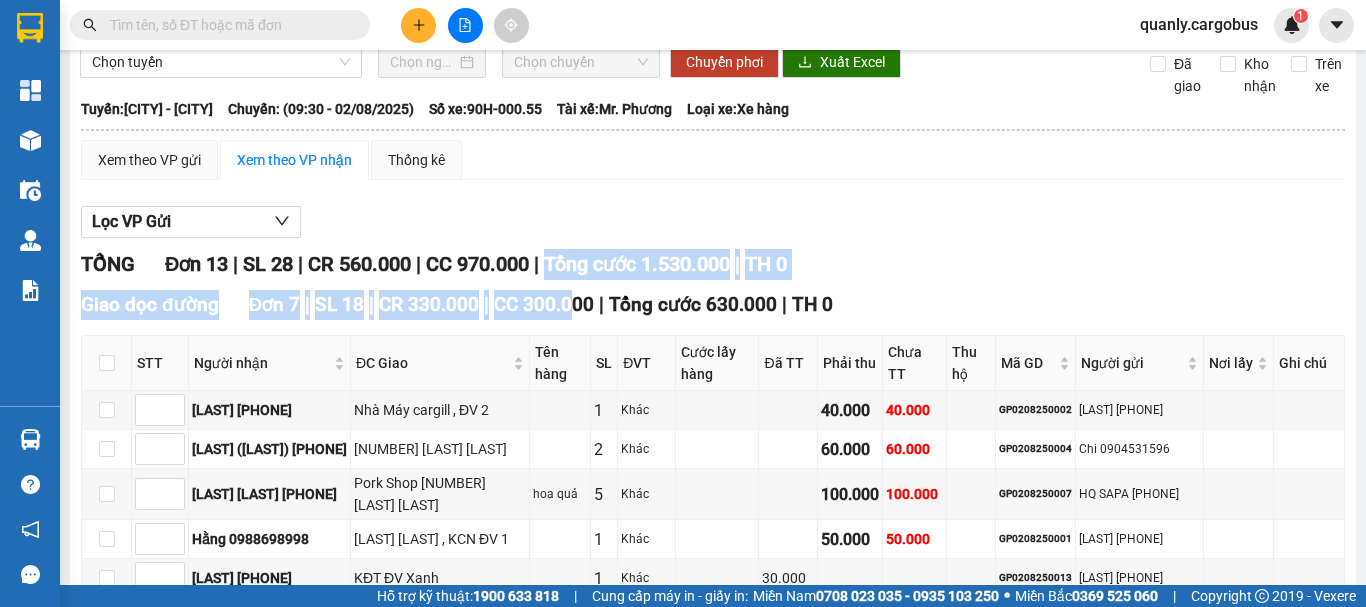 click on "TỔNG Đơn   13 | SL   28 | CR   560.000 | CC   970.000 | Tổng cước   1.530.000 | TH   0 Giao dọc đường Đơn   7 | SL   18 | CR   330.000 | CC   300.000 | Tổng cước   630.000 | TH   0 STT Người nhận ĐC Giao Tên hàng SL ĐVT Cước lấy hàng Đã TT Phải thu Chưa TT Thu hộ Mã GD Người gửi Nơi lấy Ghi chú Ký nhận                                   giang 0948420245 Nhà Máy cargill , ĐV 2 1 Khác 40.000 40.000 GP0208250002 Thắng 0963535597 Hiệp (Cty 3F) 0987331194 310 Phạm ngọc nhi ĐVX 2 Khác 60.000 60.000 GP0208250004 Chi 0904531596 Hiền hạnh 0966536416 Pork Shop 19 Nguyễn Văn Linh hoa quả 5 Khác 100.000 100.000 GP0208250007 HQ SAPA 0922011333 Hằng 0988698998 Cty Leo Jins Việt, KCN ĐV 1 1 Khác 50.000 50.000 GP0208250001 Hiền 0375352982 Sơn 0961722686 KĐT ĐV Xanh 1 Khác 30.000 GP0208250013 Huyền 0988828225 Huấn C ONE 0985248251 Cty C-ONE,KCN ĐV 2 7 Khác 300.000 GP0208250010 Cty linh hiếu 0904548484 1 50.000" at bounding box center [713, 731] 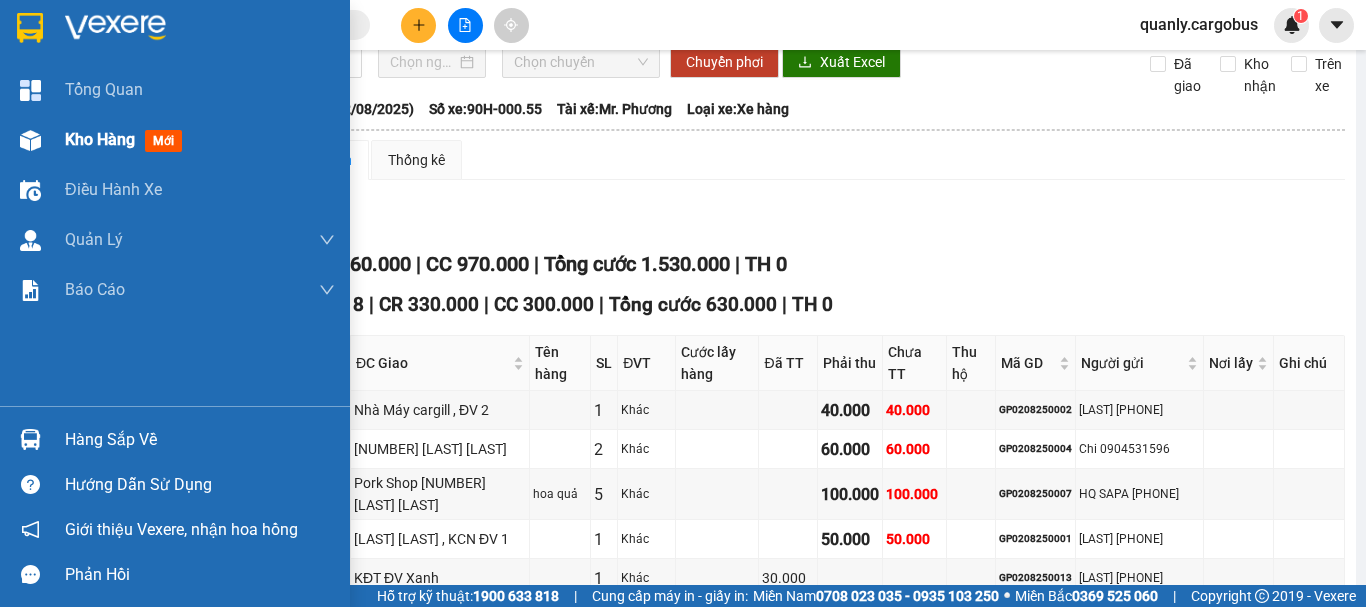 click at bounding box center (30, 140) 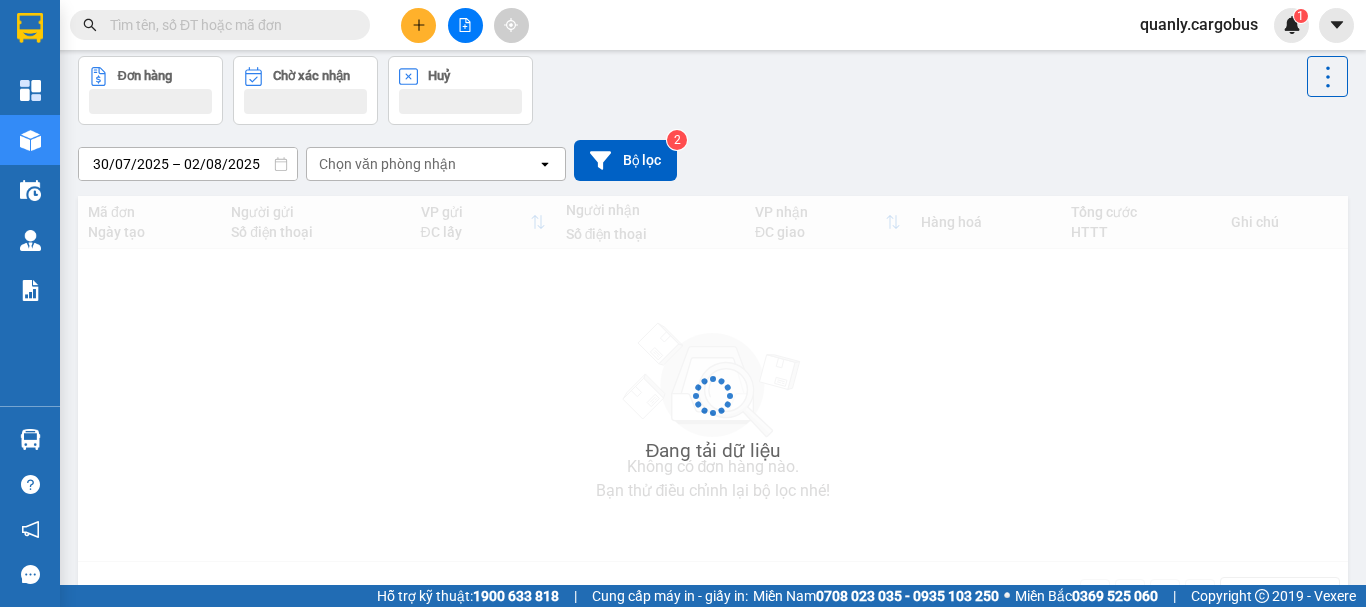 scroll, scrollTop: 0, scrollLeft: 0, axis: both 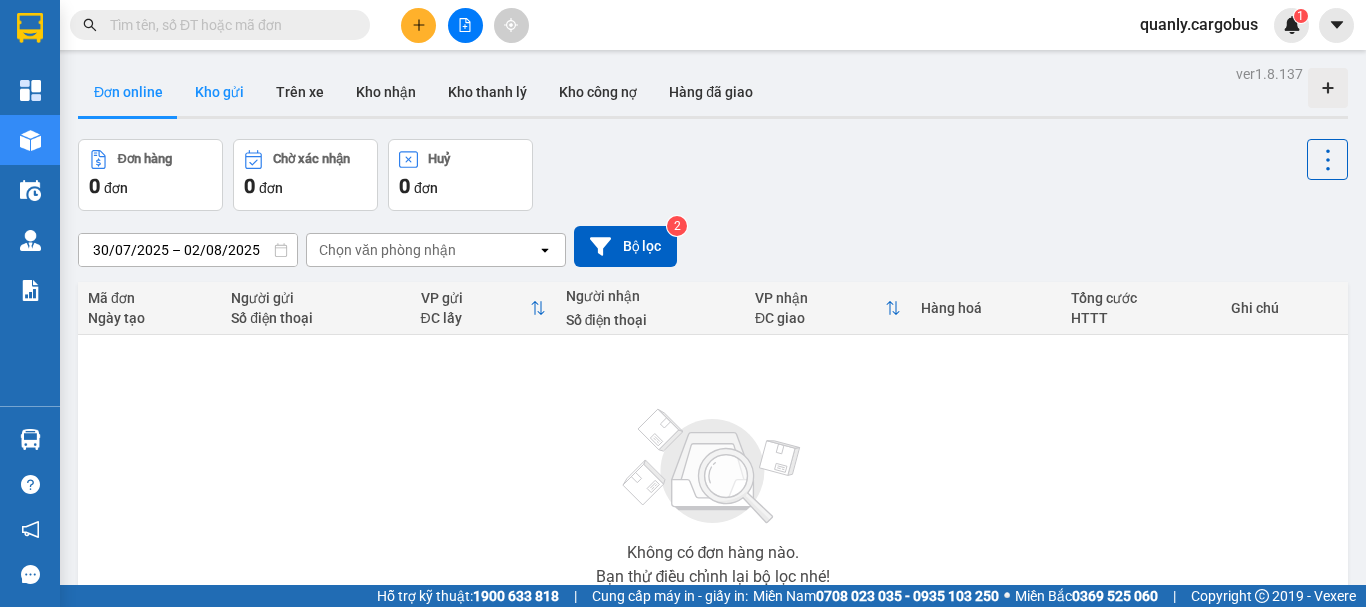 click on "Kho gửi" at bounding box center [219, 92] 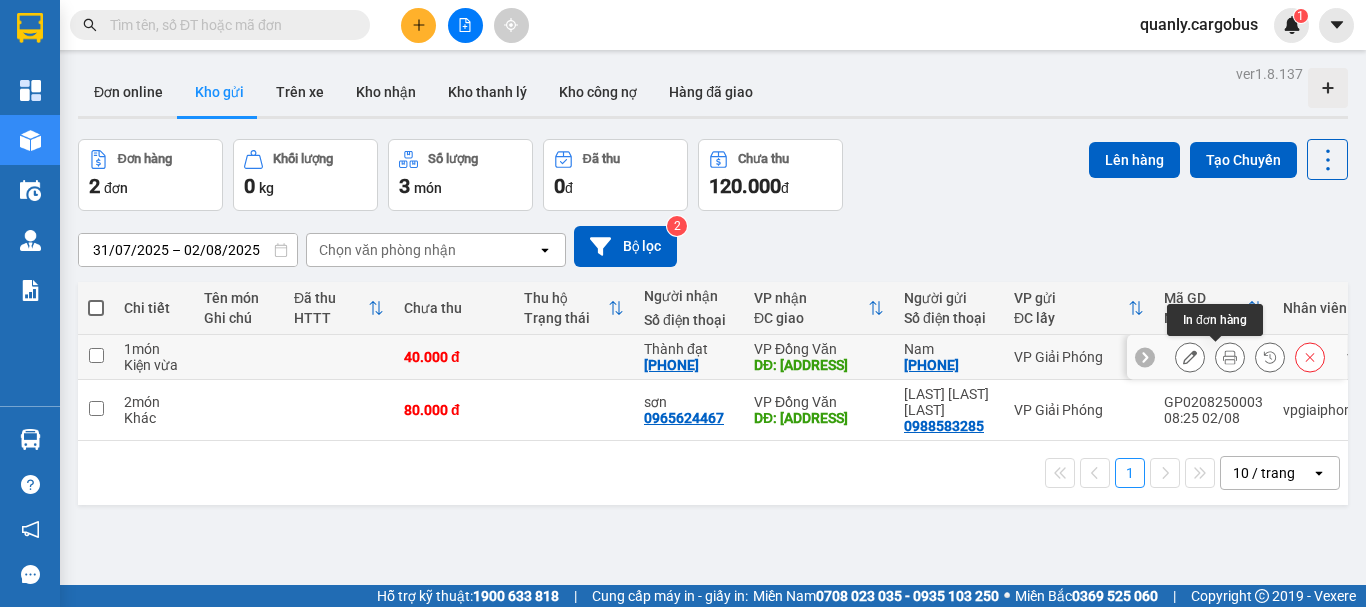 click 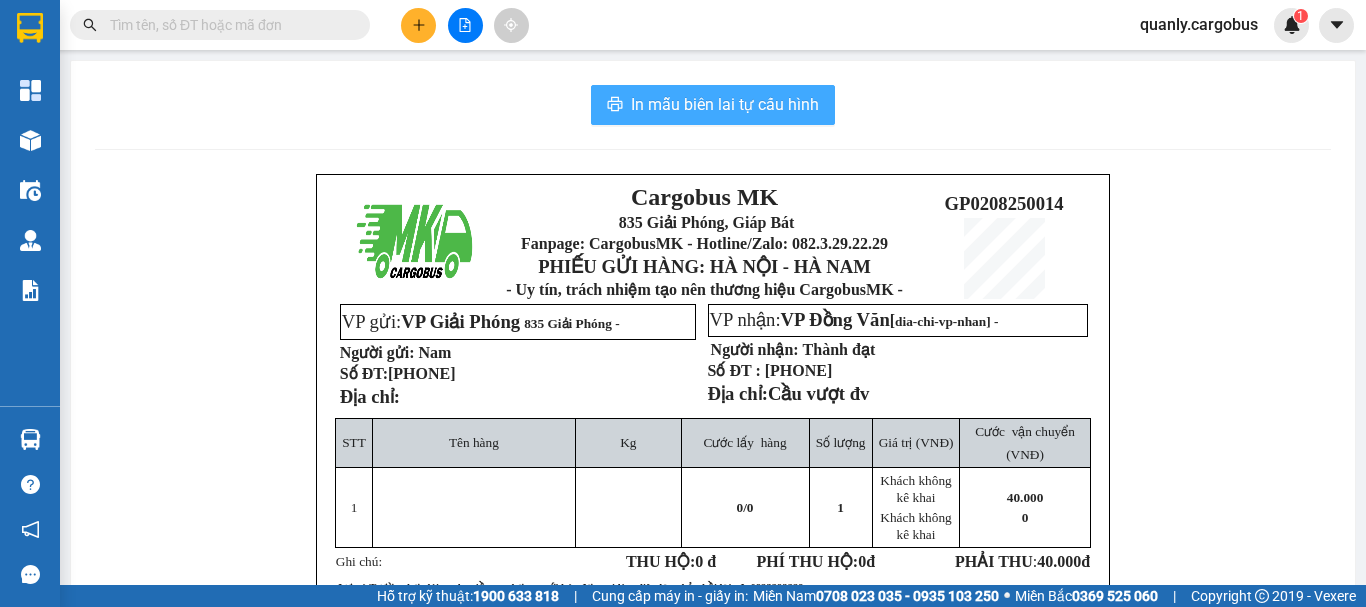 click on "In mẫu biên lai tự cấu hình" at bounding box center (725, 104) 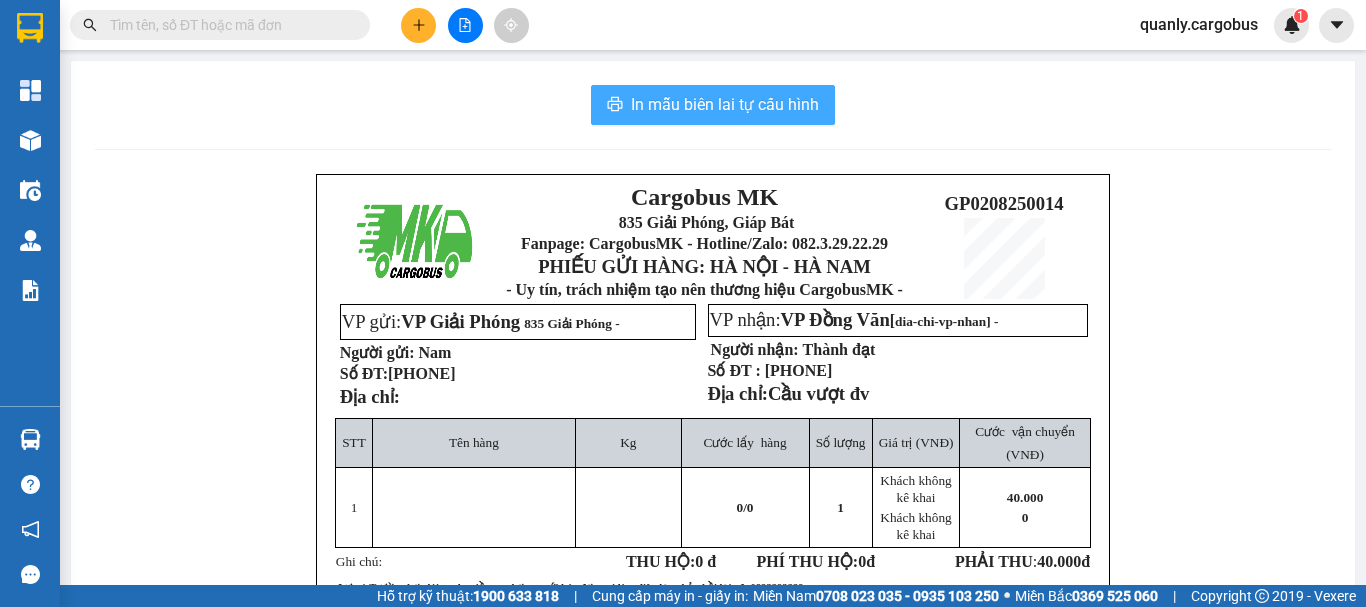 scroll, scrollTop: 0, scrollLeft: 0, axis: both 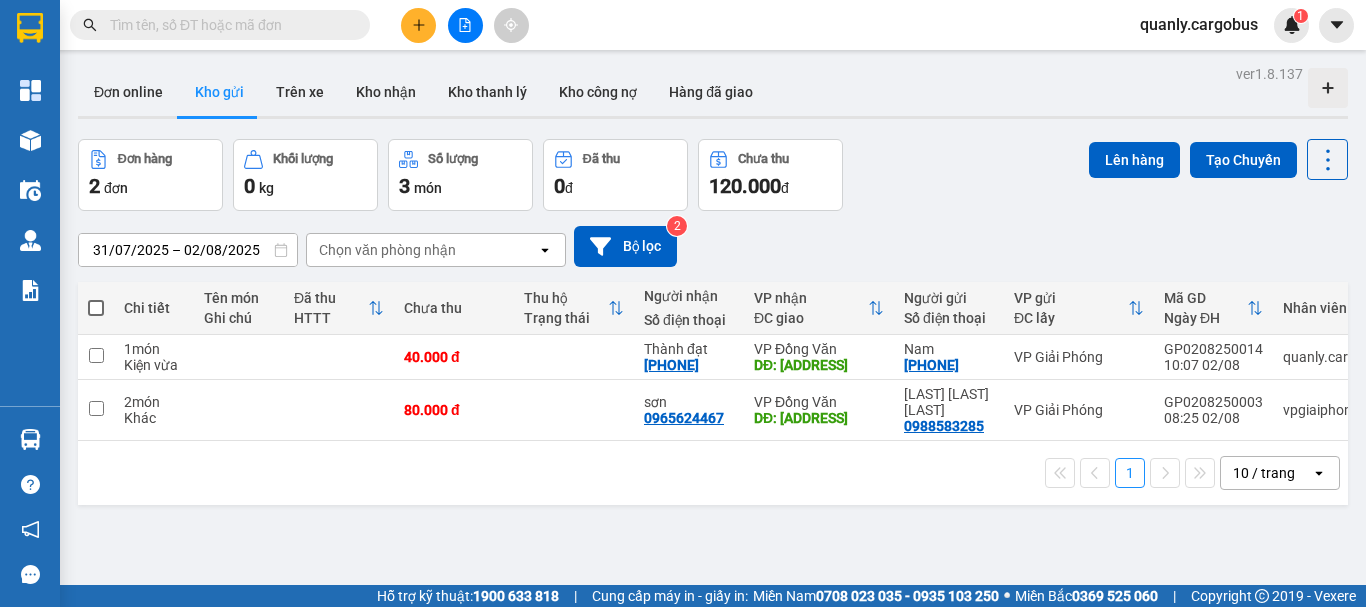 click on "31/07/2025 – 02/08/2025 Press the down arrow key to interact with the calendar and select a date. Press the escape button to close the calendar. Selected date range is from 31/07/2025 to 02/08/2025. Chọn văn phòng nhận open Bộ lọc 2" at bounding box center (713, 246) 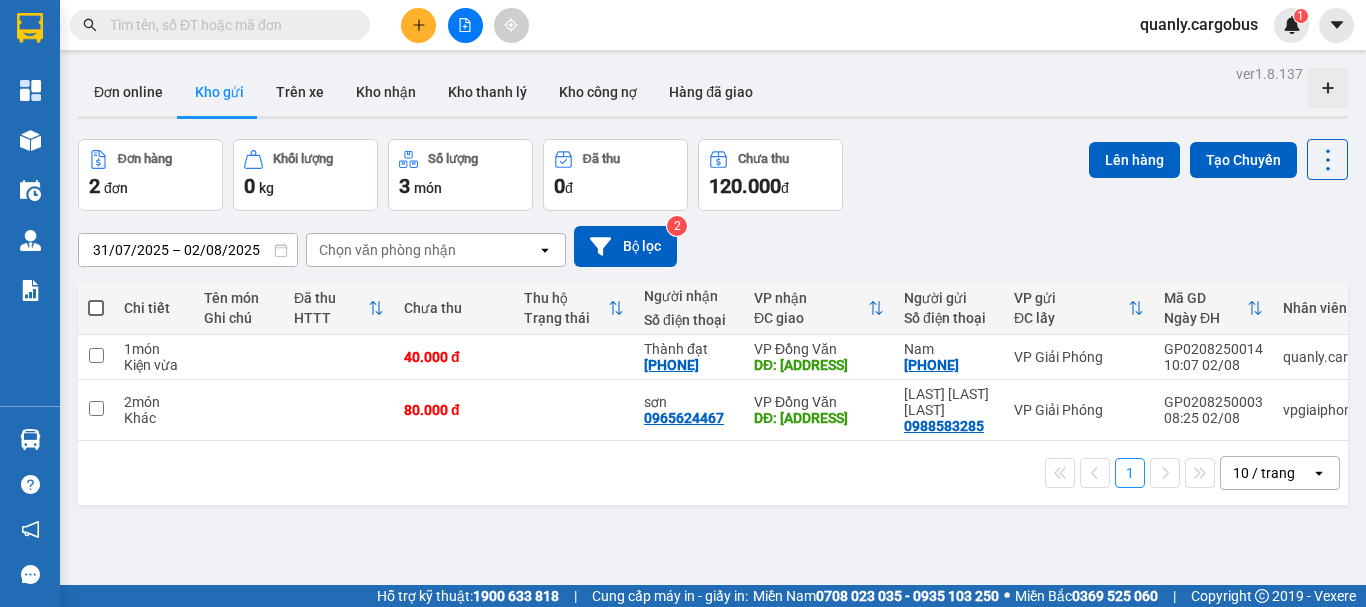 click on "ver  1.8.137 Đơn online Kho gửi Trên xe Kho nhận Kho thanh lý Kho công nợ Hàng đã giao Đơn hàng 2 đơn Khối lượng 0 kg Số lượng 3 món Đã thu 0  đ Chưa thu 120.000  đ Lên hàng Tạo Chuyến 31/07/2025 – 02/08/2025 Press the down arrow key to interact with the calendar and select a date. Press the escape button to close the calendar. Selected date range is from 31/07/2025 to 02/08/2025. Chọn văn phòng nhận open Bộ lọc 2 Chi tiết Tên món Ghi chú Đã thu HTTT Chưa thu Thu hộ Trạng thái Người nhận Số điện thoại VP nhận ĐC giao Người gửi Số điện thoại VP gửi ĐC lấy Mã GD Ngày ĐH Nhân viên Giảm giá 1  món Kiện vừa 40.000 đ Thành đạt 0966579519 VP Đồng Văn DĐ: Cầu vượt đv Nam 0972130546 VP Giải Phóng GP0208250014 10:07 02/08 quanly.cargobus 2  món Khác 80.000 đ sơn 0965624467 VP Đồng Văn DĐ: Cổng KCN Hoà  Mạc , Duy Tiên khuôn  Minh  Đạt  Phú 0988583285 VP Giải Phóng 1" at bounding box center (713, 363) 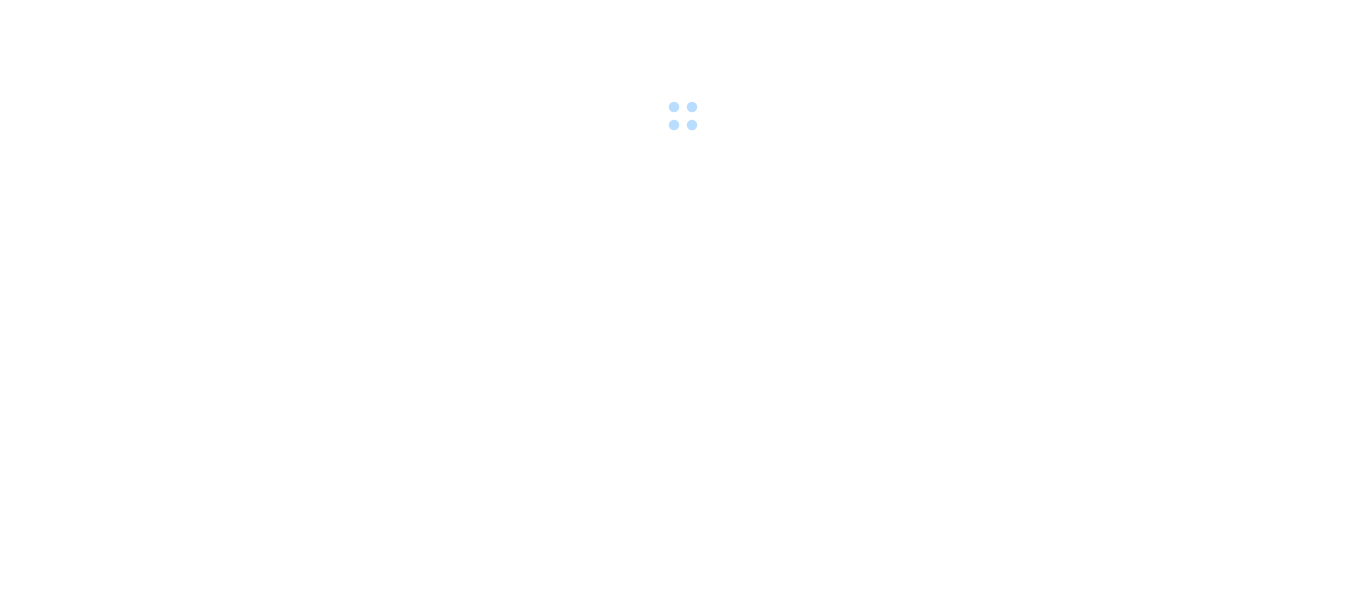 scroll, scrollTop: 0, scrollLeft: 0, axis: both 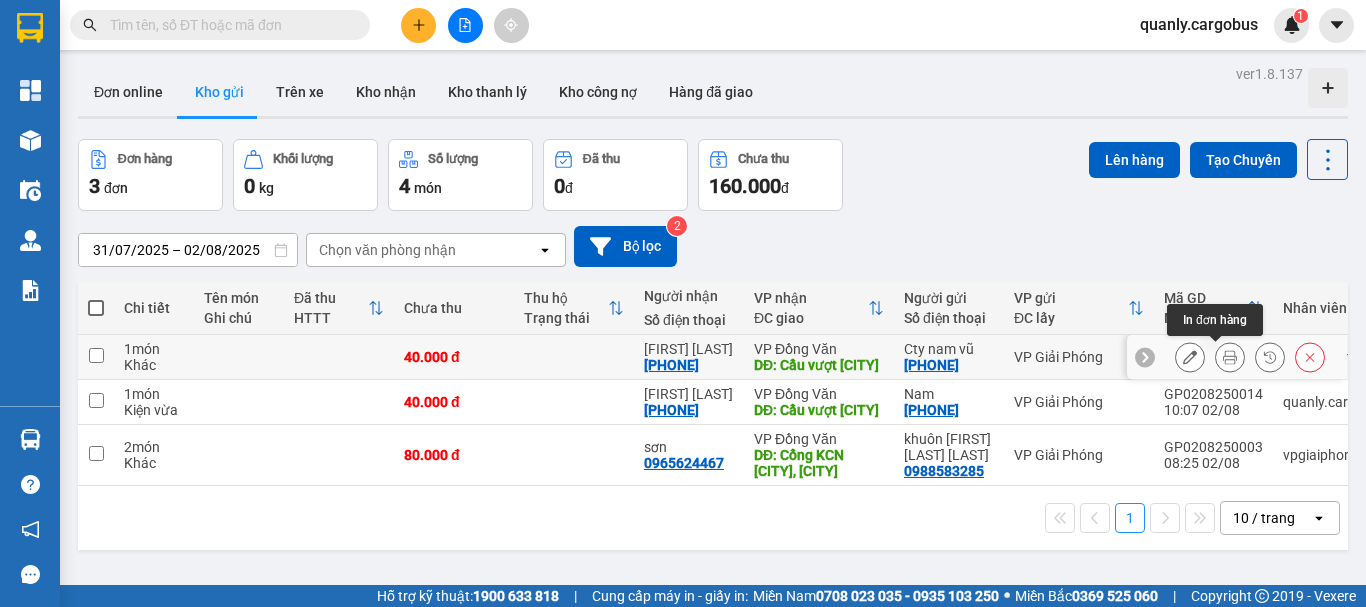 click 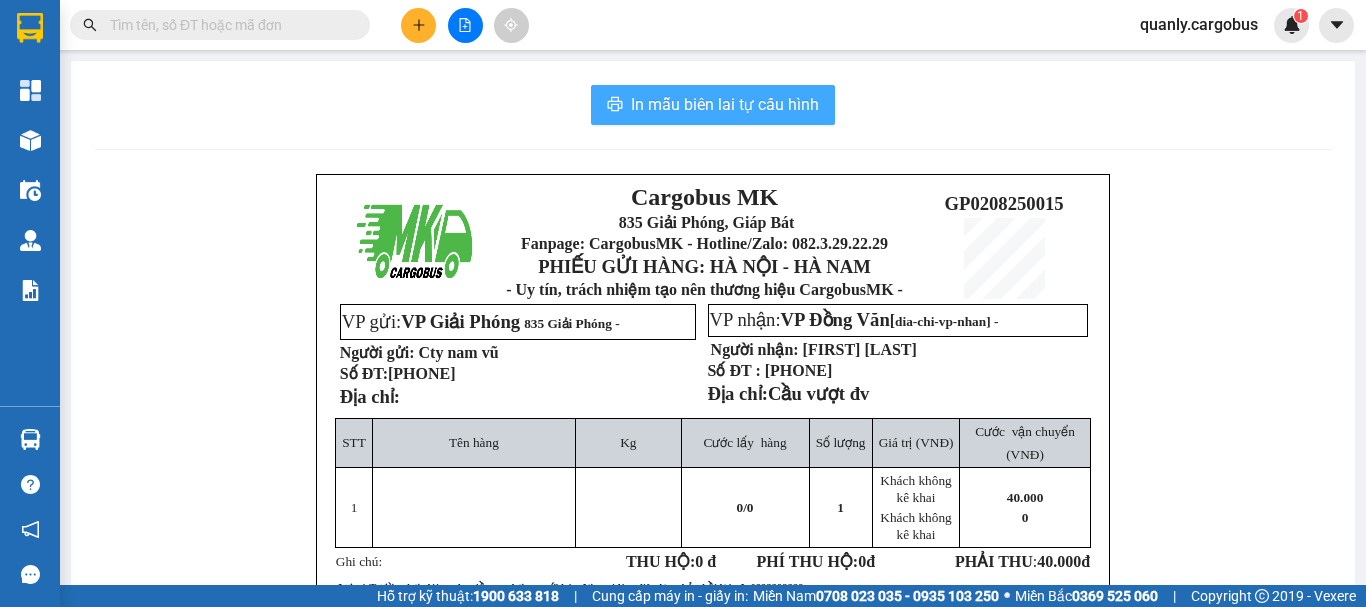 click on "In mẫu biên lai tự cấu hình" at bounding box center [725, 104] 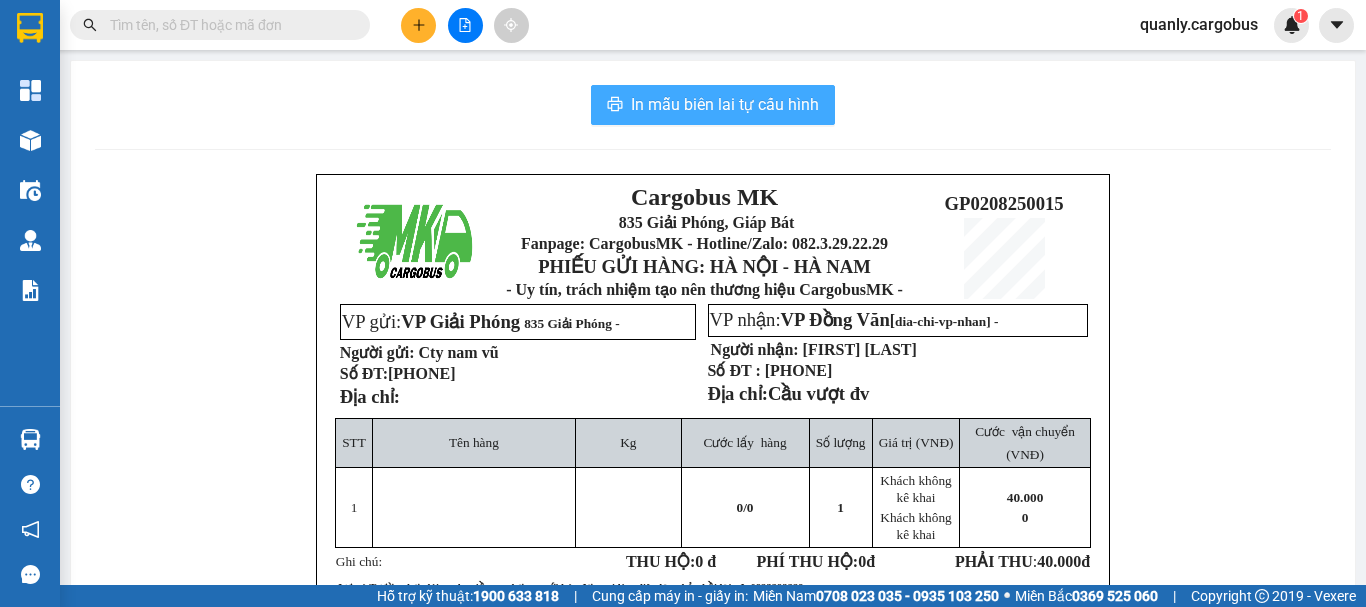 scroll, scrollTop: 0, scrollLeft: 0, axis: both 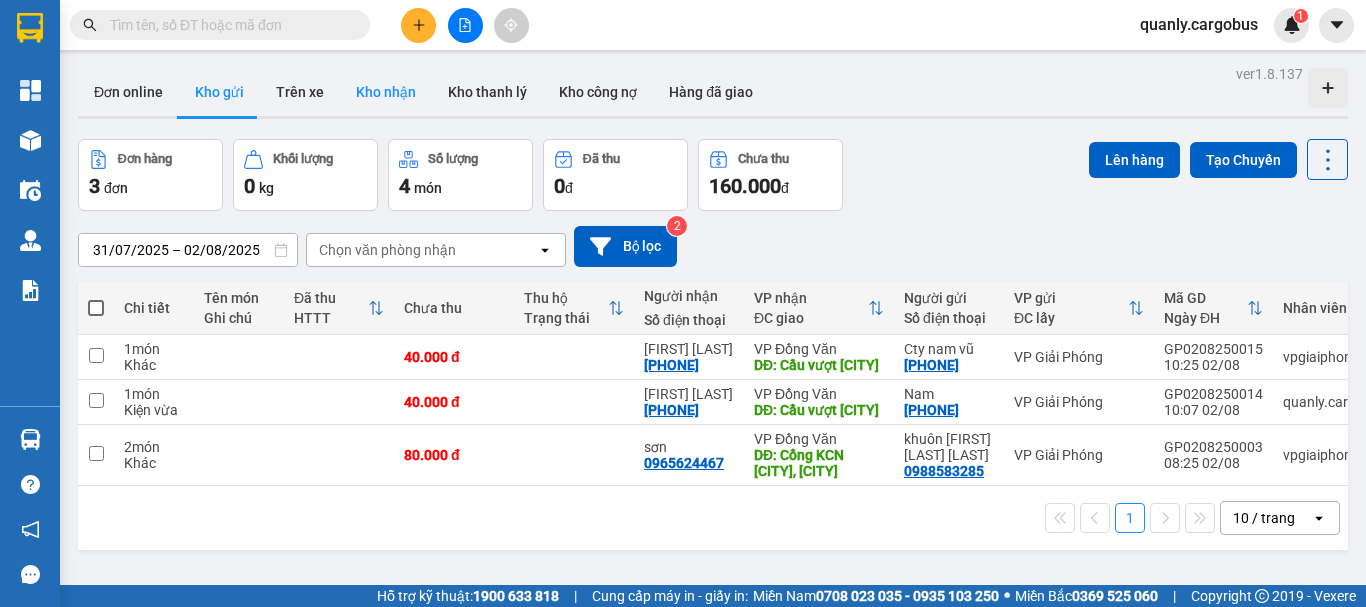 click on "Kho nhận" at bounding box center [386, 92] 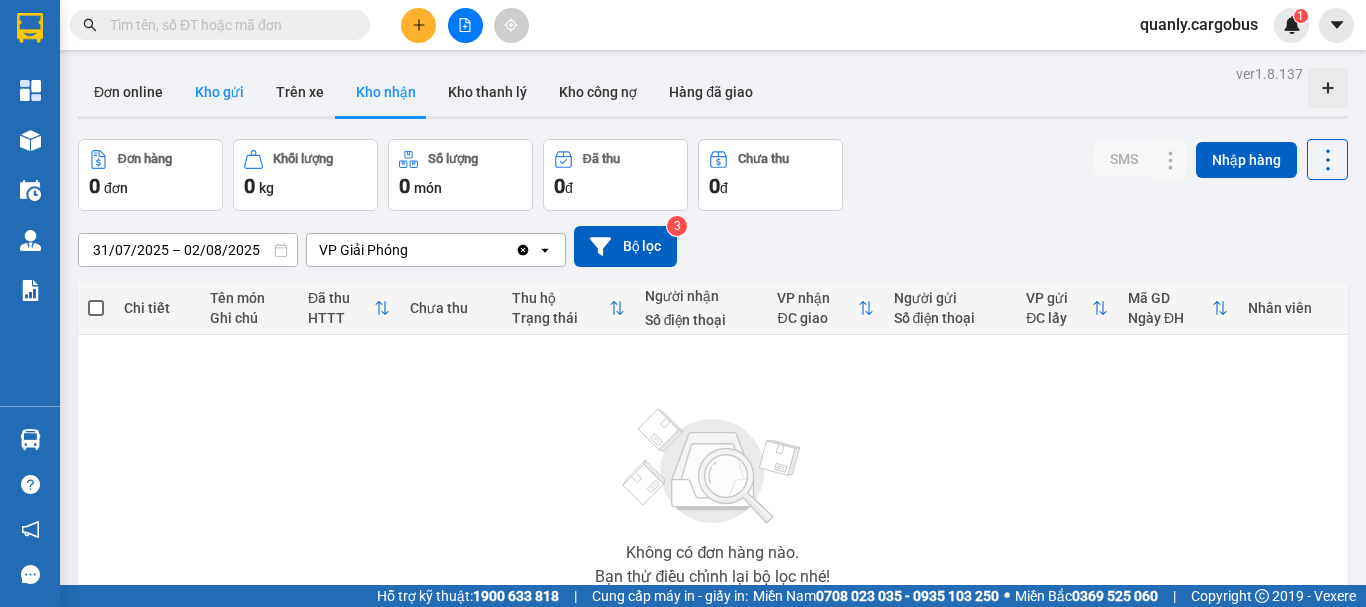 click on "Kho gửi" at bounding box center [219, 92] 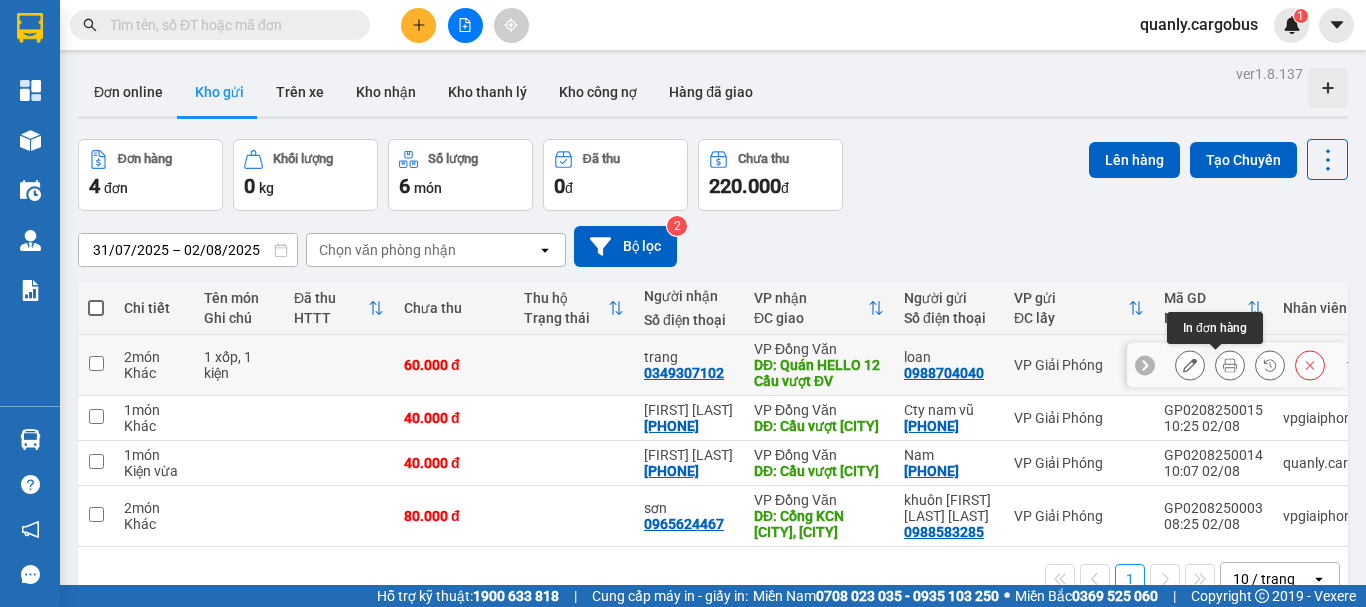 click 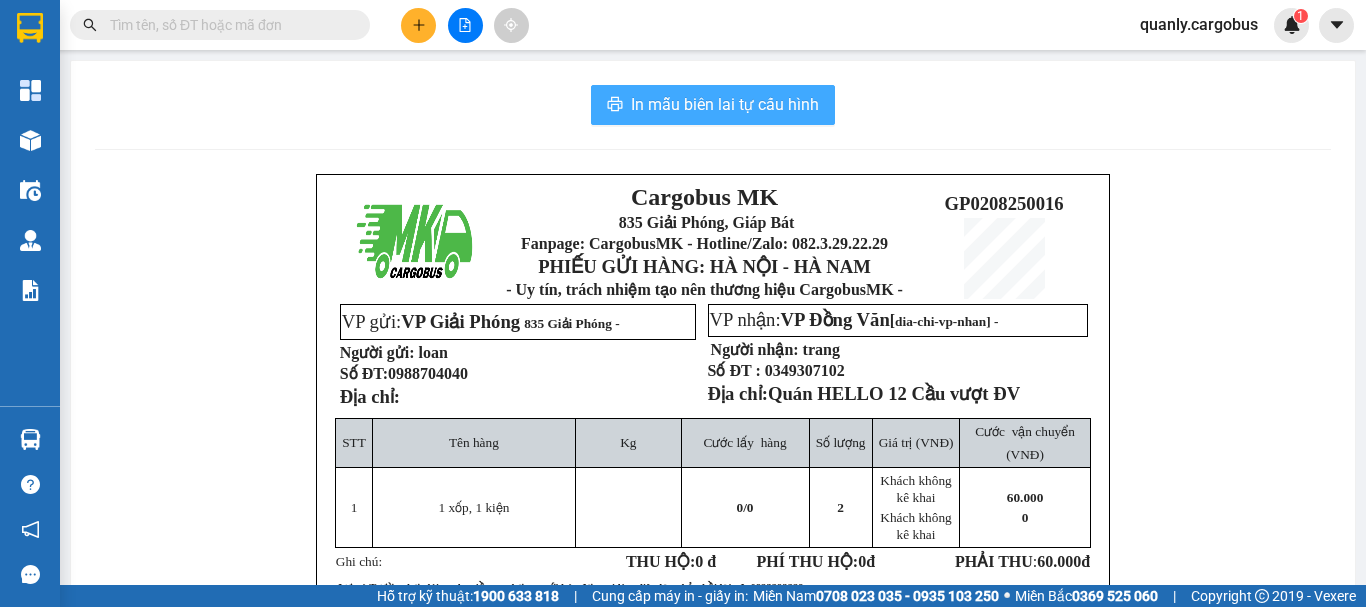 click on "In mẫu biên lai tự cấu hình" at bounding box center [725, 104] 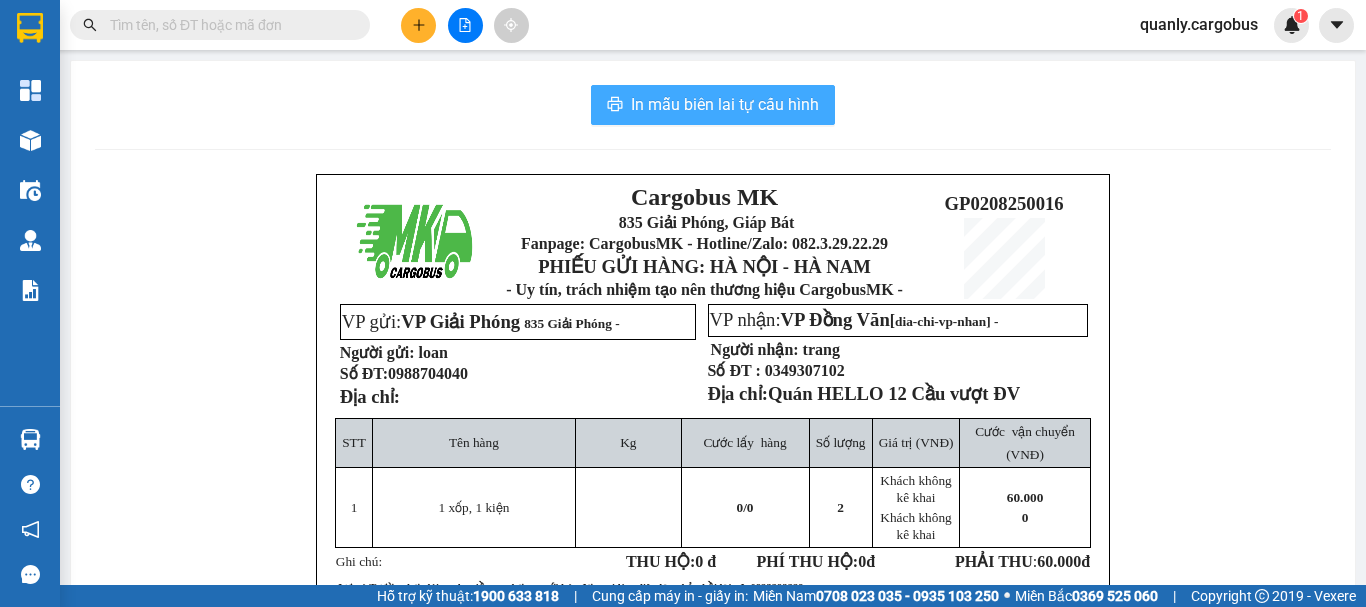 scroll, scrollTop: 0, scrollLeft: 0, axis: both 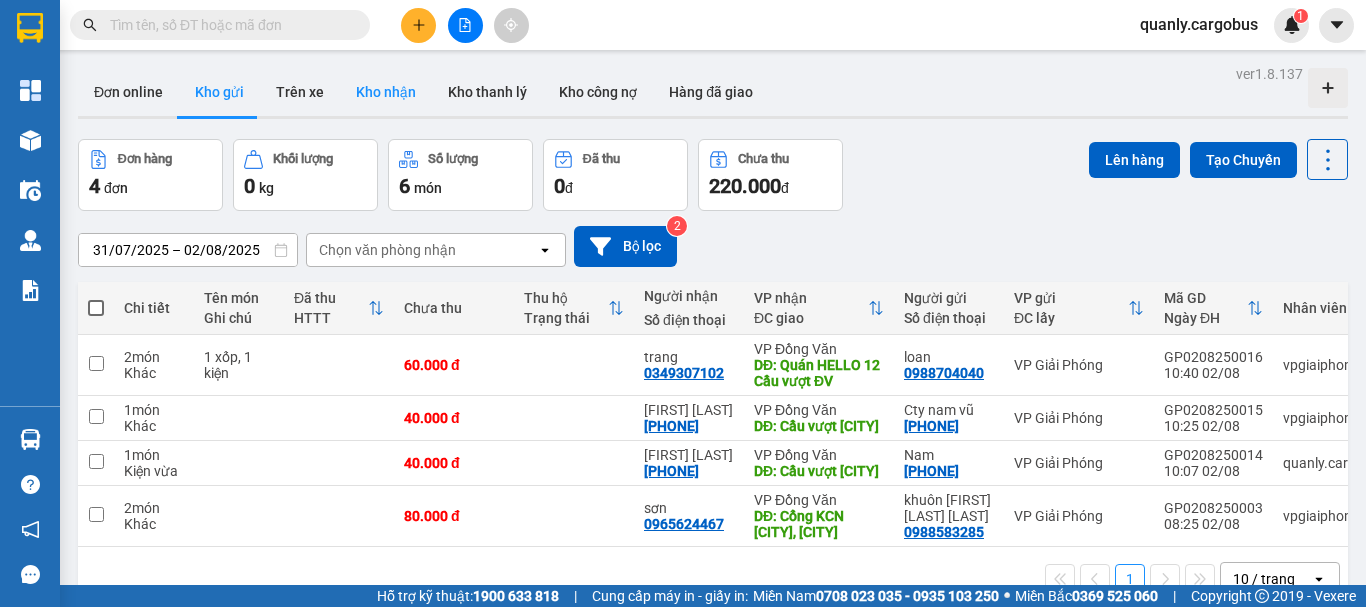 click on "Kho nhận" at bounding box center (386, 92) 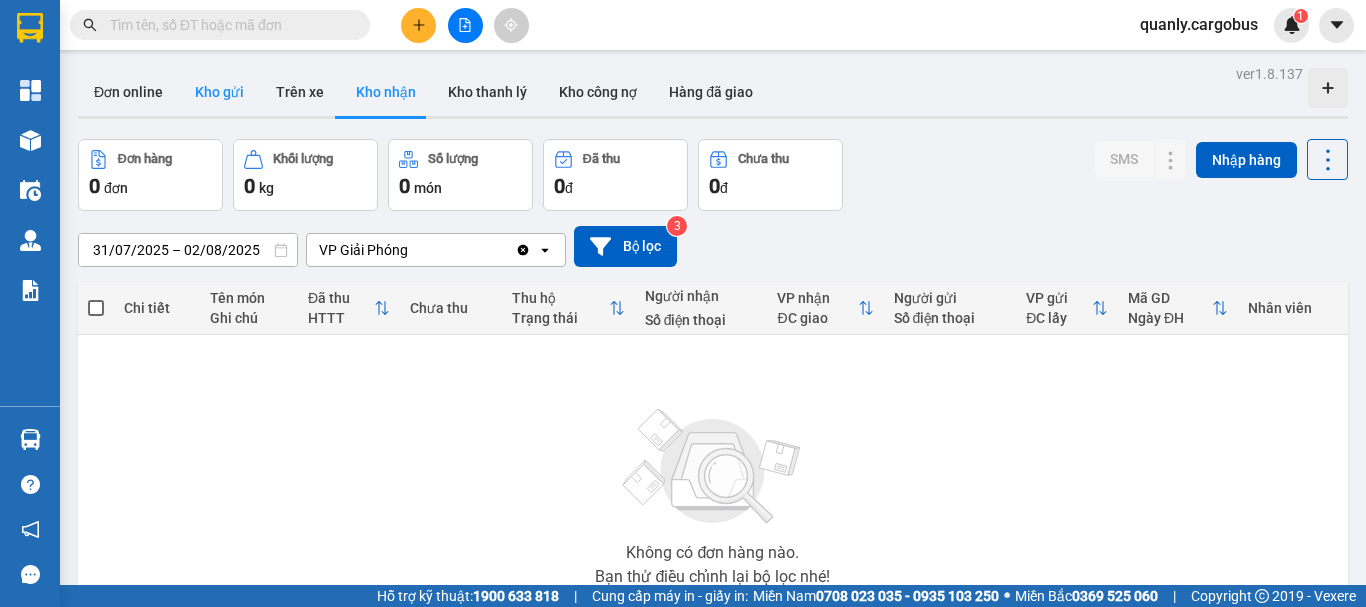 click on "Kho gửi" at bounding box center [219, 92] 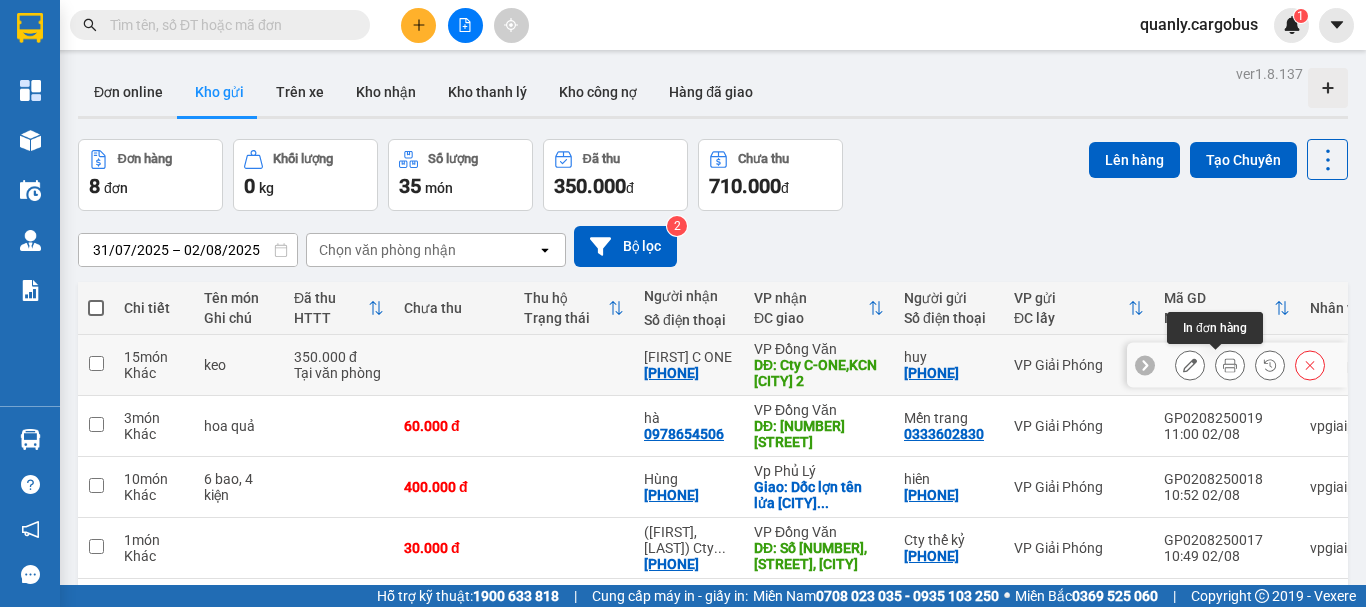 click 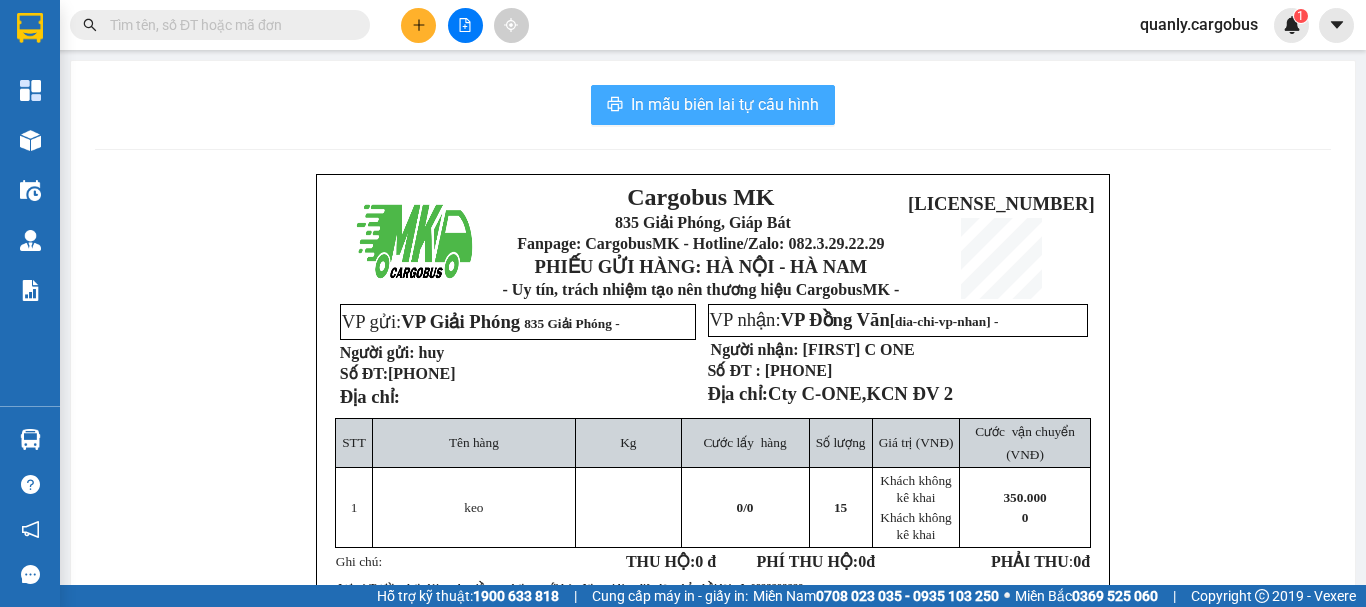 click on "In mẫu biên lai tự cấu hình" at bounding box center [725, 104] 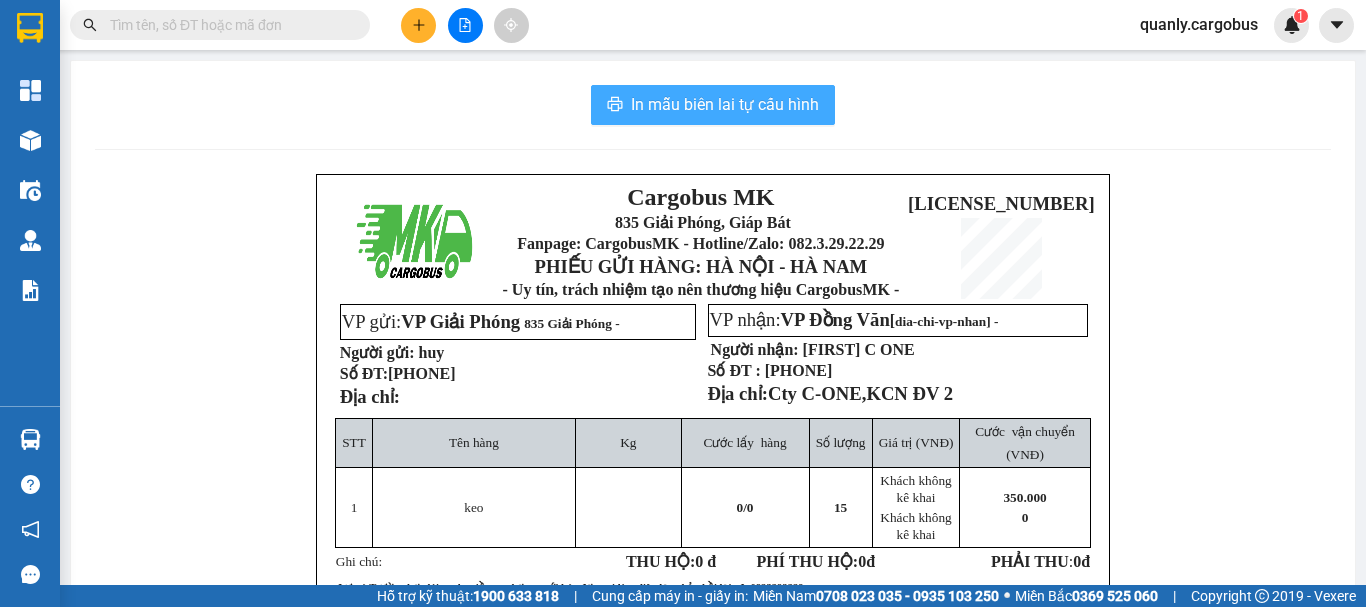 scroll, scrollTop: 0, scrollLeft: 0, axis: both 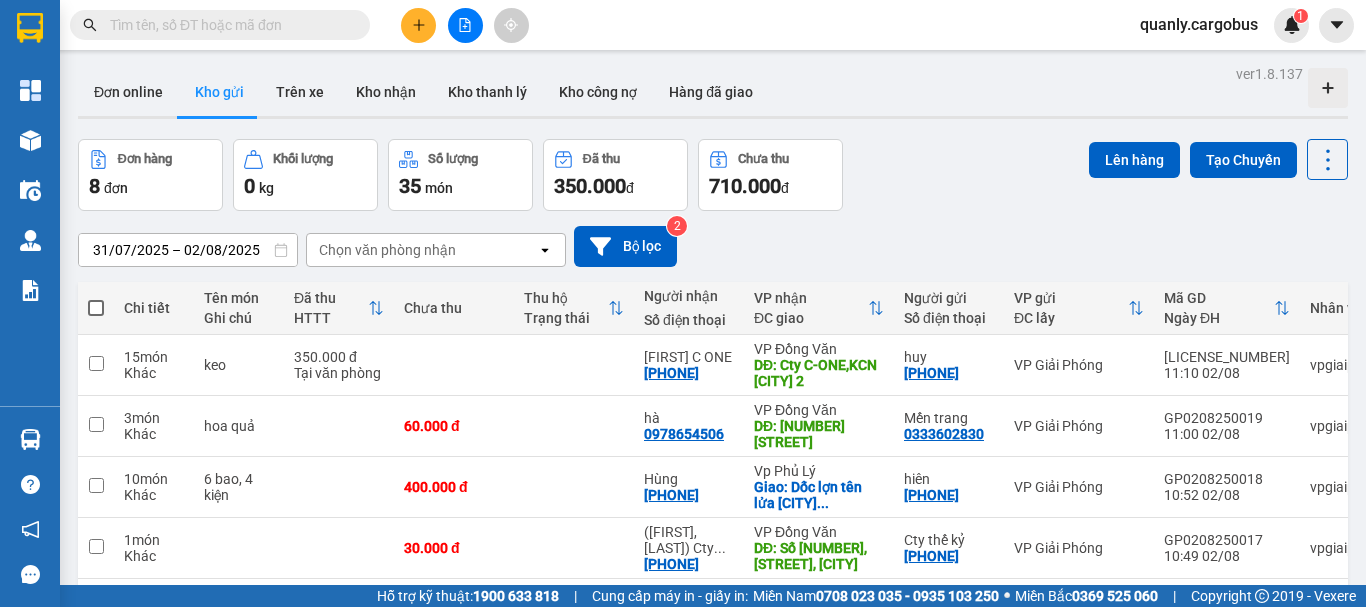 click at bounding box center [228, 25] 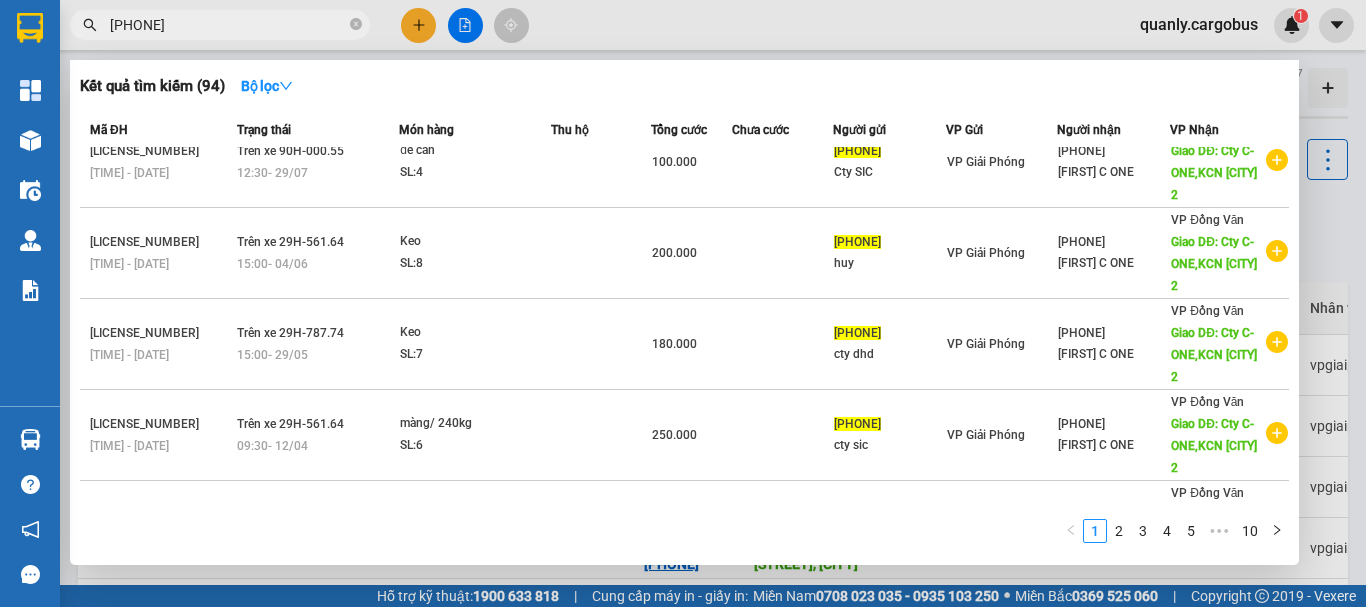 scroll, scrollTop: 0, scrollLeft: 0, axis: both 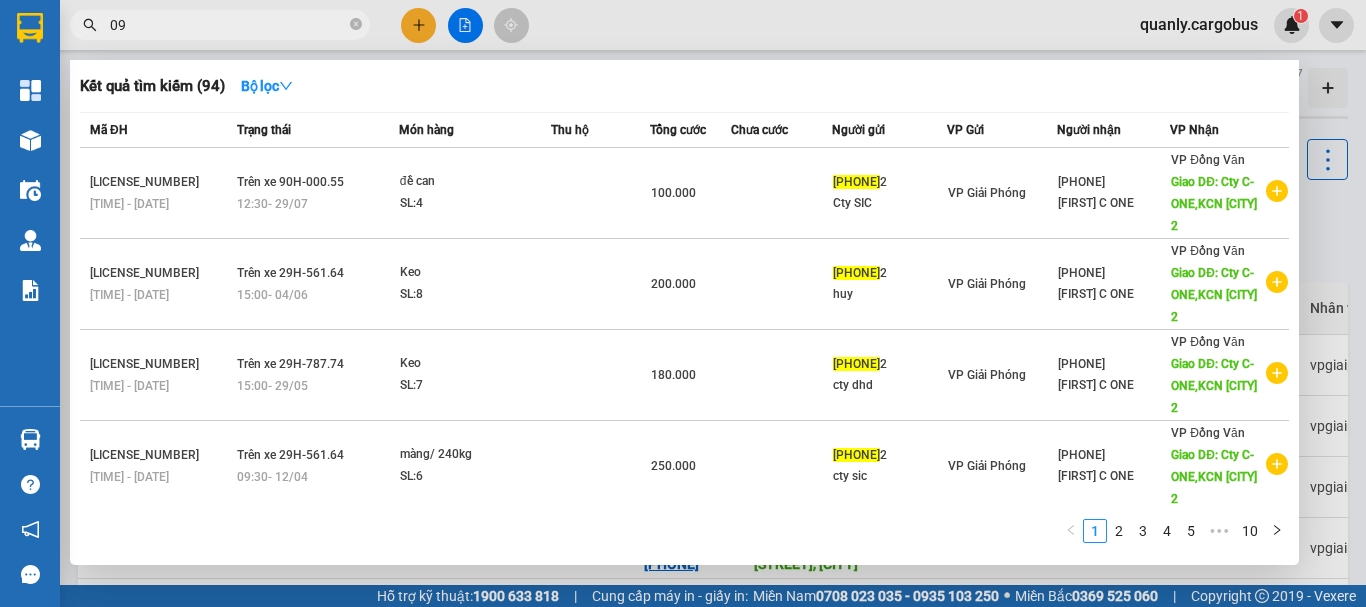 type on "0" 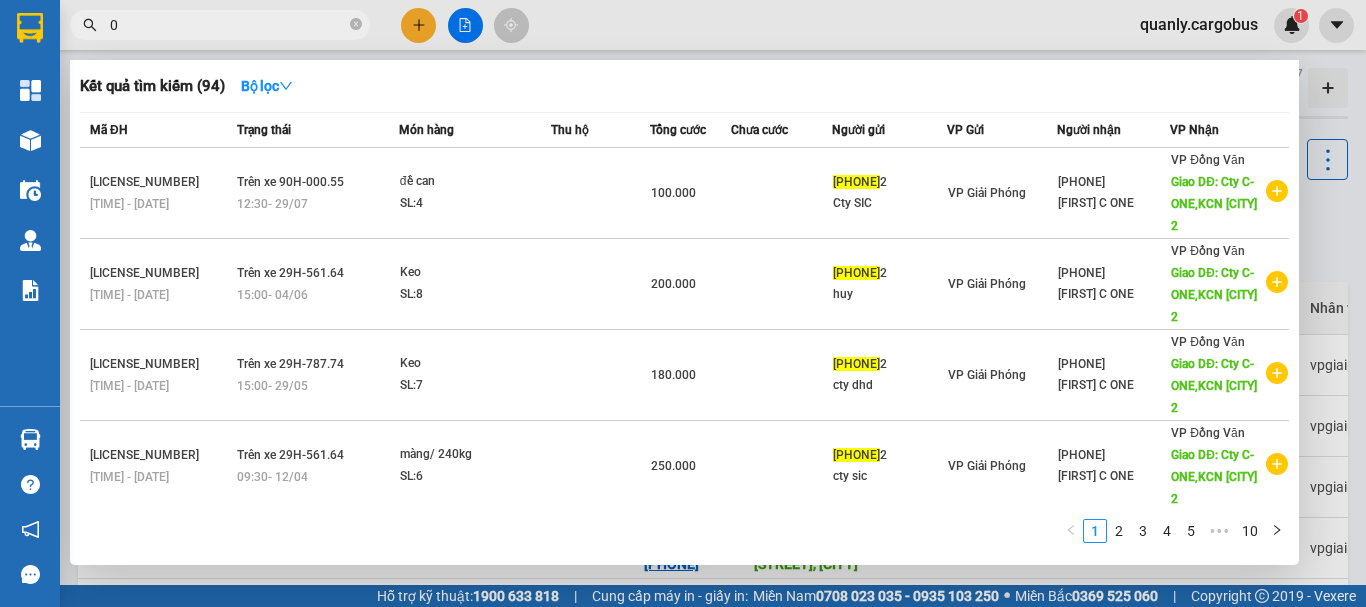type 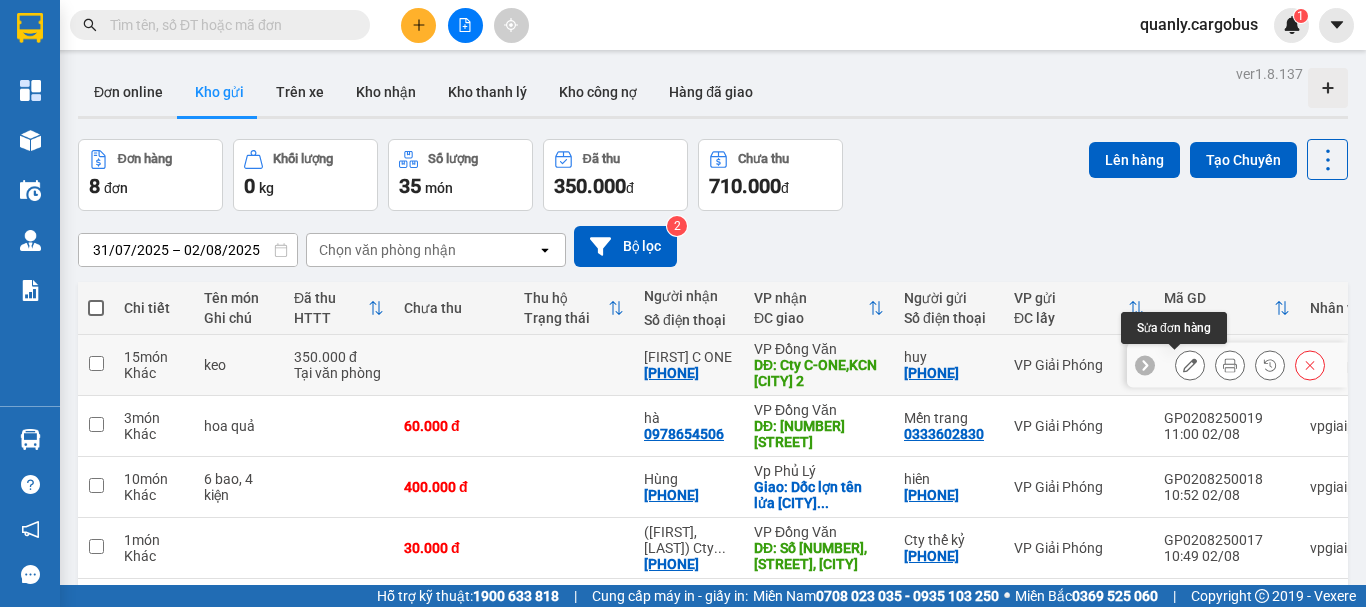 click 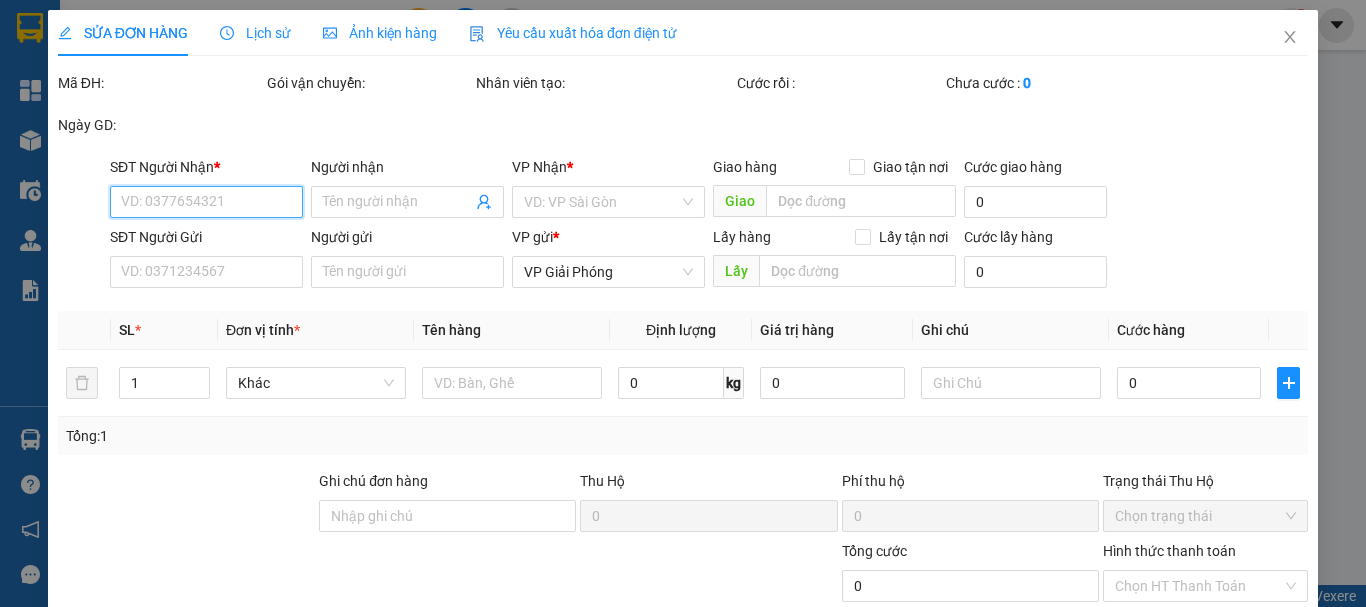 type on "[PHONE]" 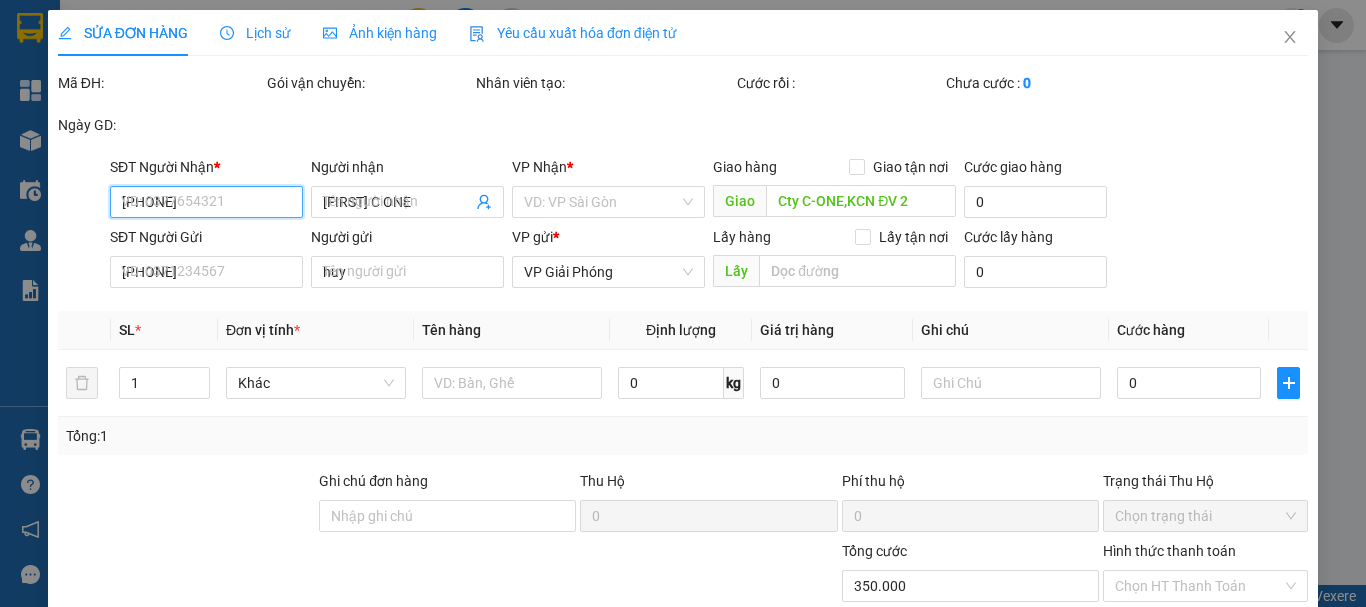 type on "0" 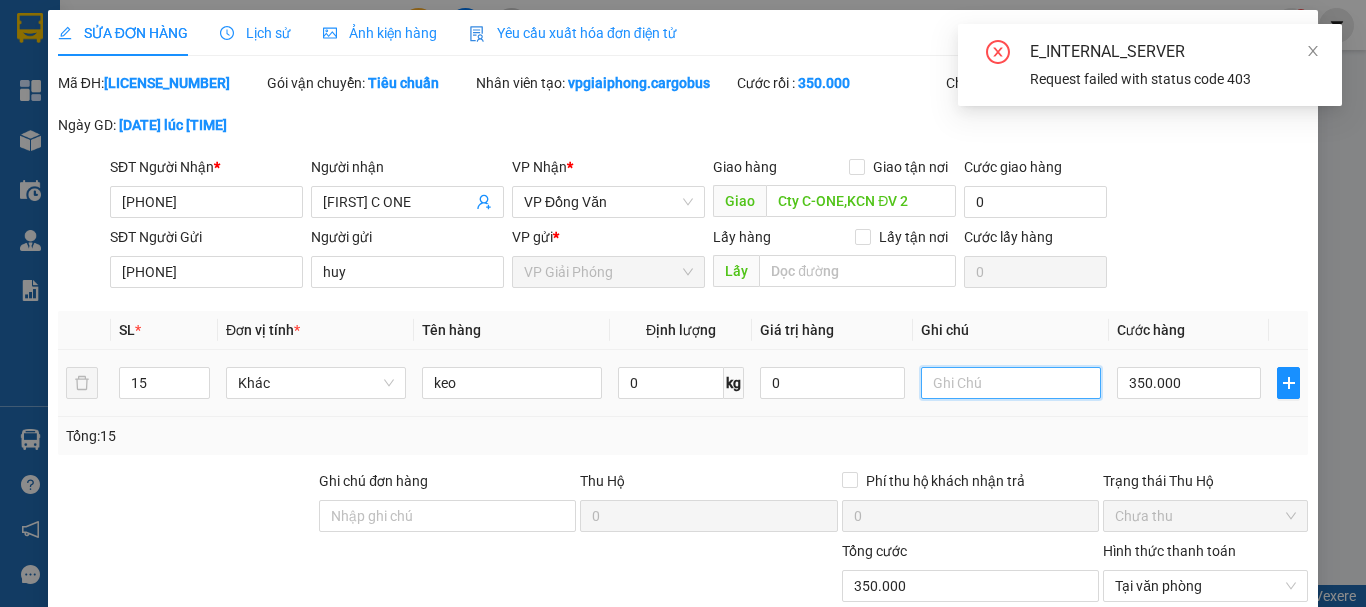 drag, startPoint x: 932, startPoint y: 377, endPoint x: 1112, endPoint y: 396, distance: 181 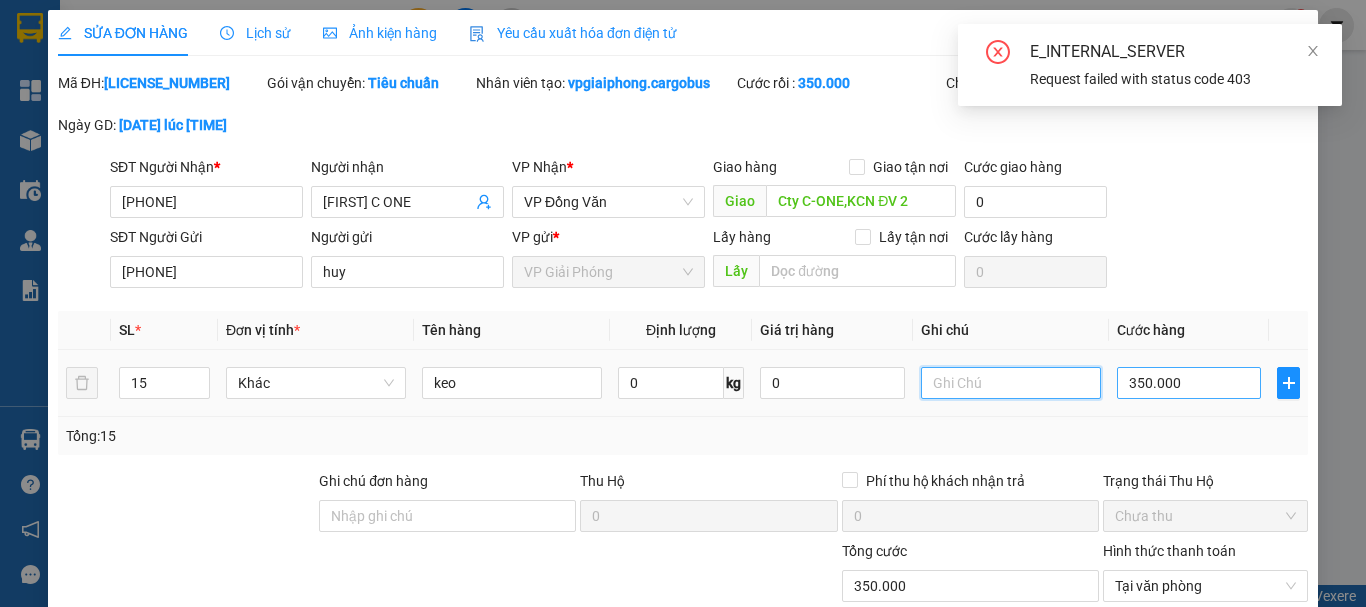 click at bounding box center (1011, 383) 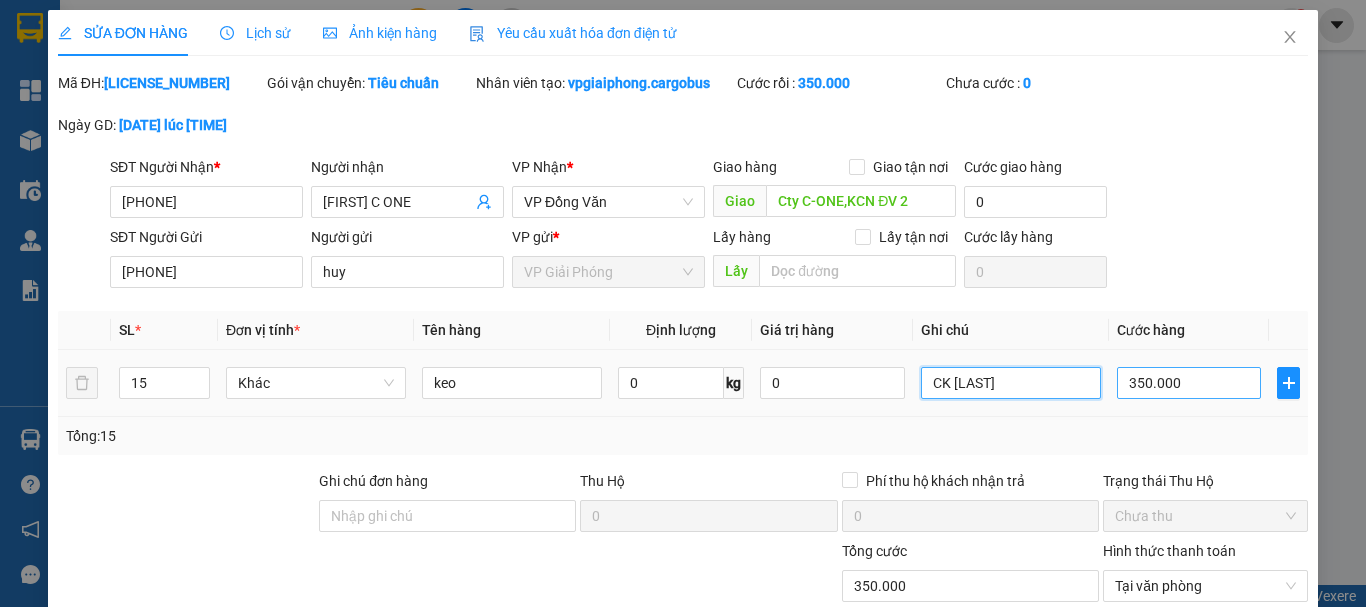 type on "CK Kiên" 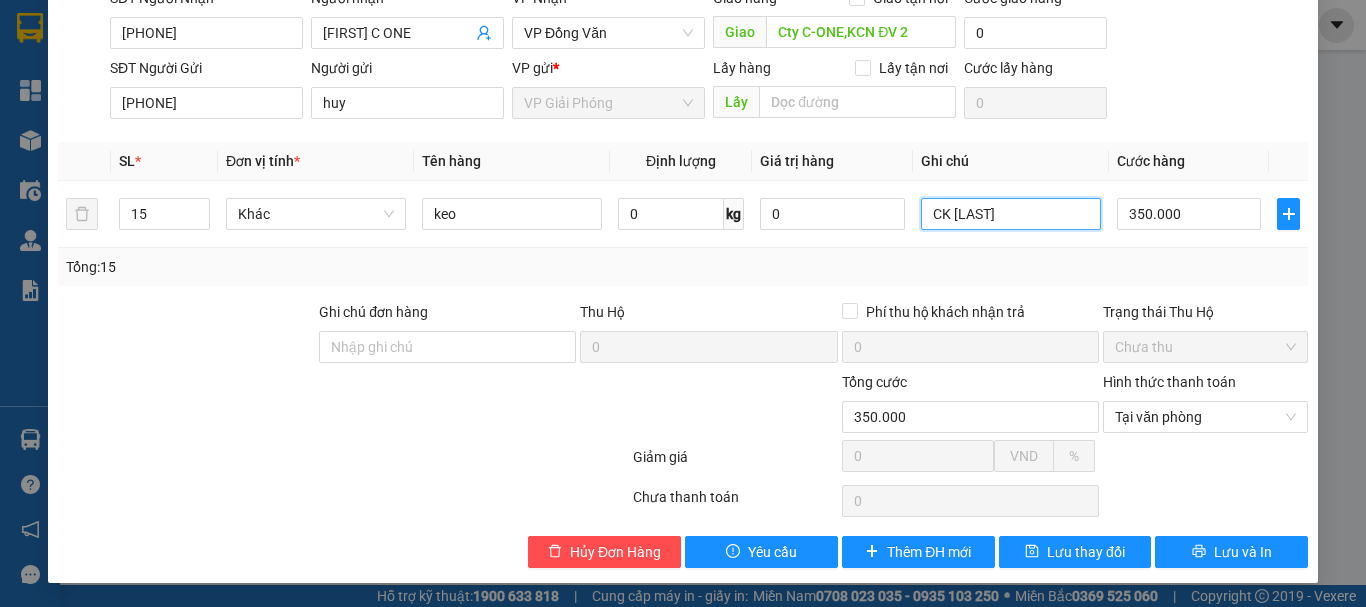 scroll, scrollTop: 69, scrollLeft: 0, axis: vertical 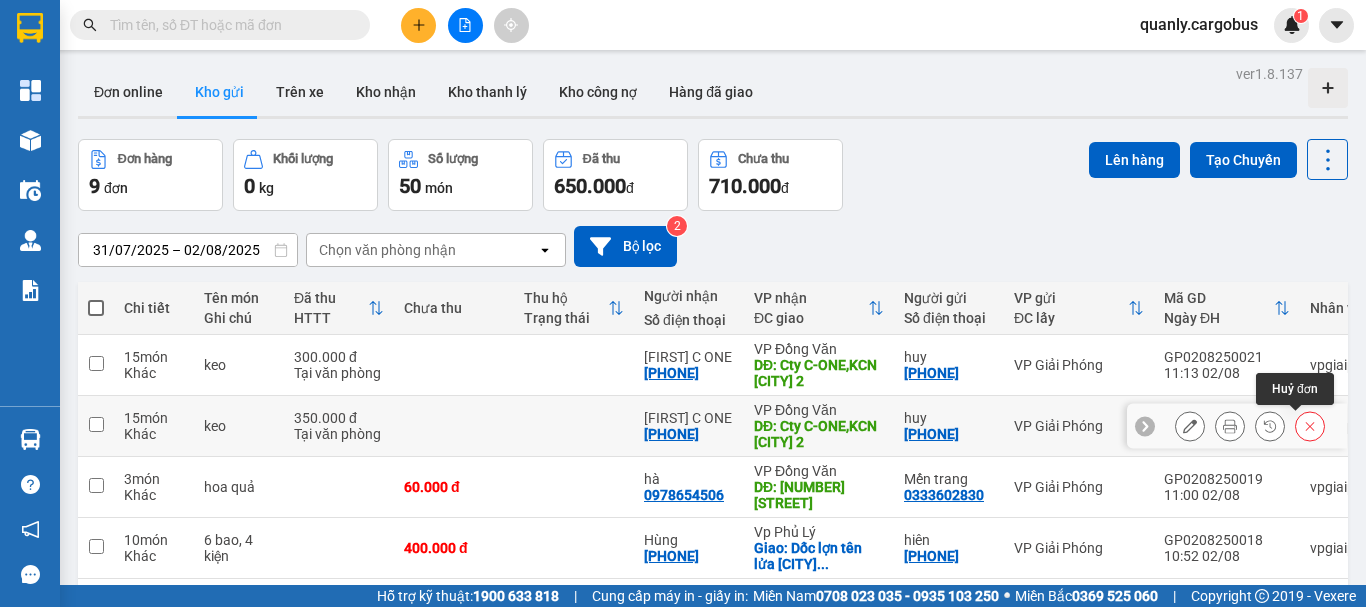 click 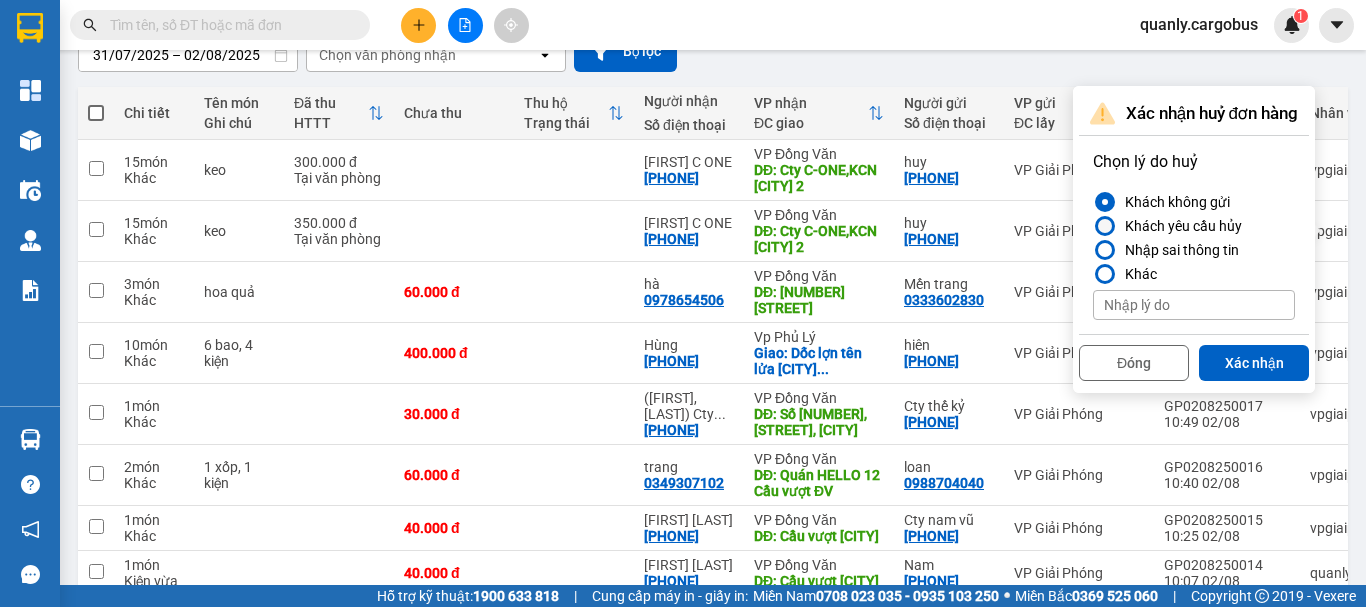 scroll, scrollTop: 200, scrollLeft: 0, axis: vertical 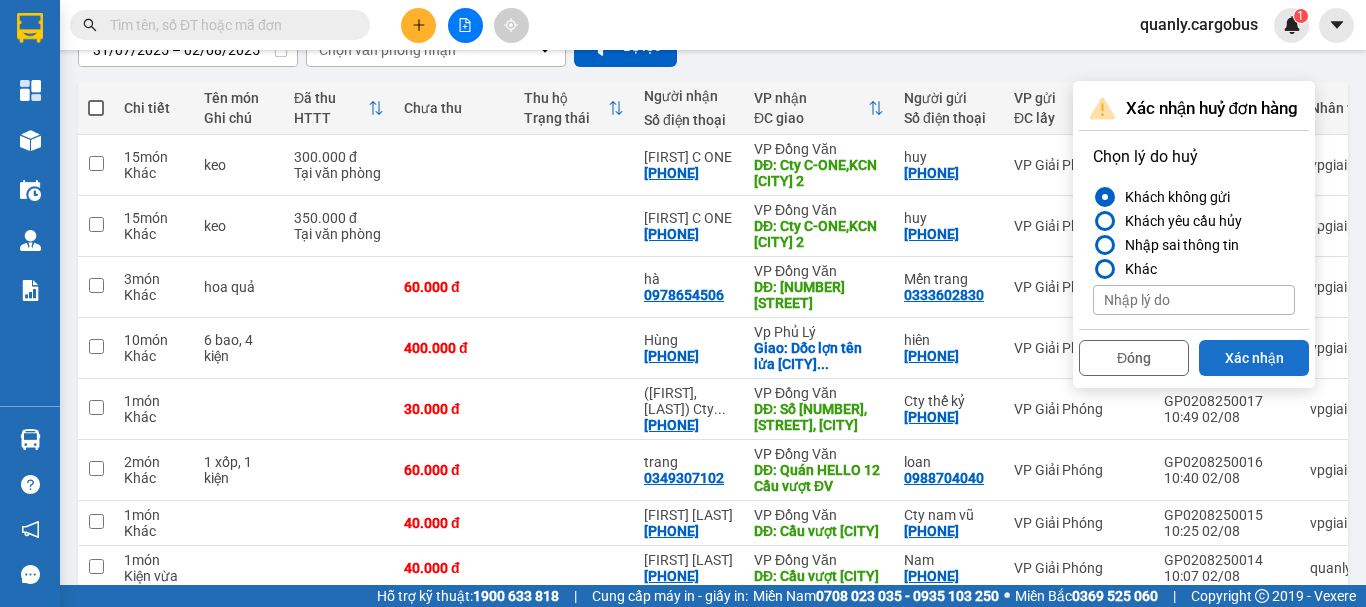 click on "Xác nhận" at bounding box center [1254, 358] 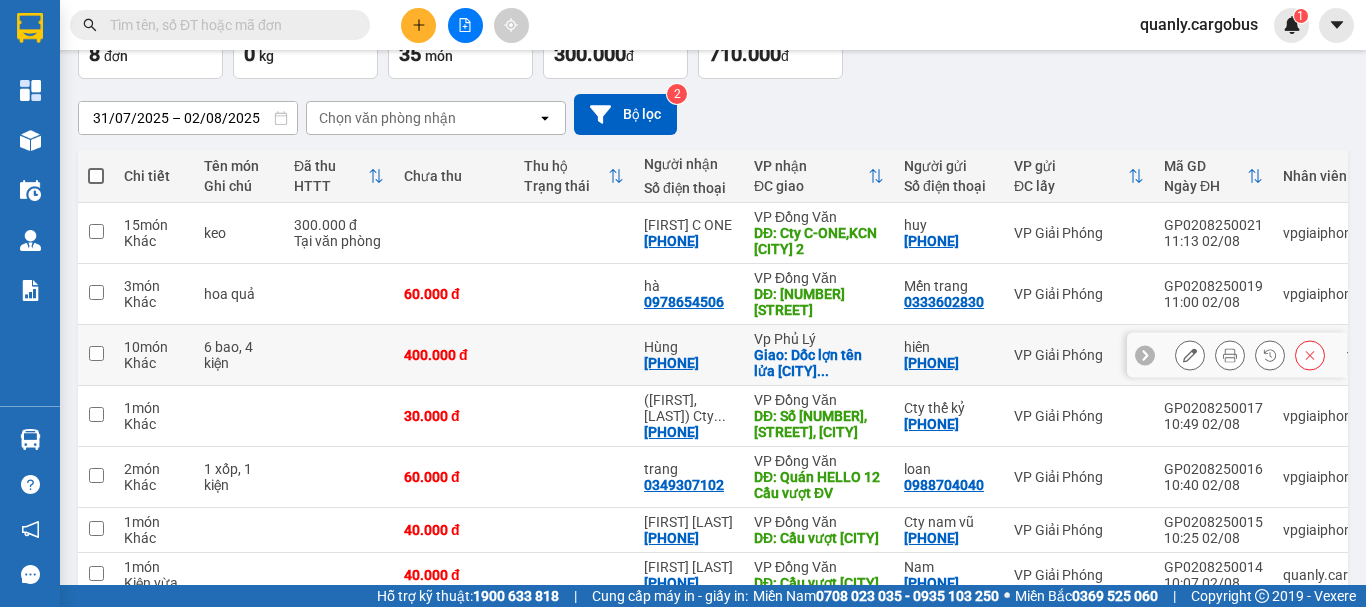 scroll, scrollTop: 100, scrollLeft: 0, axis: vertical 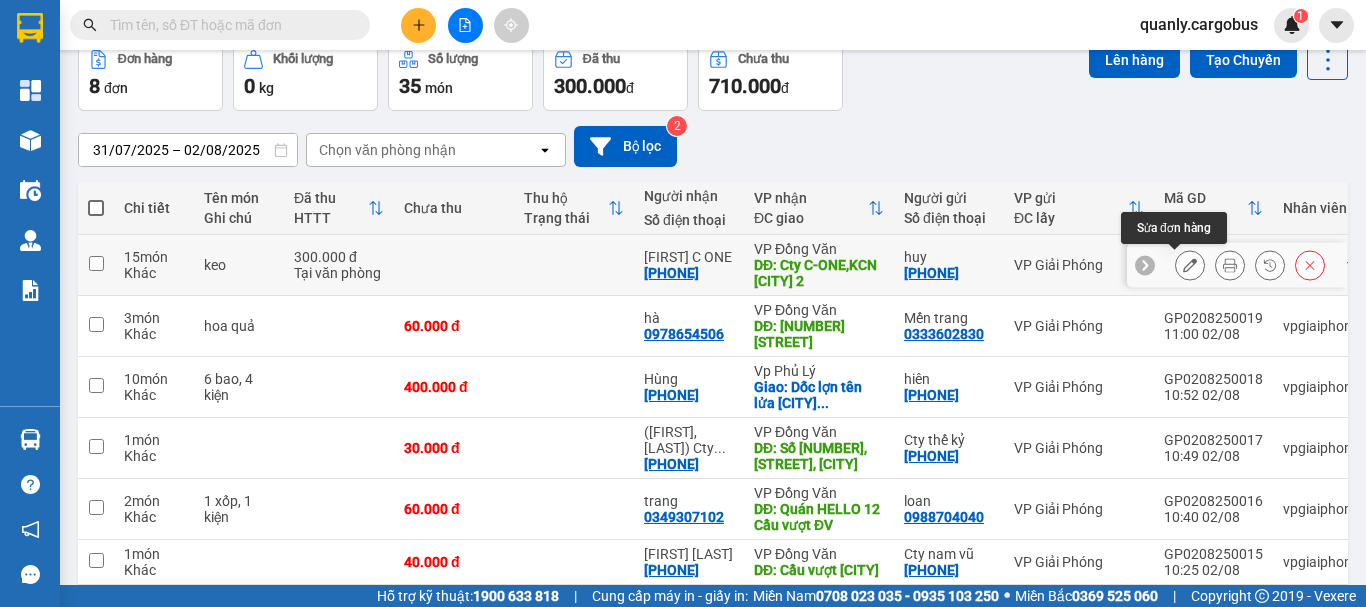 click 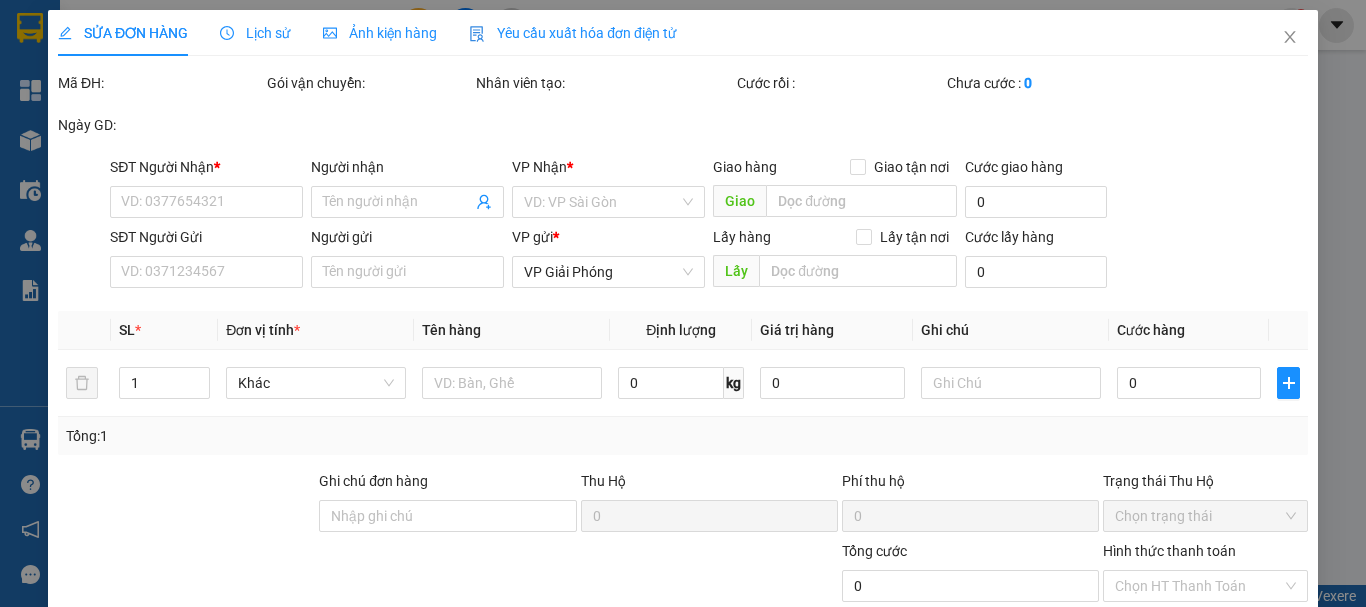 scroll, scrollTop: 0, scrollLeft: 0, axis: both 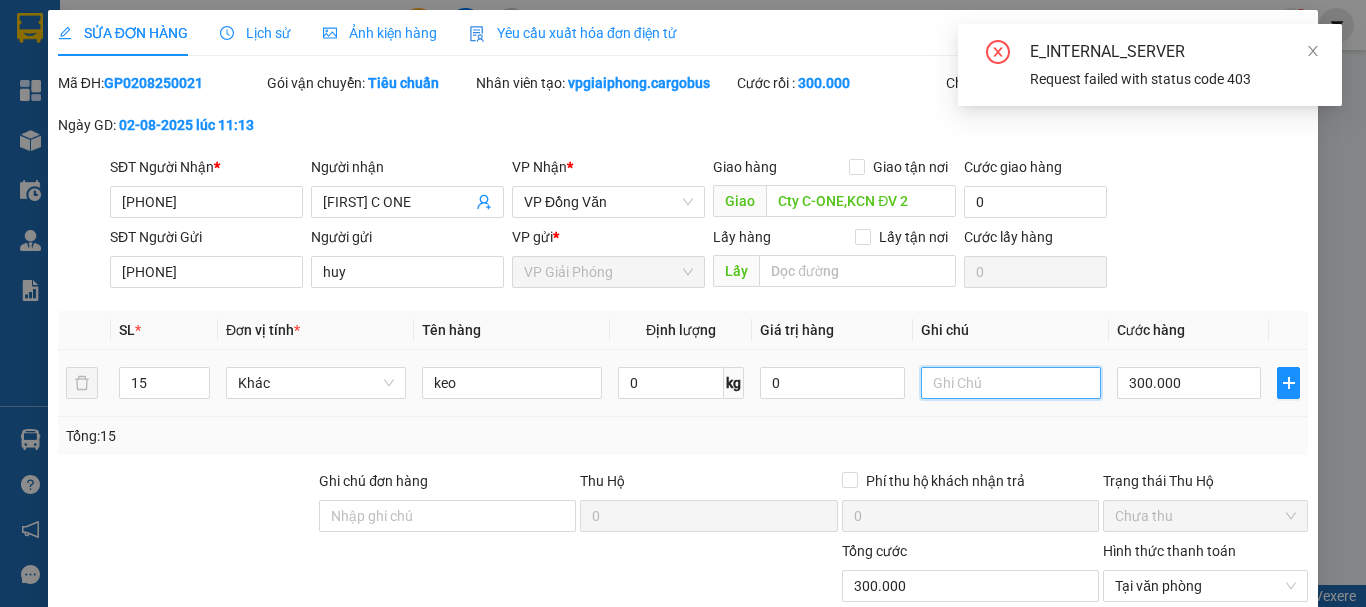 click at bounding box center (1011, 383) 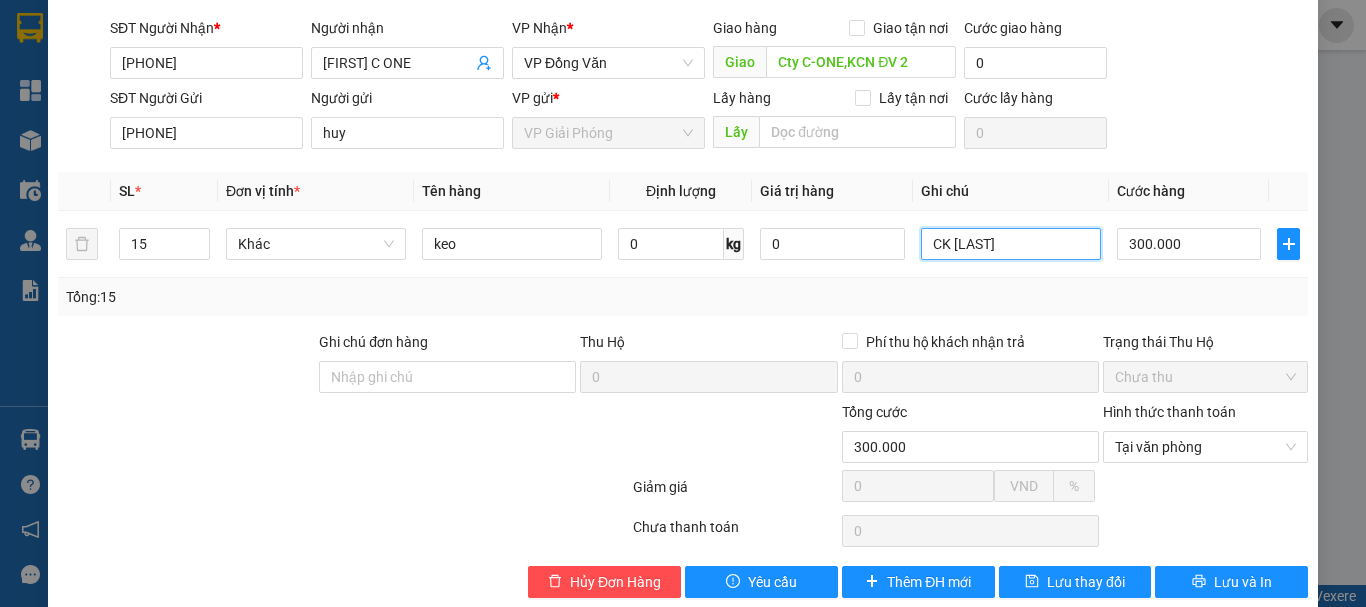 scroll, scrollTop: 169, scrollLeft: 0, axis: vertical 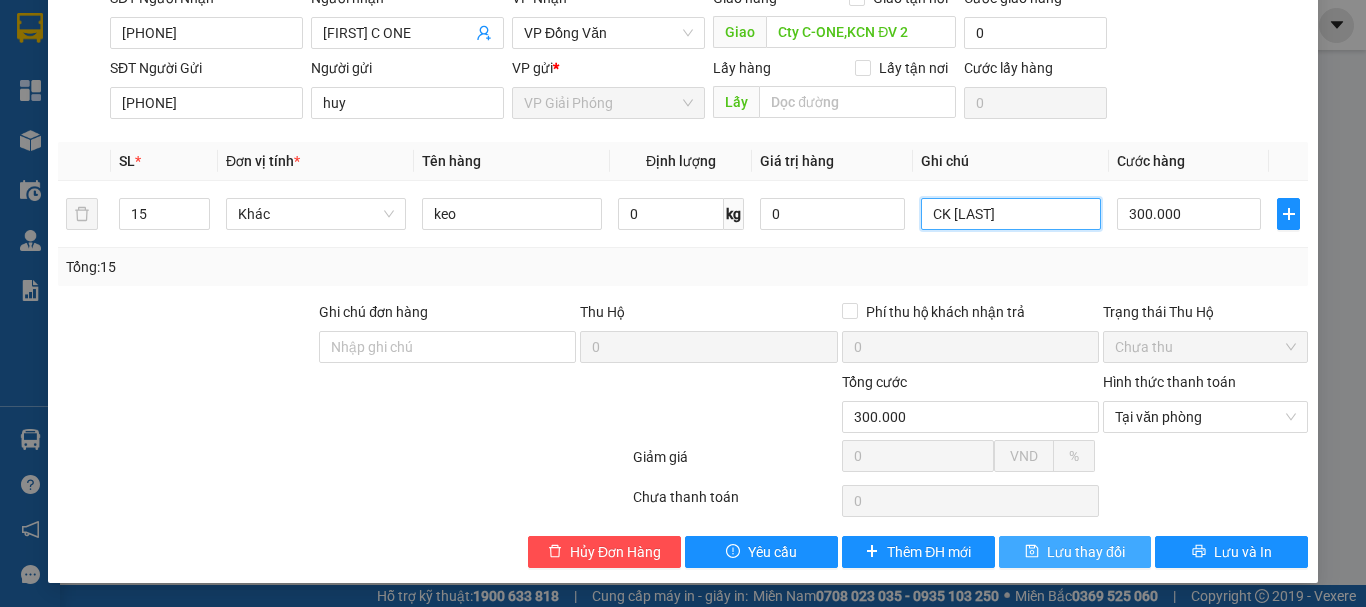 type on "CK Kiên" 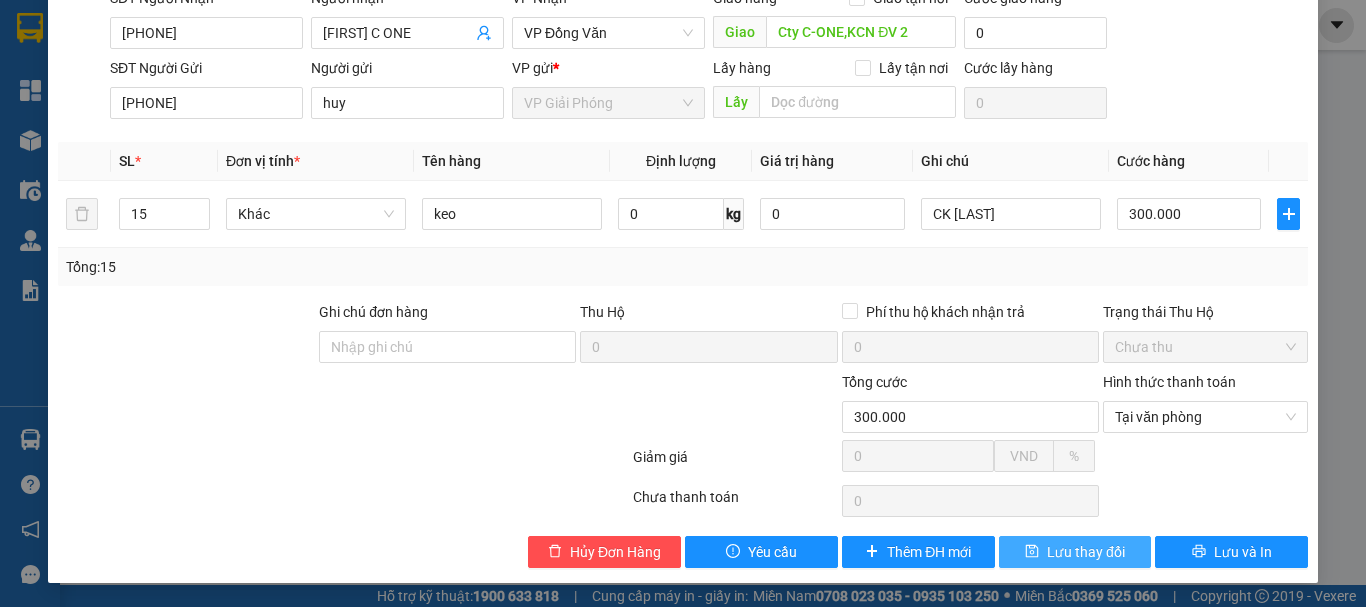 click on "Lưu thay đổi" at bounding box center (1086, 552) 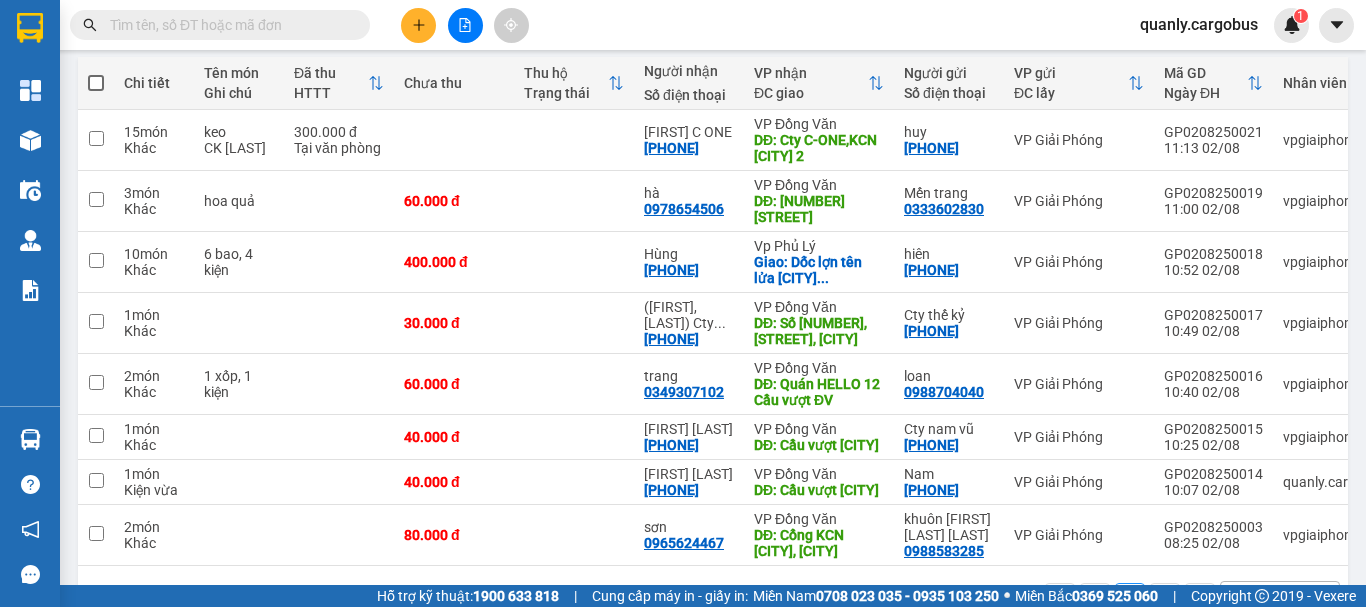 scroll, scrollTop: 196, scrollLeft: 0, axis: vertical 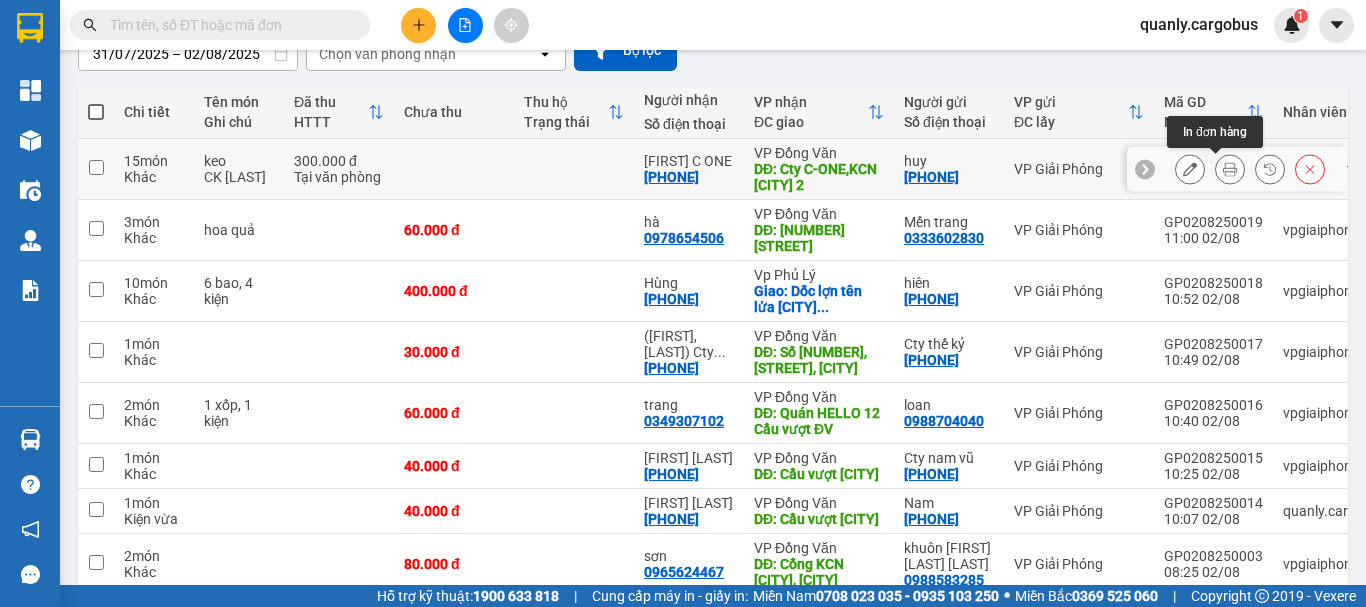 click 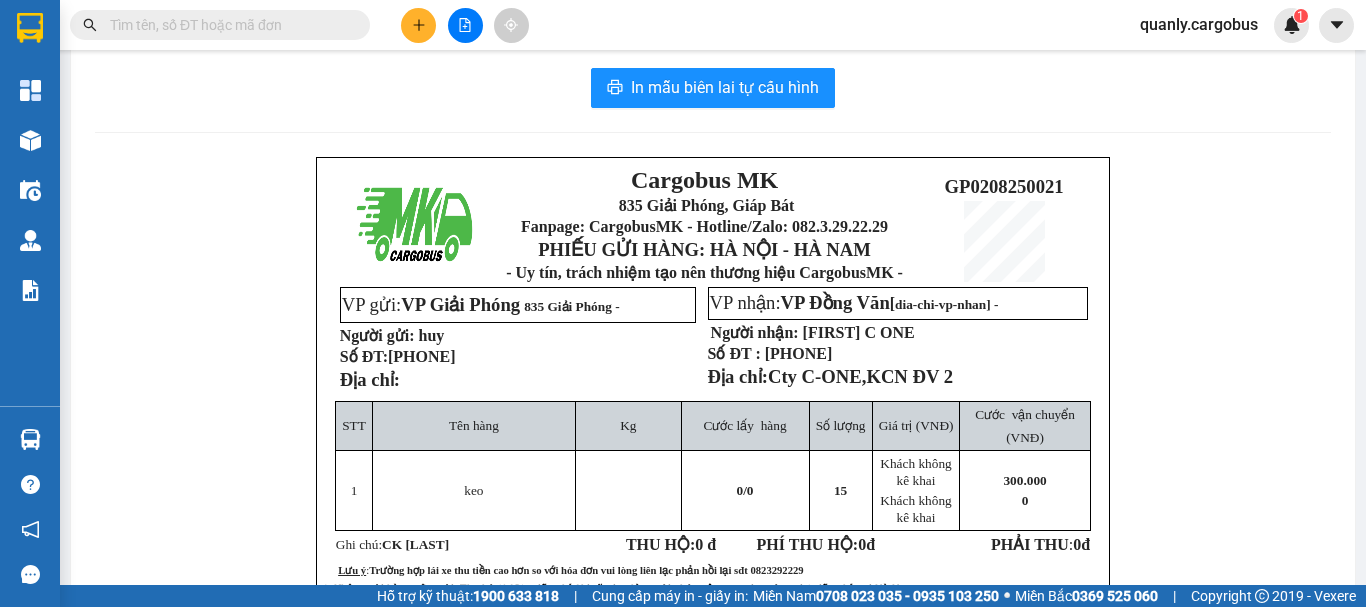 scroll, scrollTop: 0, scrollLeft: 0, axis: both 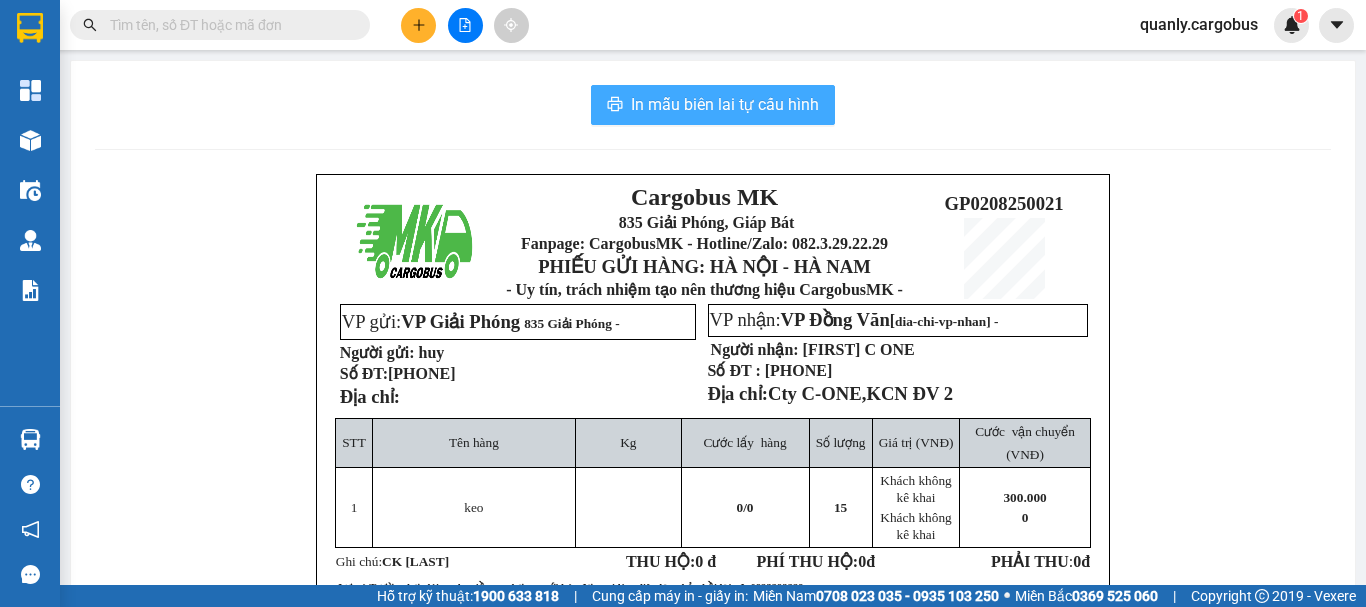 click on "In mẫu biên lai tự cấu hình" at bounding box center [713, 105] 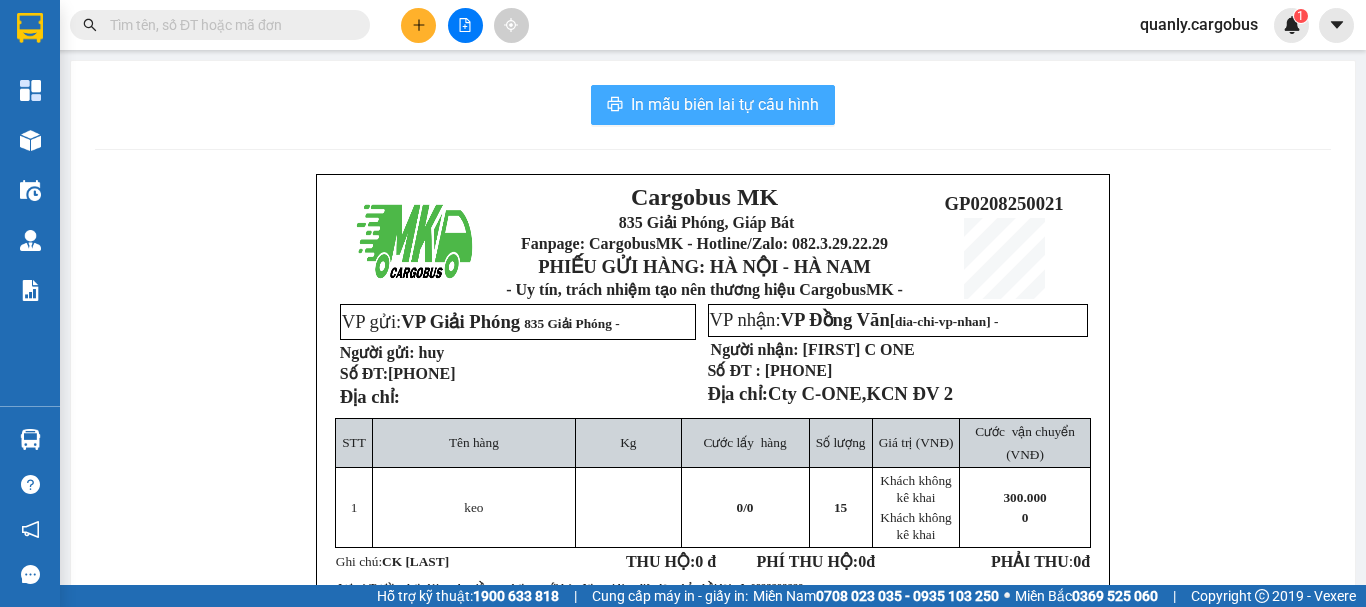 scroll, scrollTop: 0, scrollLeft: 0, axis: both 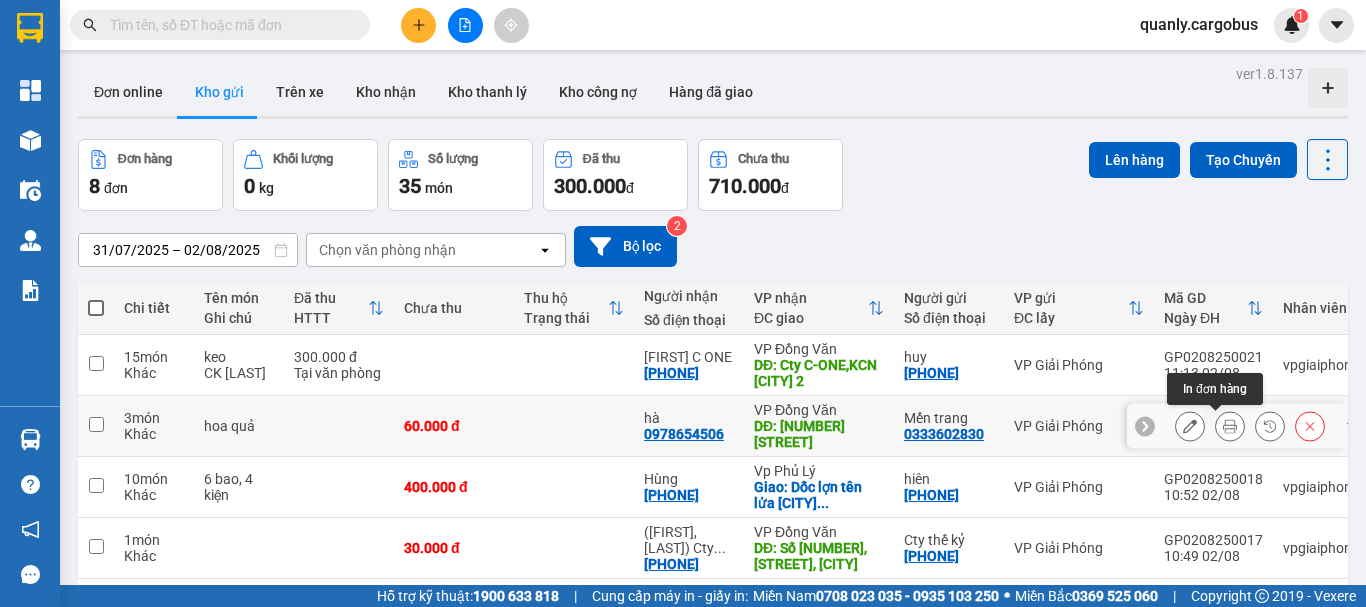 click 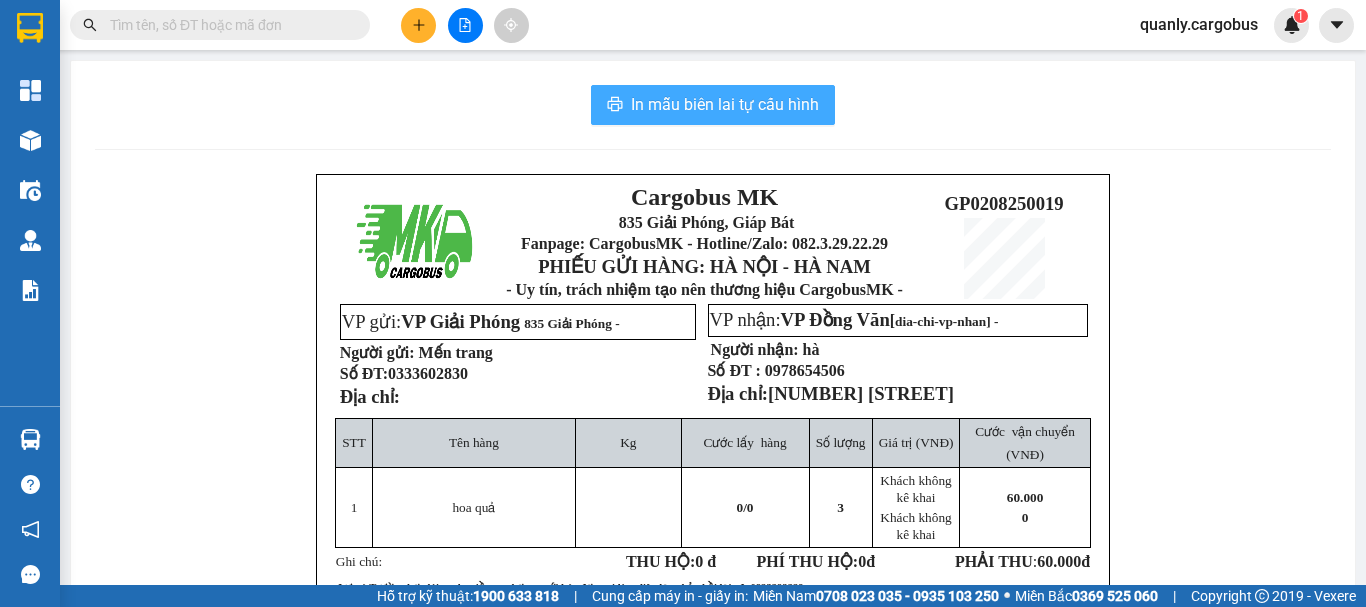 click on "In mẫu biên lai tự cấu hình" at bounding box center [725, 104] 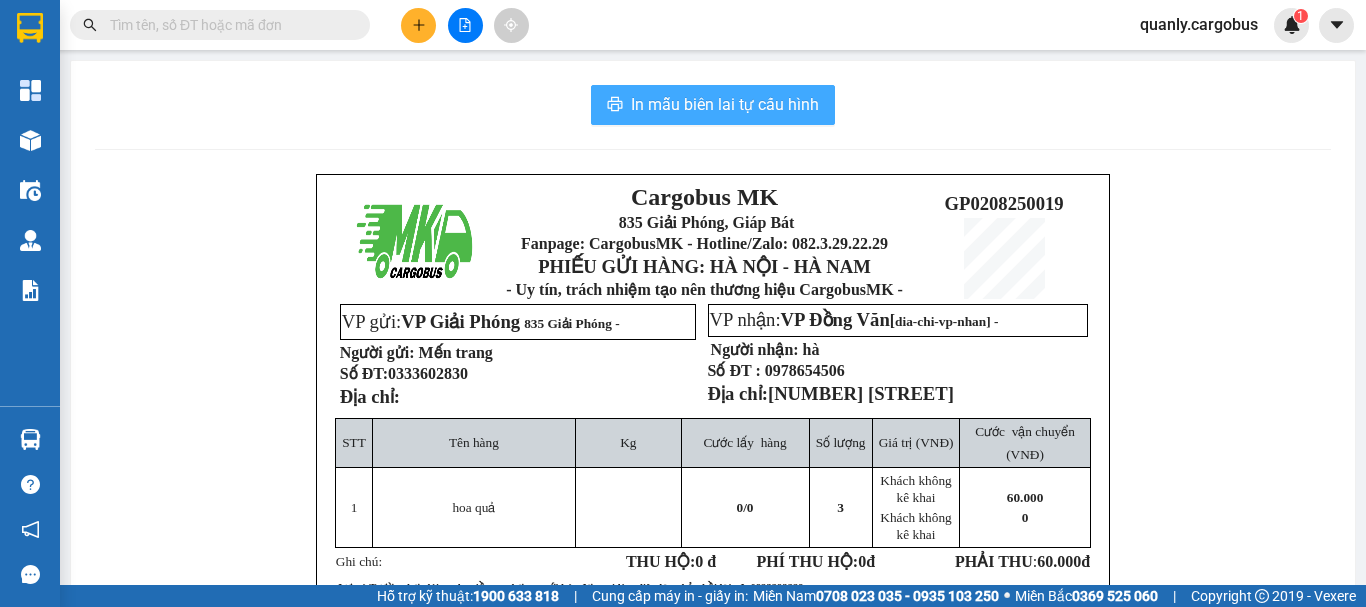 scroll, scrollTop: 0, scrollLeft: 0, axis: both 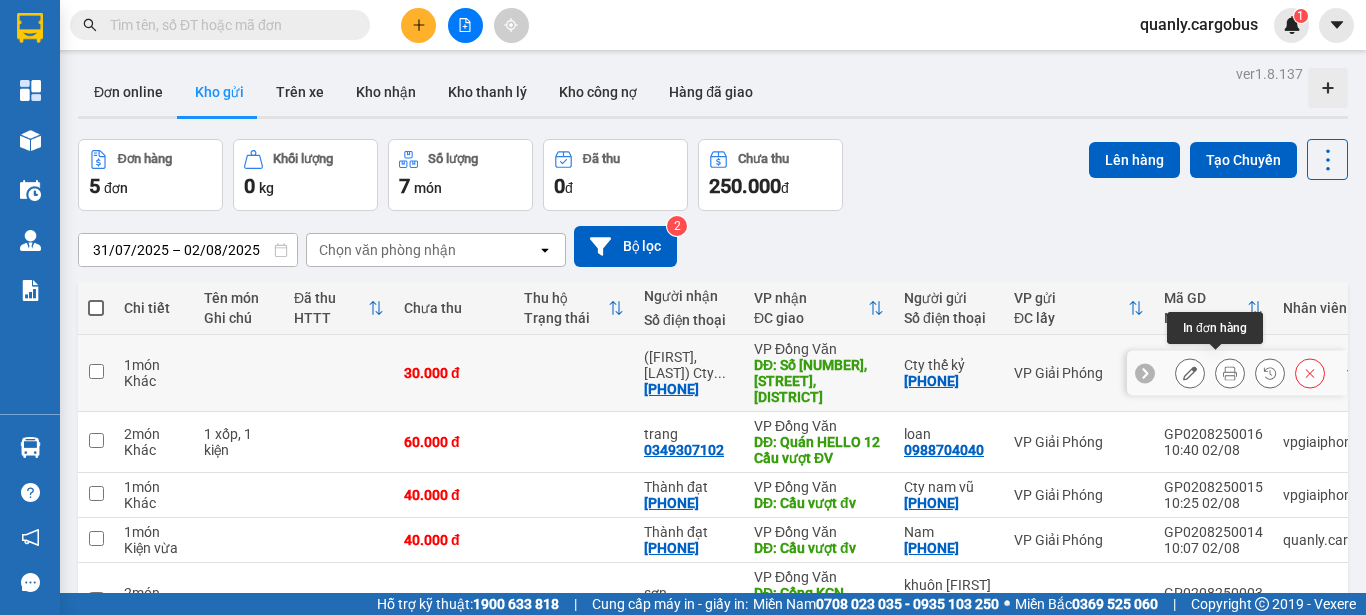 click 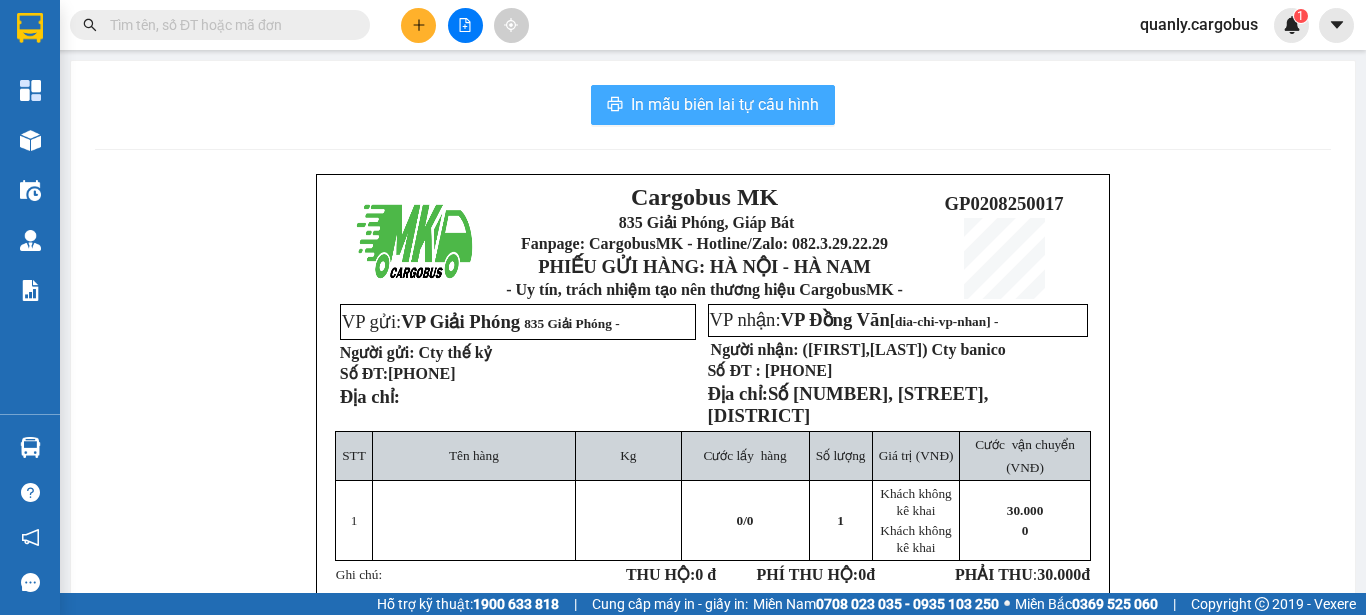 click on "In mẫu biên lai tự cấu hình" at bounding box center (725, 104) 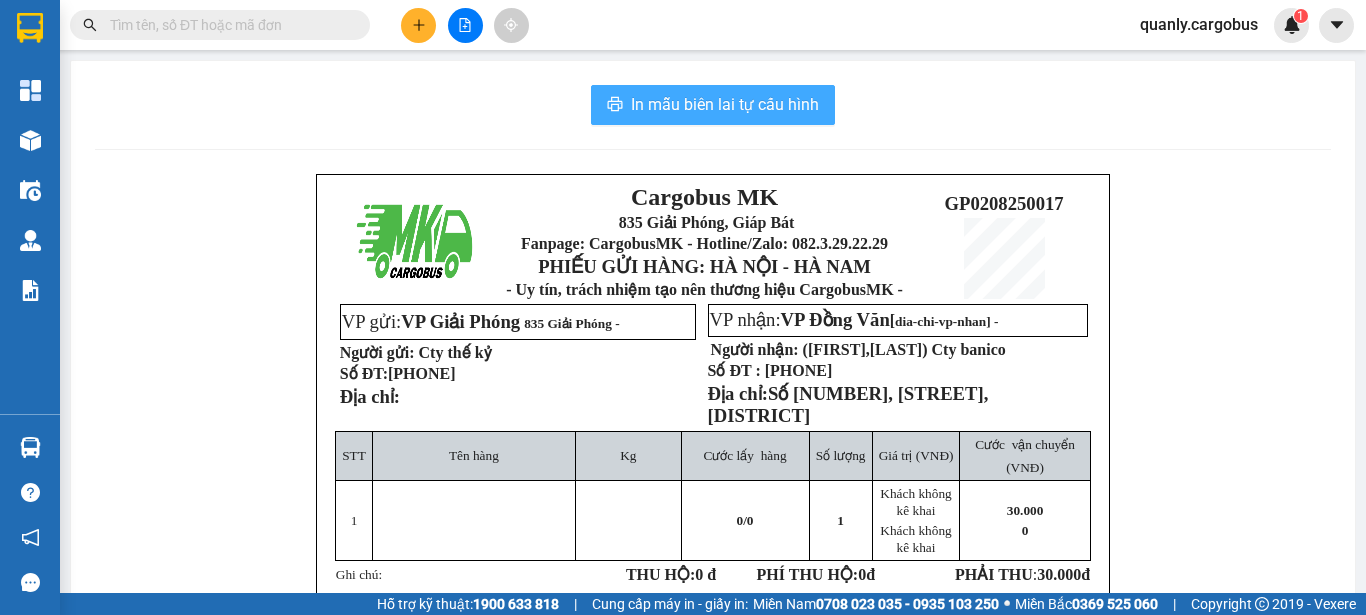 scroll, scrollTop: 0, scrollLeft: 0, axis: both 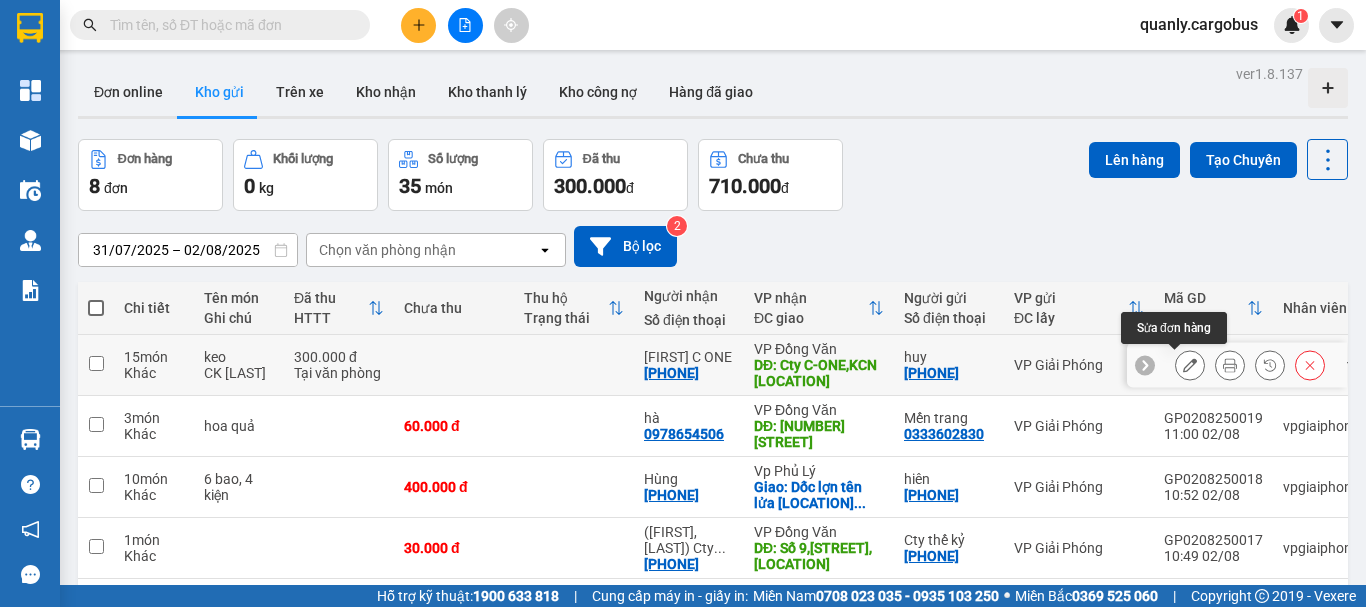 click 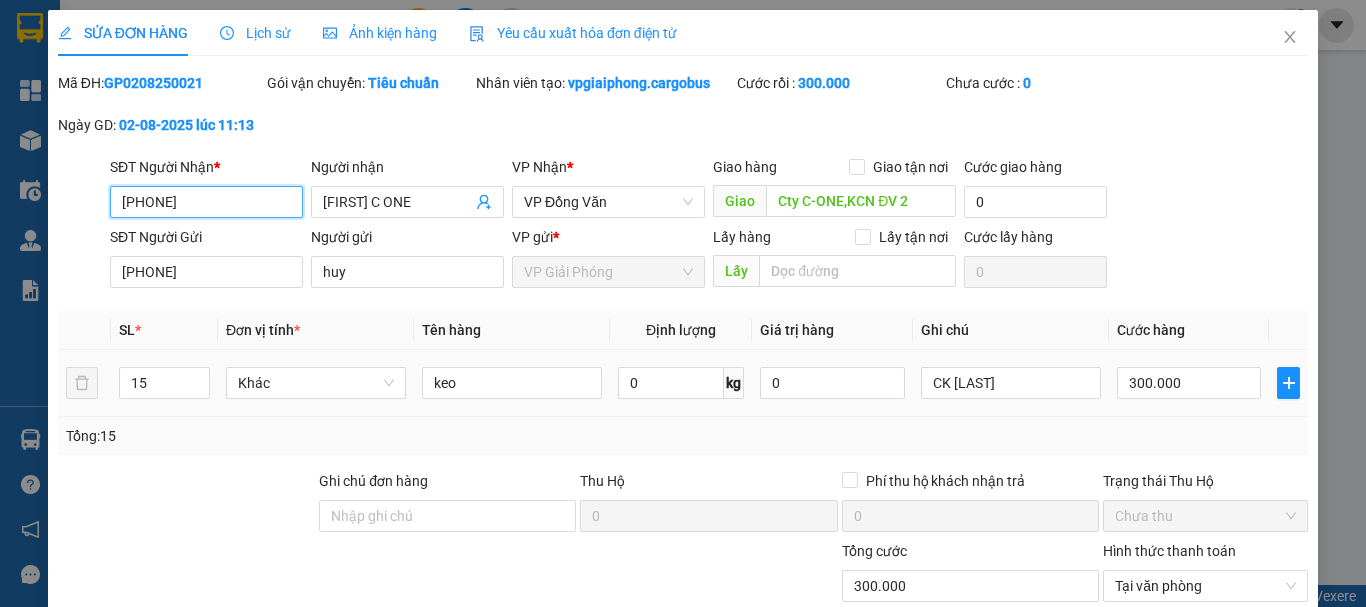 type on "[PHONE]" 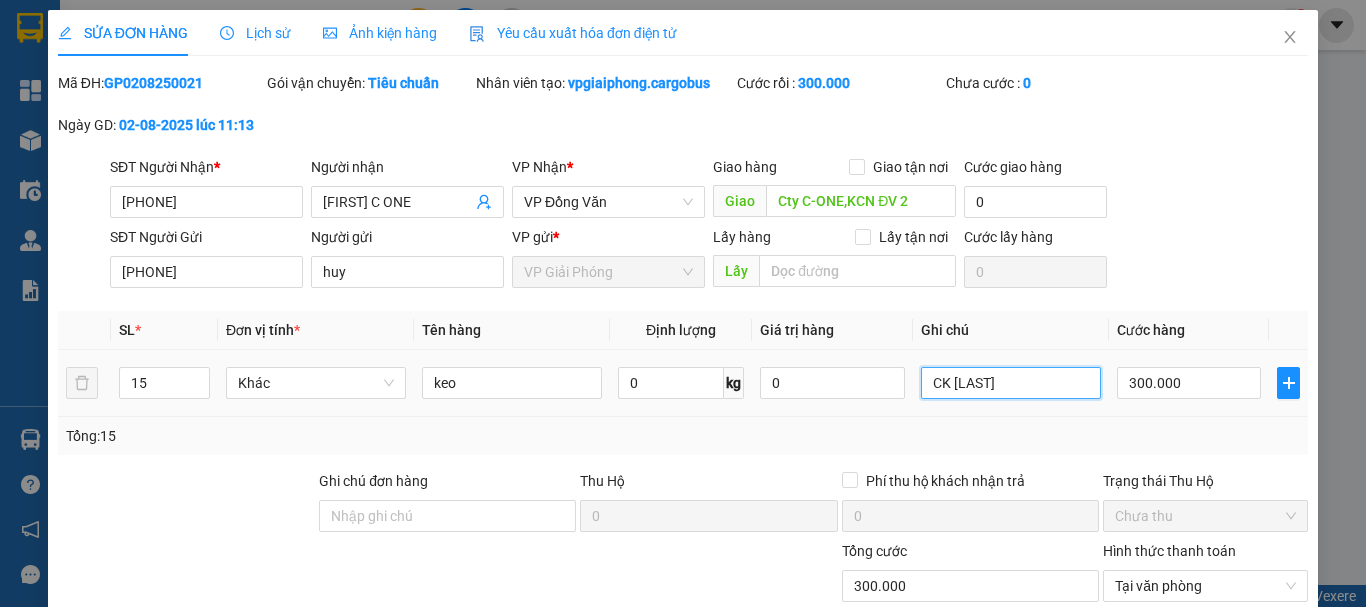 click on "CK [LAST]" at bounding box center (1011, 383) 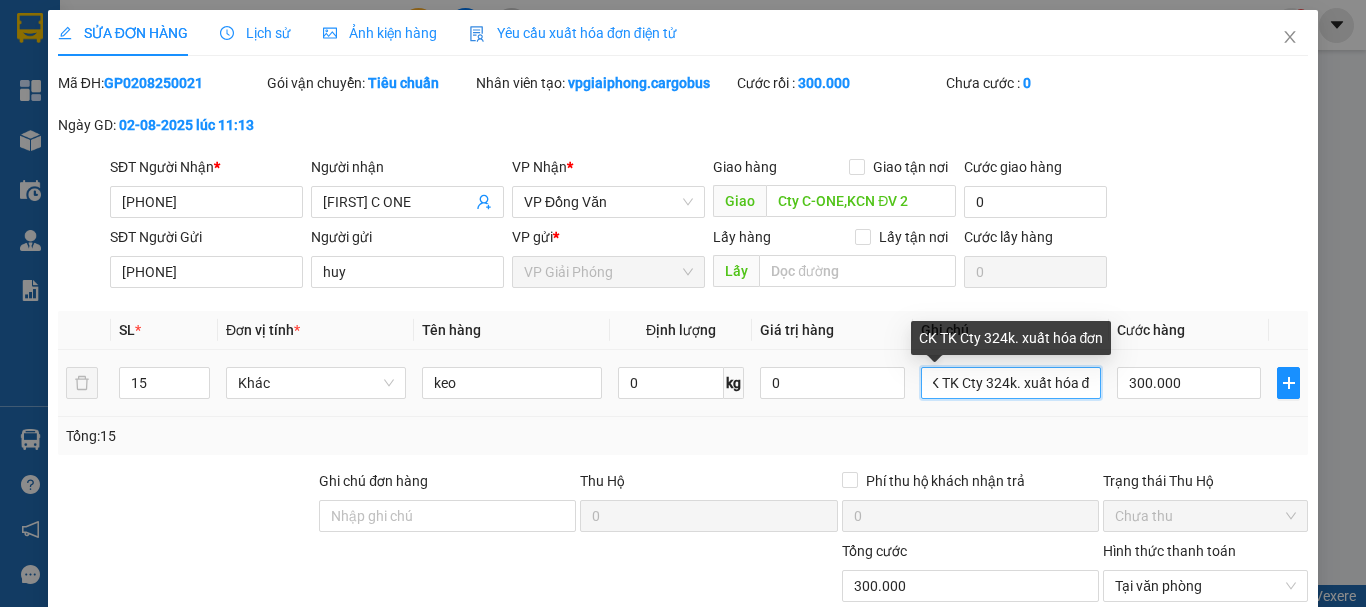 scroll, scrollTop: 0, scrollLeft: 28, axis: horizontal 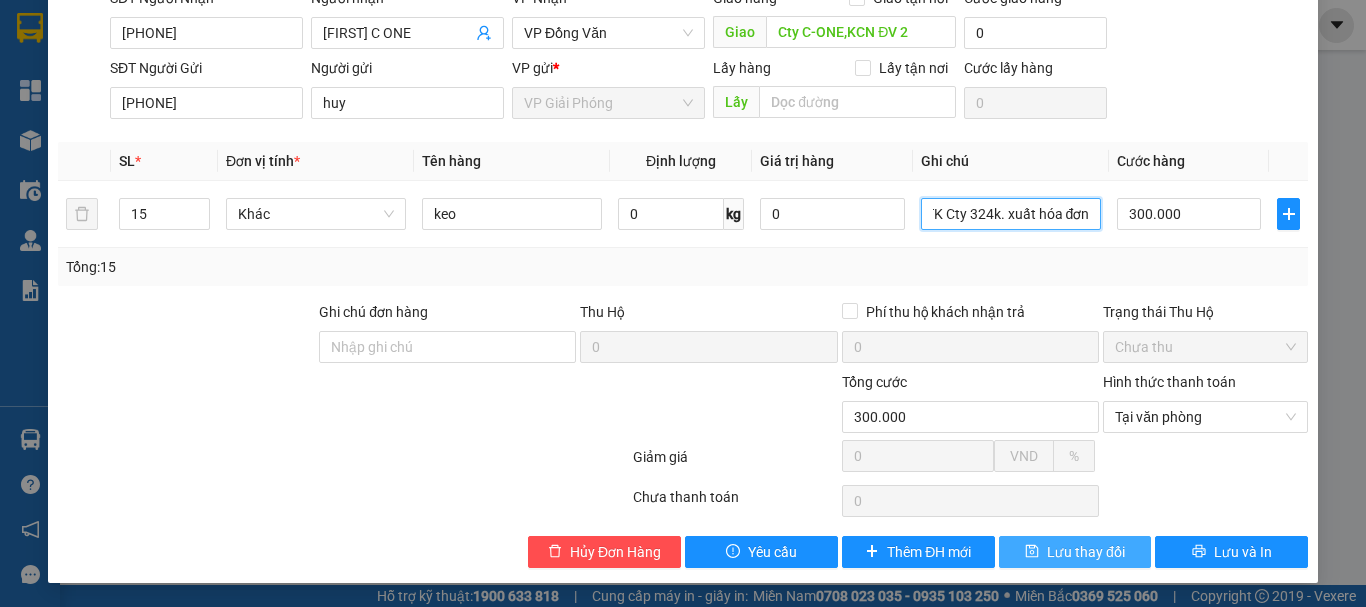 type on "CK TK Cty 324k. xuất hóa đơn" 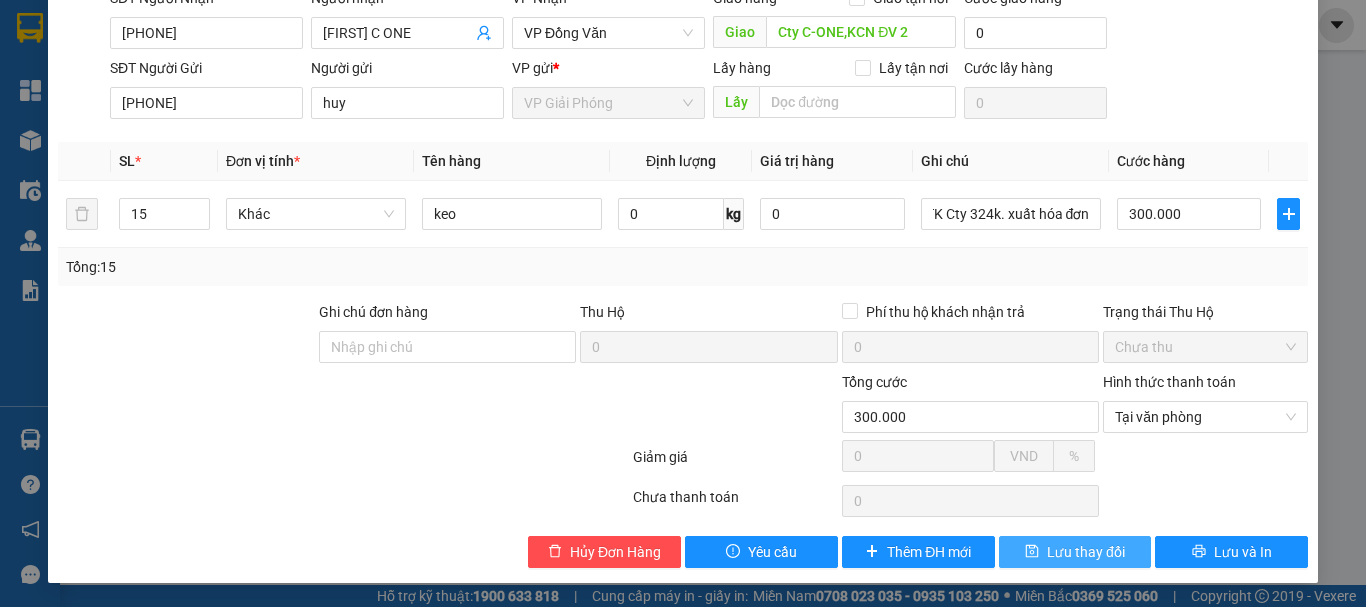 click on "Lưu thay đổi" at bounding box center [1086, 552] 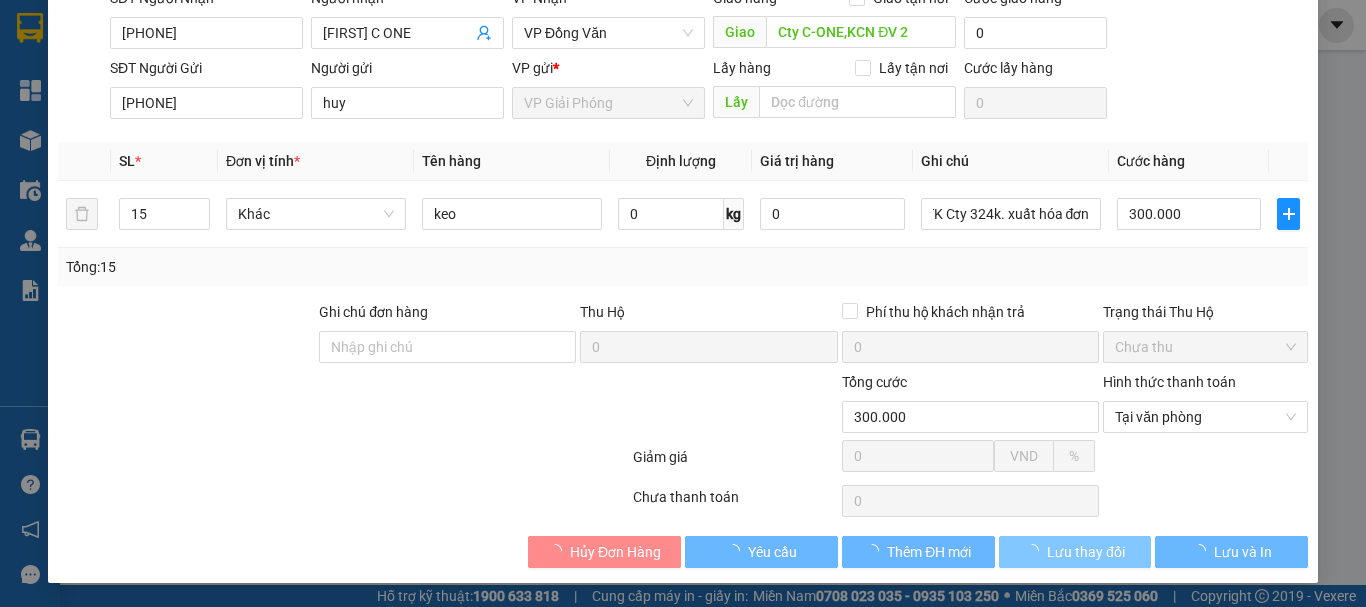 scroll, scrollTop: 0, scrollLeft: 0, axis: both 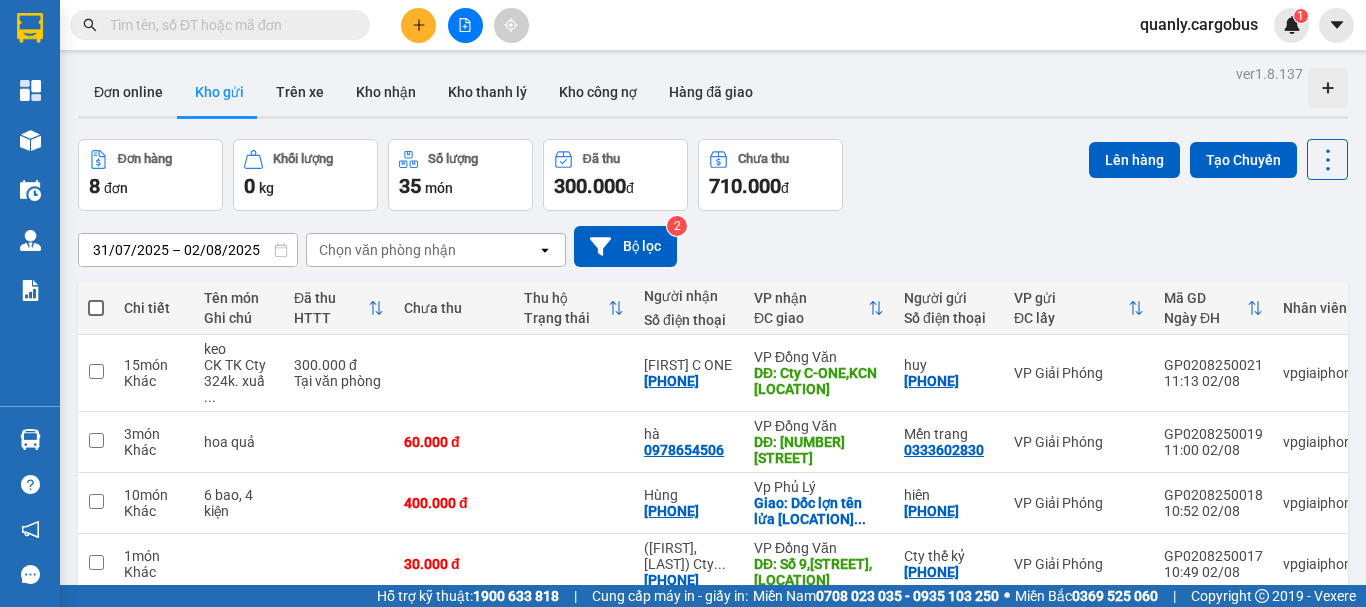 click on "Đơn hàng 8 đơn Khối lượng 0 kg Số lượng 35 món Đã thu 300.000 đ chưa thu 710.000 đ Lên hàng Tạo Chuyến" at bounding box center [713, 175] 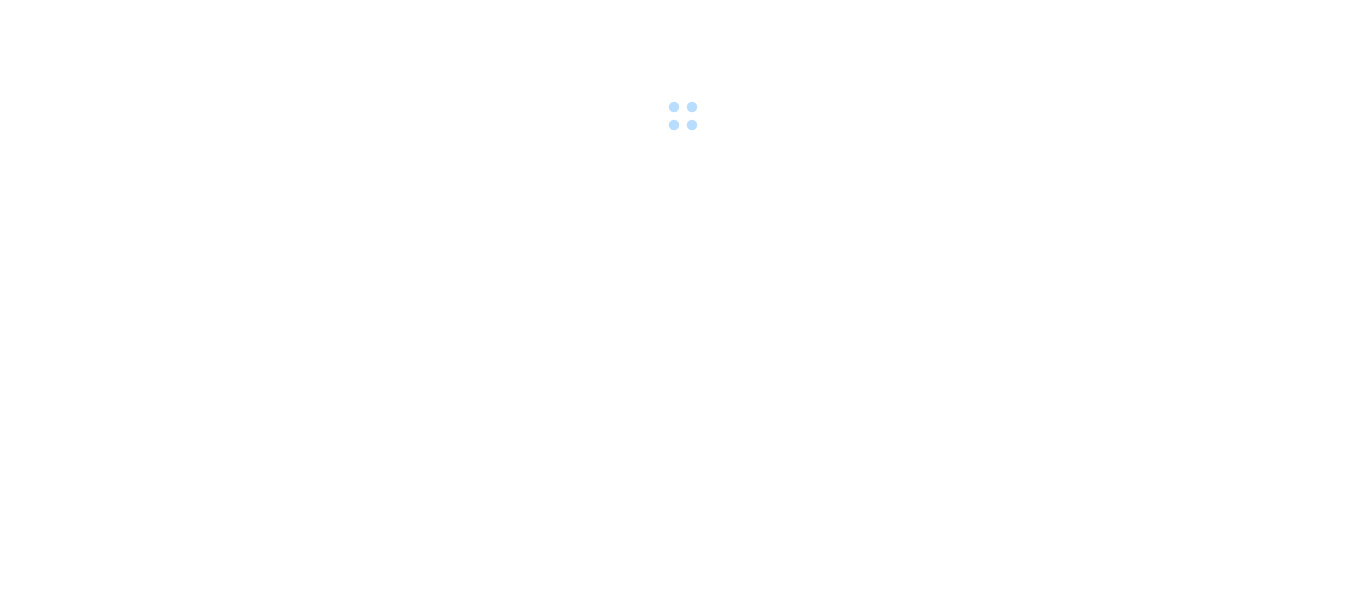 scroll, scrollTop: 0, scrollLeft: 0, axis: both 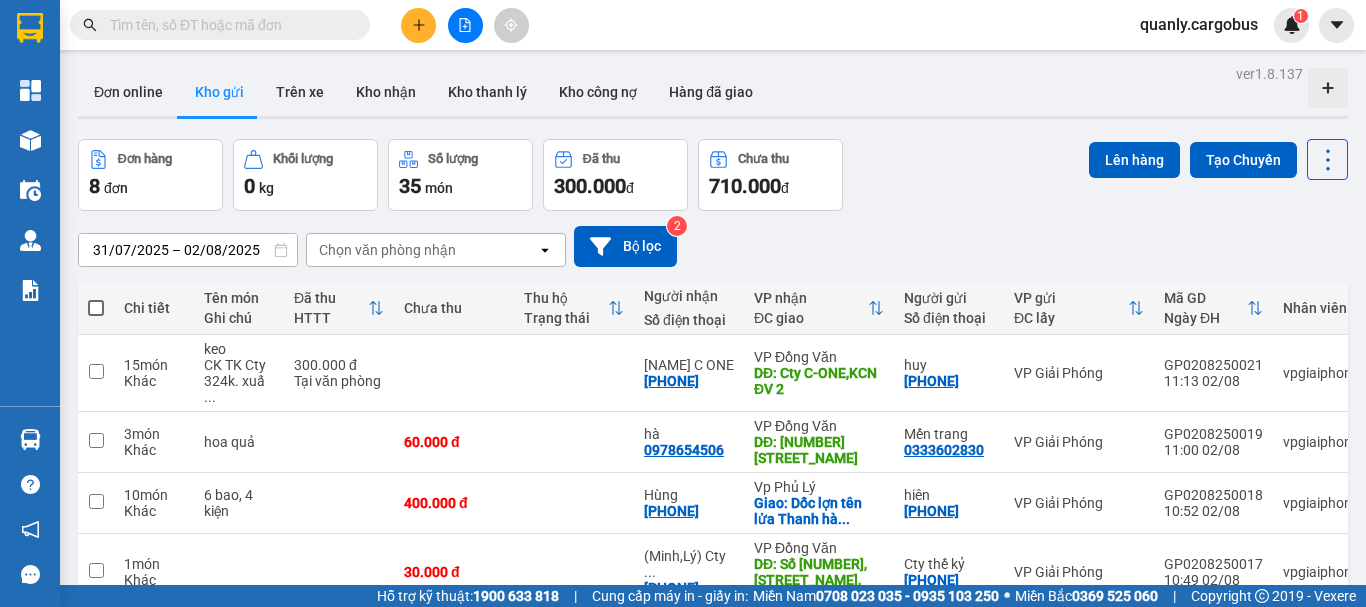 click on "Đơn hàng 8 đơn Khối lượng 0 kg Số lượng 35 món Đã thu 300.000  đ Chưa thu 710.000  đ Lên hàng Tạo Chuyến" at bounding box center (713, 175) 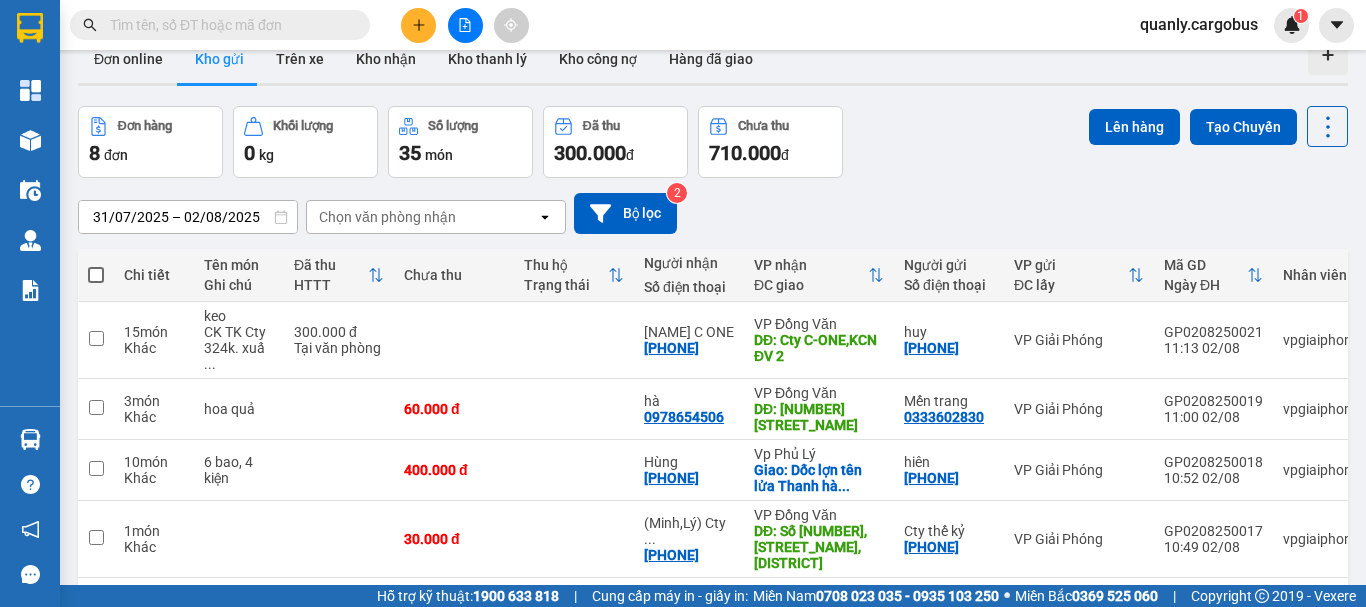 scroll, scrollTop: 0, scrollLeft: 0, axis: both 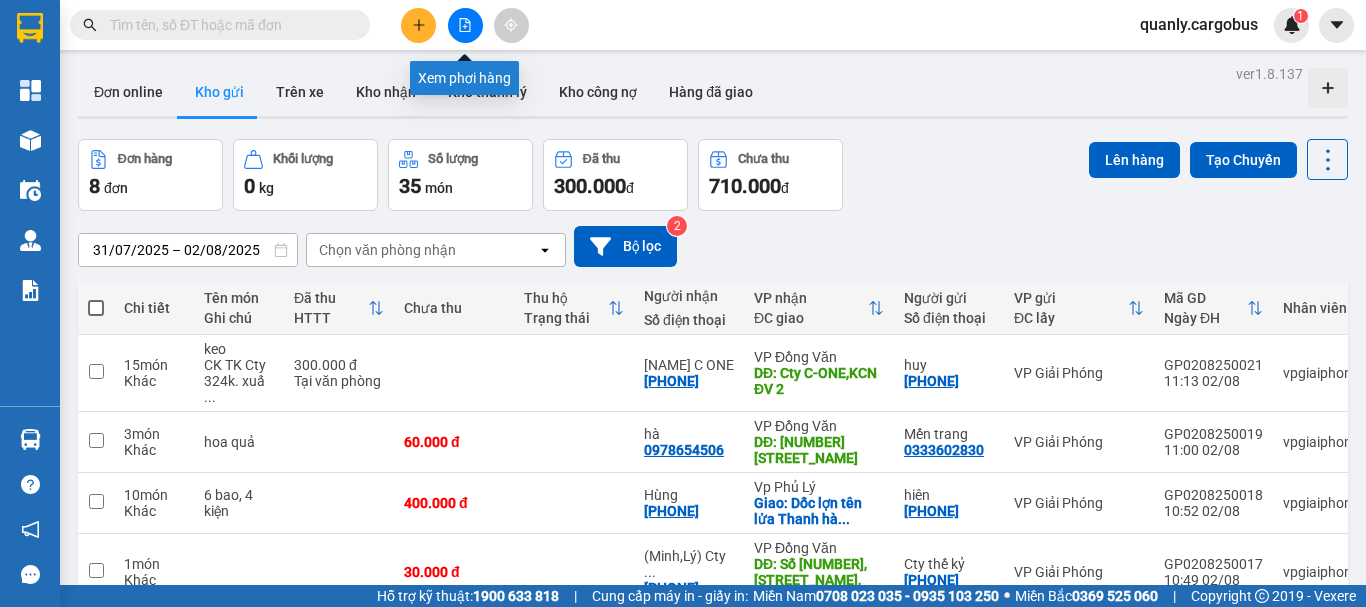 click 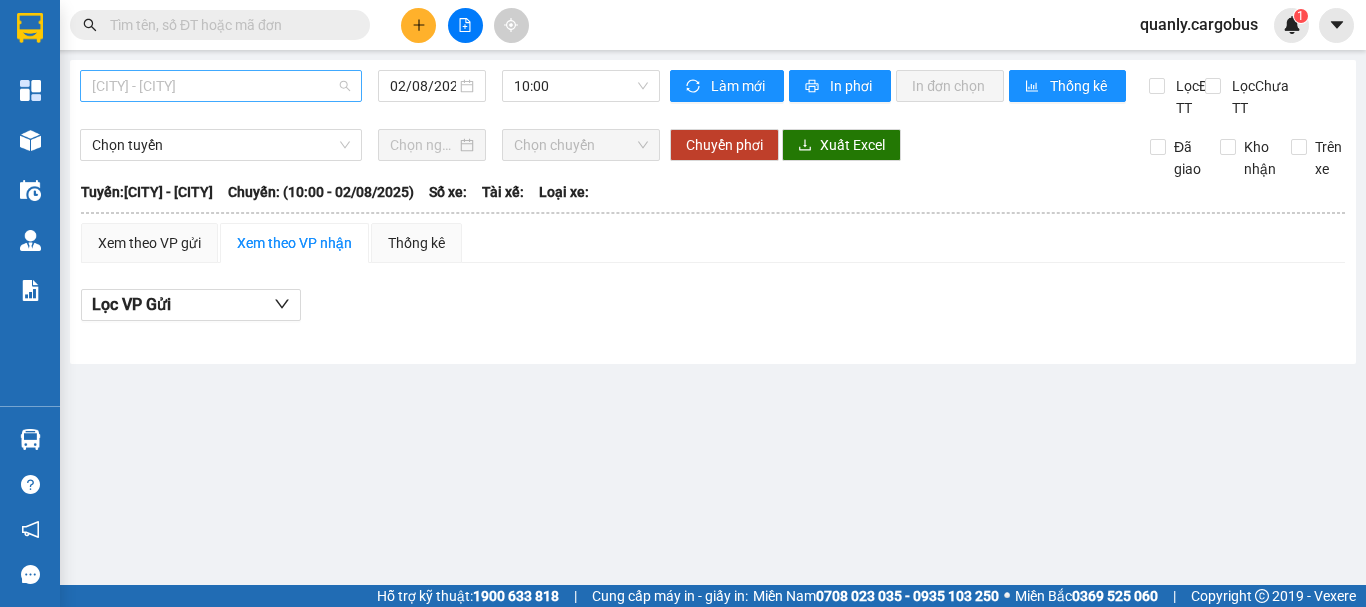 click on "[CITY] - [CITY]" at bounding box center [221, 86] 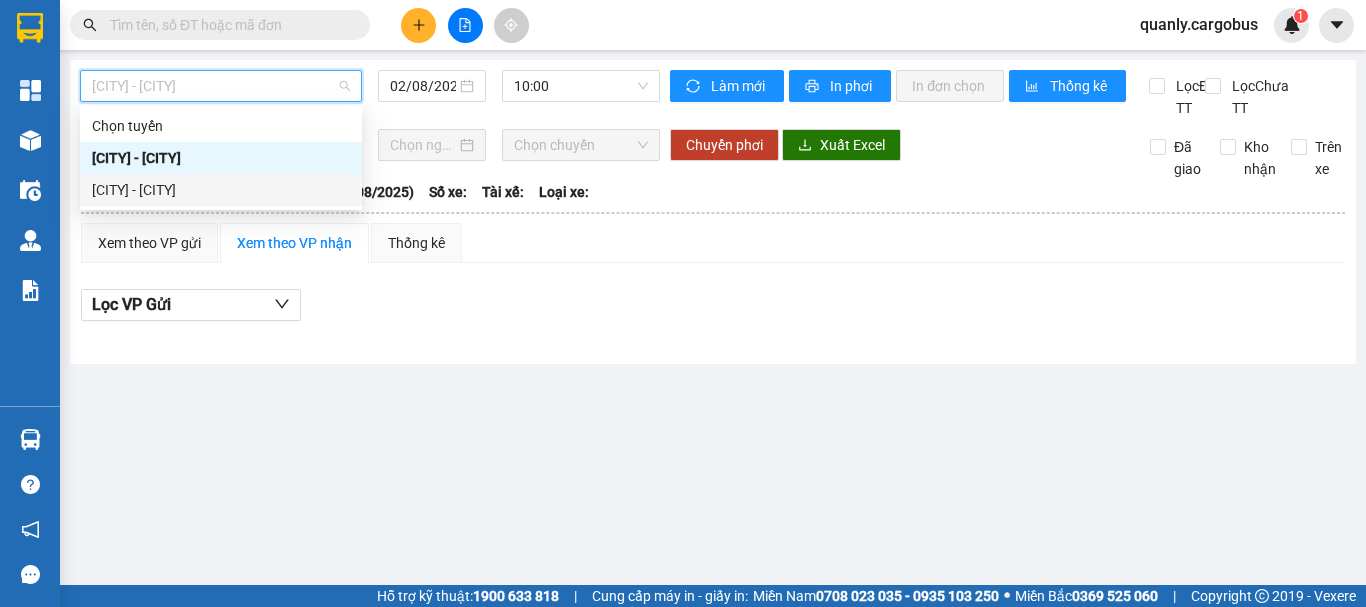 click on "[CITY] - [CITY]" at bounding box center (221, 190) 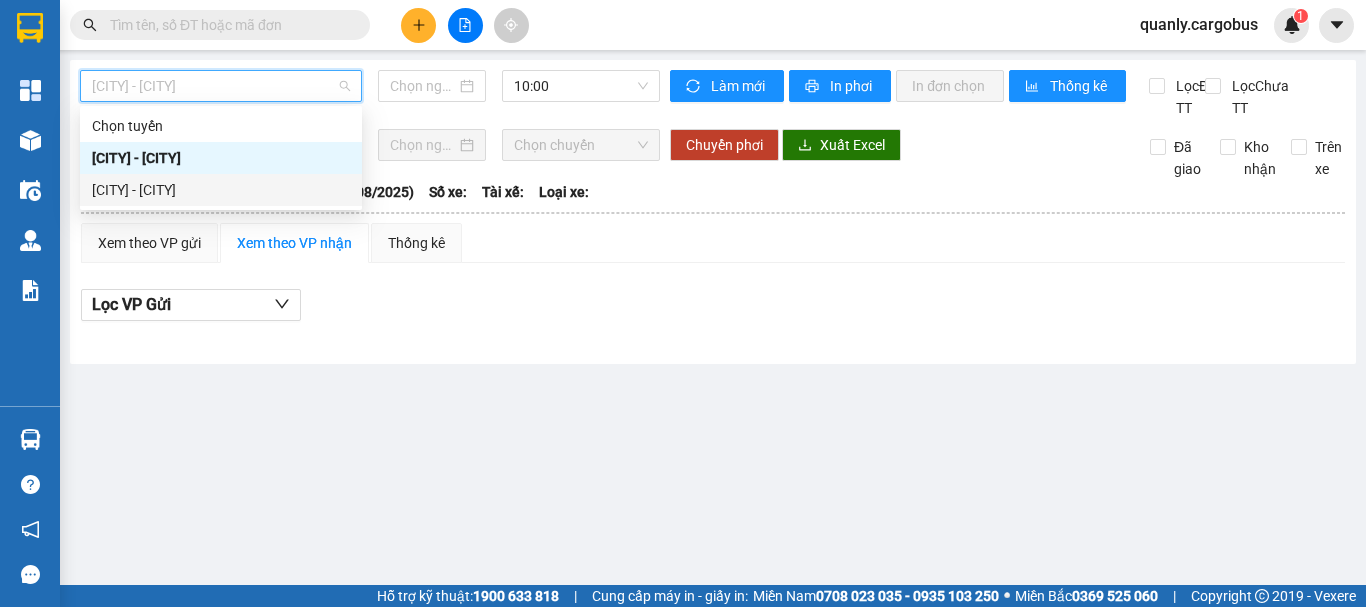 type on "02/08/2025" 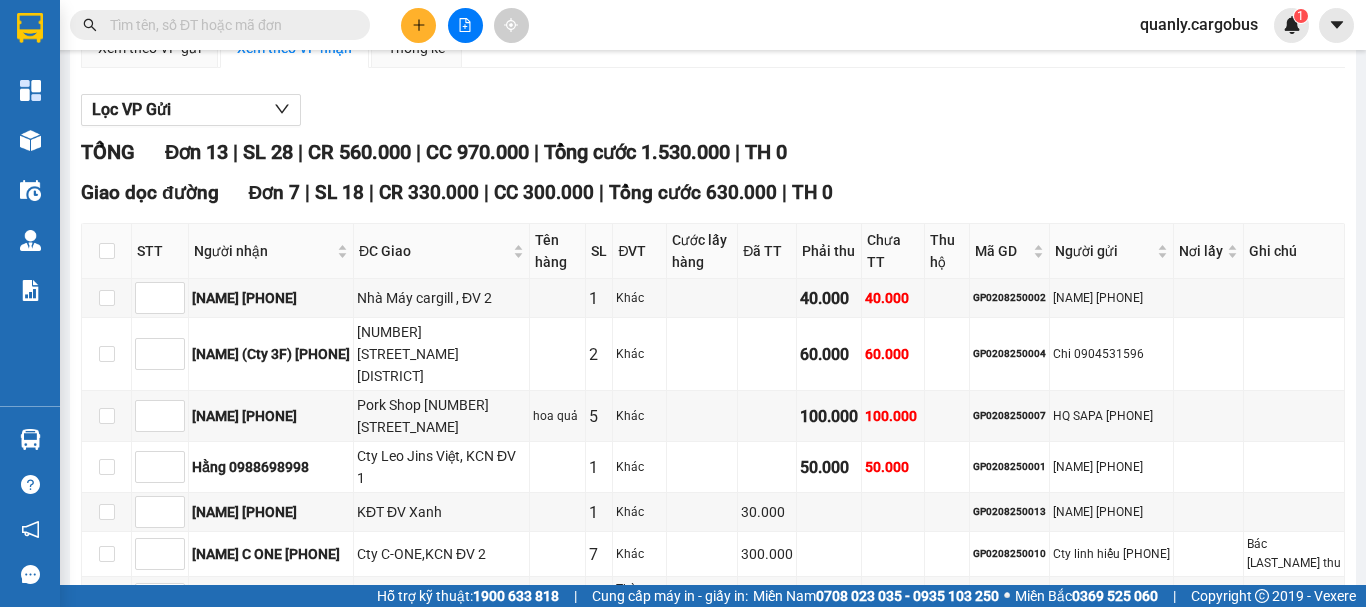 scroll, scrollTop: 183, scrollLeft: 0, axis: vertical 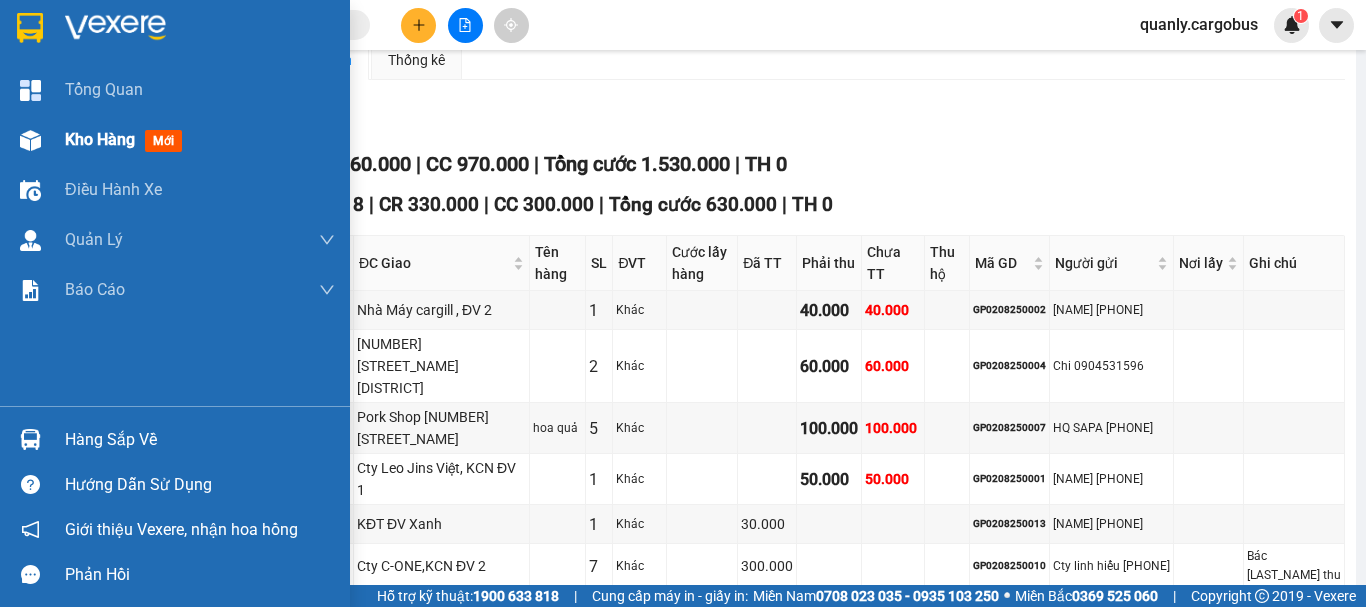 click at bounding box center [30, 140] 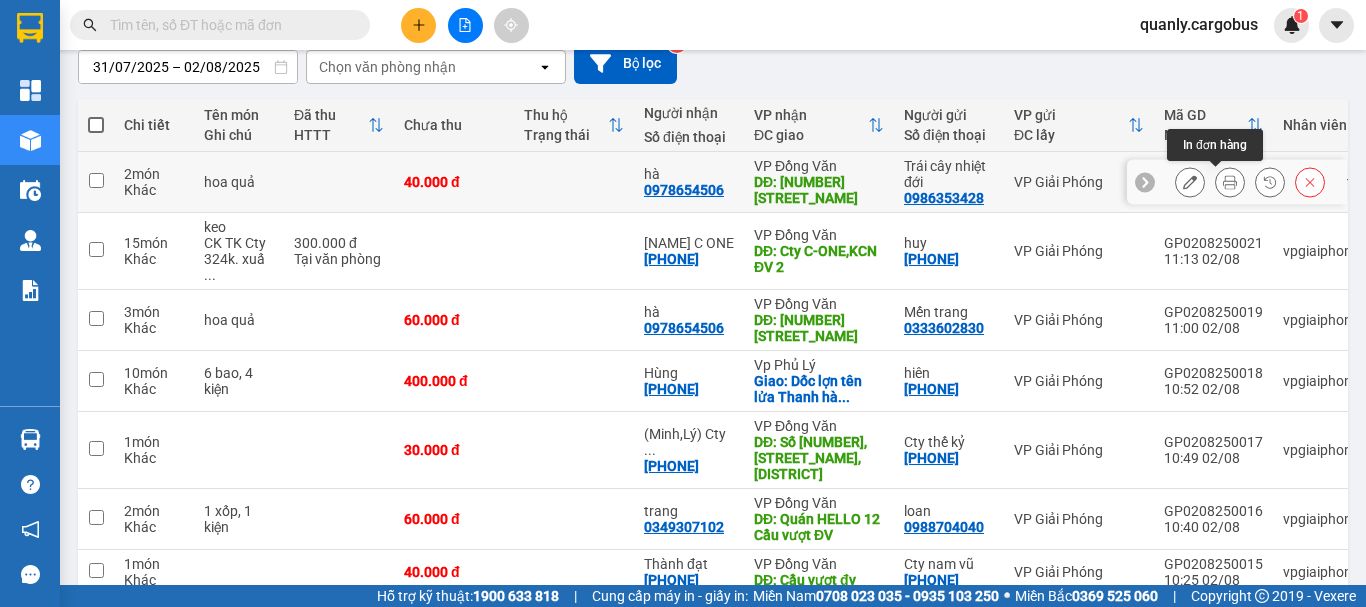 click 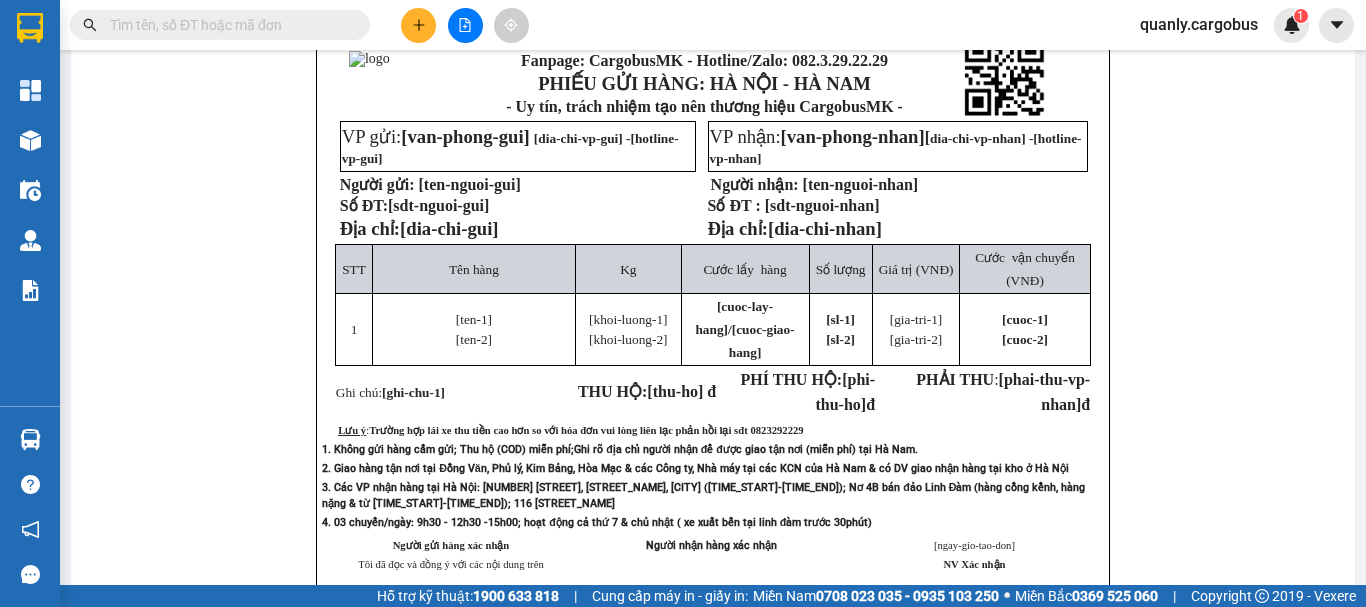 scroll, scrollTop: 0, scrollLeft: 0, axis: both 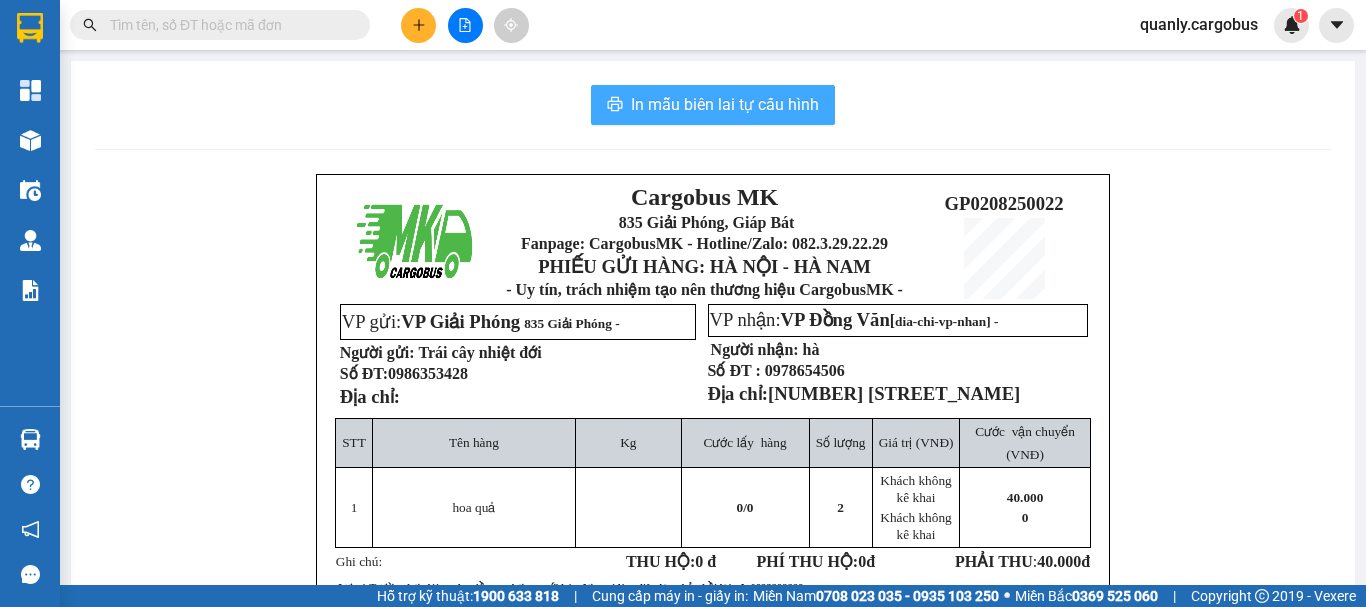 click on "In mẫu biên lai tự cấu hình" at bounding box center [725, 104] 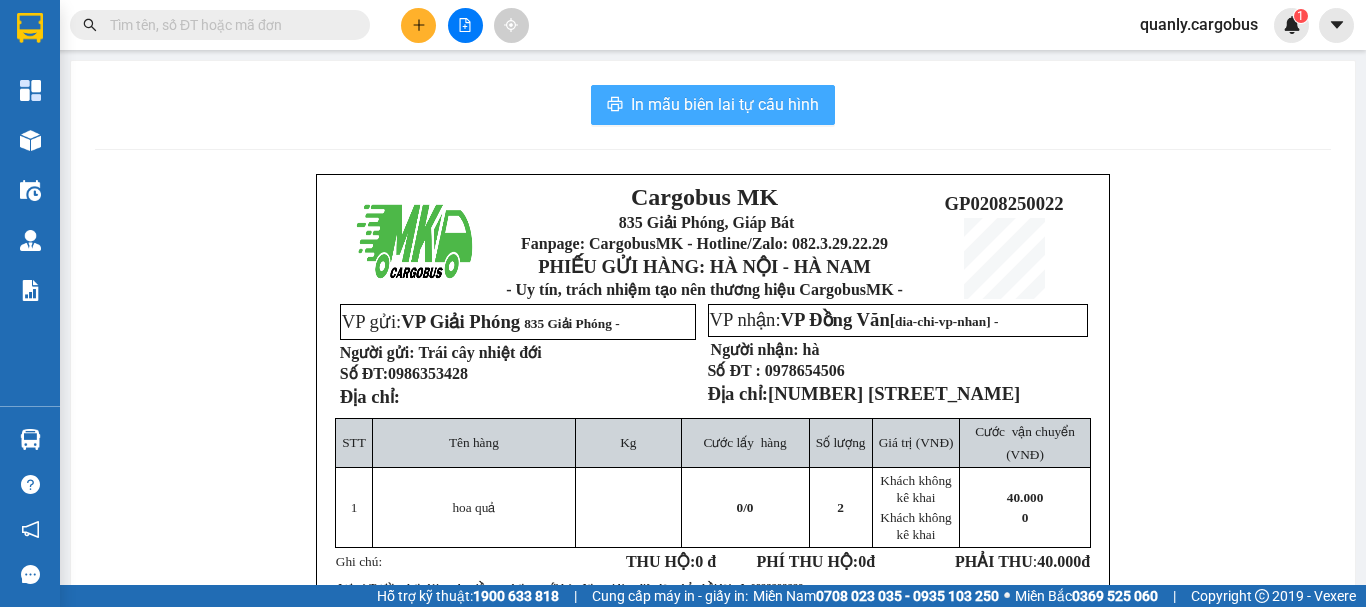 scroll, scrollTop: 0, scrollLeft: 0, axis: both 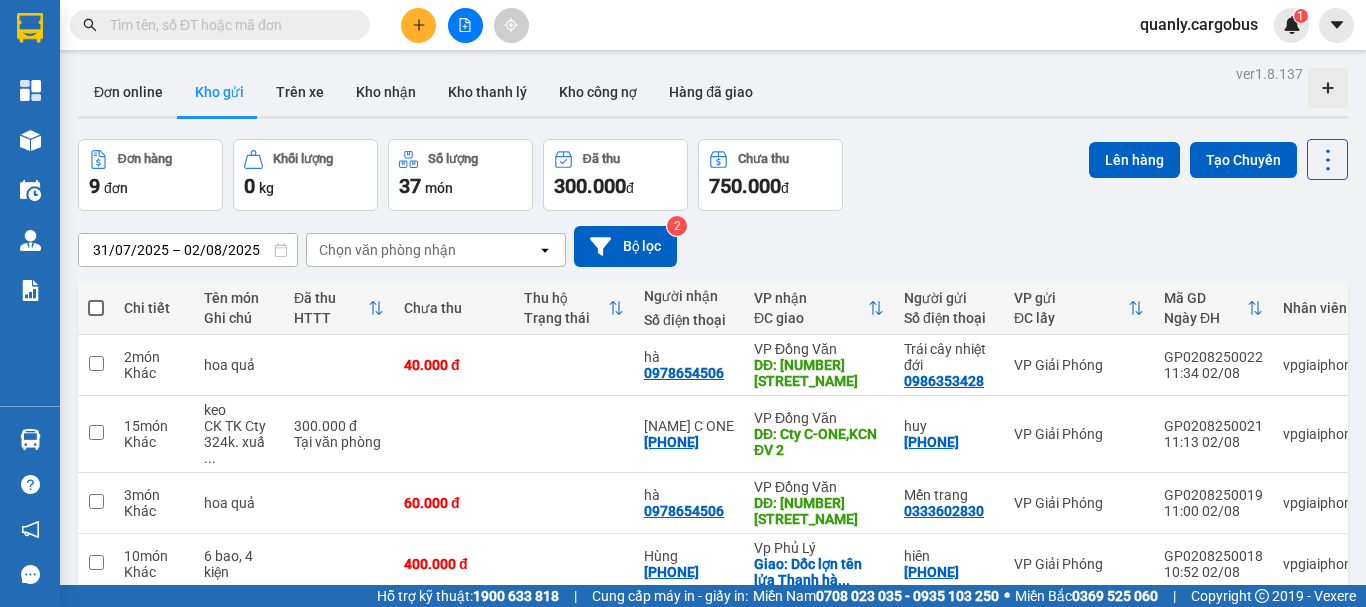 drag, startPoint x: 370, startPoint y: 77, endPoint x: 585, endPoint y: 134, distance: 222.42752 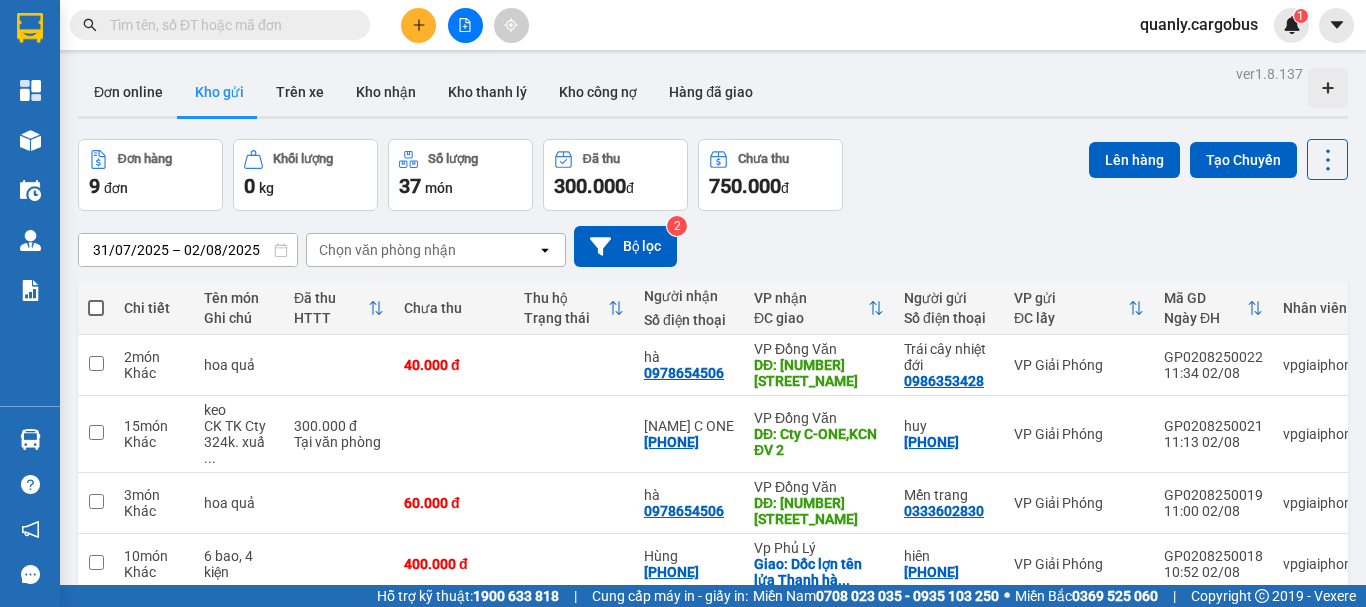 click on "Kho nhận" at bounding box center (386, 92) 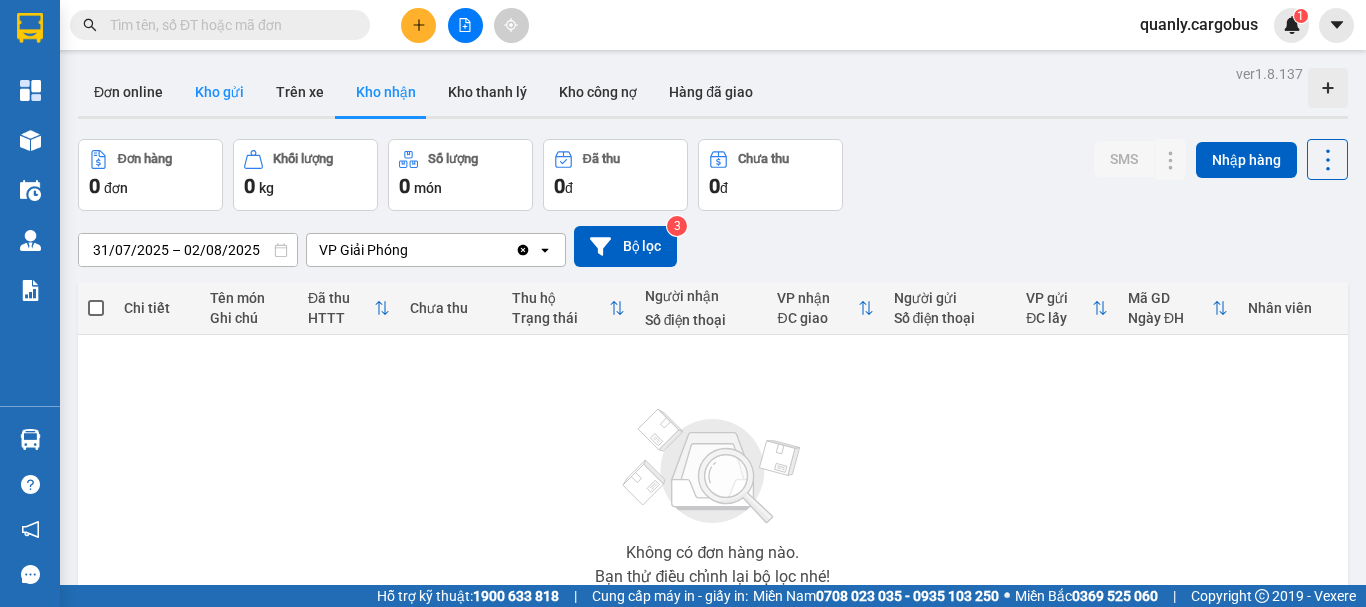 click on "Kho gửi" at bounding box center (219, 92) 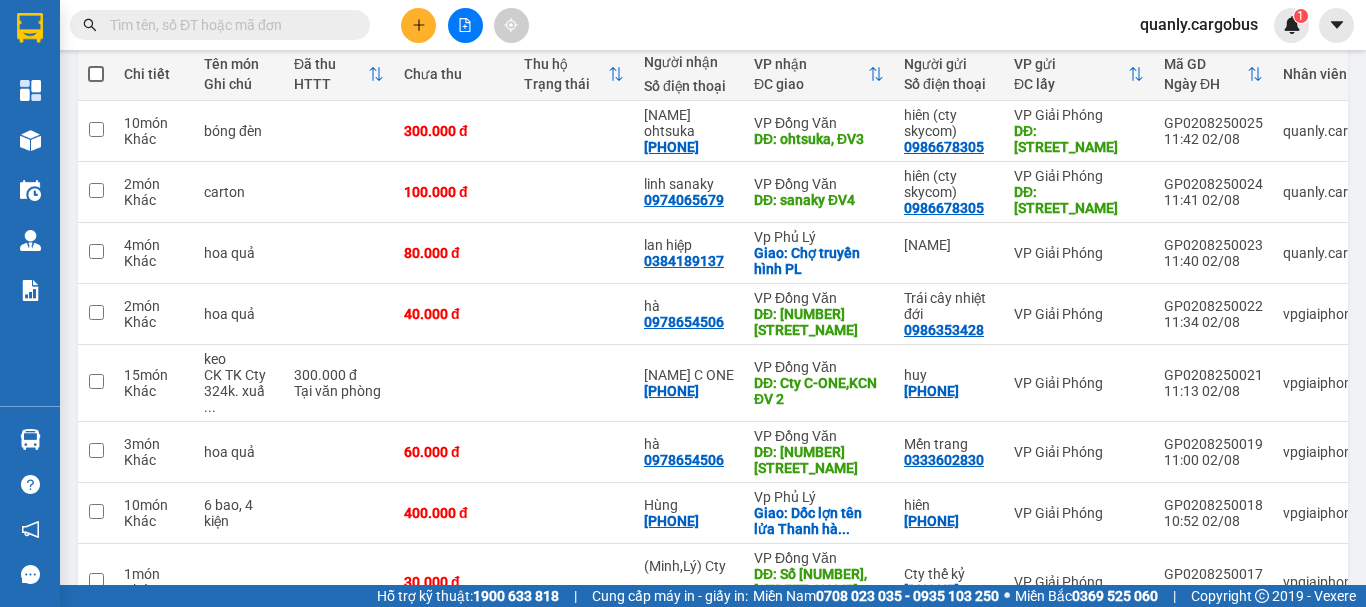 scroll, scrollTop: 0, scrollLeft: 0, axis: both 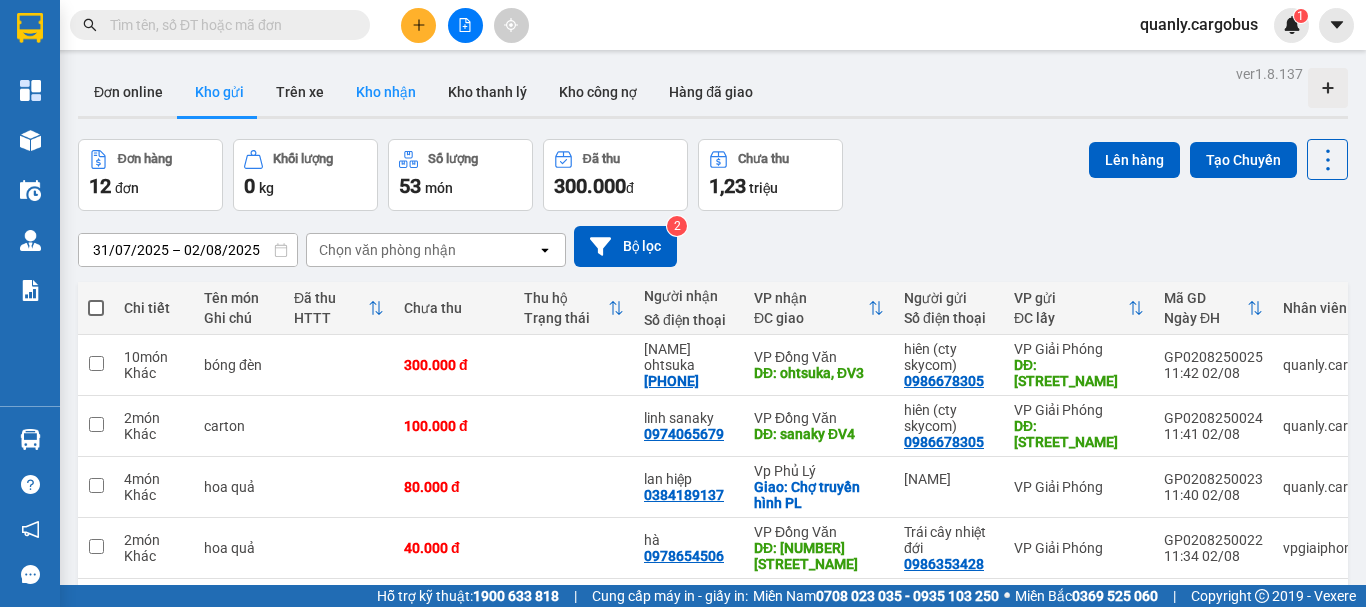 click on "Kho nhận" at bounding box center [386, 92] 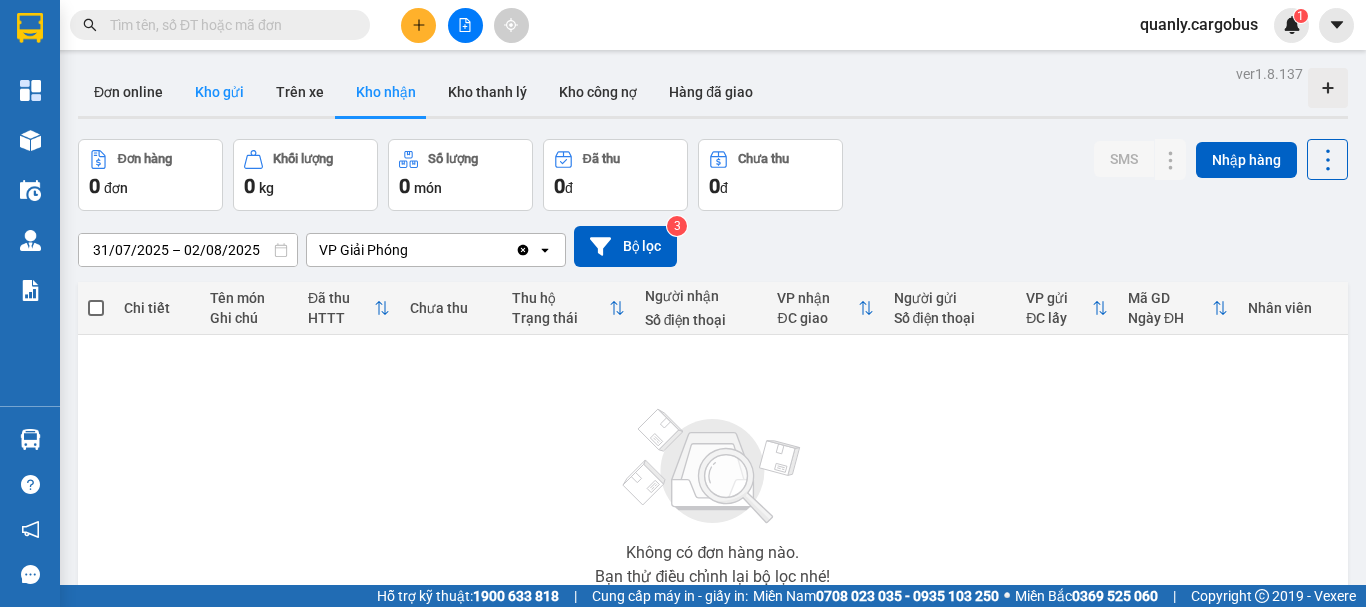 click on "Kho gửi" at bounding box center [219, 92] 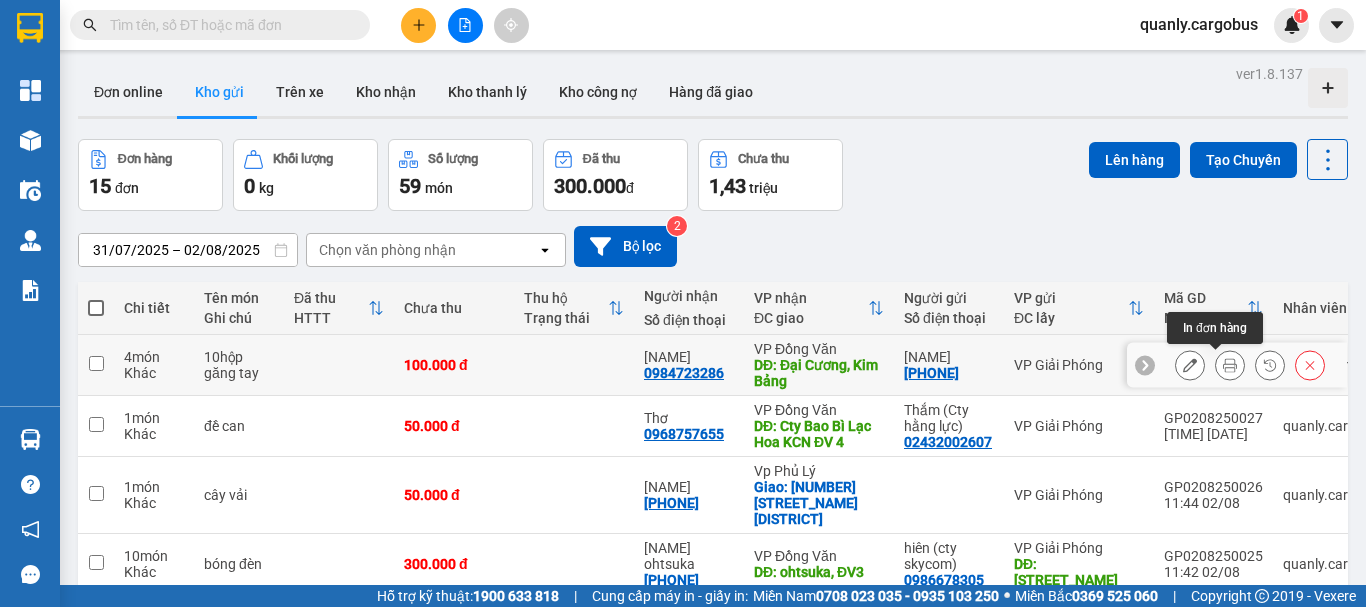 click 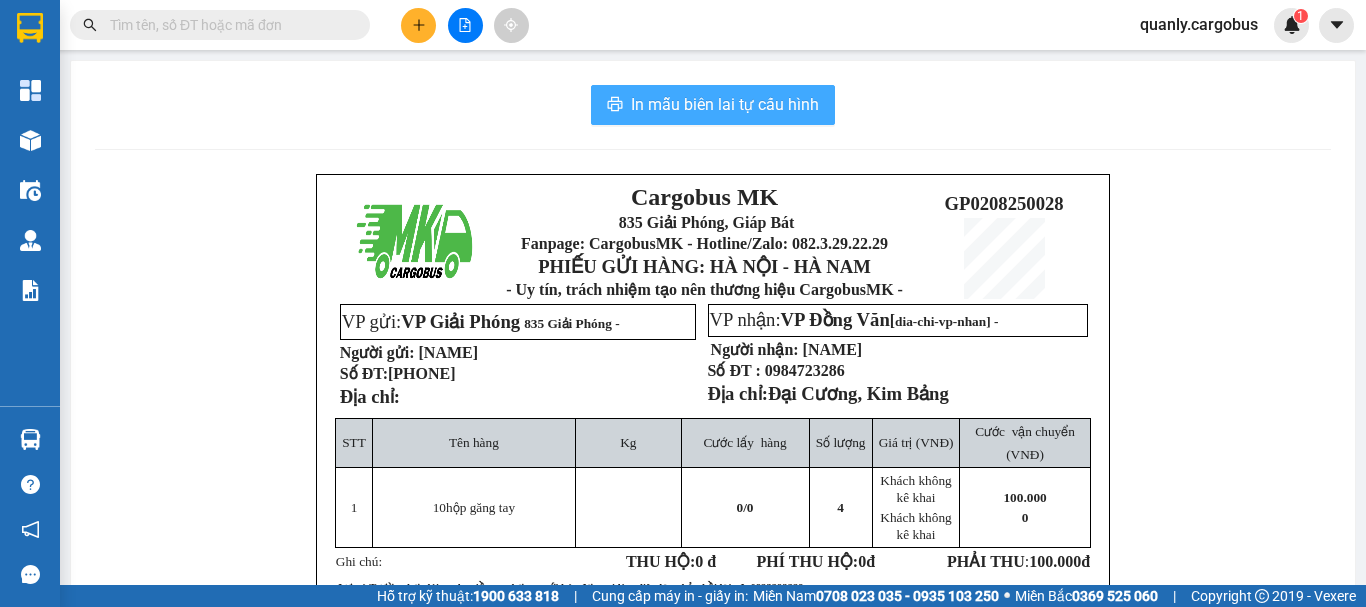 click on "In mẫu biên lai tự cấu hình" at bounding box center [725, 104] 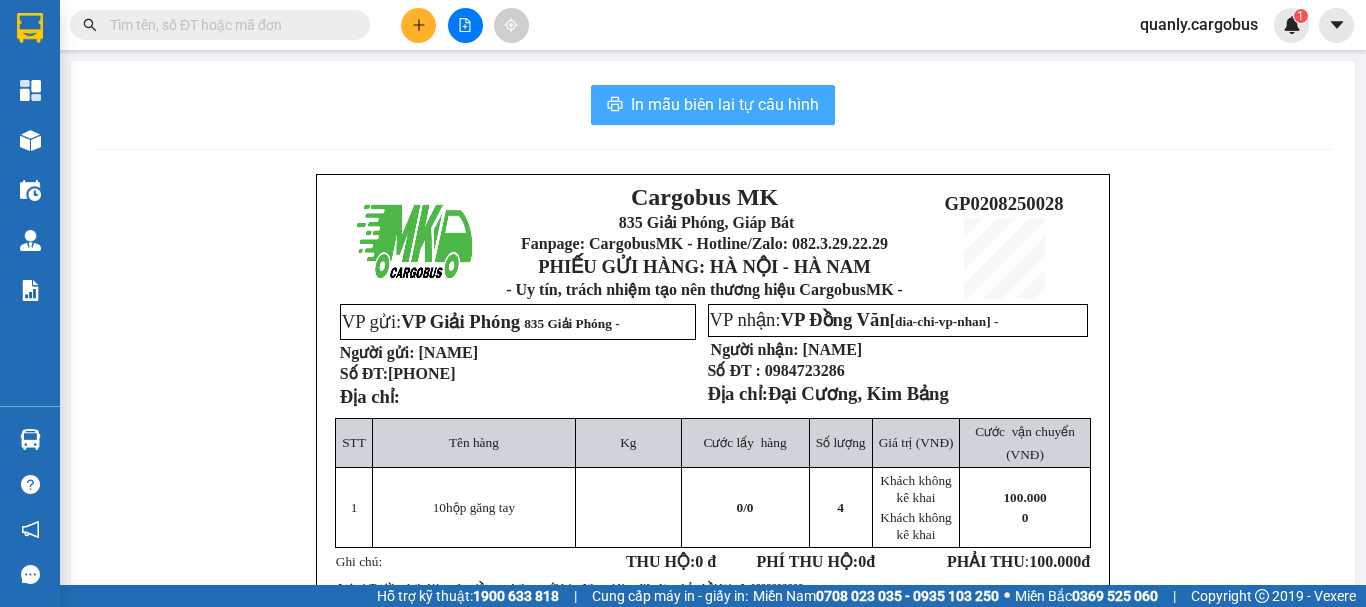scroll, scrollTop: 0, scrollLeft: 0, axis: both 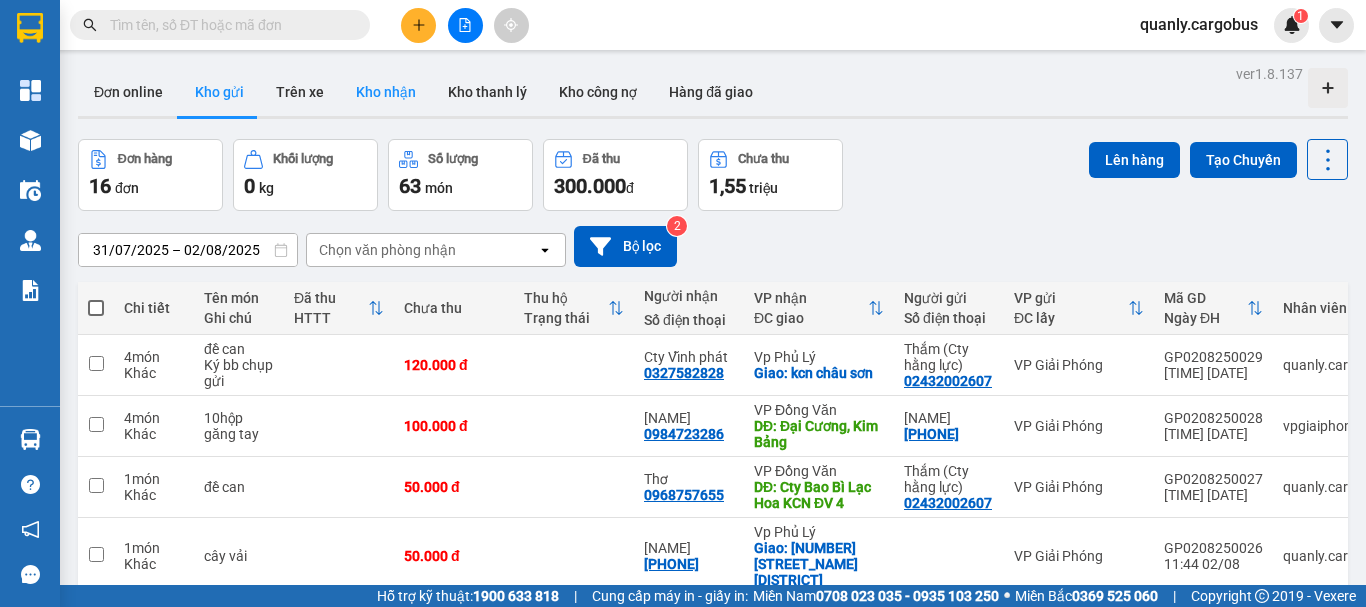click on "Kho nhận" at bounding box center (386, 92) 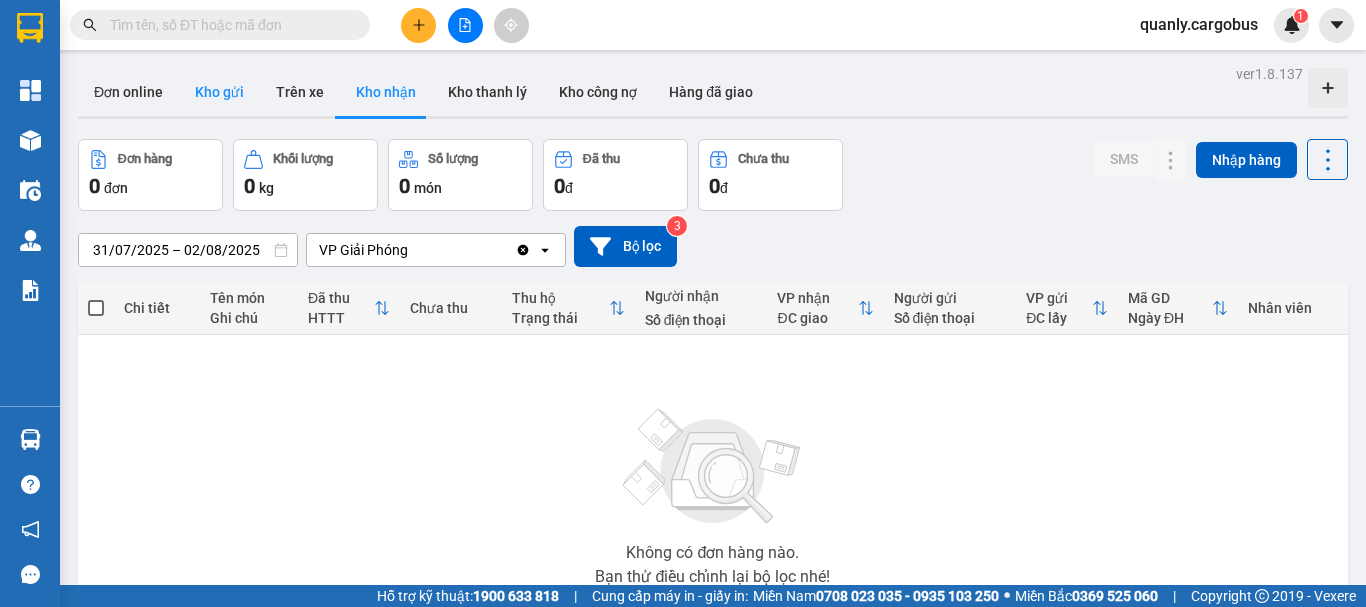 click on "Kho gửi" at bounding box center (219, 92) 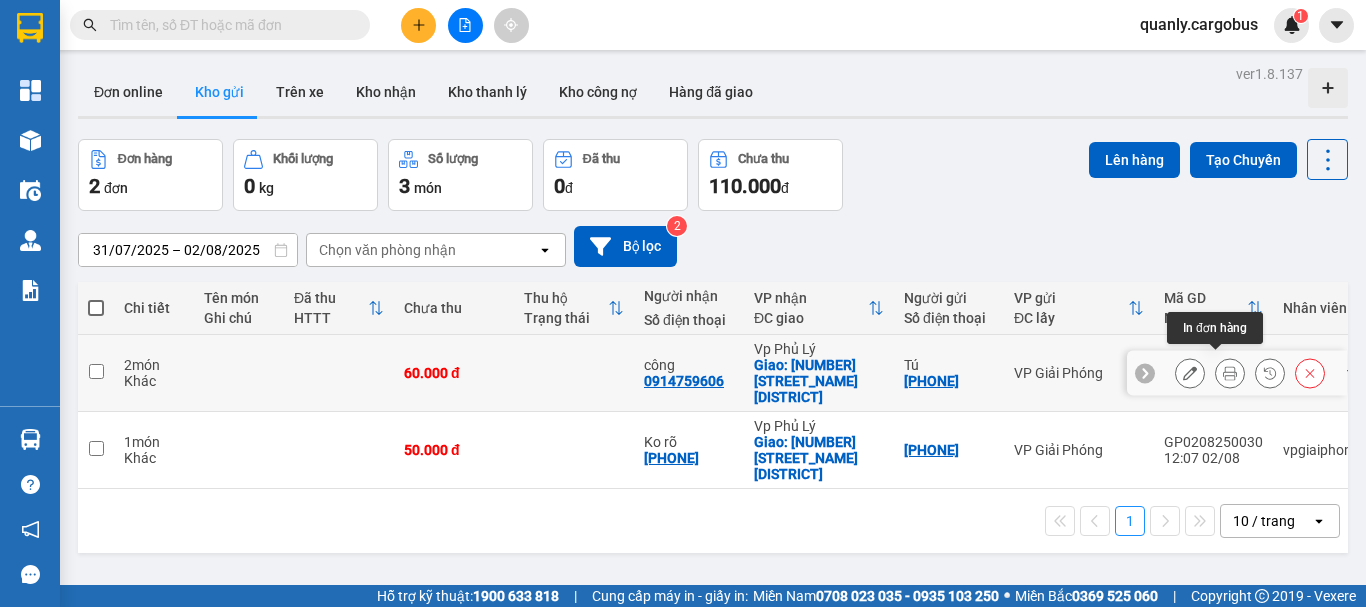 click 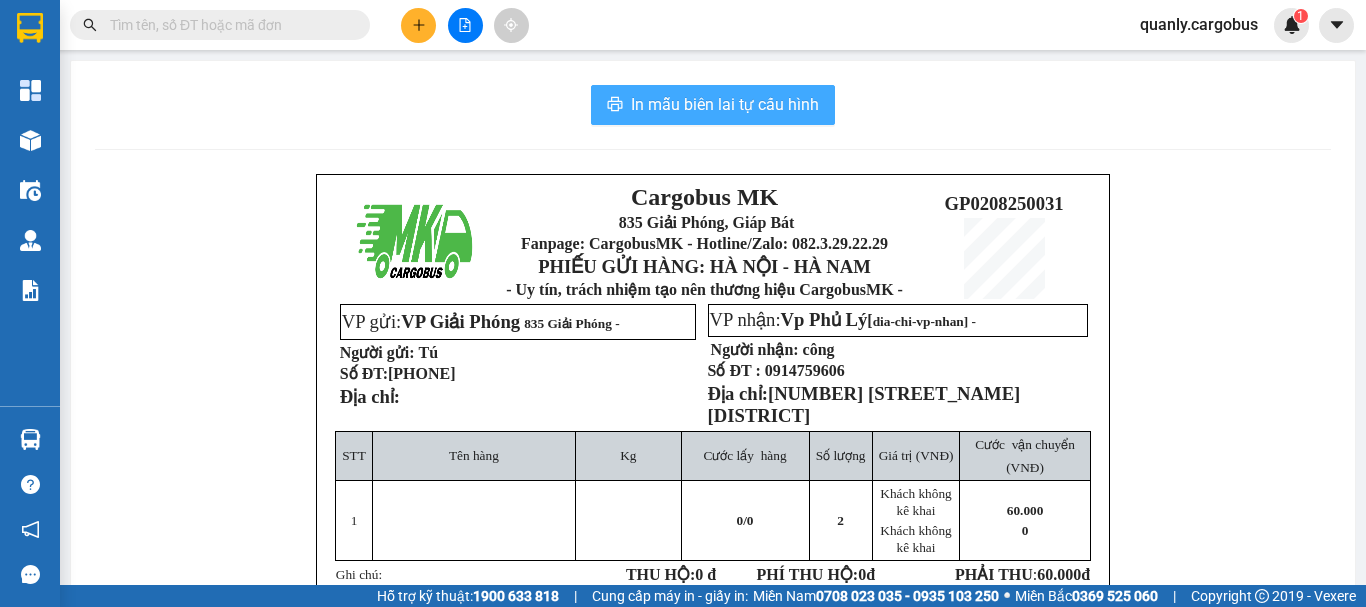 click on "In mẫu biên lai tự cấu hình" at bounding box center (725, 104) 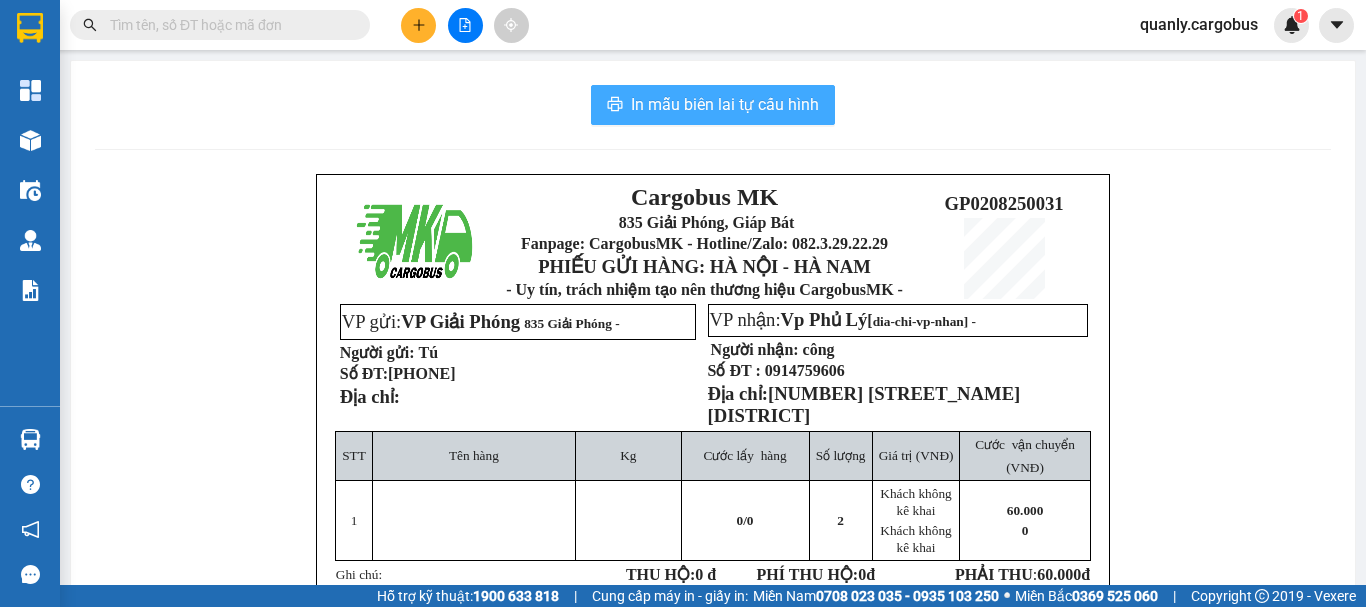 scroll, scrollTop: 0, scrollLeft: 0, axis: both 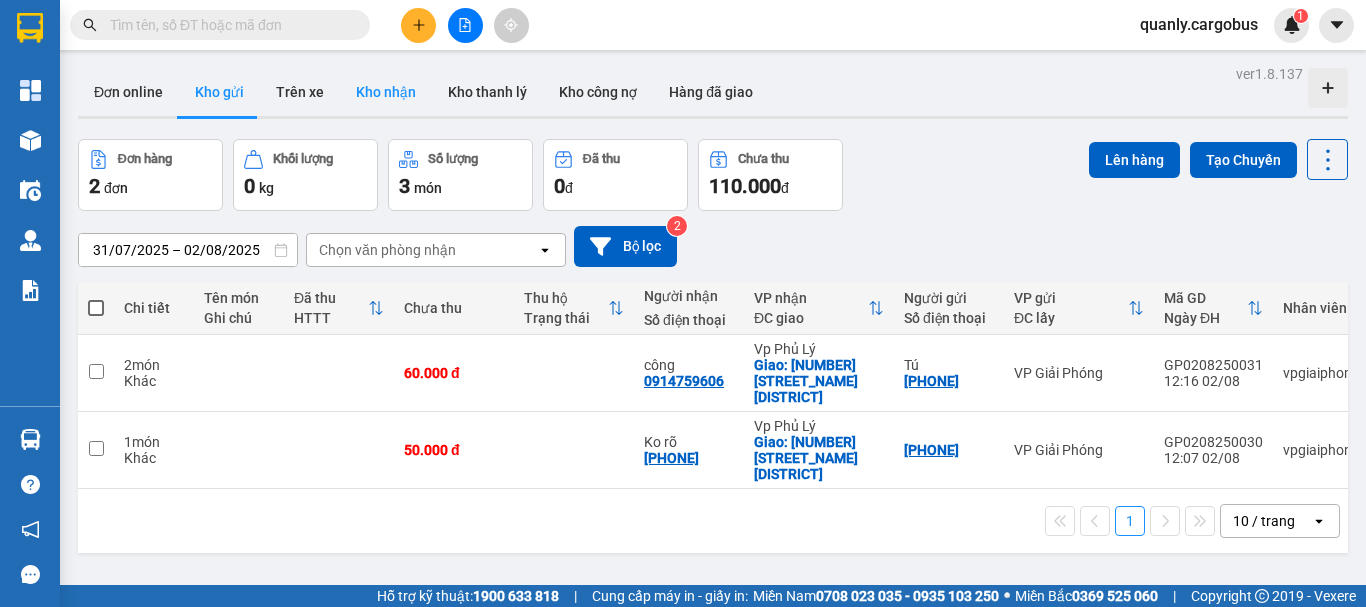 click on "Kho nhận" at bounding box center [386, 92] 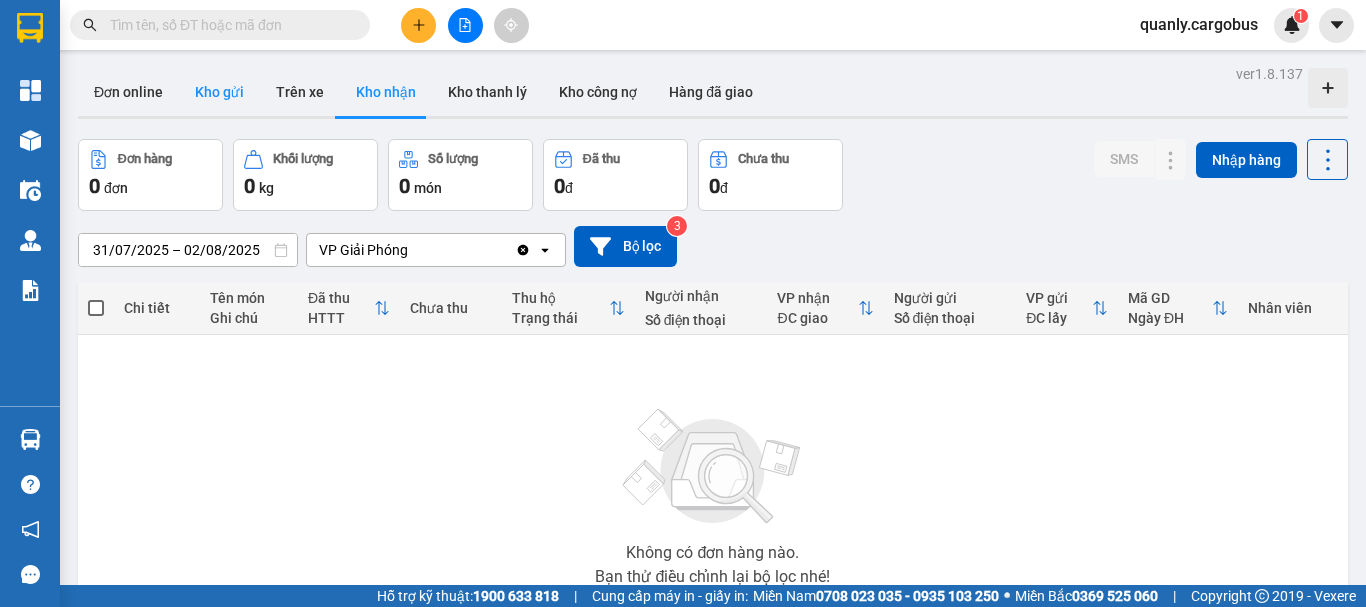 click on "Kho gửi" at bounding box center (219, 92) 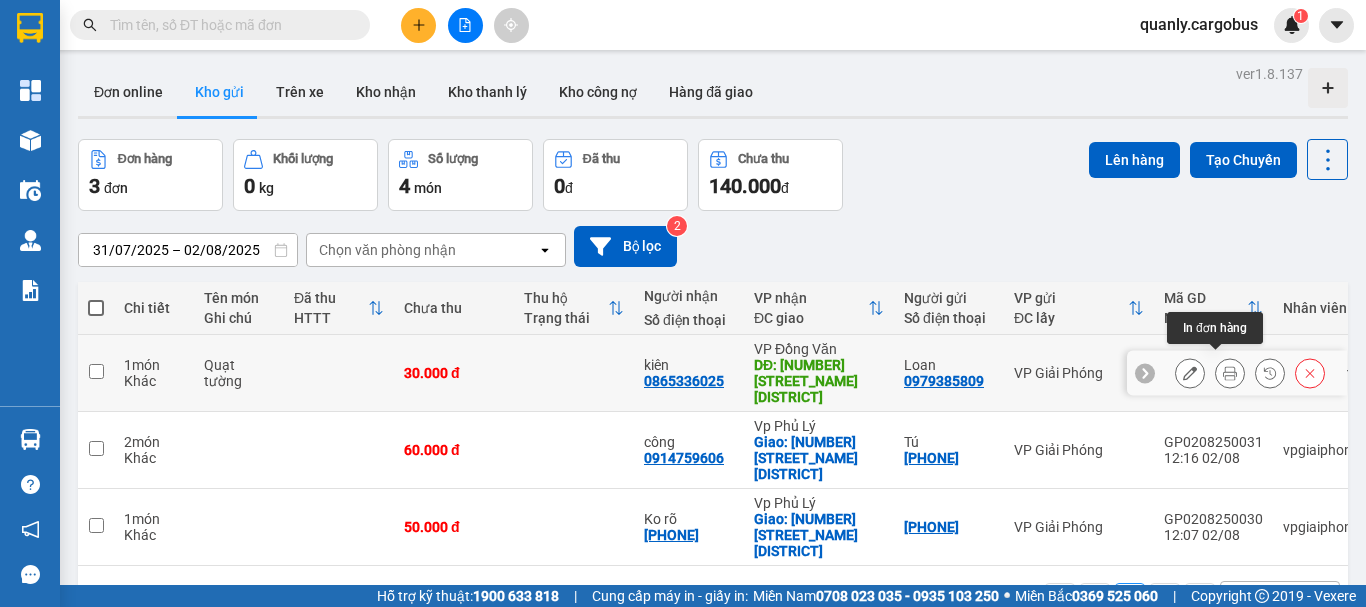 click 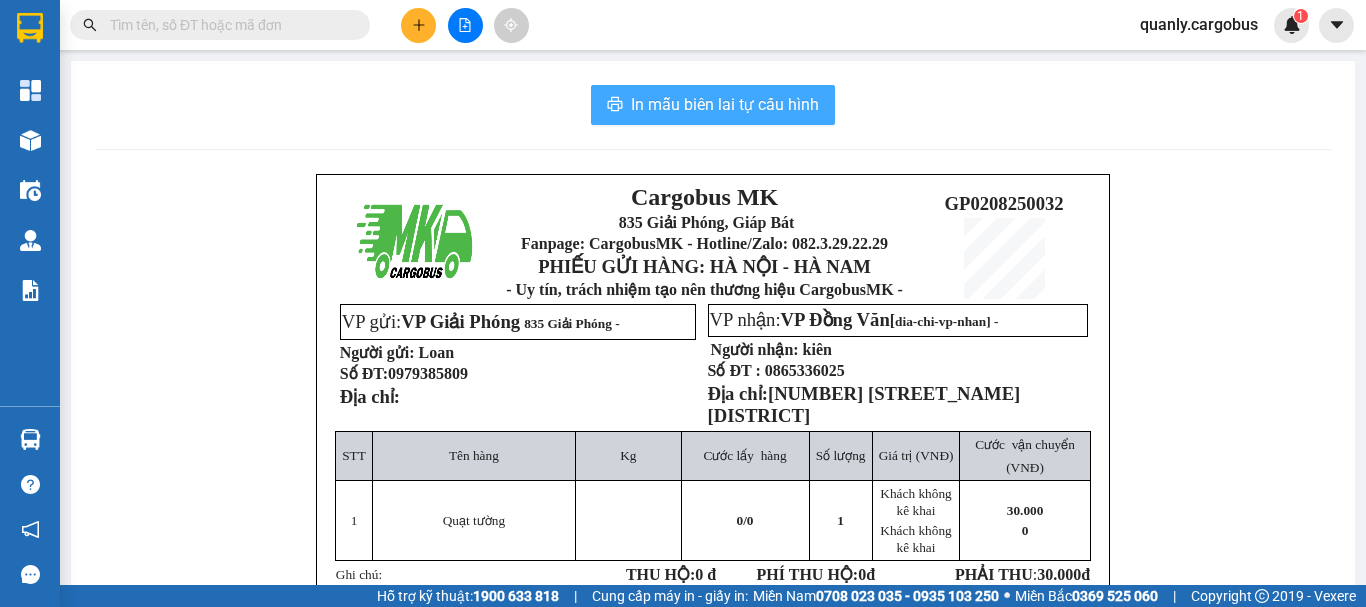 click on "In mẫu biên lai tự cấu hình" at bounding box center [725, 104] 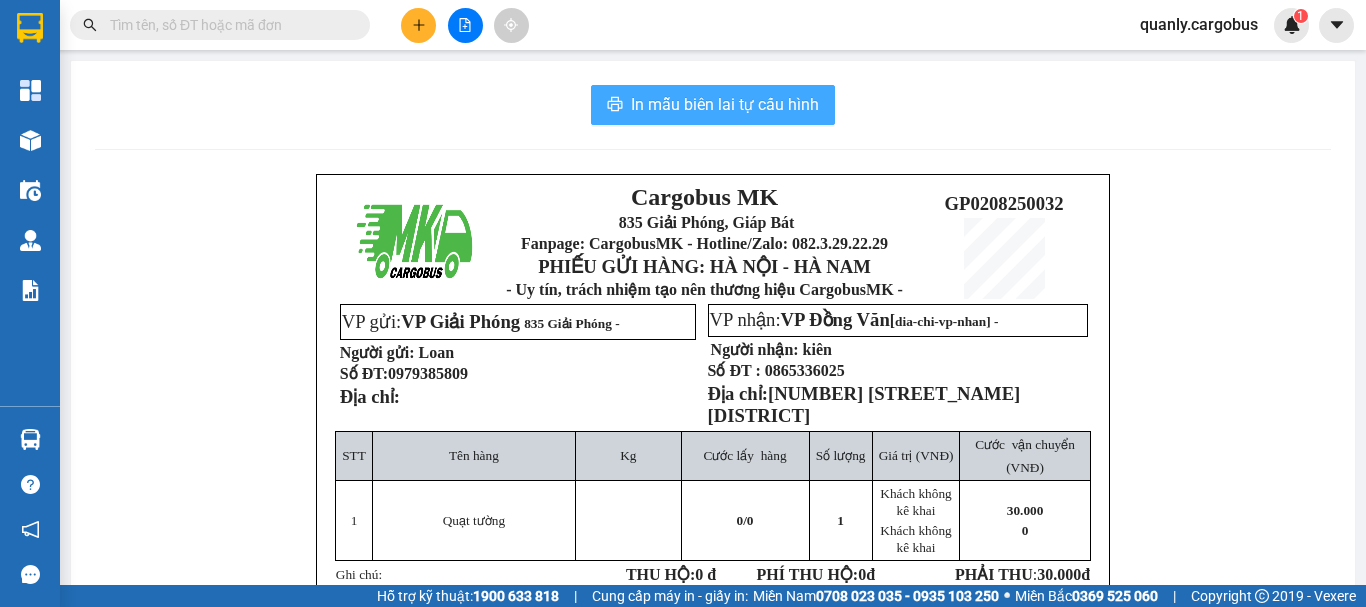scroll, scrollTop: 0, scrollLeft: 0, axis: both 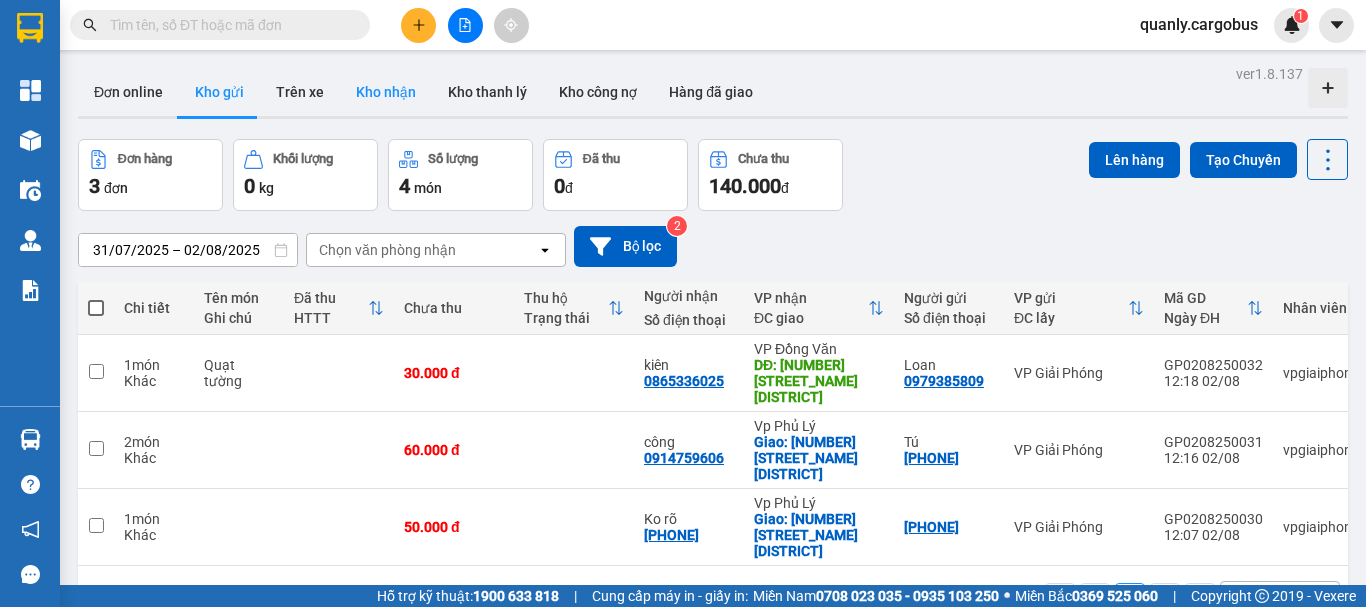 click on "Kho nhận" at bounding box center (386, 92) 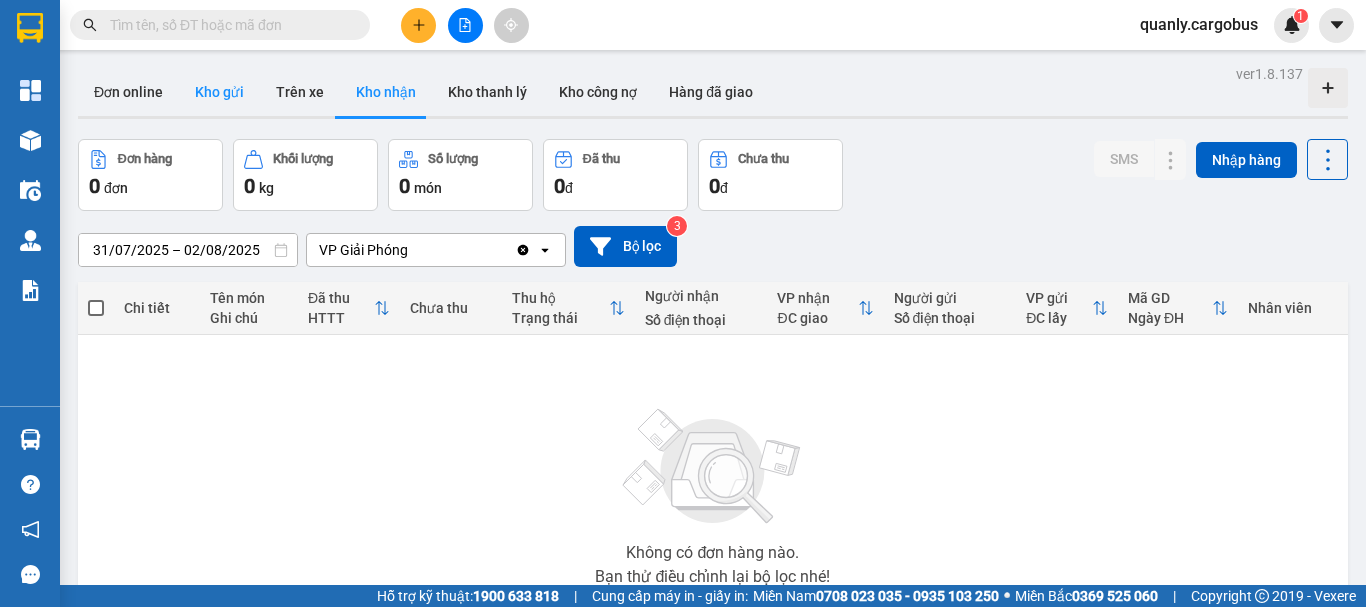 click on "Kho gửi" at bounding box center [219, 92] 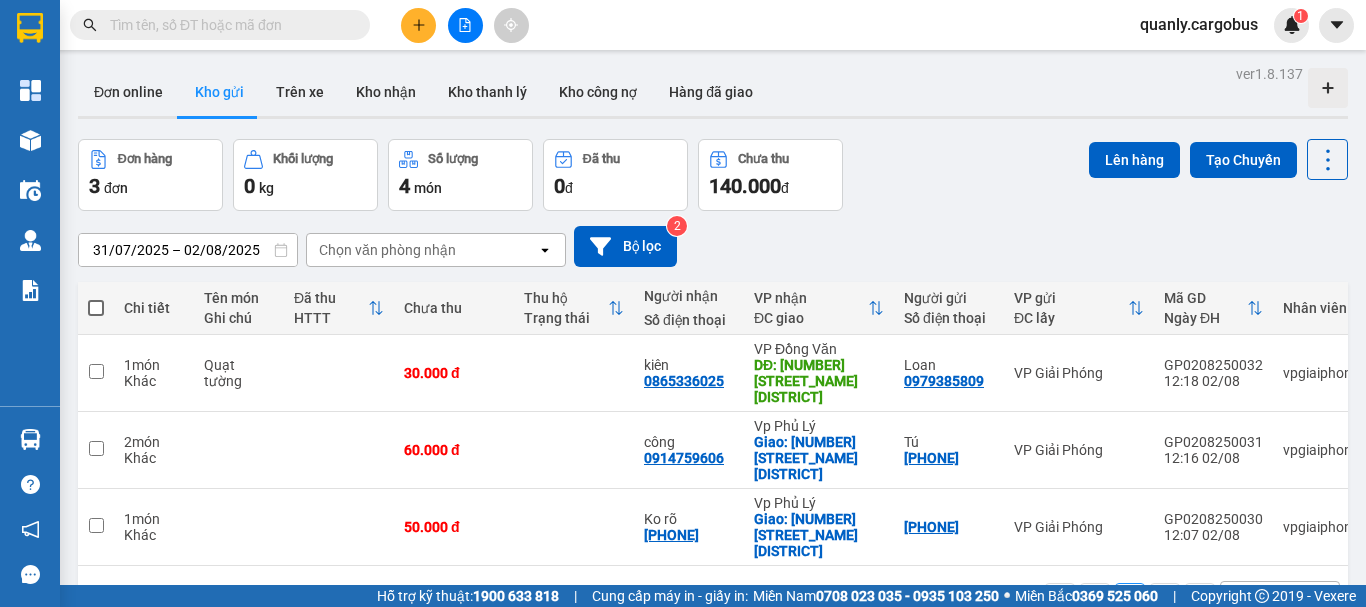 click at bounding box center [96, 308] 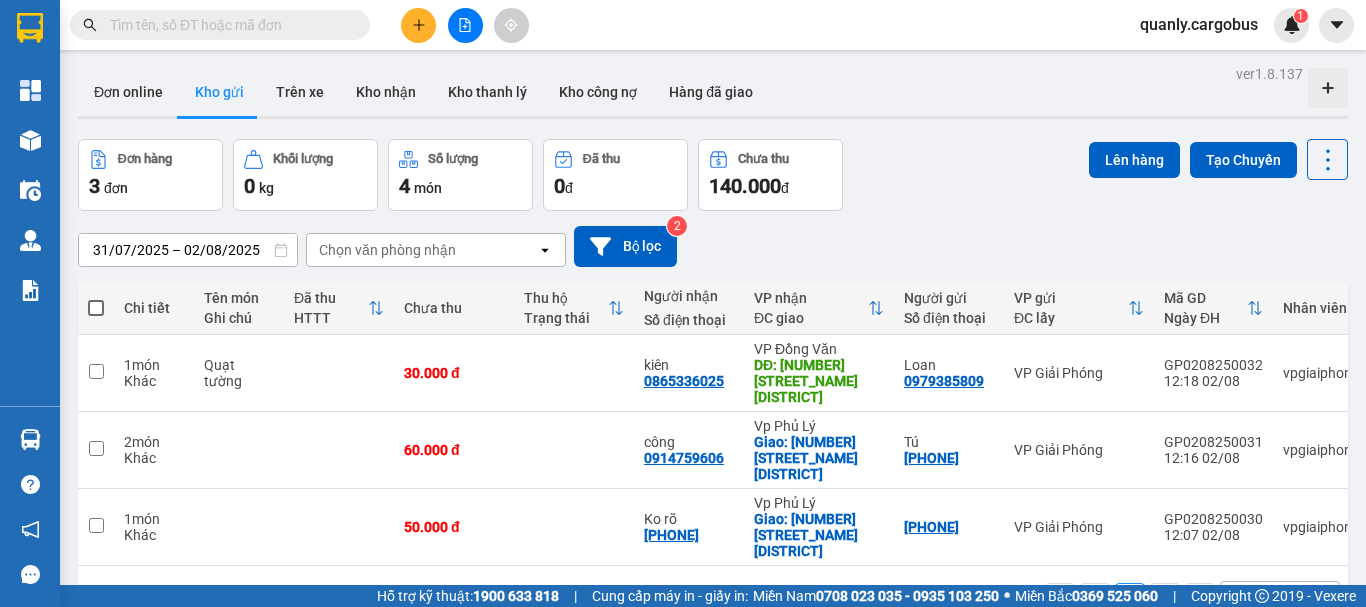 click at bounding box center (96, 298) 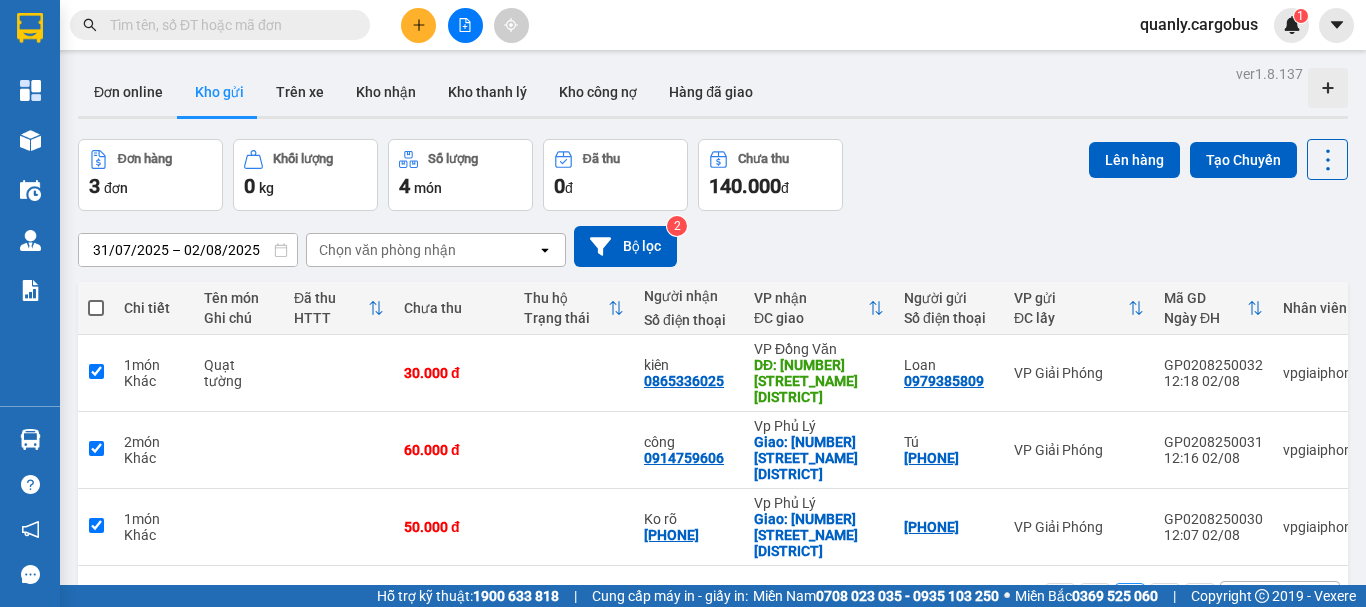 checkbox on "true" 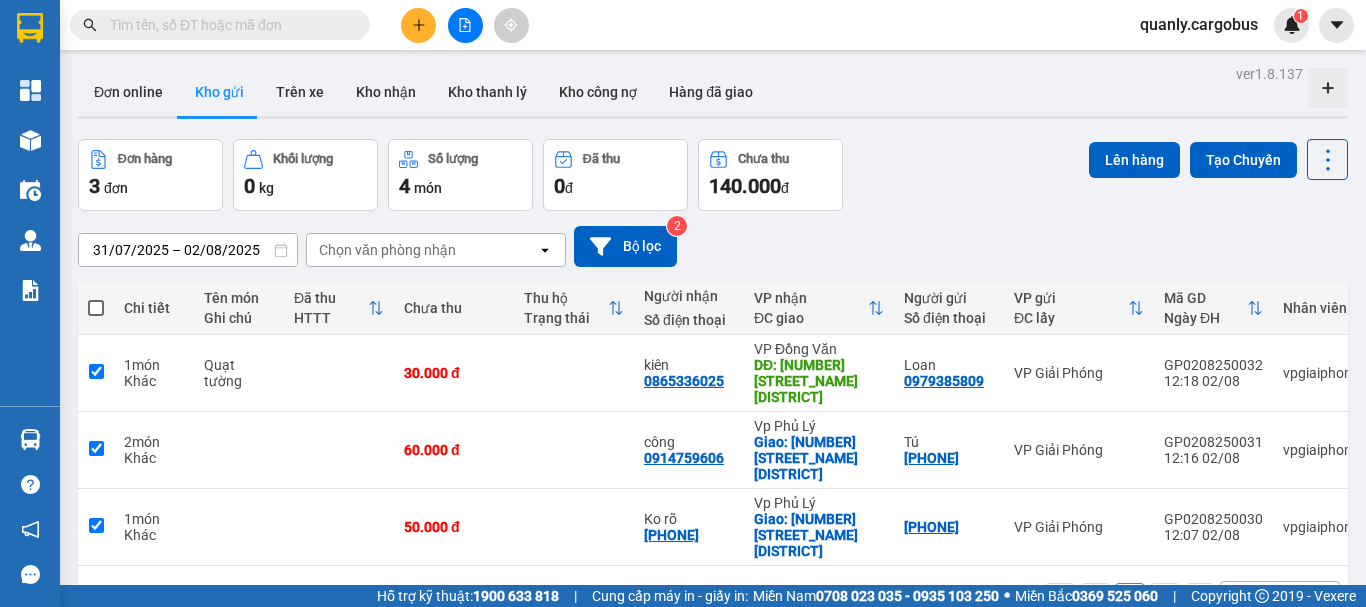 checkbox on "true" 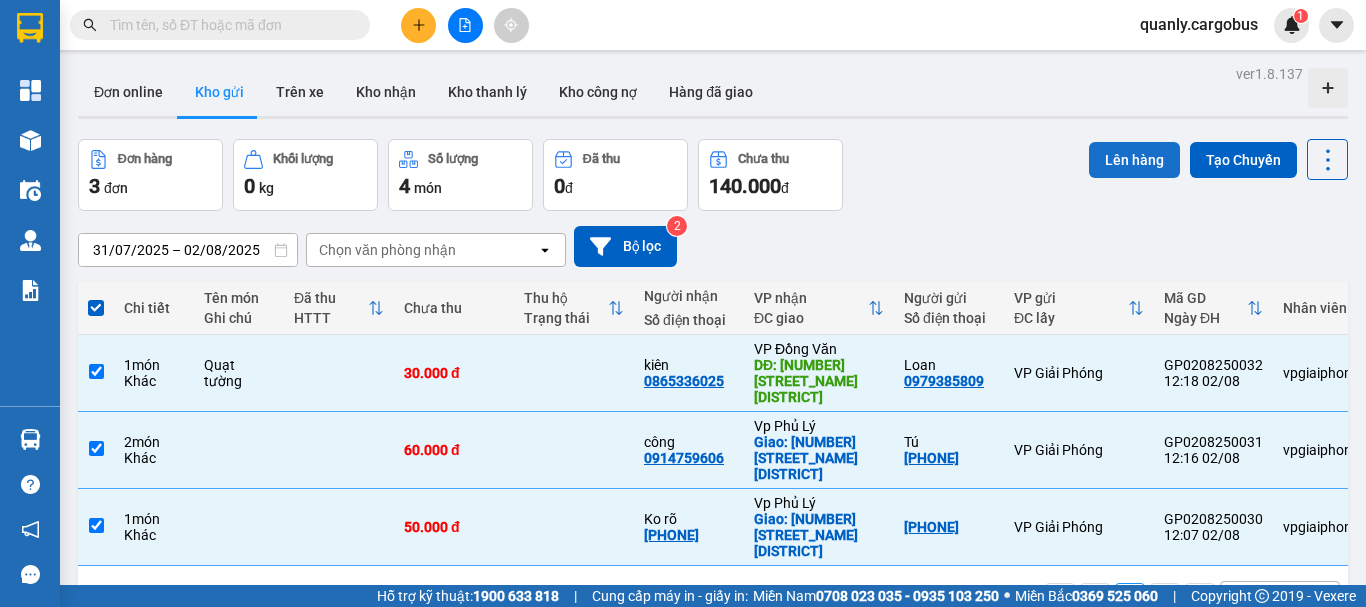 click on "Lên hàng" at bounding box center (1134, 160) 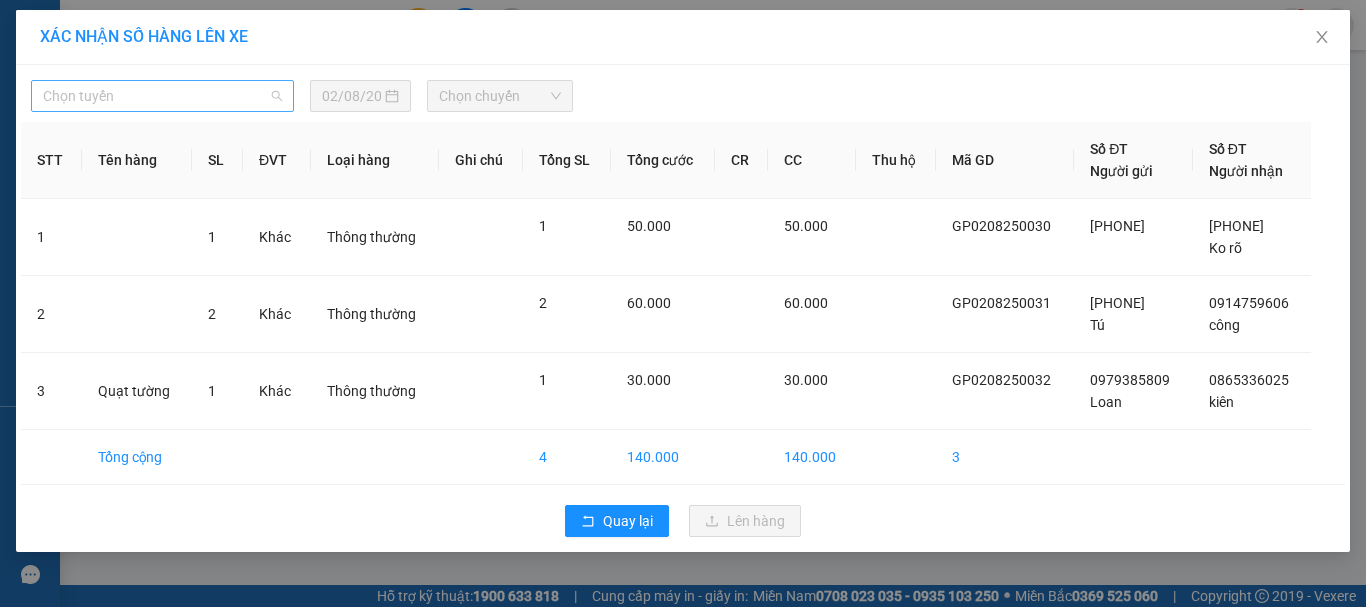 click on "Chọn tuyến" at bounding box center [162, 96] 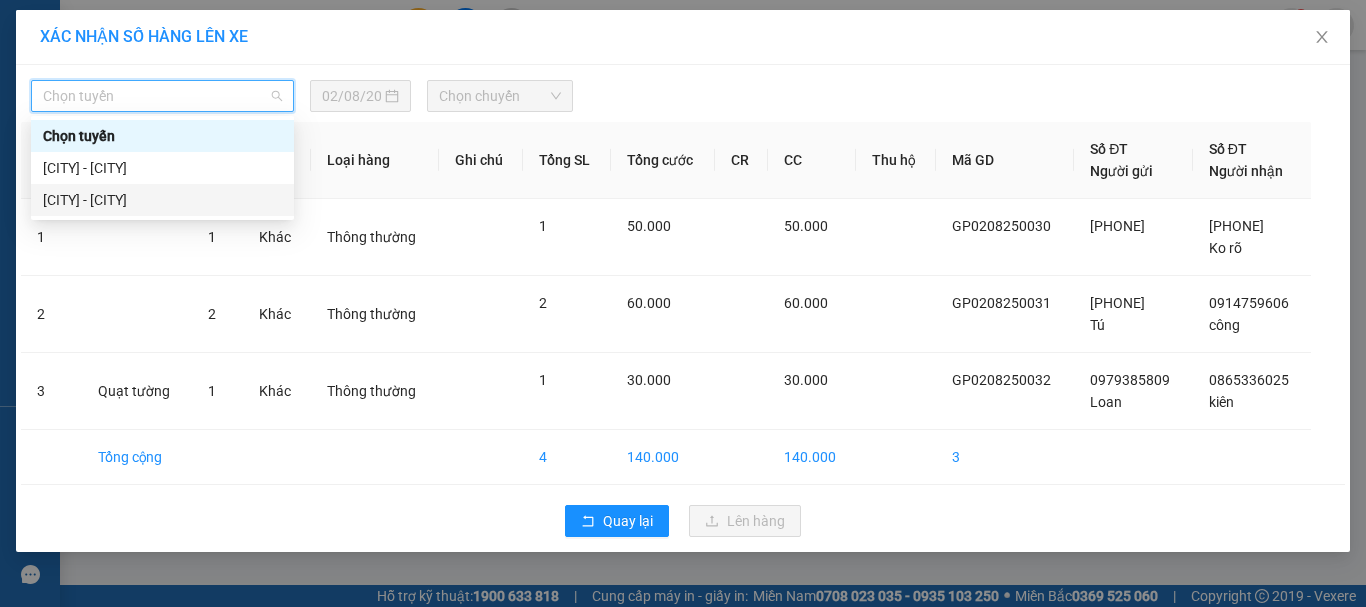 click on "[CITY] - [CITY]" at bounding box center [162, 200] 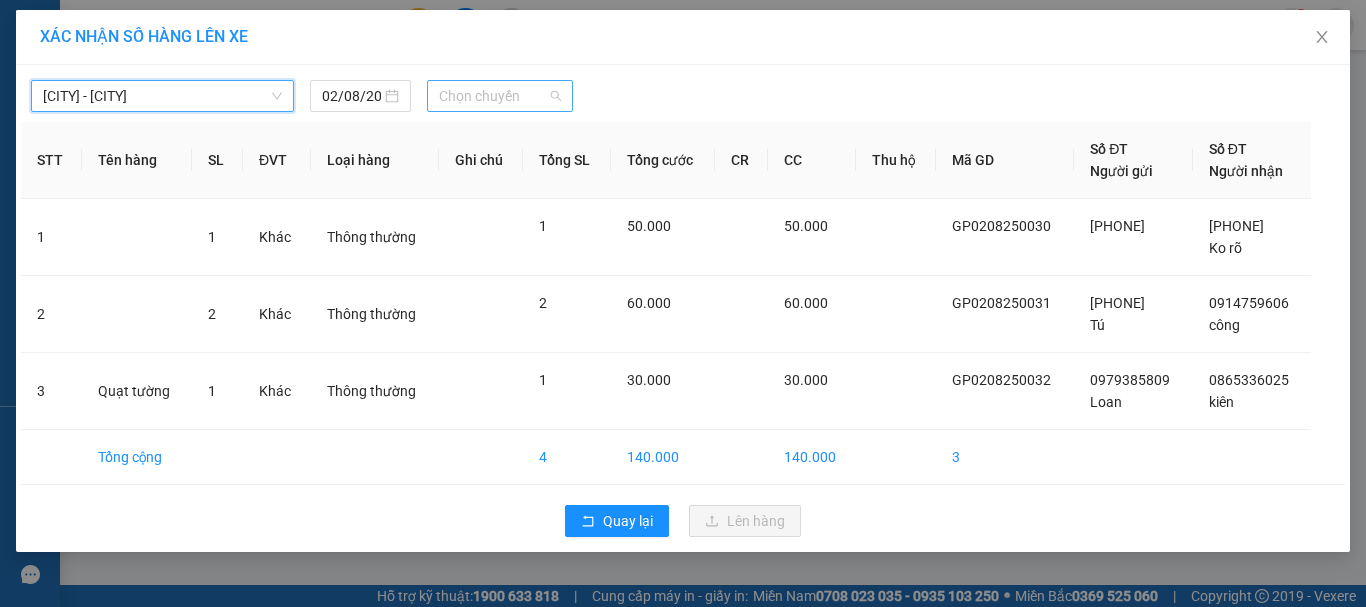 click on "Chọn chuyến" at bounding box center (500, 96) 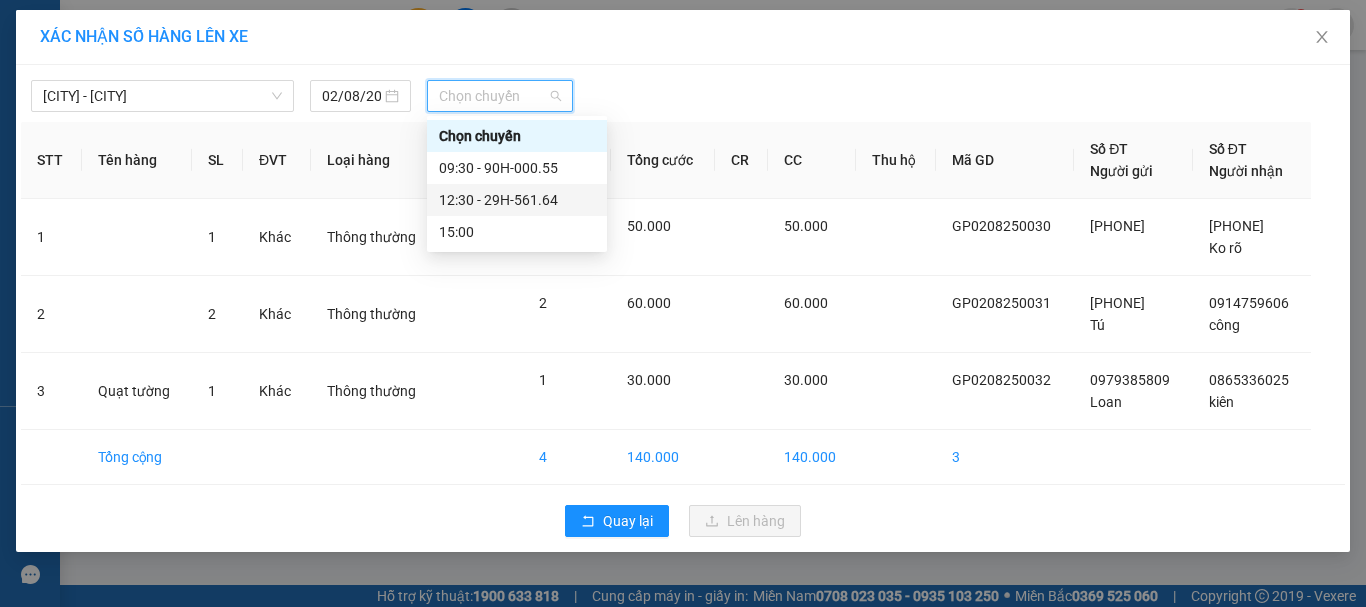 click on "12:30     - 29H-561.64" at bounding box center [517, 200] 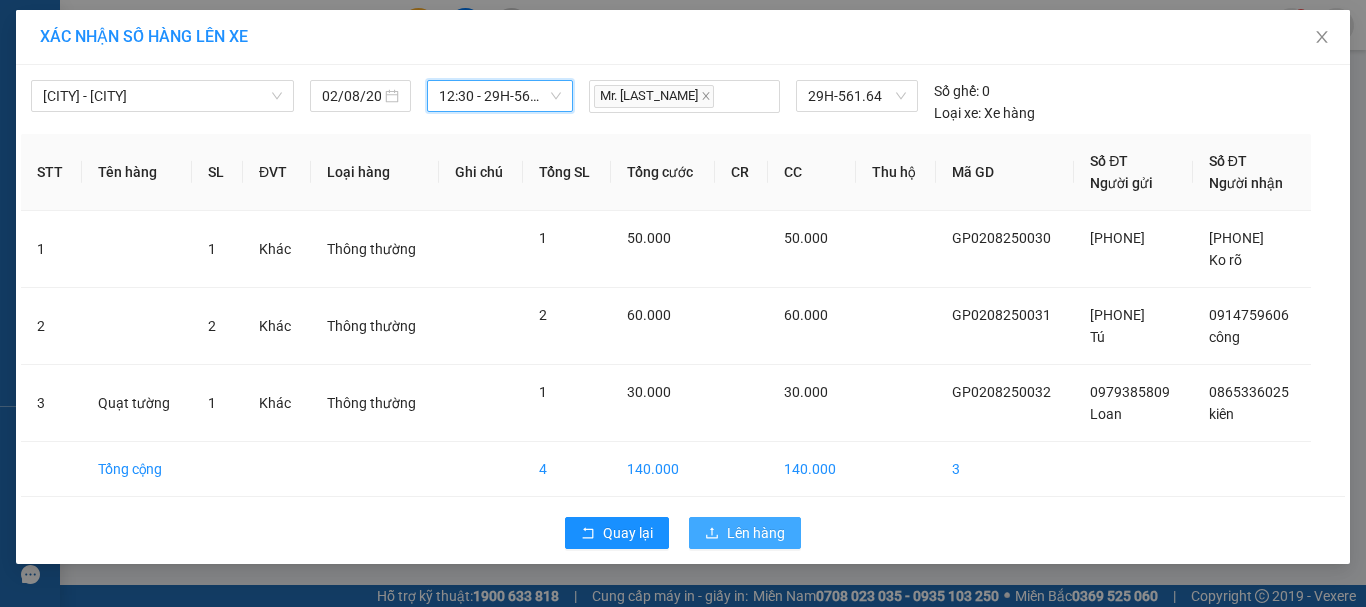 click on "Lên hàng" at bounding box center (756, 533) 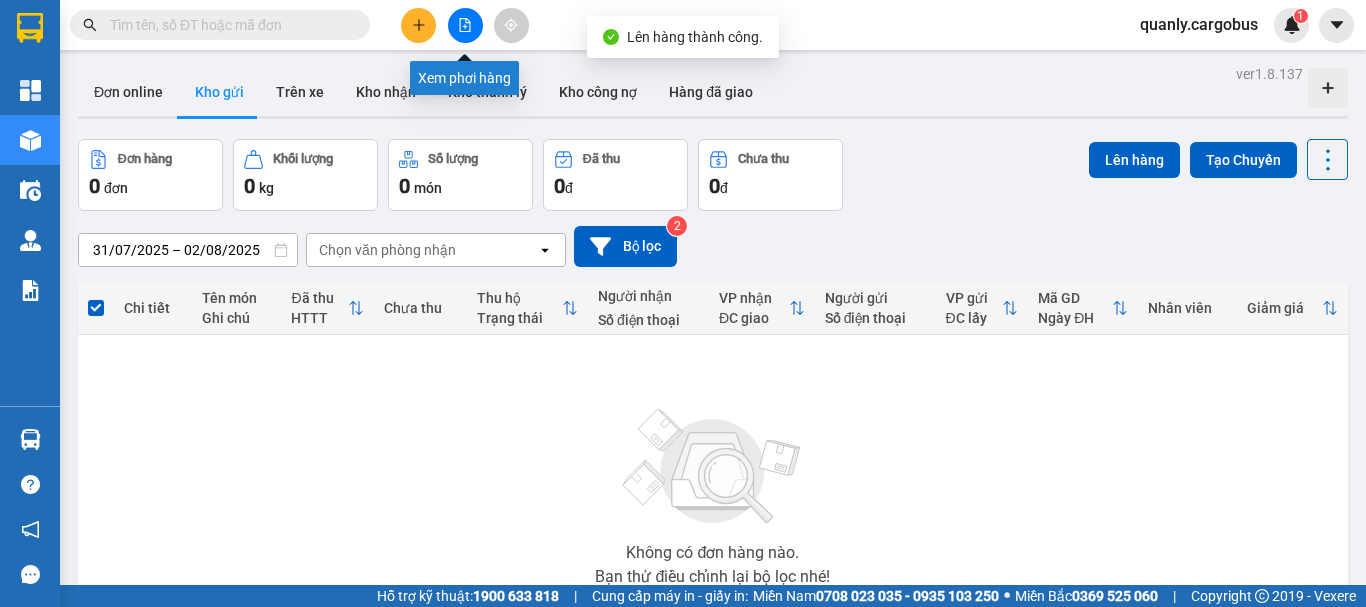 click 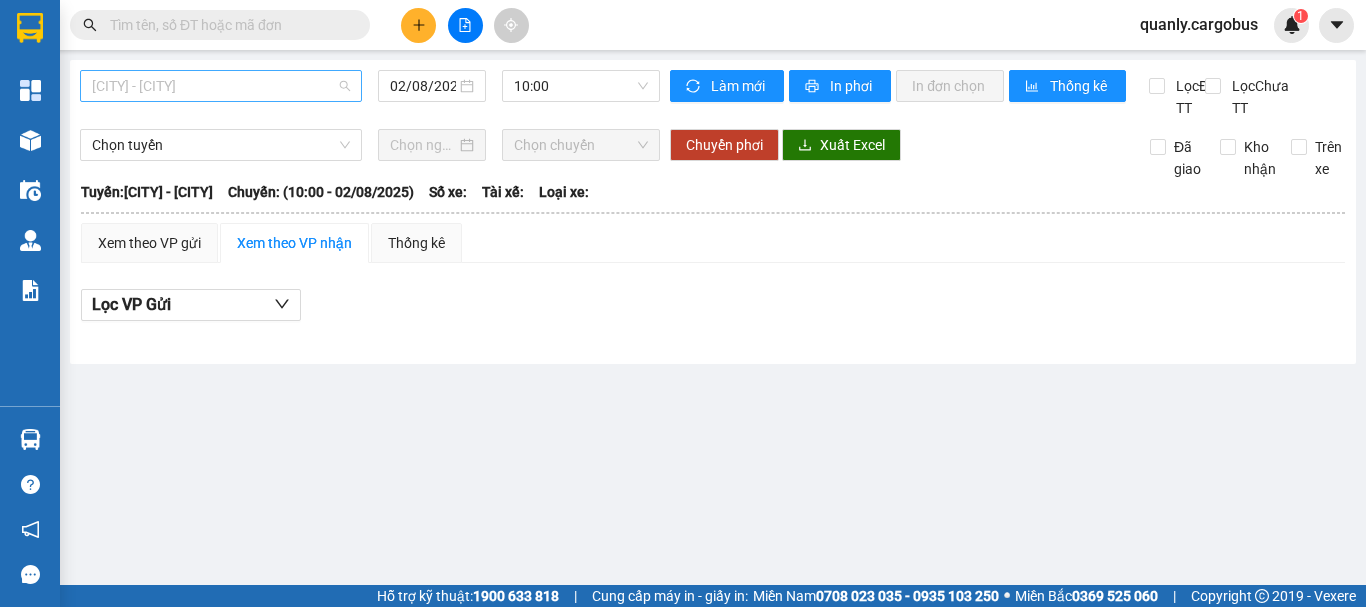 click on "[CITY] - [CITY]" at bounding box center (221, 86) 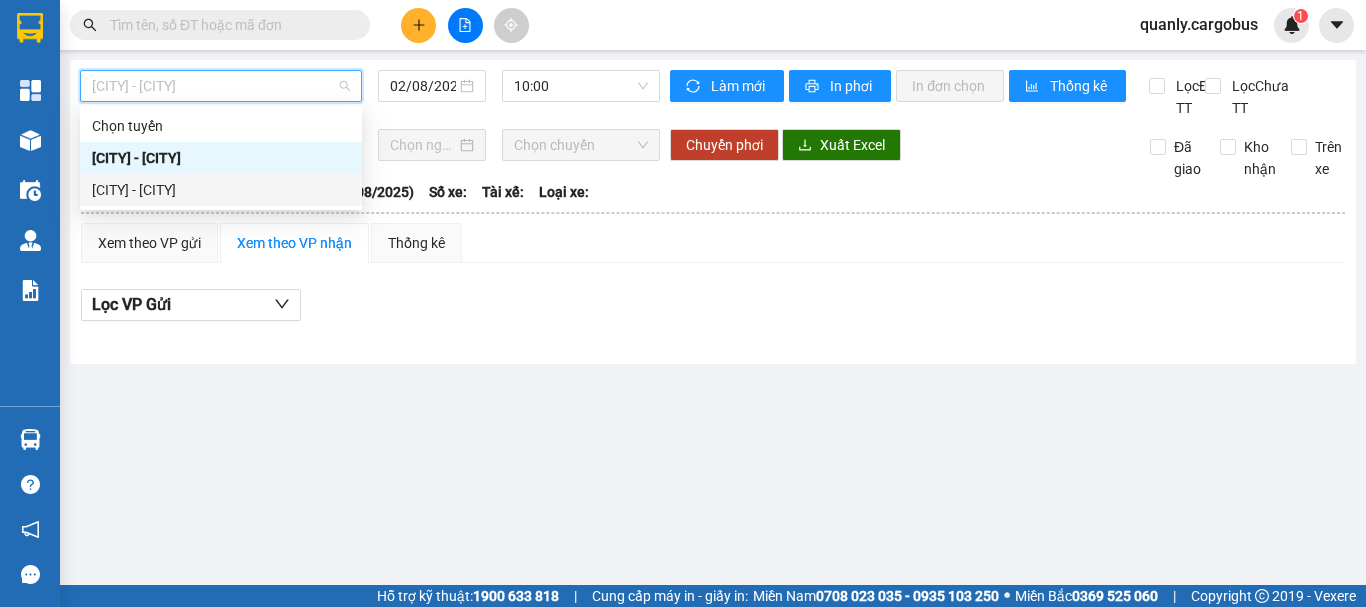 drag, startPoint x: 158, startPoint y: 186, endPoint x: 239, endPoint y: 156, distance: 86.37708 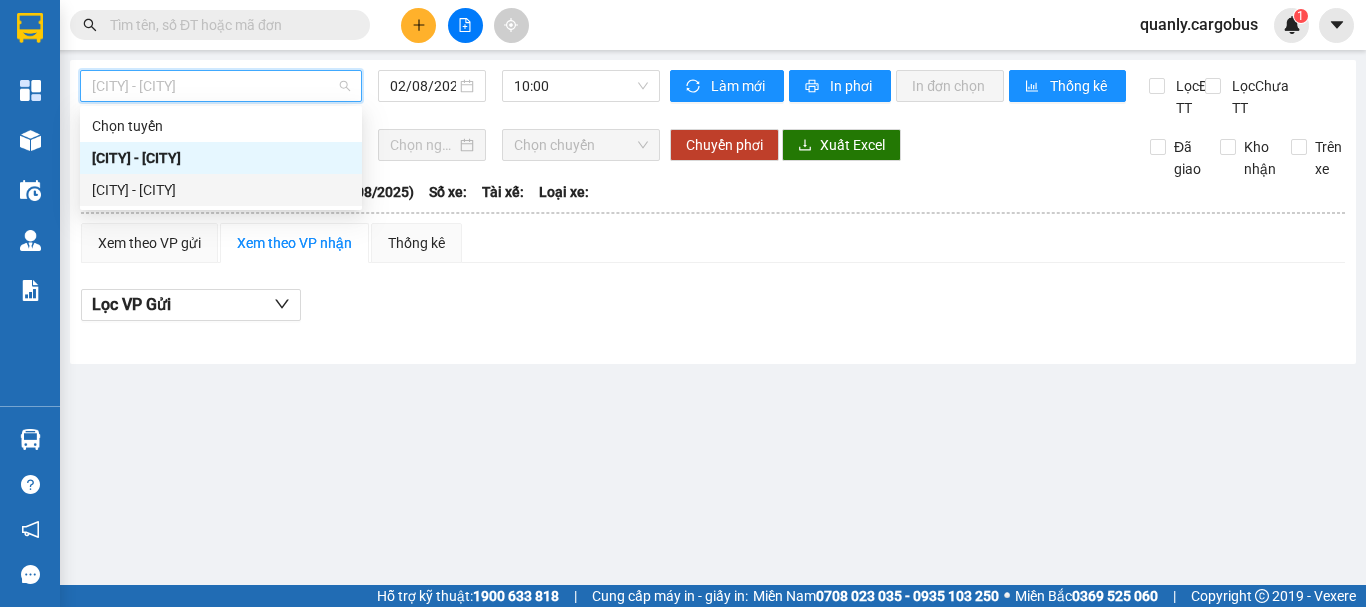 click on "[CITY] - [CITY]" at bounding box center [221, 190] 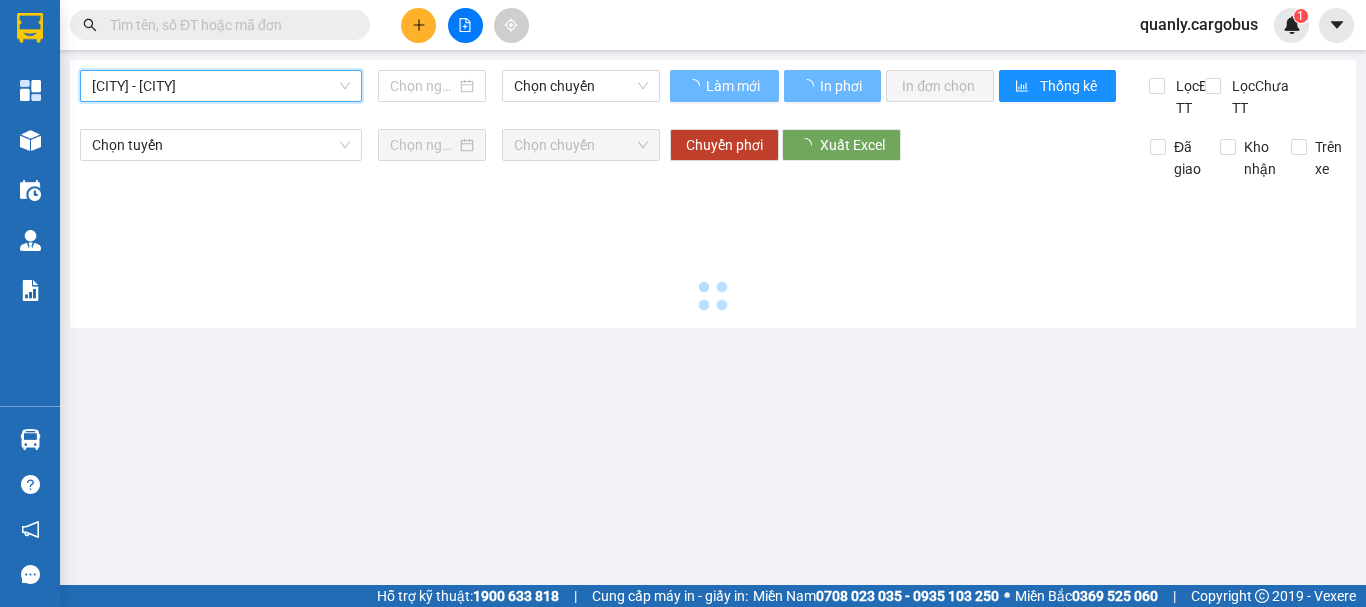 type on "02/08/2025" 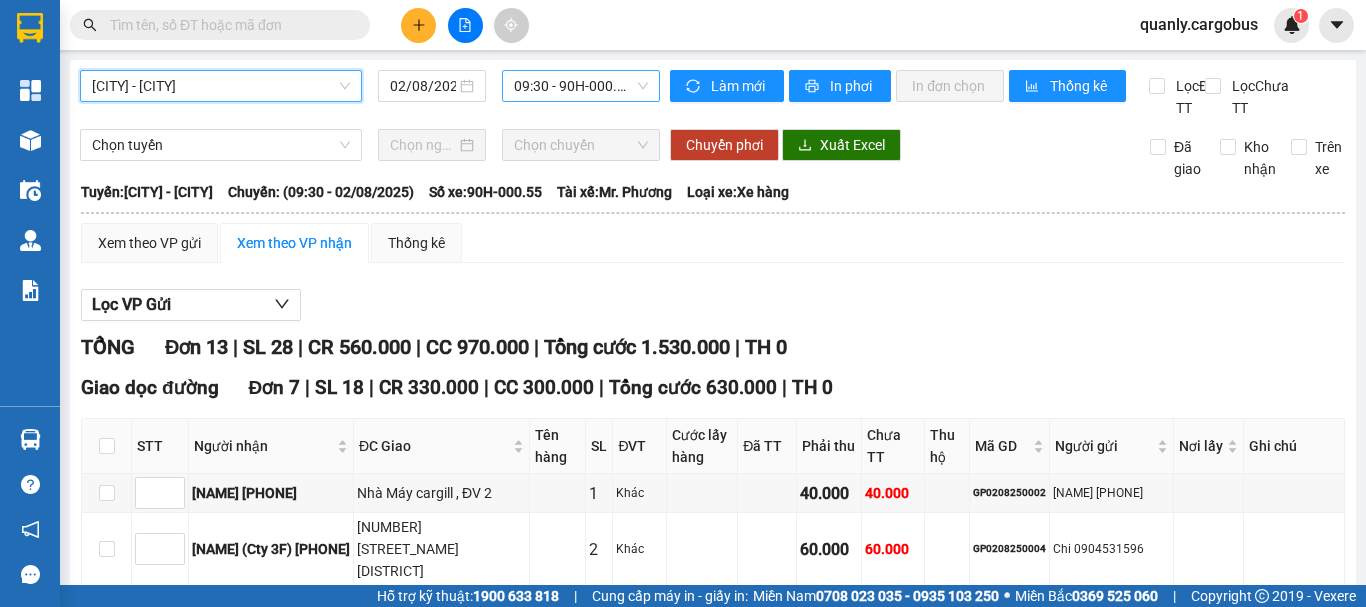 click on "09:30     - 90H-000.55" at bounding box center [581, 86] 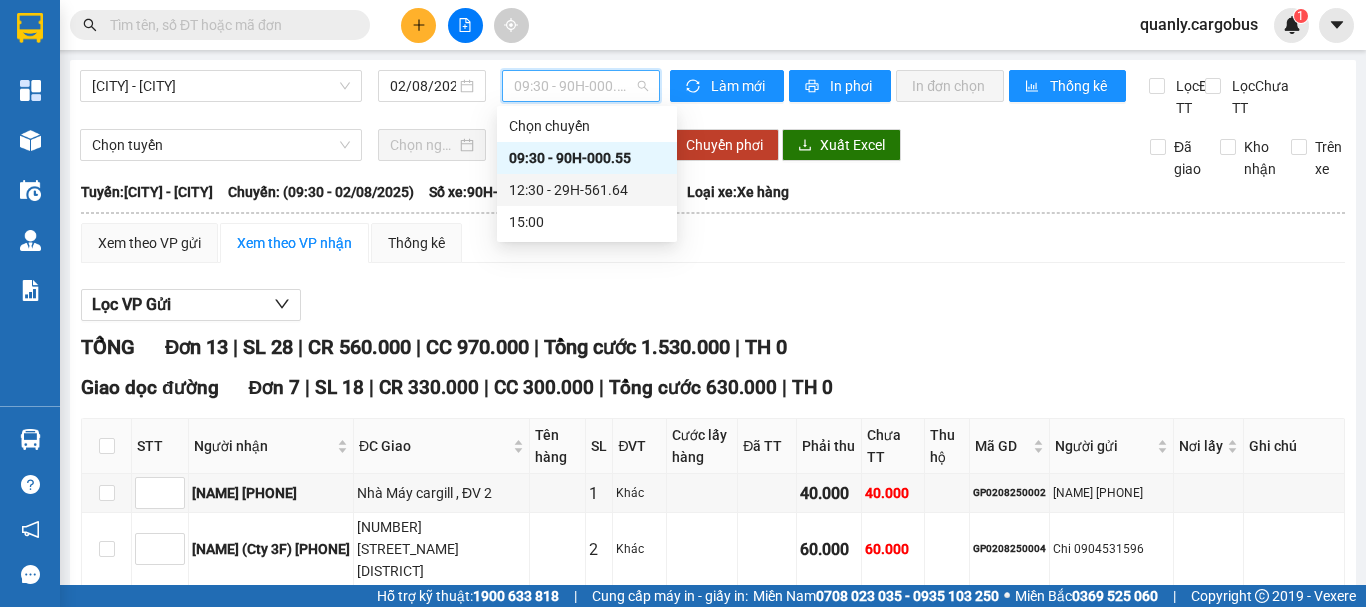 click on "12:30     - 29H-561.64" at bounding box center [587, 190] 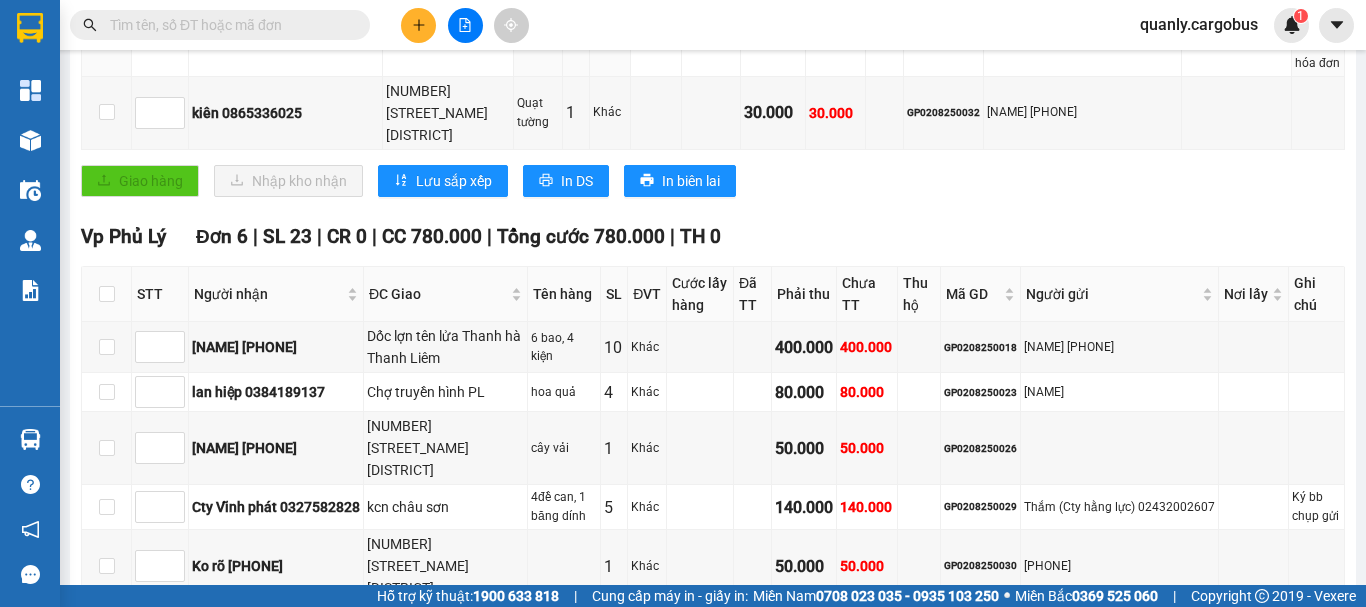 scroll, scrollTop: 1100, scrollLeft: 0, axis: vertical 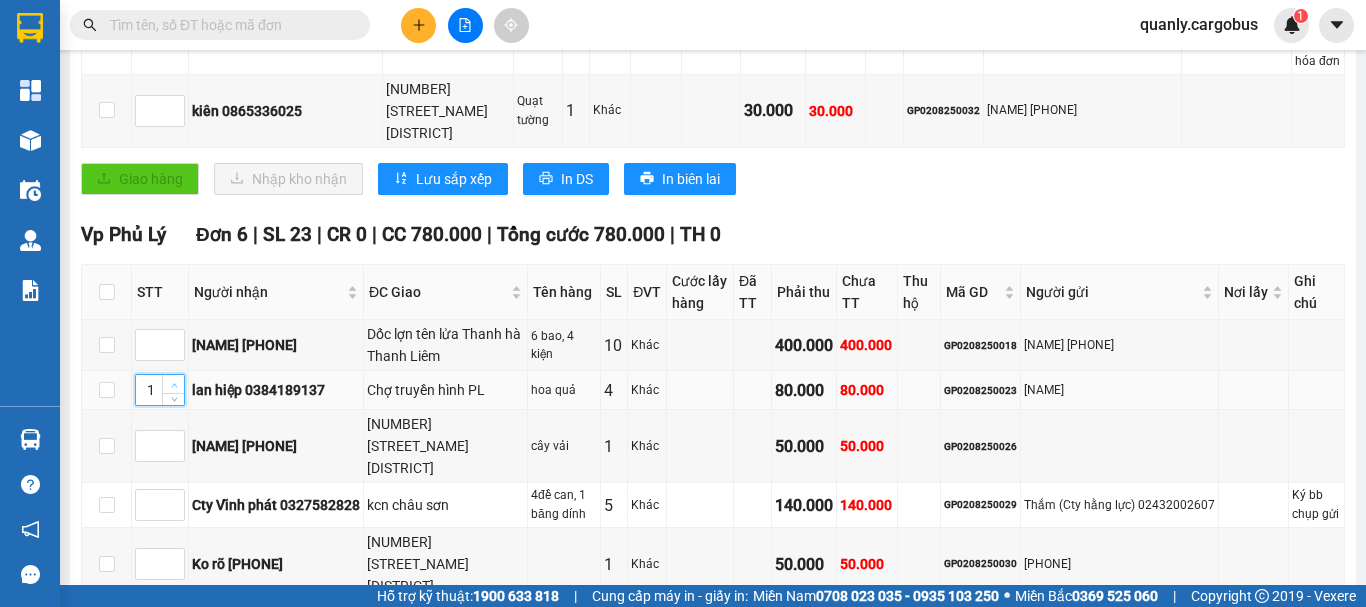 click 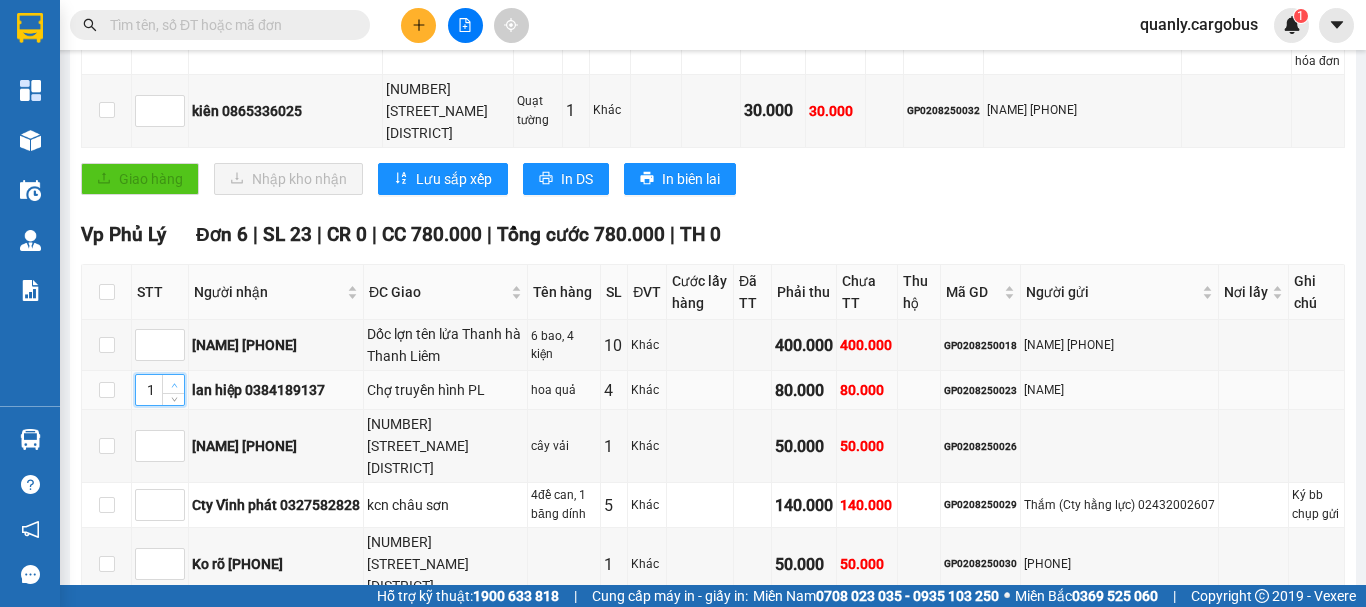 type on "2" 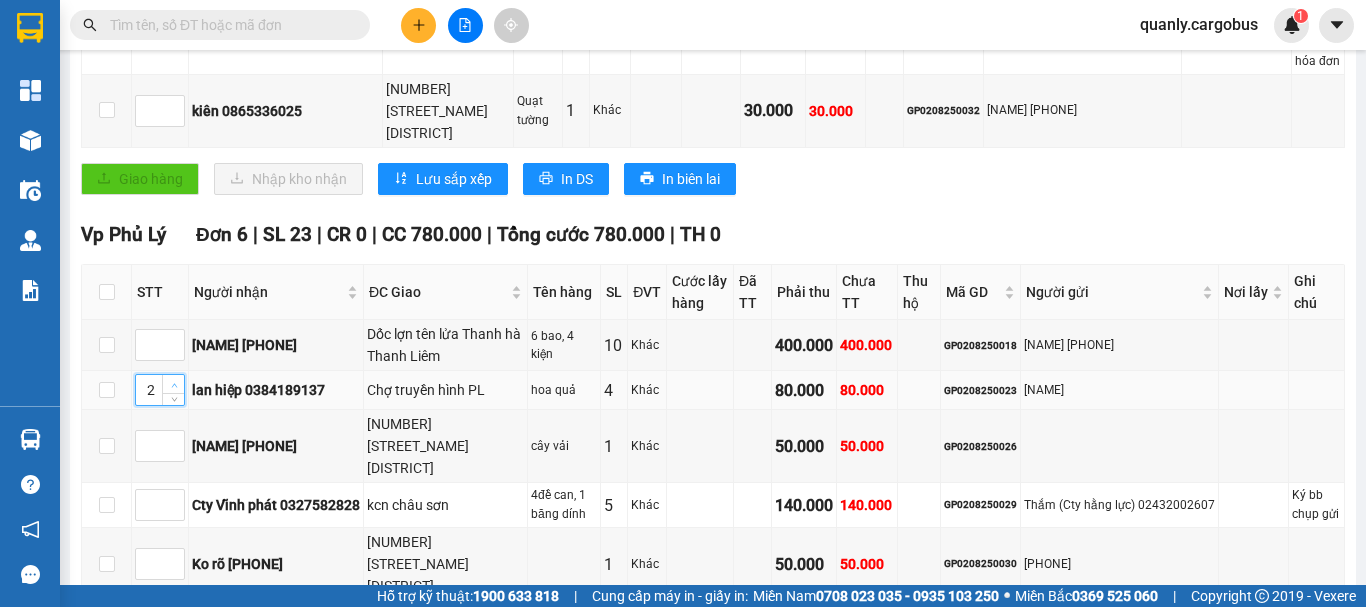 click 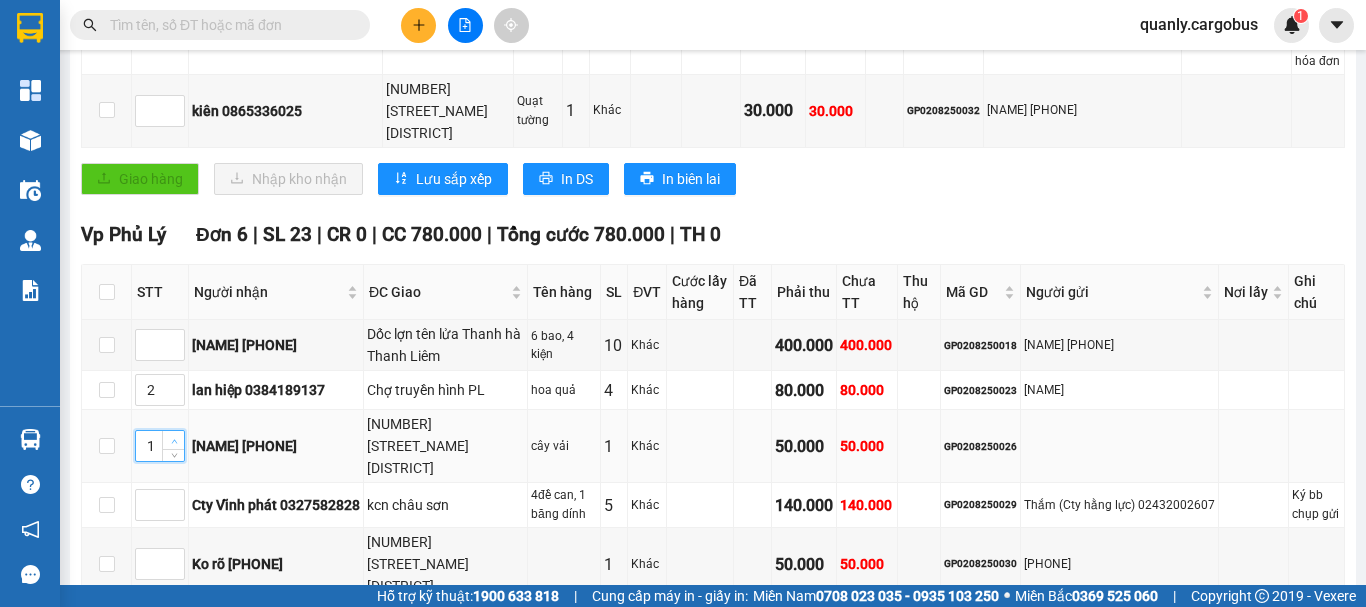 click at bounding box center [174, 441] 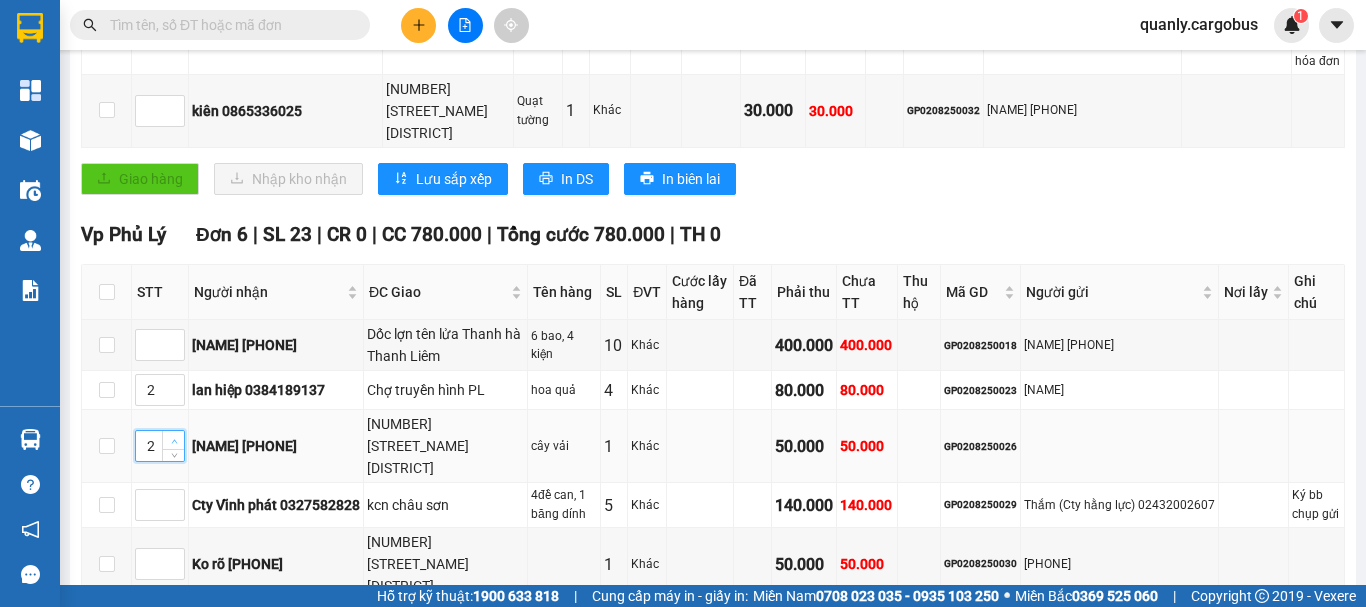 click at bounding box center [174, 441] 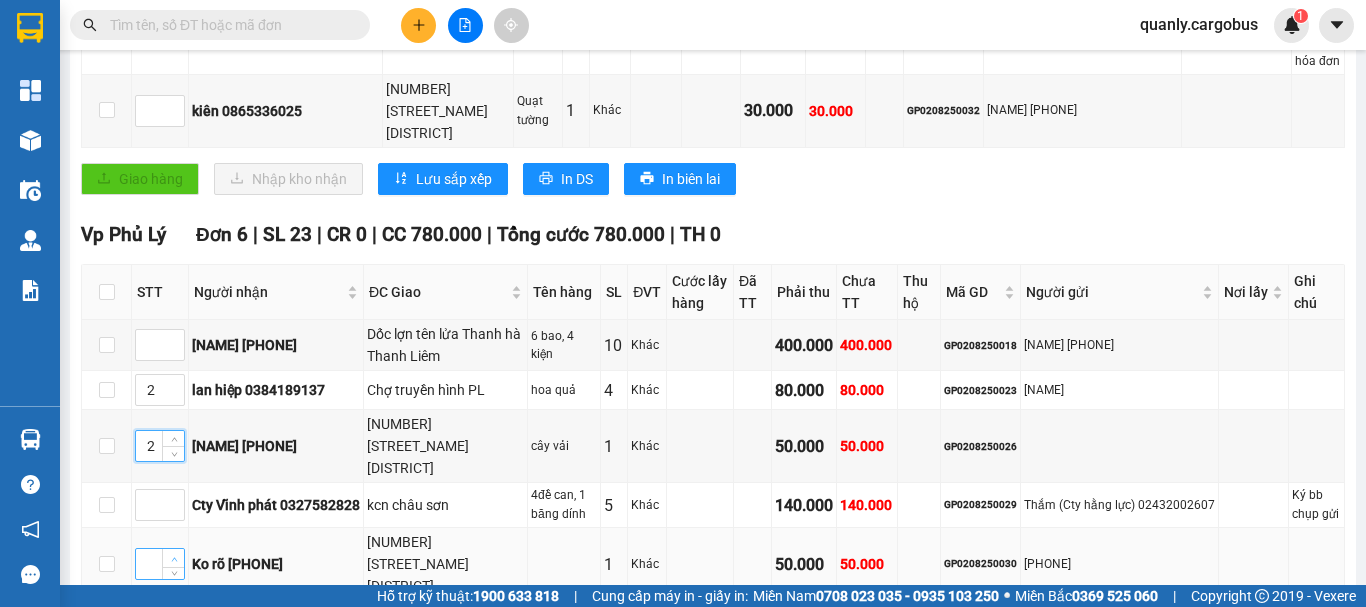 type on "1" 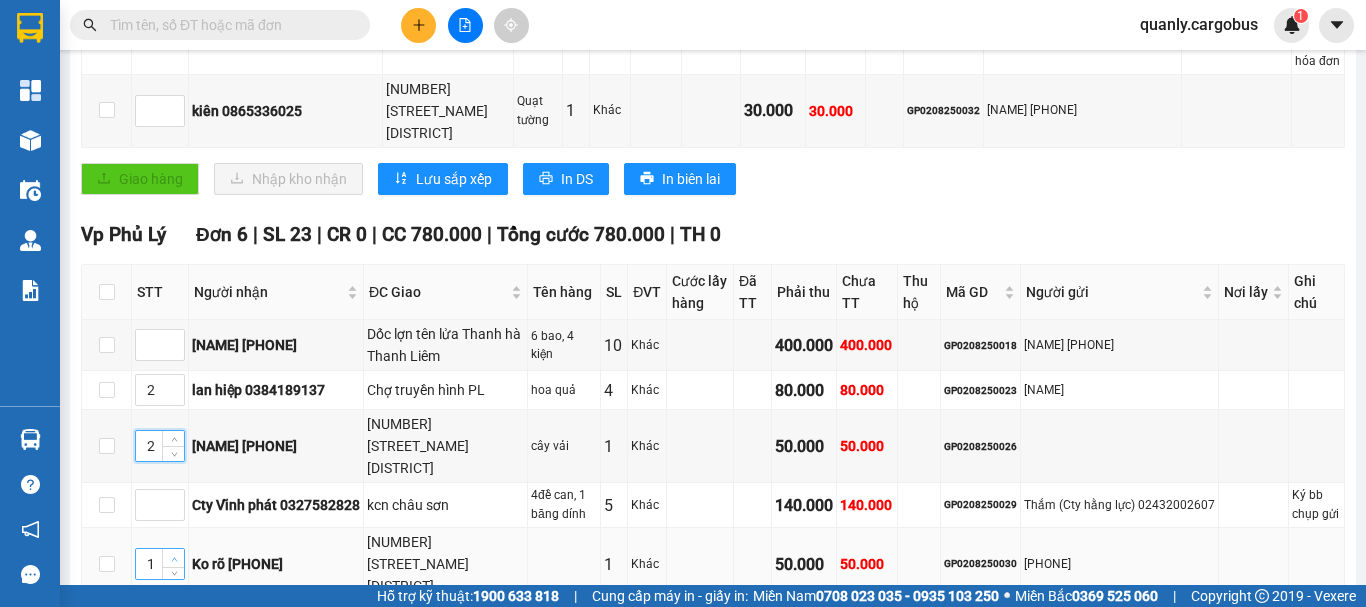 click 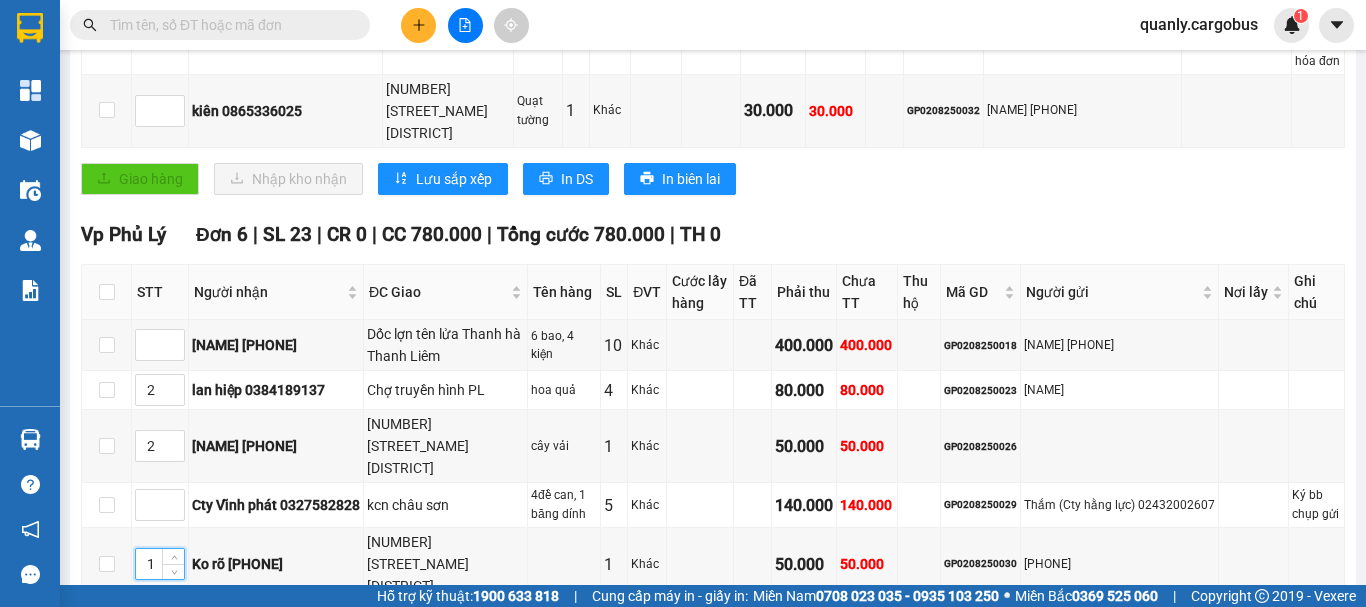 click at bounding box center [174, 632] 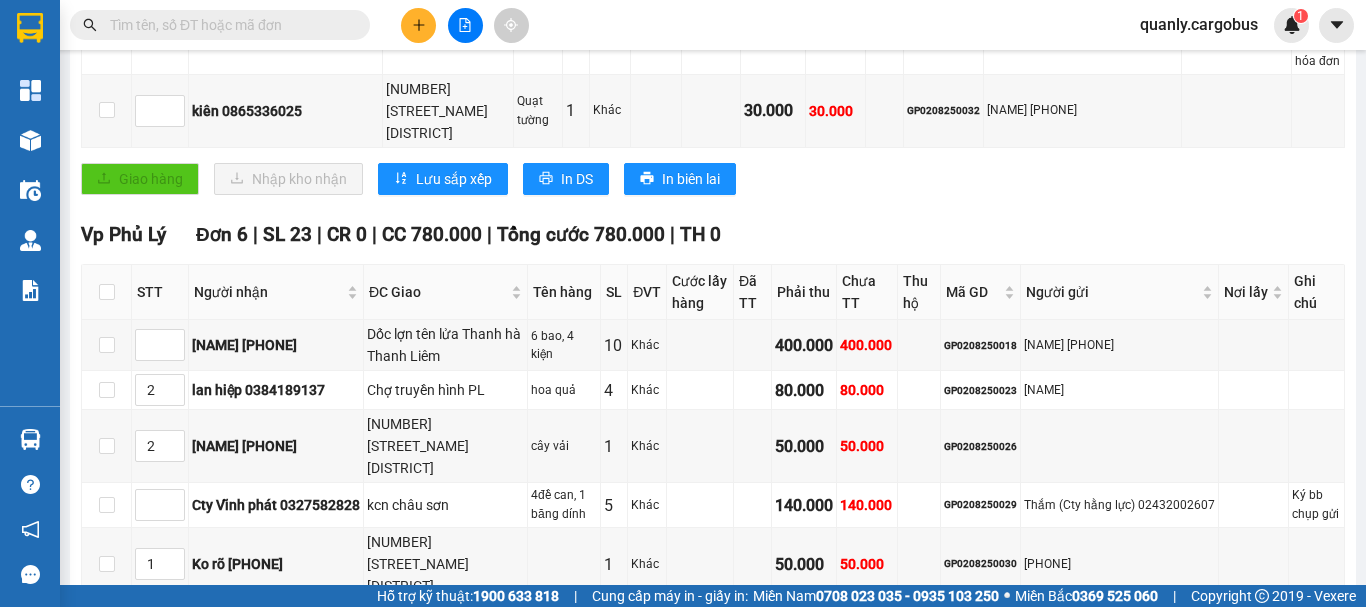type on "2" 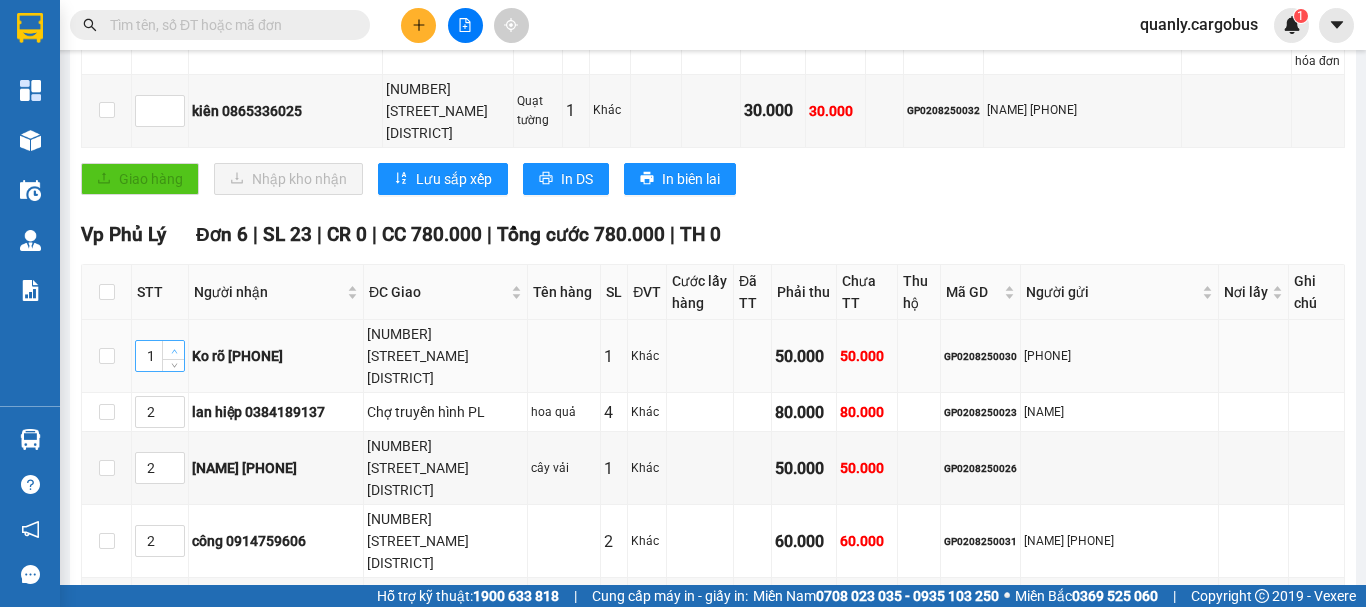 type on "2" 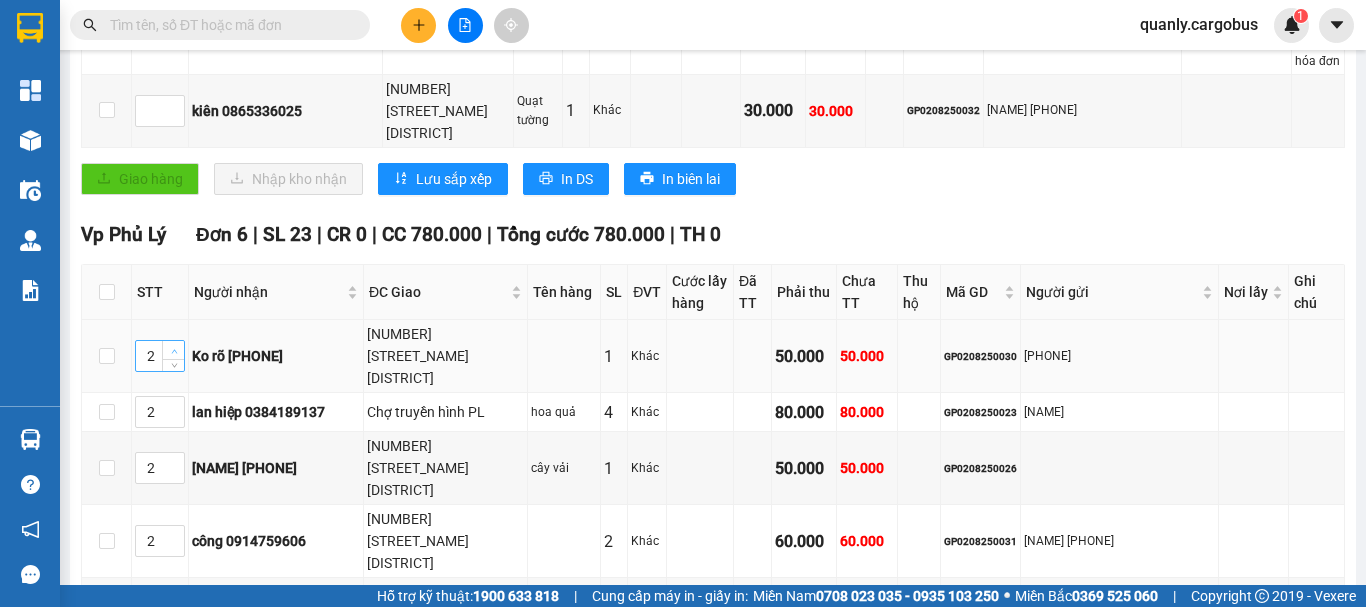 click 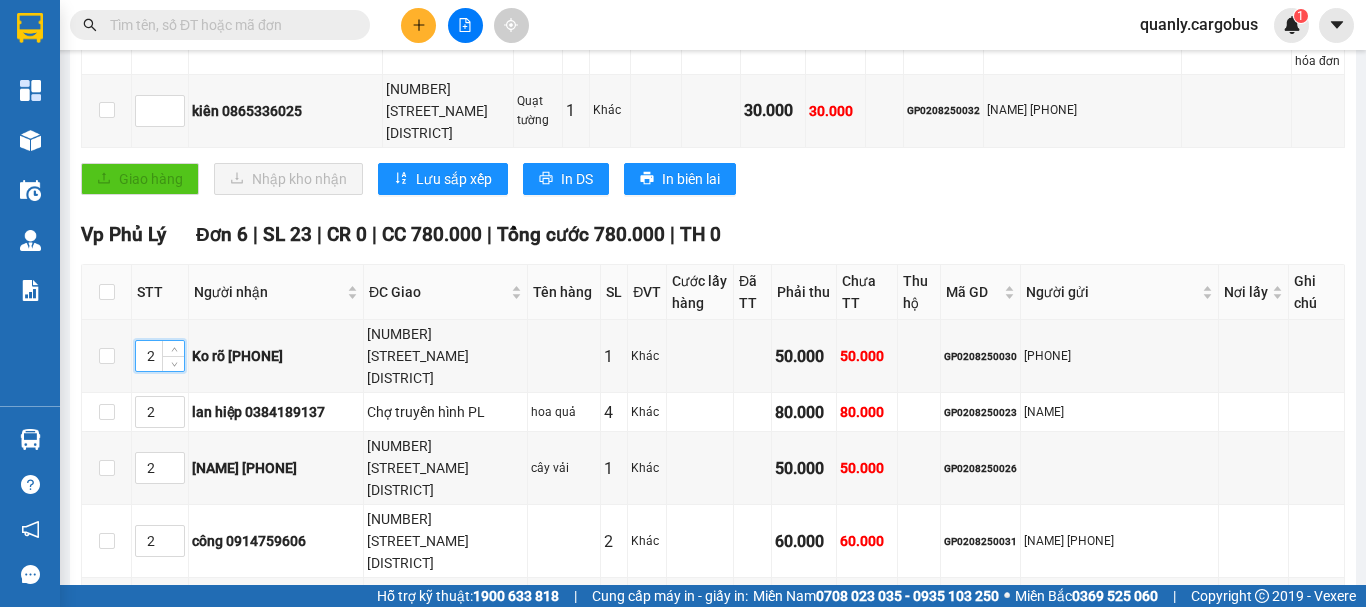 click on "Lưu sắp xếp" at bounding box center (157, 705) 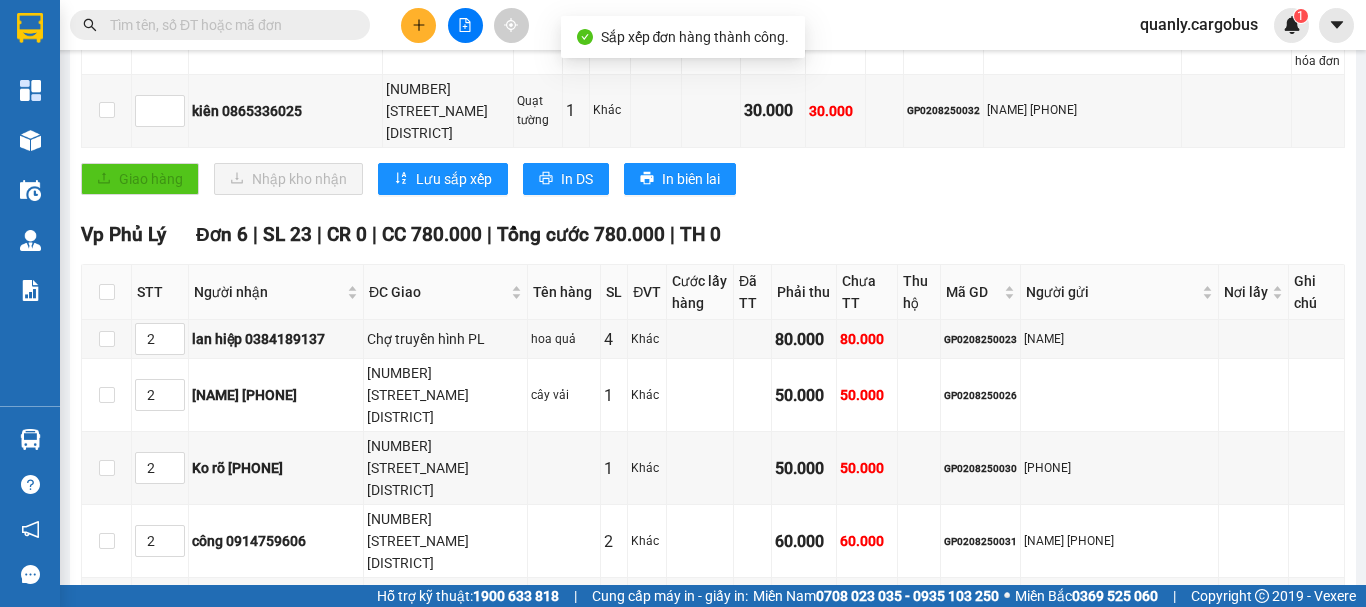 click 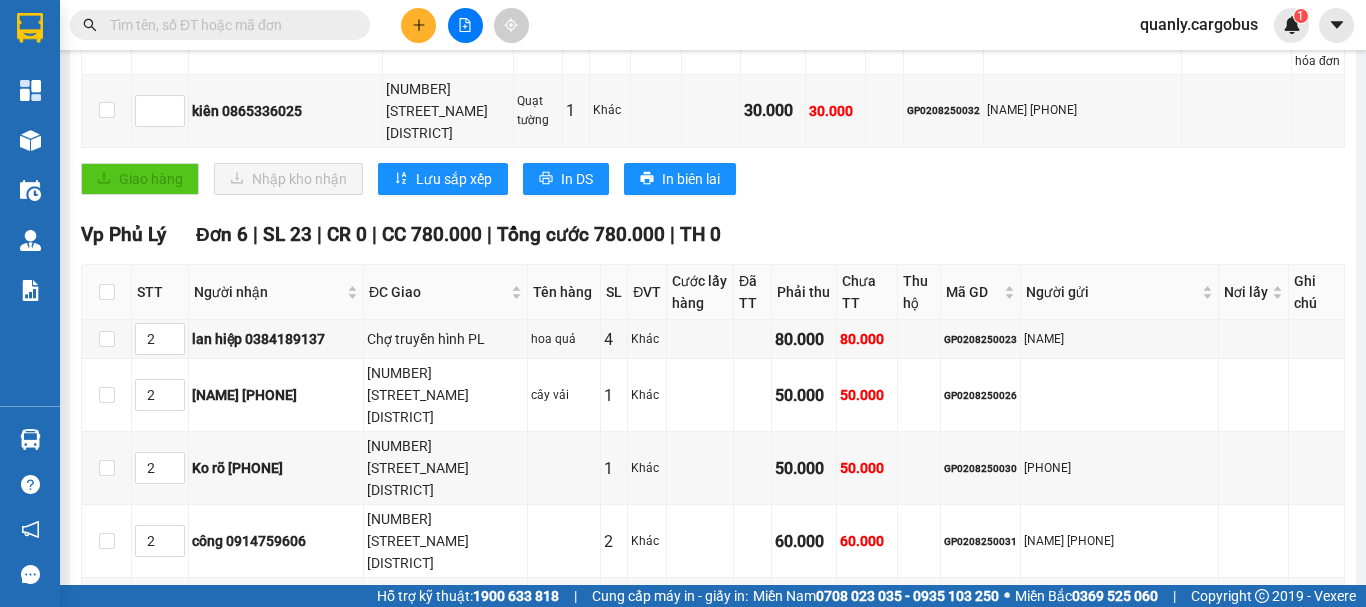click 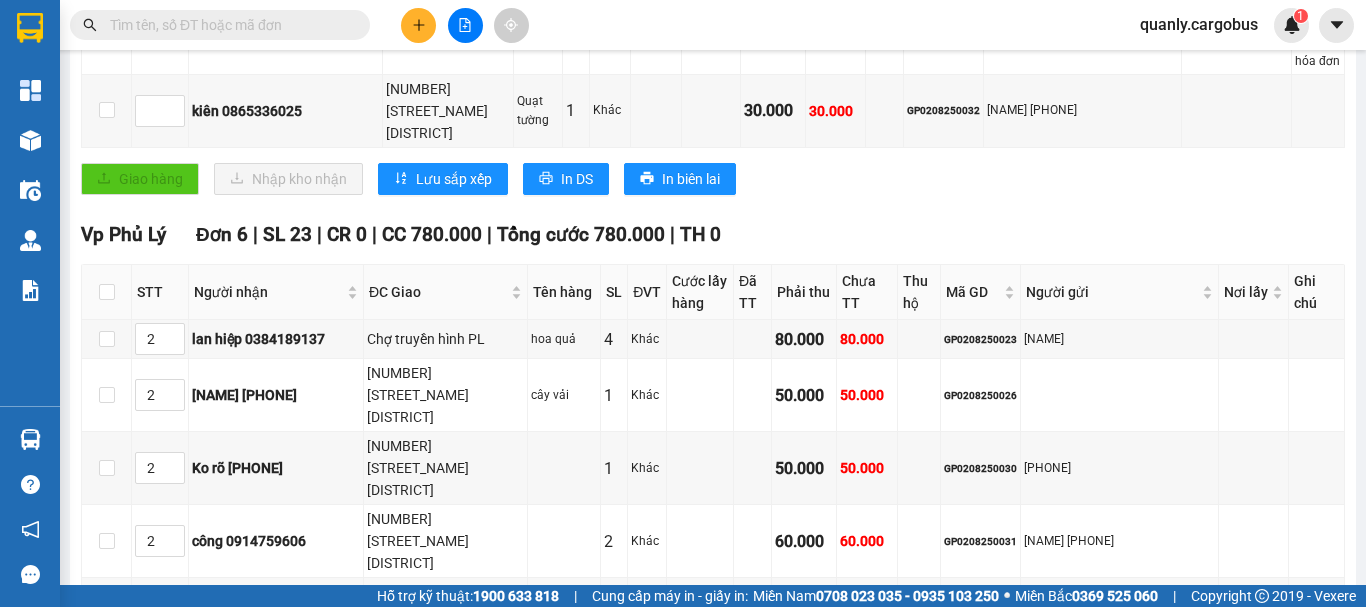 click 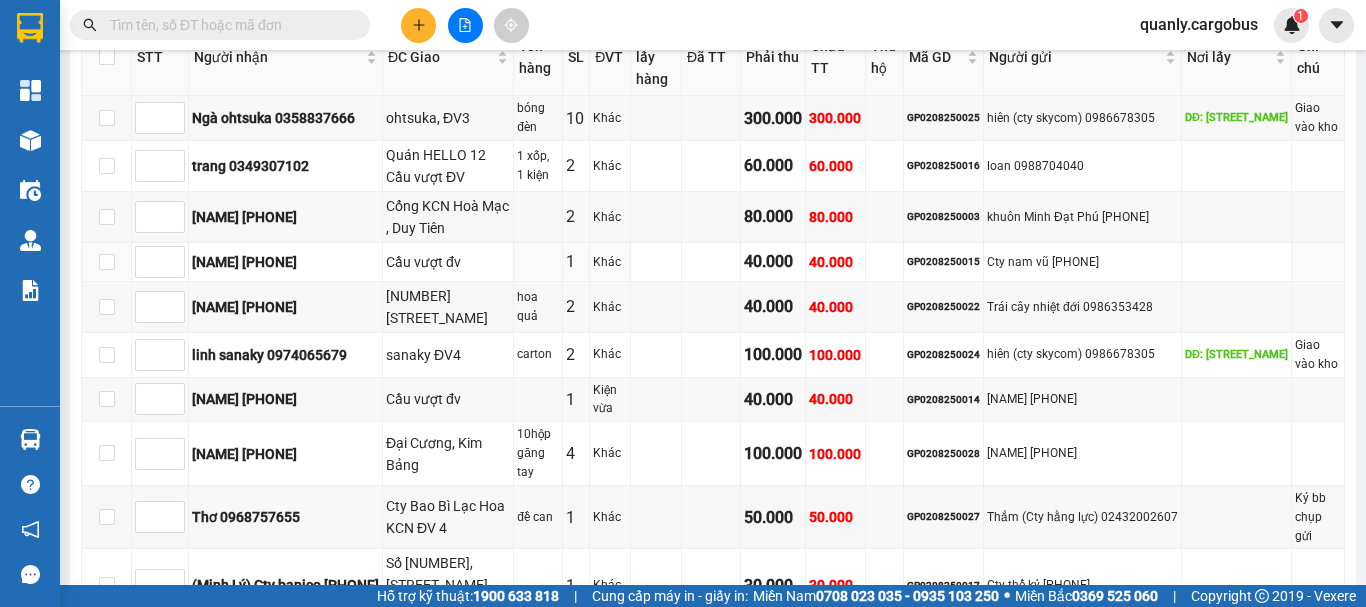 scroll, scrollTop: 500, scrollLeft: 0, axis: vertical 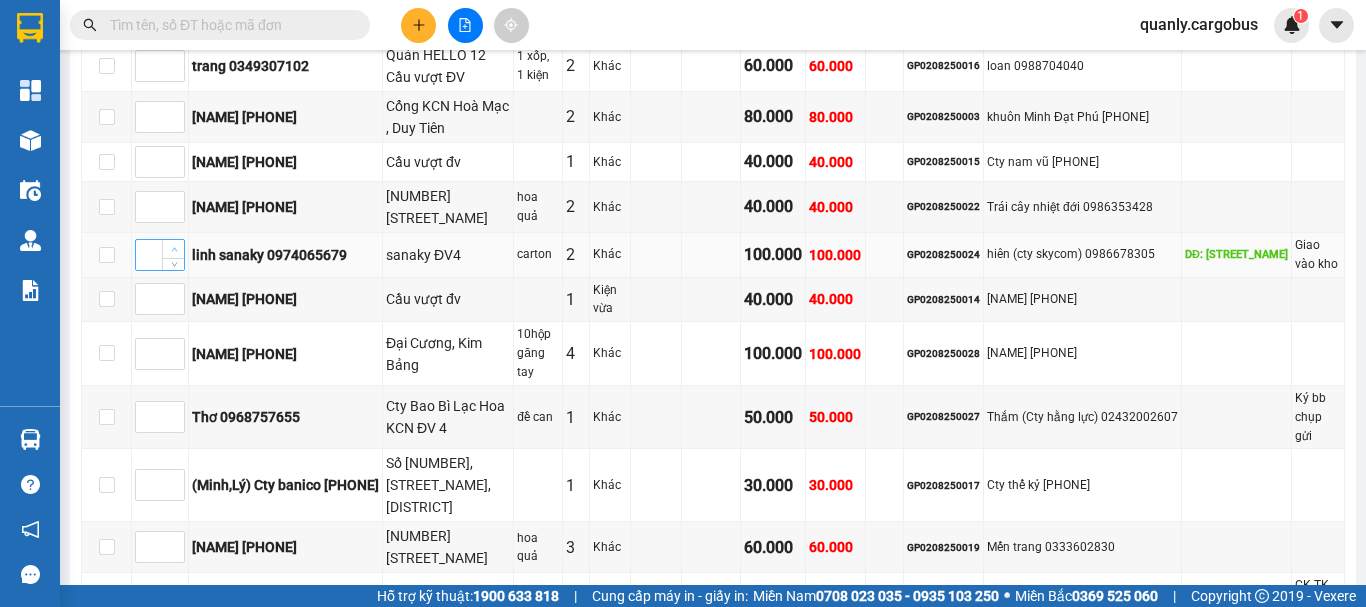click 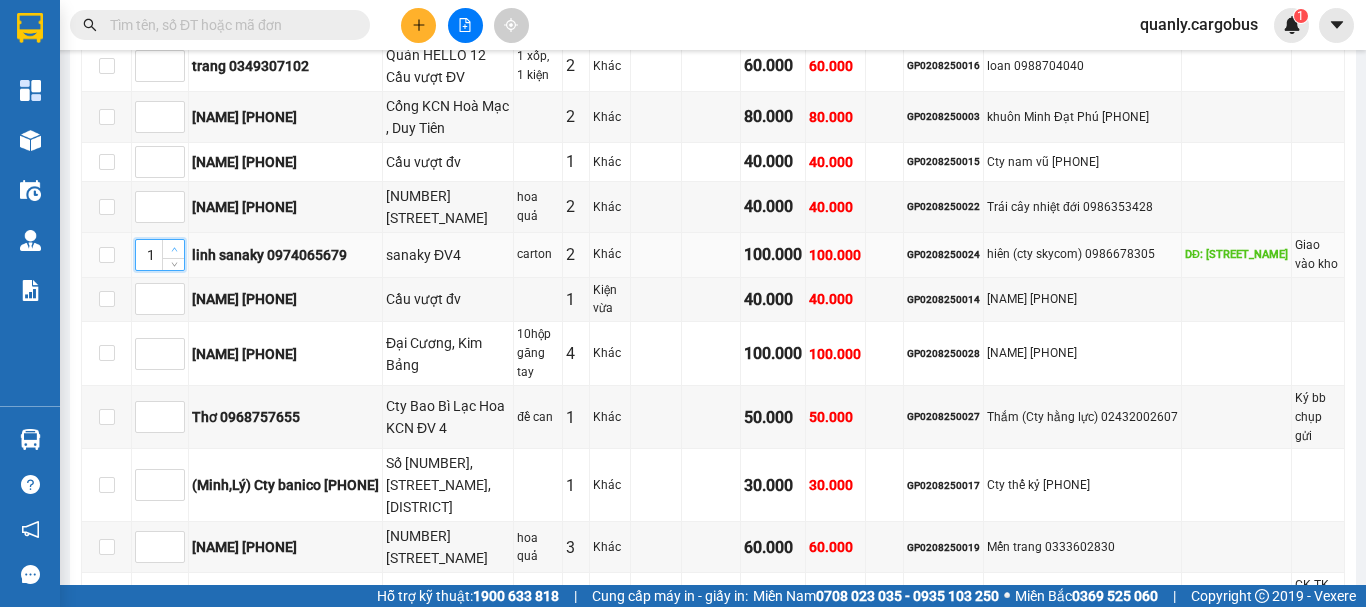 type on "2" 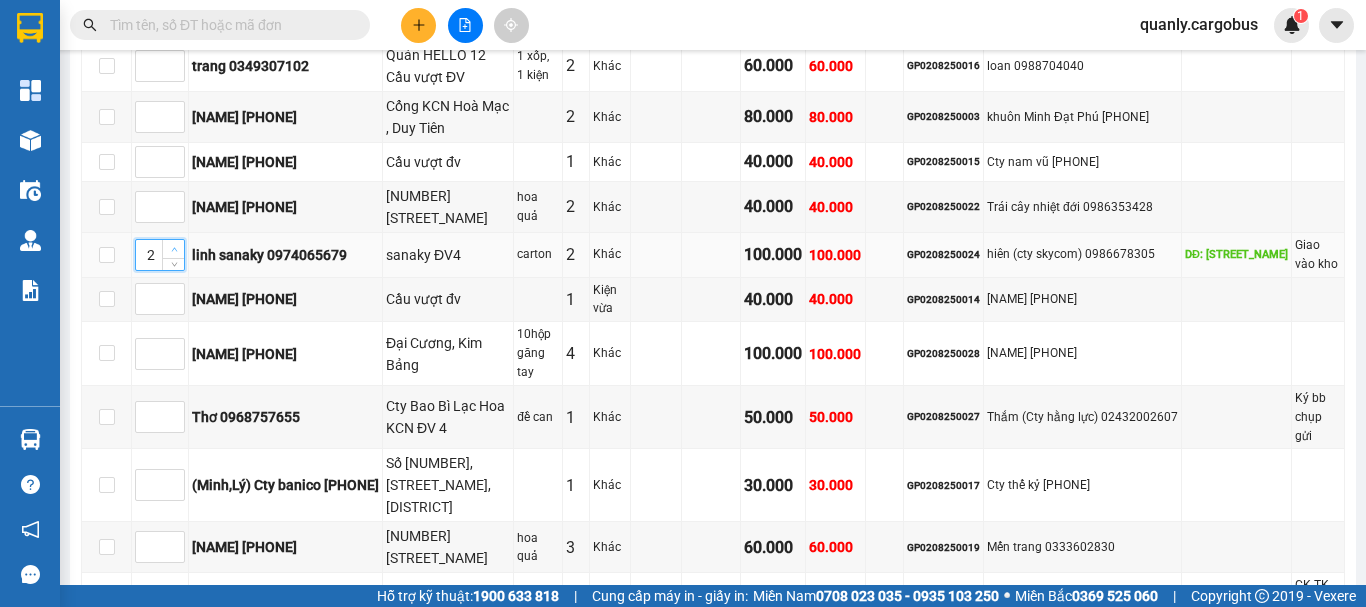 click 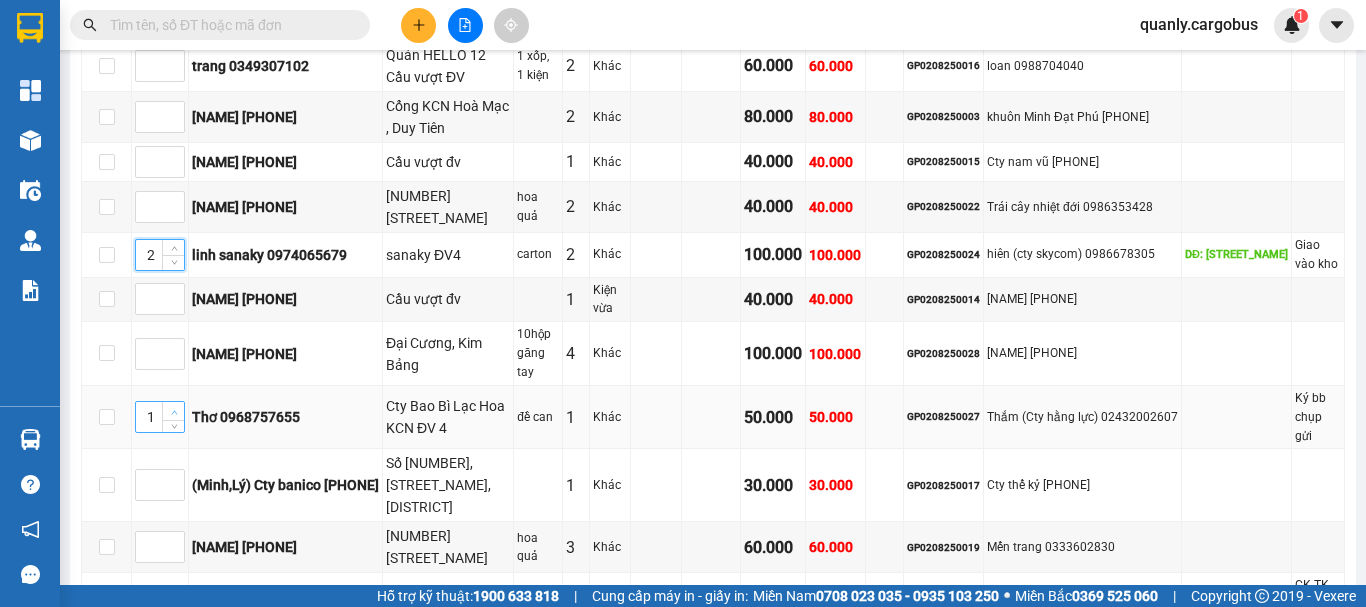 click 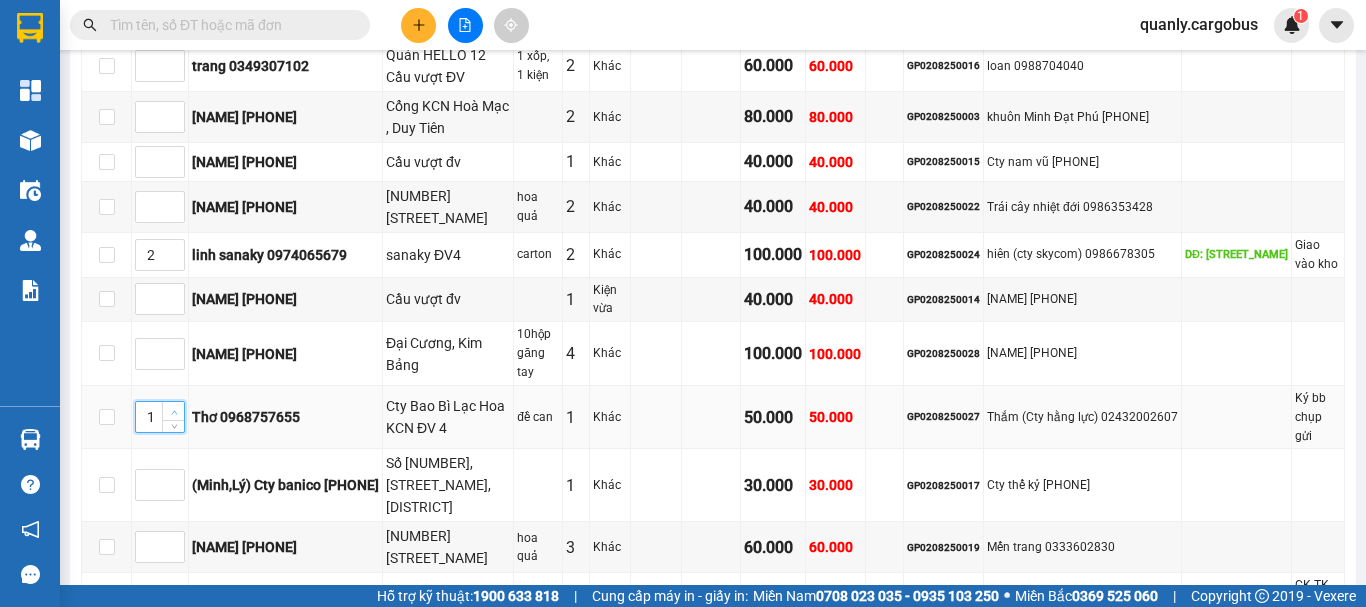 type on "2" 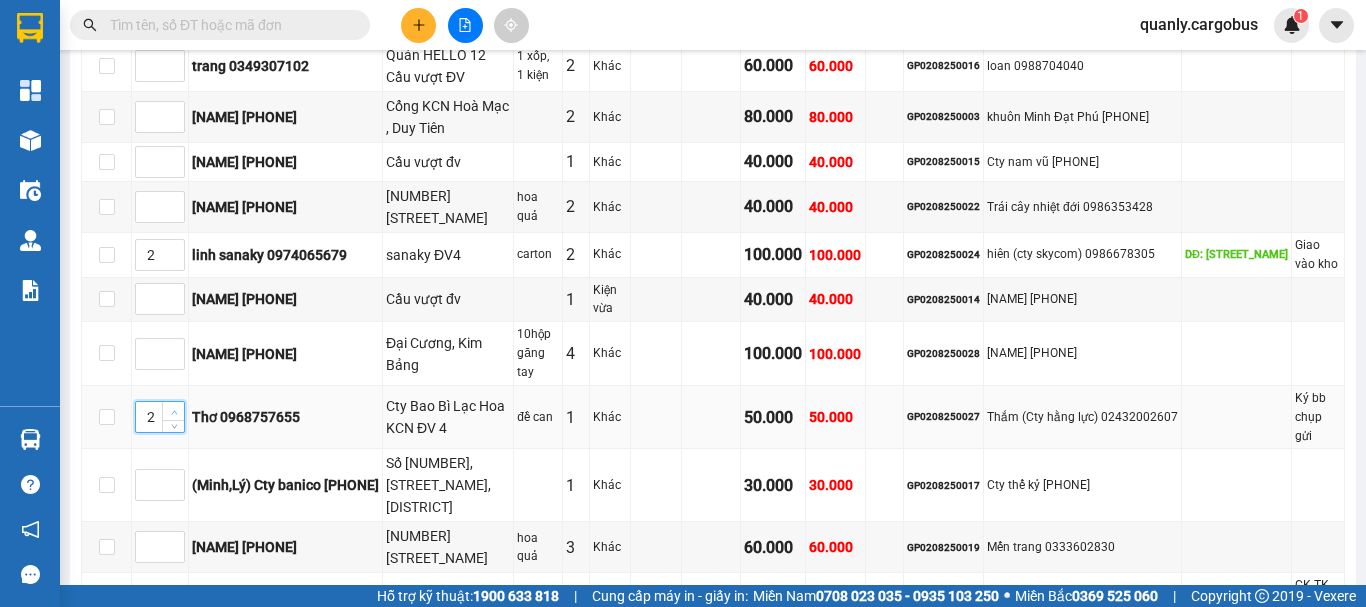 click 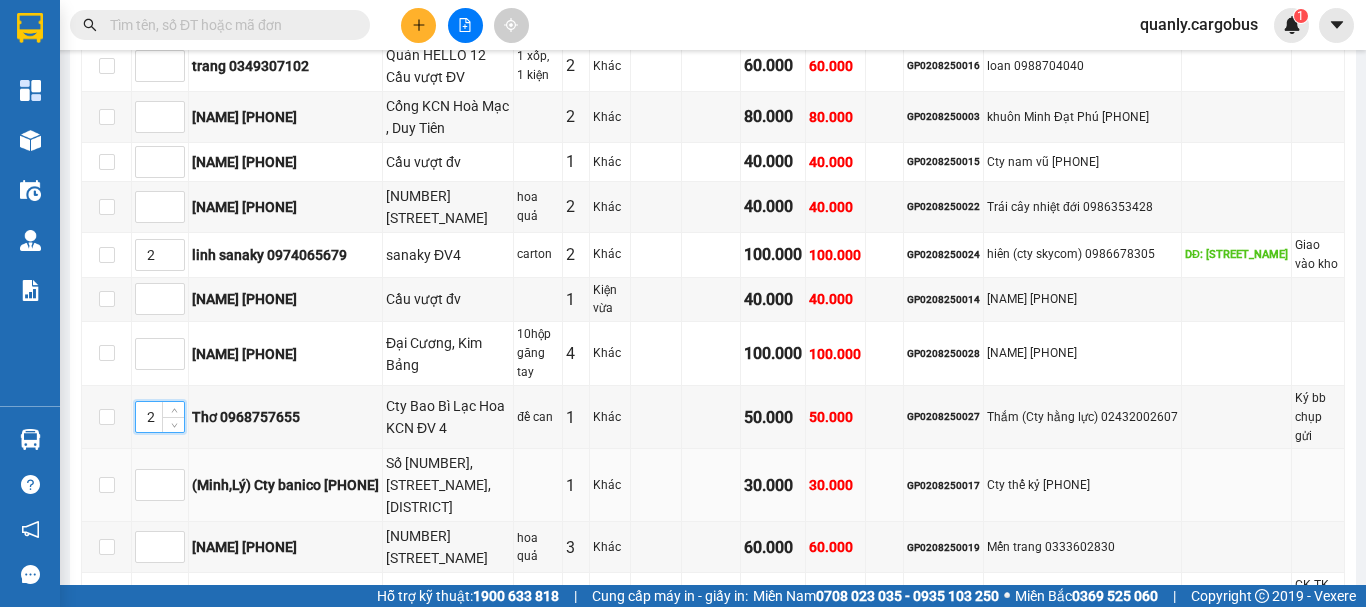 scroll, scrollTop: 600, scrollLeft: 0, axis: vertical 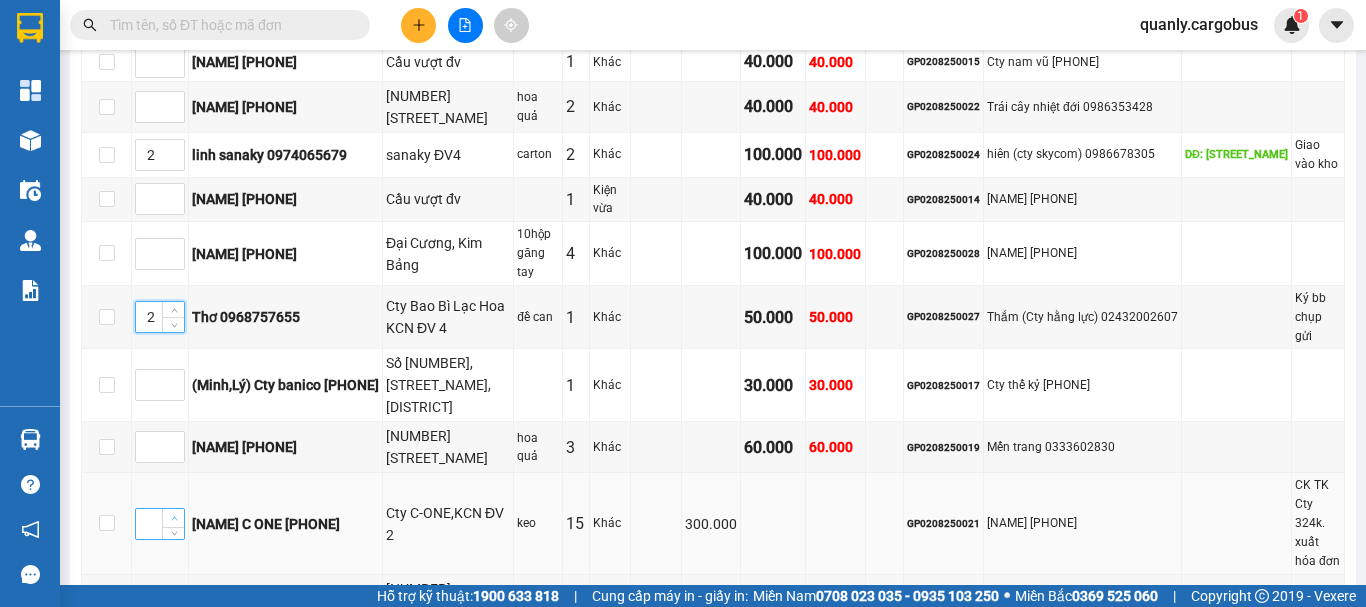 type on "1" 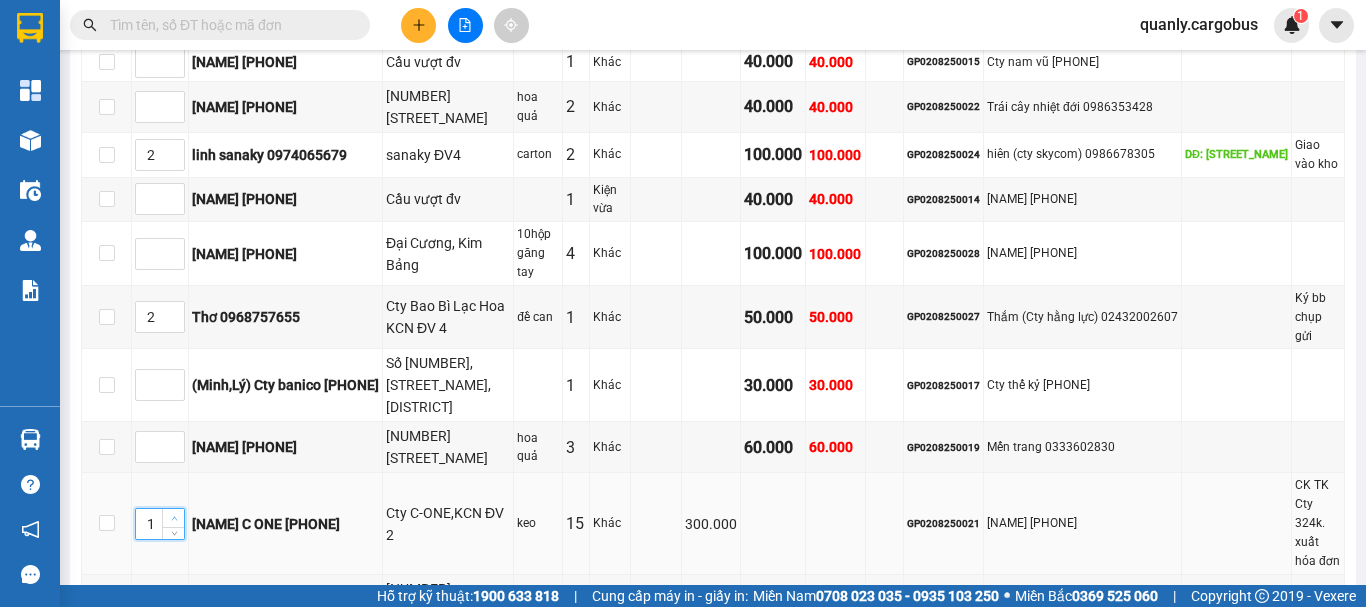 click at bounding box center (174, 519) 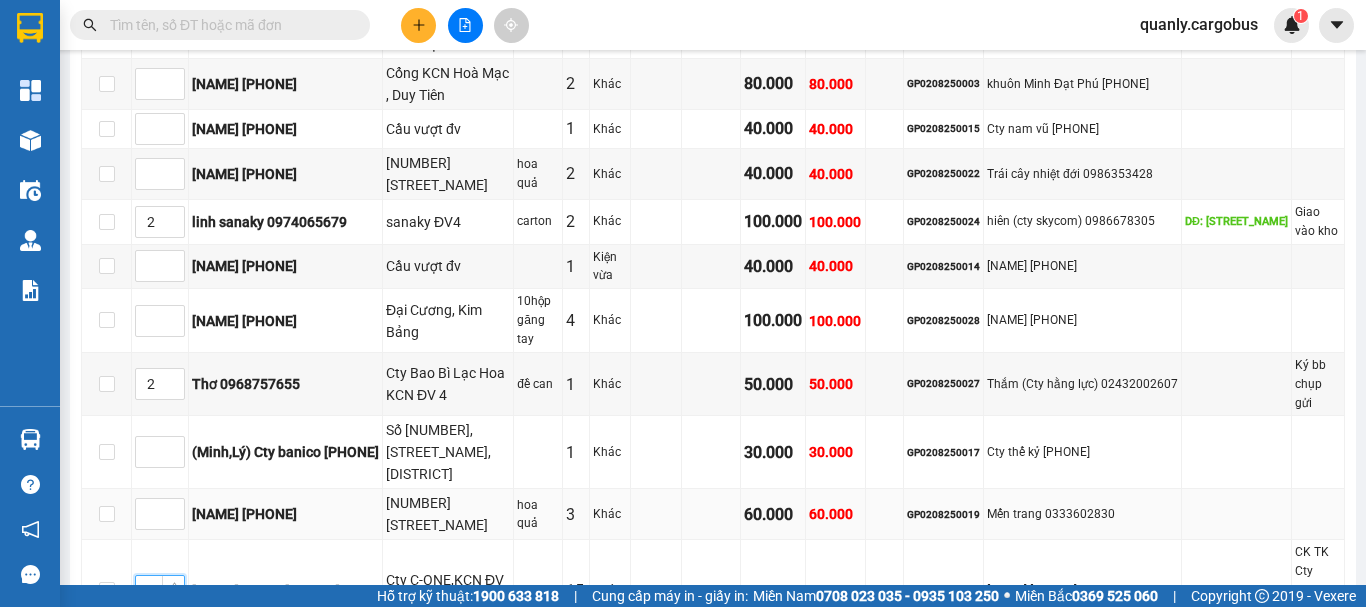 scroll, scrollTop: 500, scrollLeft: 0, axis: vertical 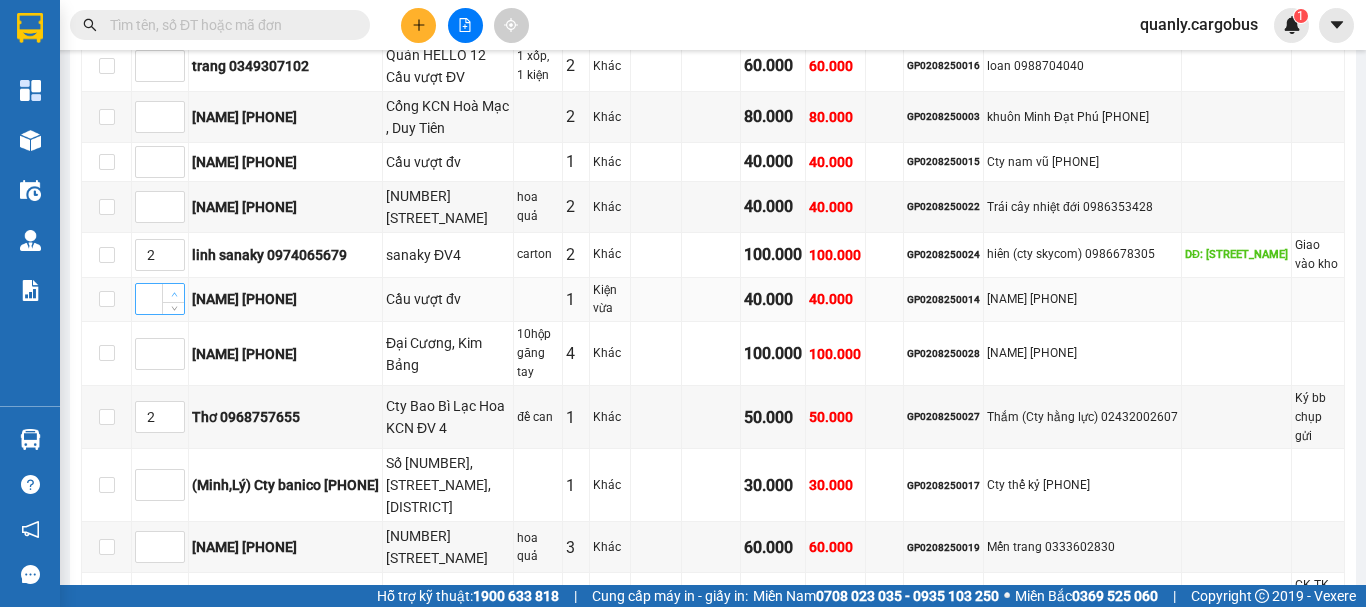 type on "1" 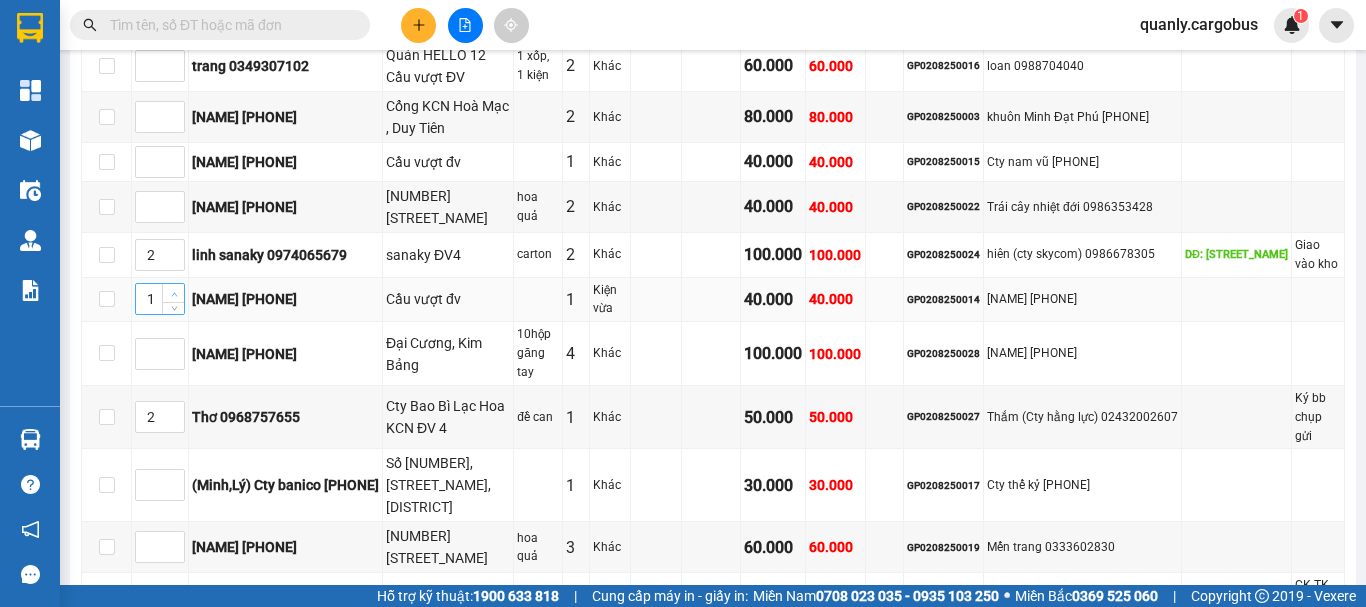 click 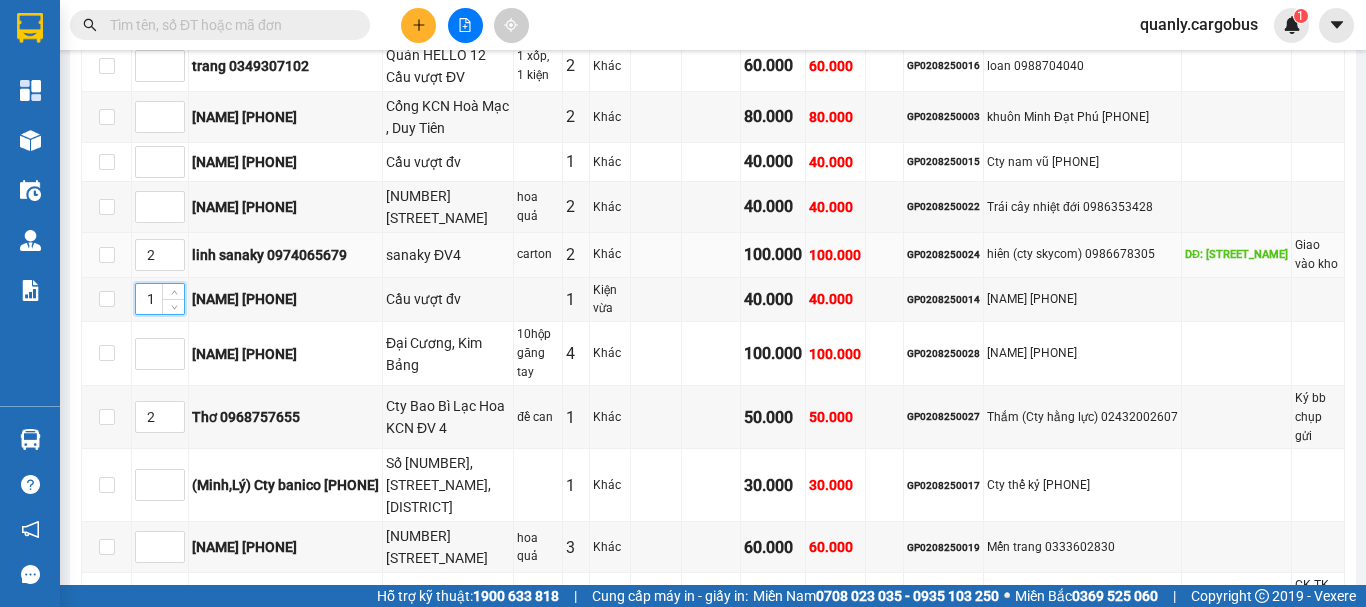 scroll, scrollTop: 400, scrollLeft: 0, axis: vertical 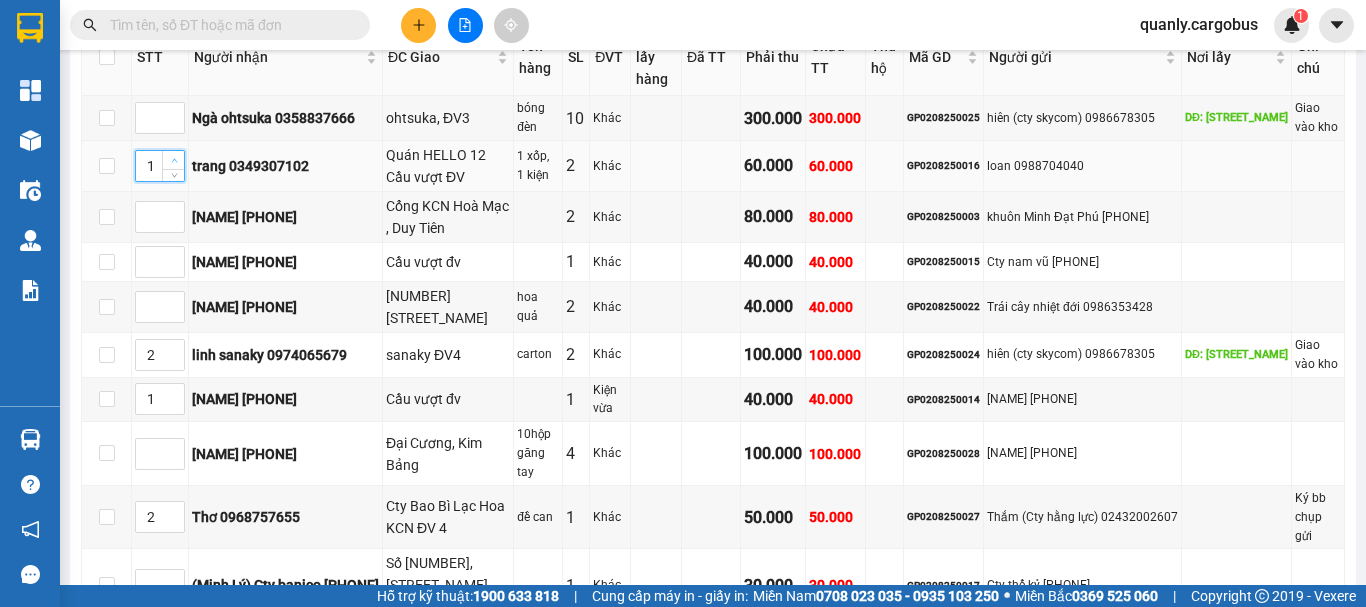 click 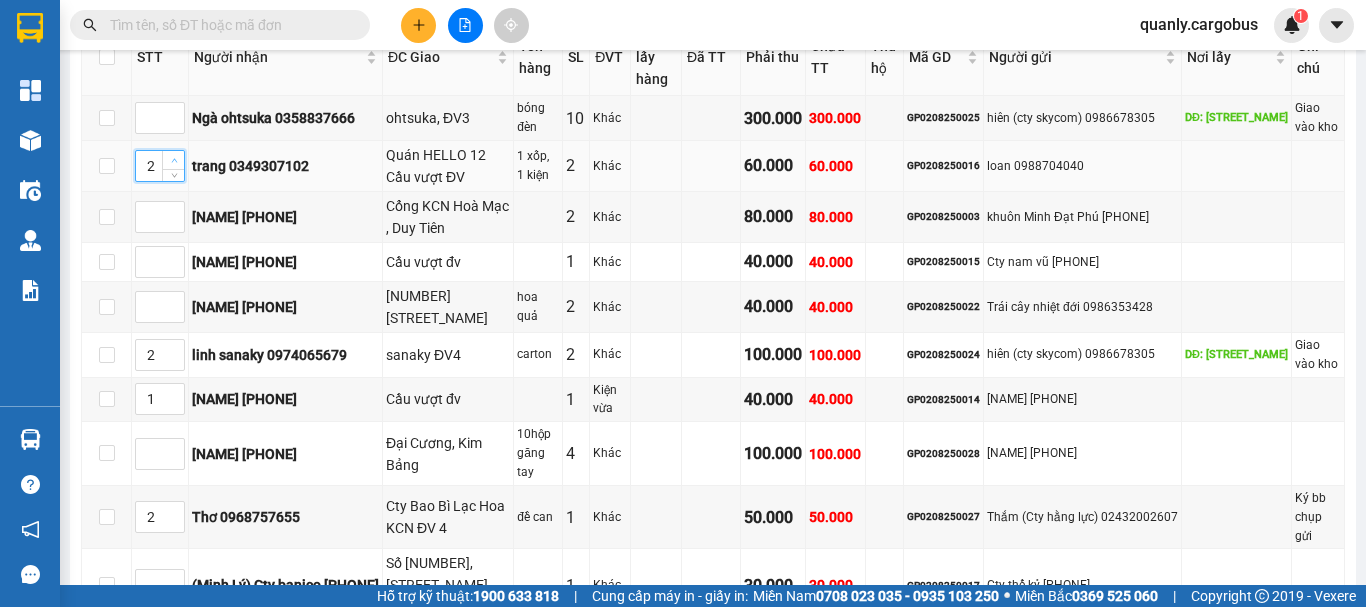click 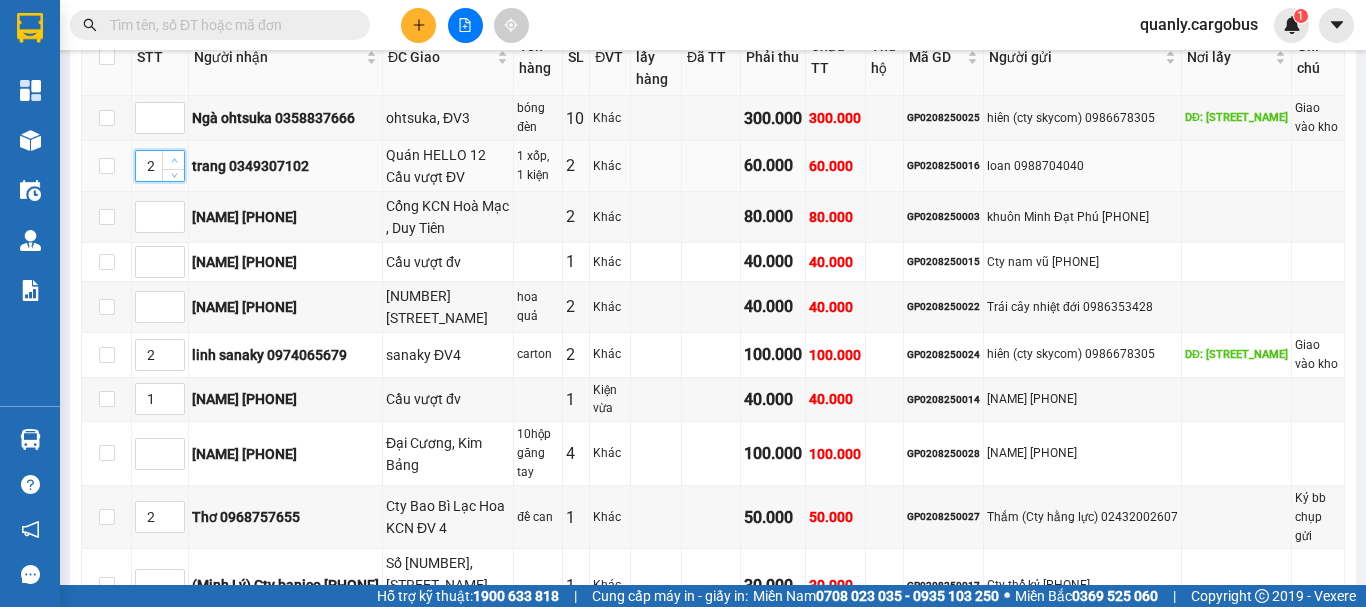 type on "3" 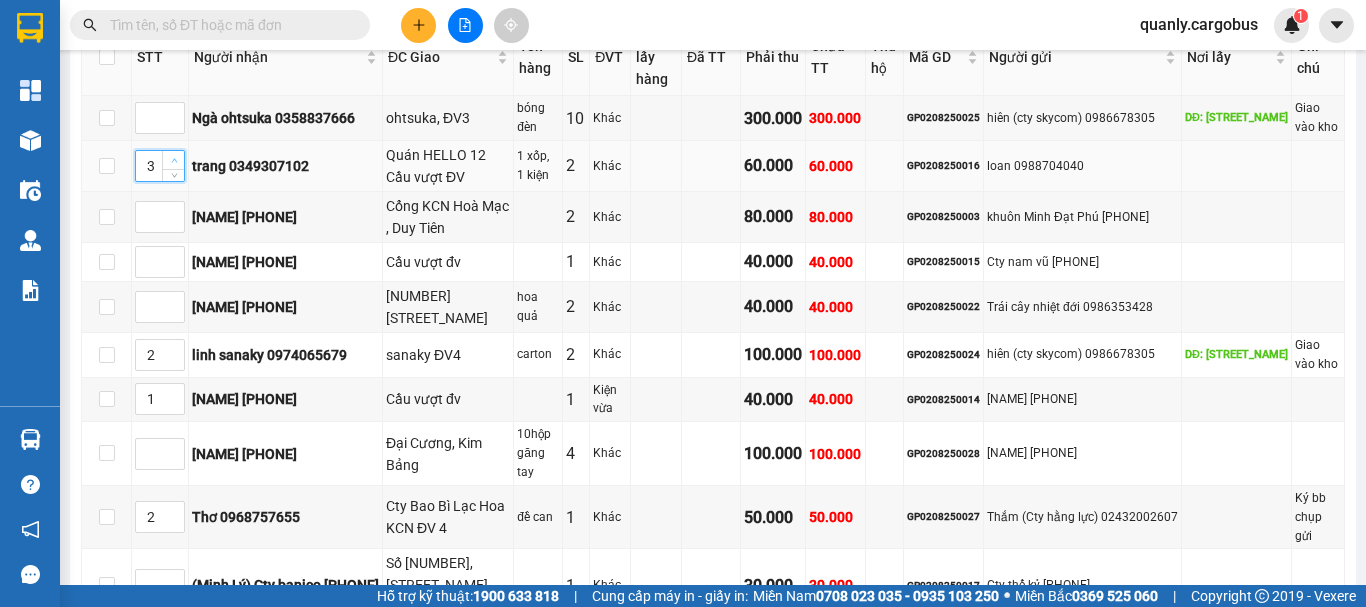 click 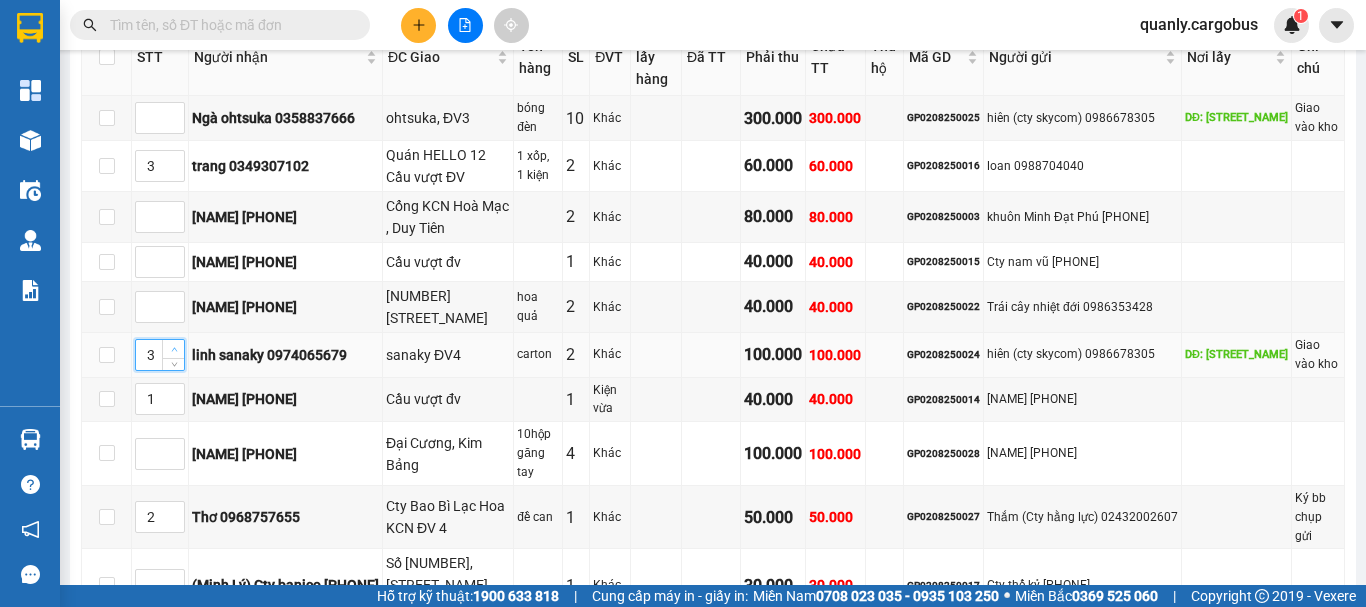 click 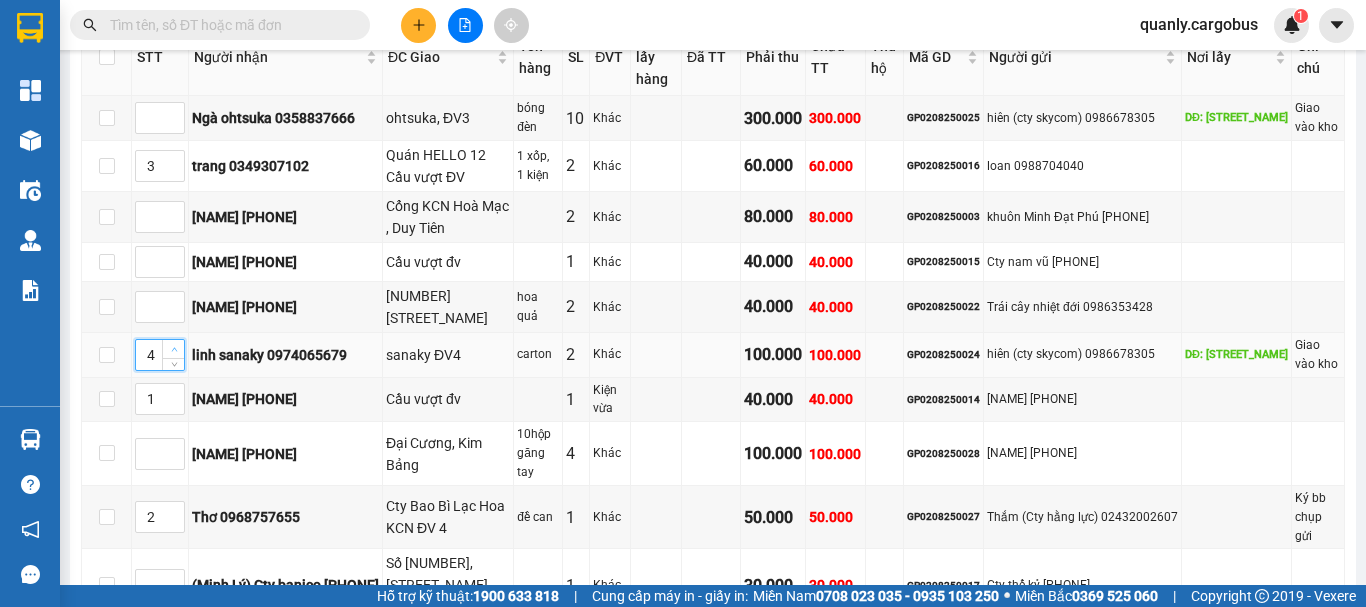 click 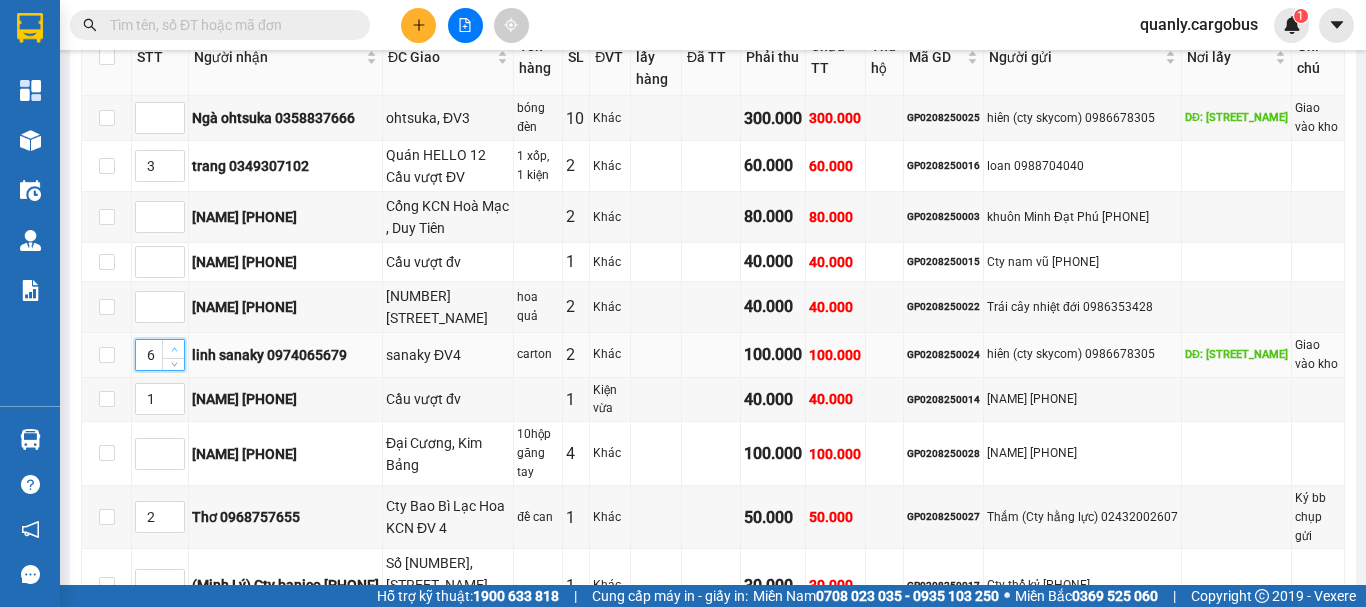 click 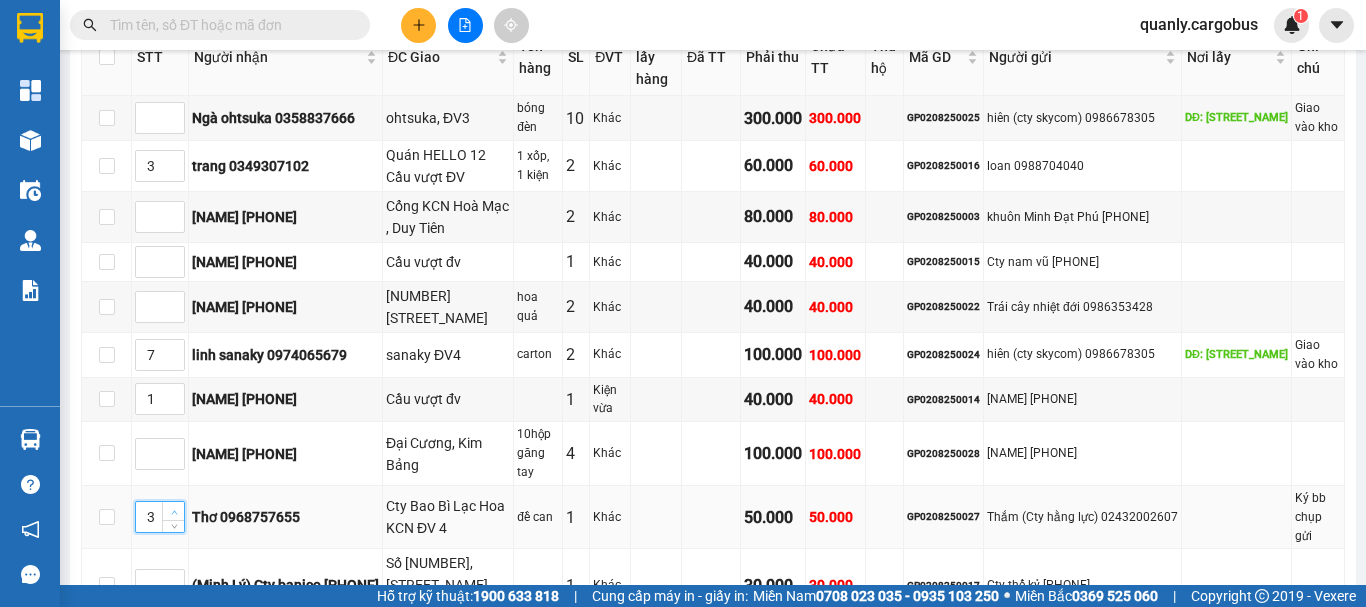 click at bounding box center (173, 511) 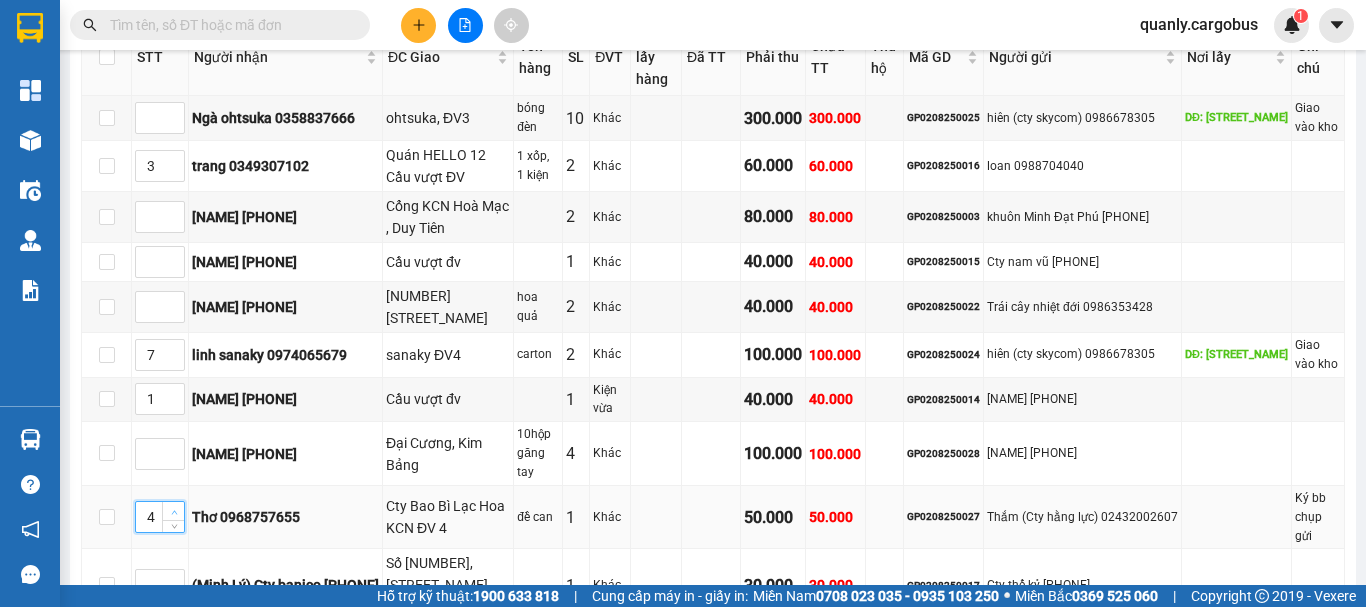 click at bounding box center [173, 511] 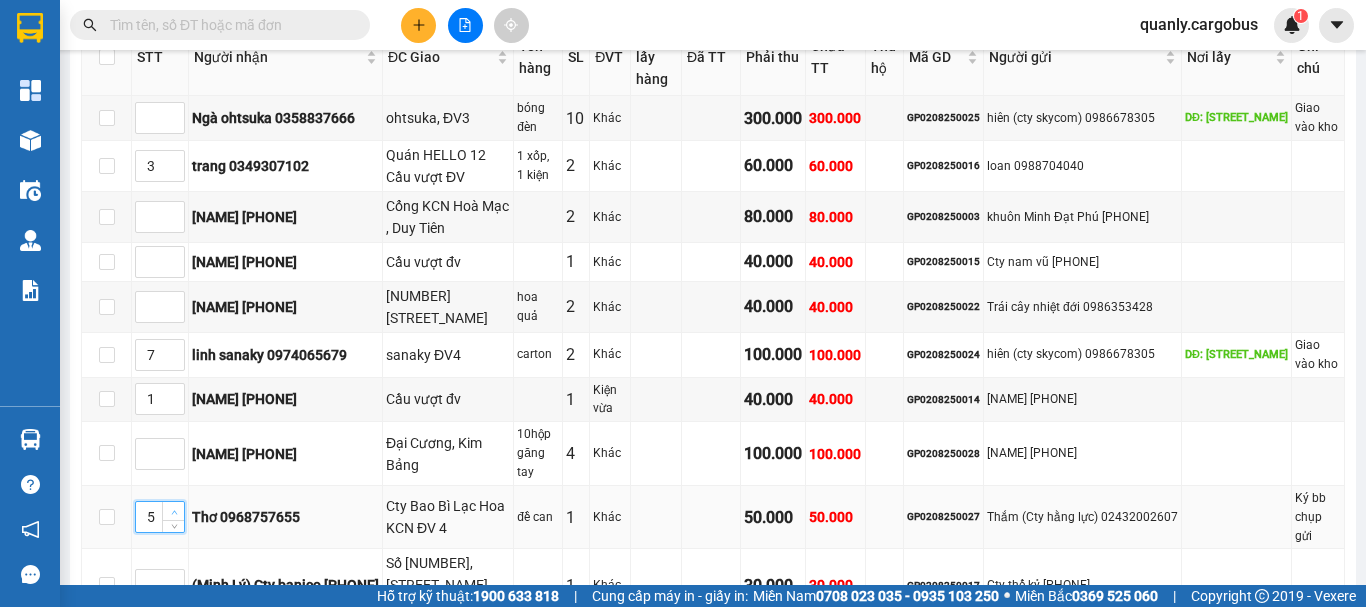 click at bounding box center (173, 511) 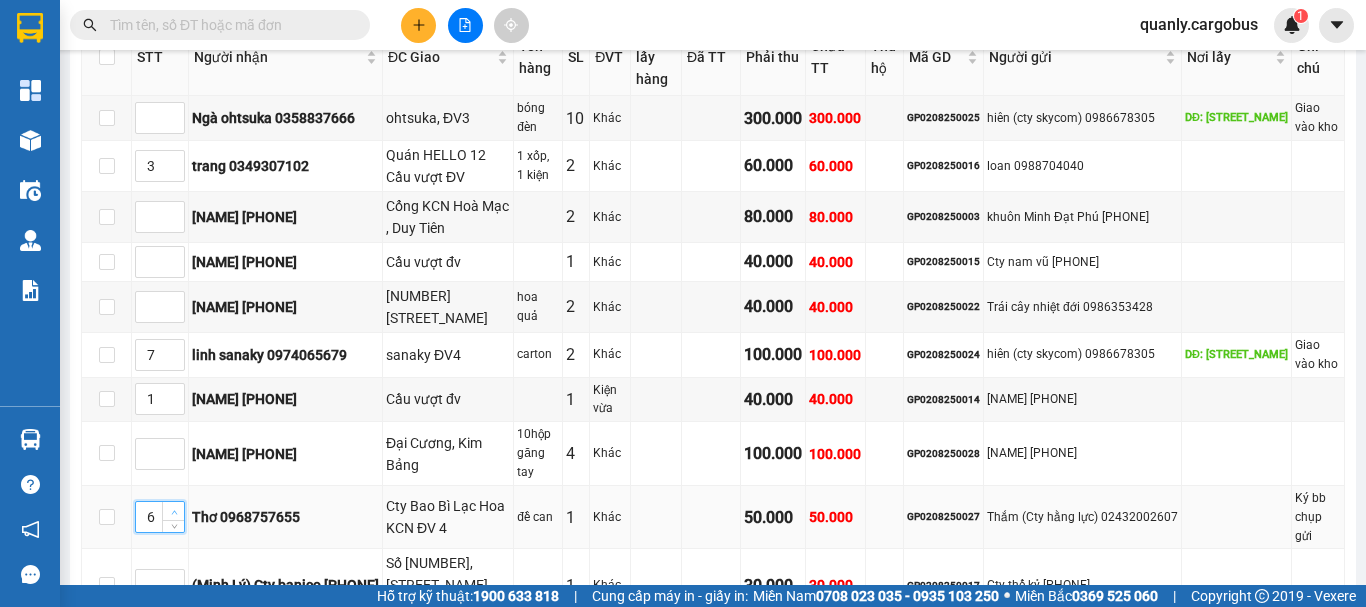 type on "7" 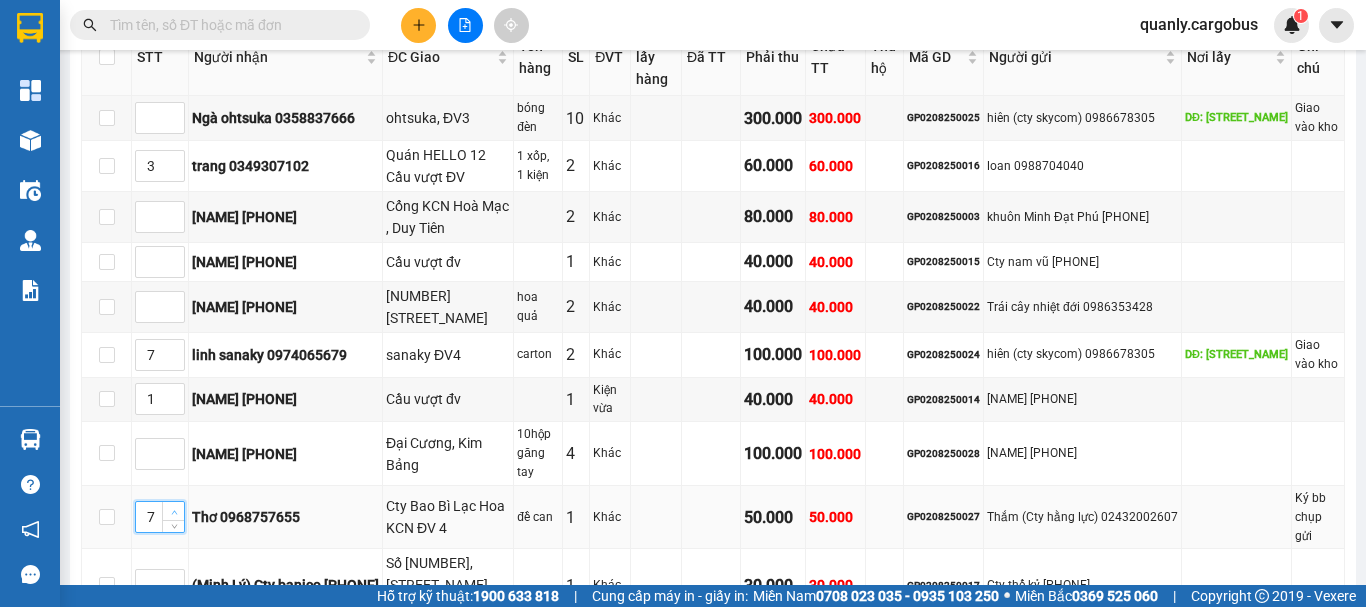 click at bounding box center (173, 511) 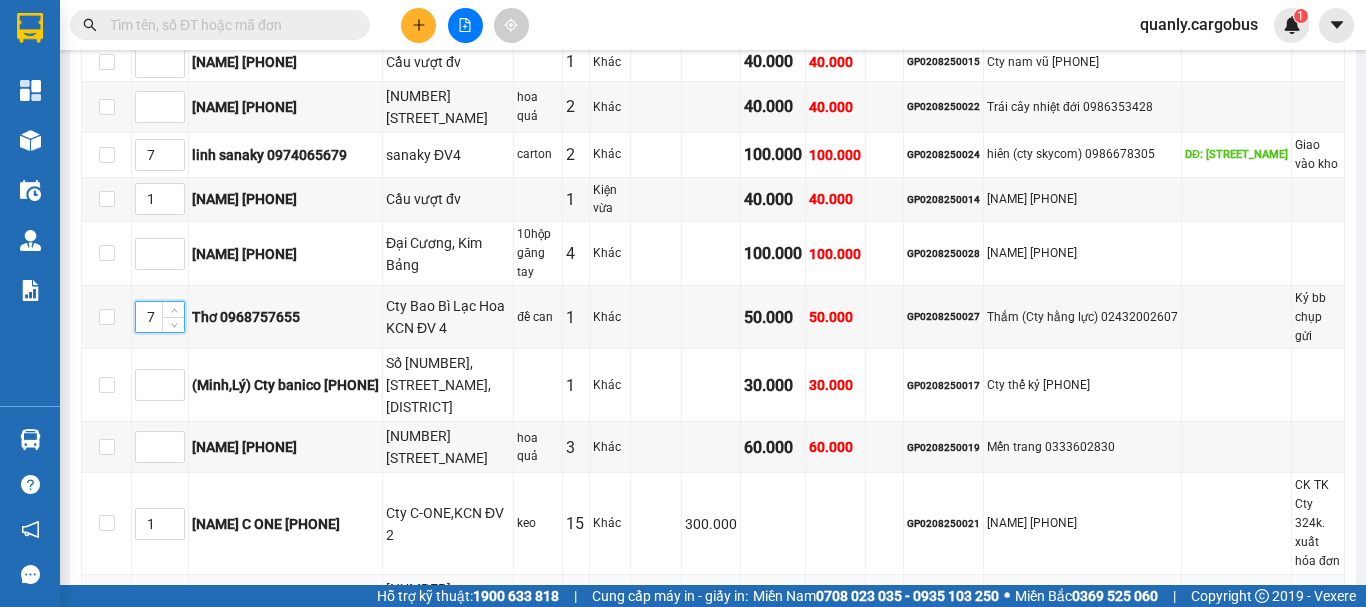 scroll, scrollTop: 700, scrollLeft: 0, axis: vertical 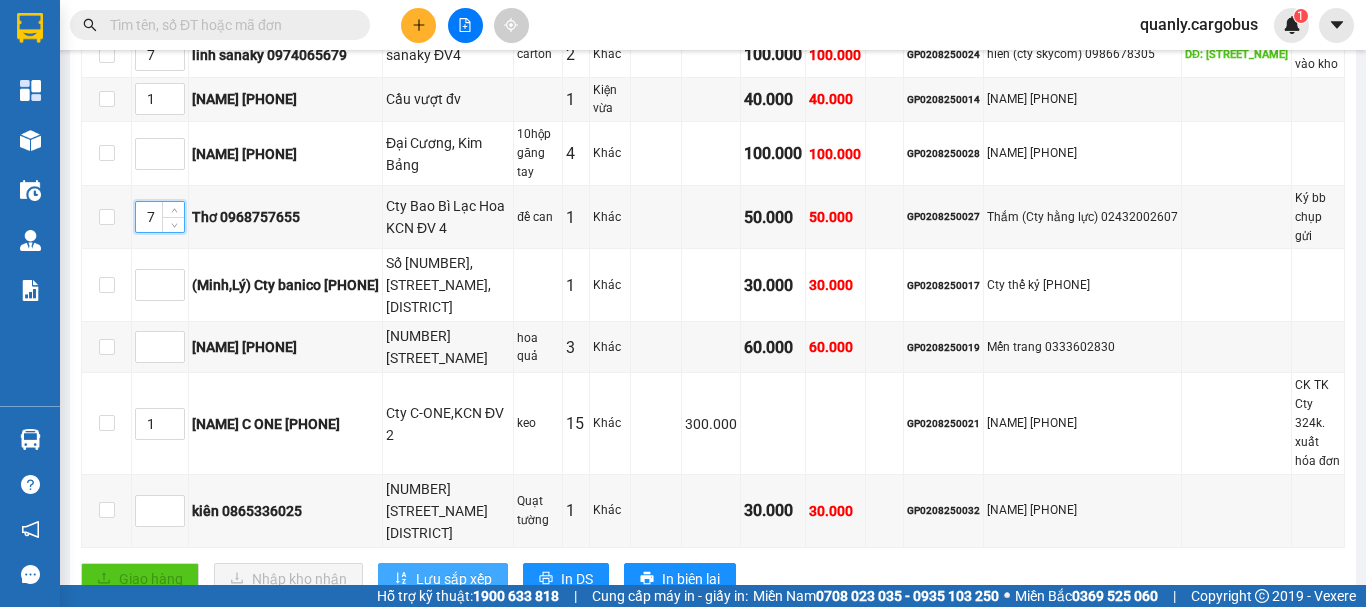 click on "Lưu sắp xếp" at bounding box center (454, 579) 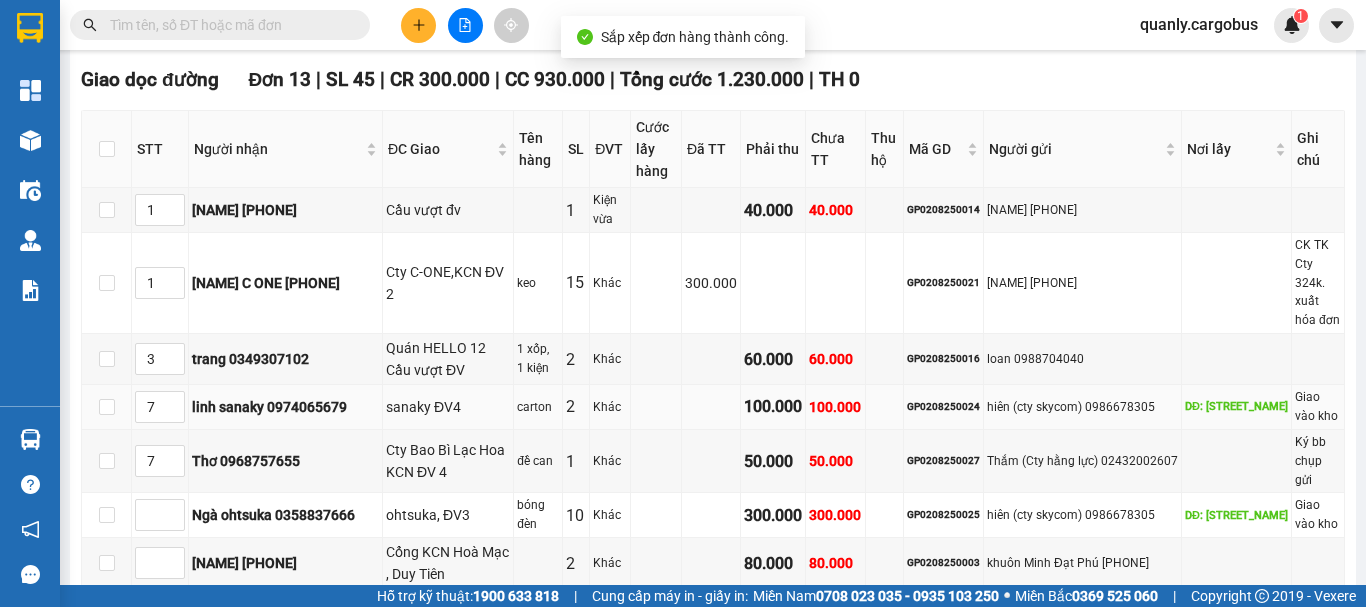scroll, scrollTop: 300, scrollLeft: 0, axis: vertical 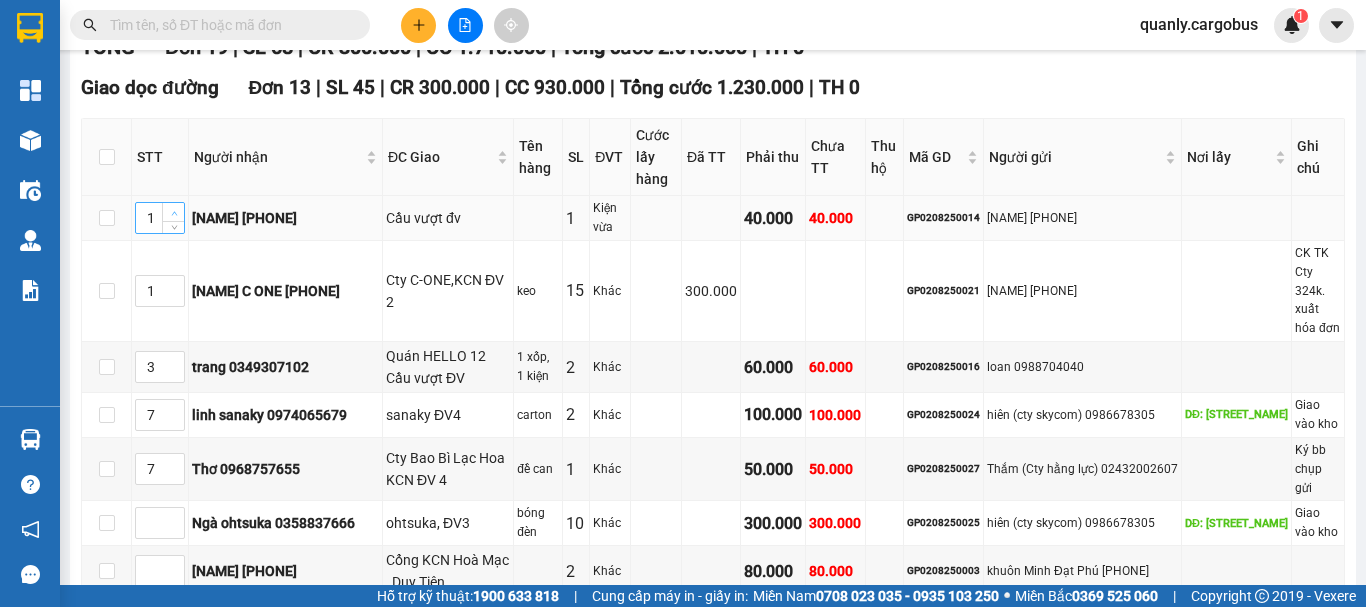 click at bounding box center (174, 213) 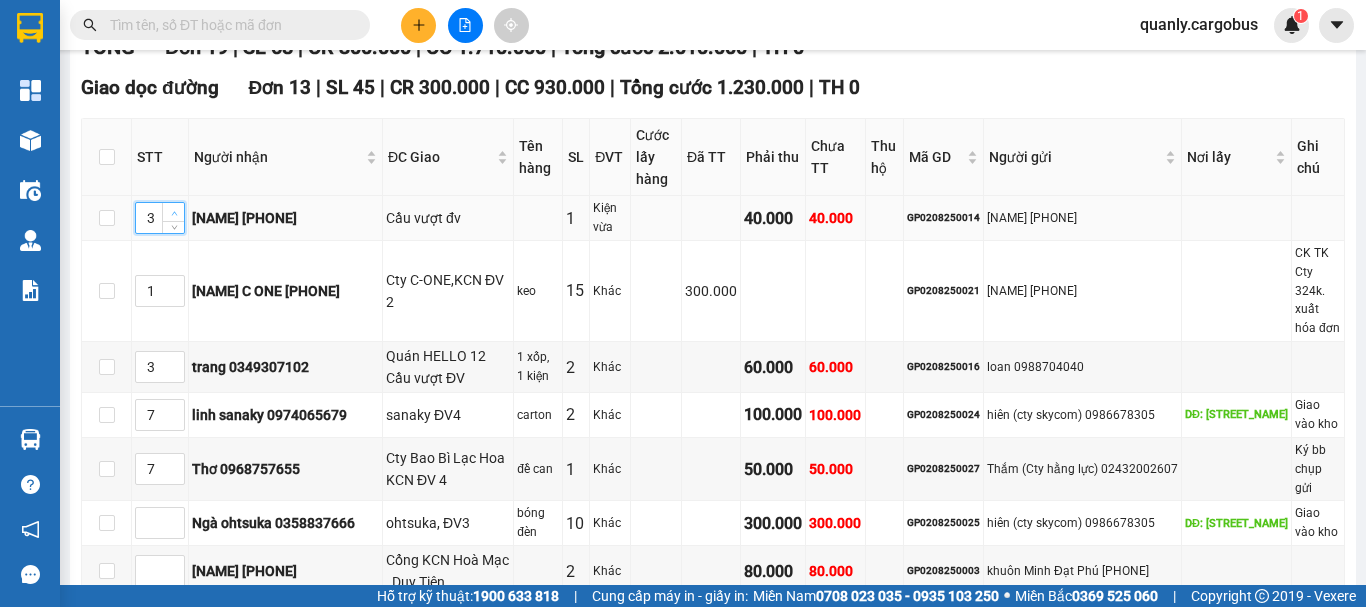 click at bounding box center (174, 213) 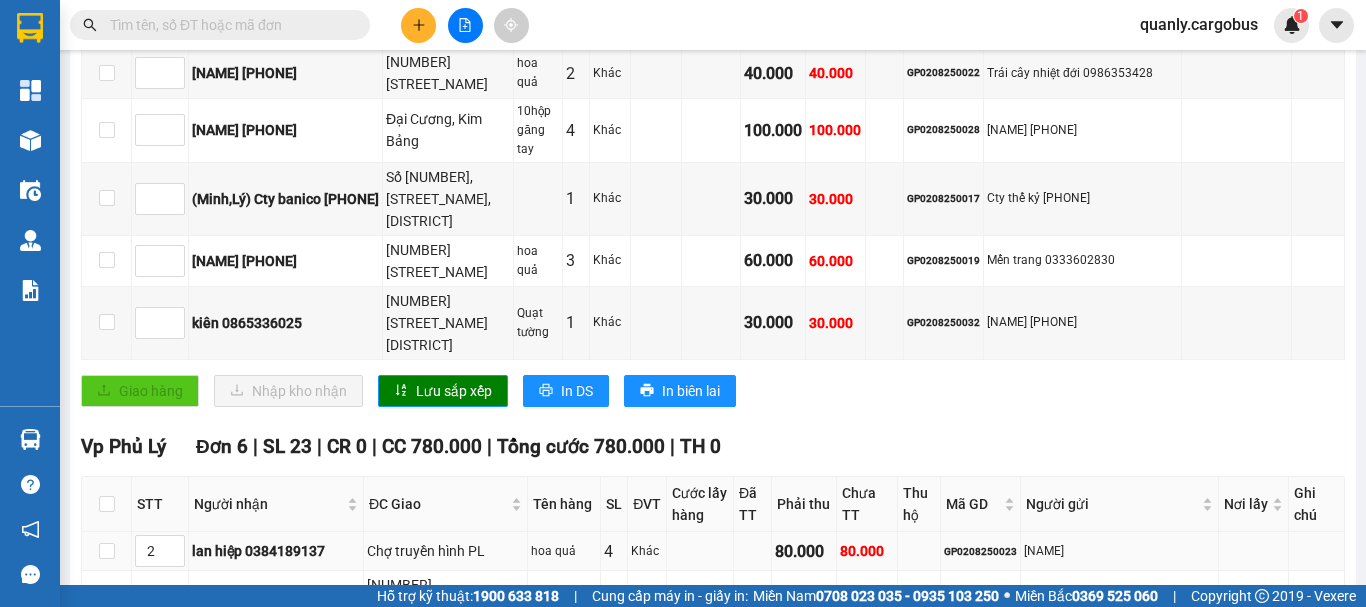 scroll, scrollTop: 900, scrollLeft: 0, axis: vertical 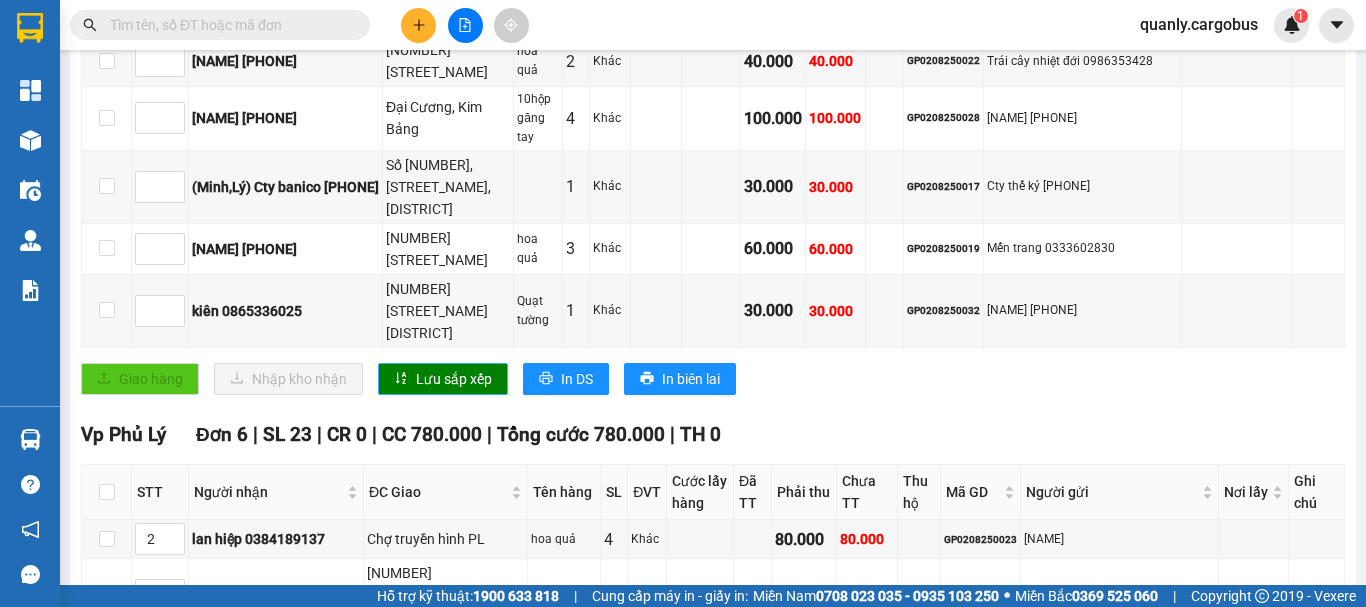 click on "Lưu sắp xếp" at bounding box center [454, 379] 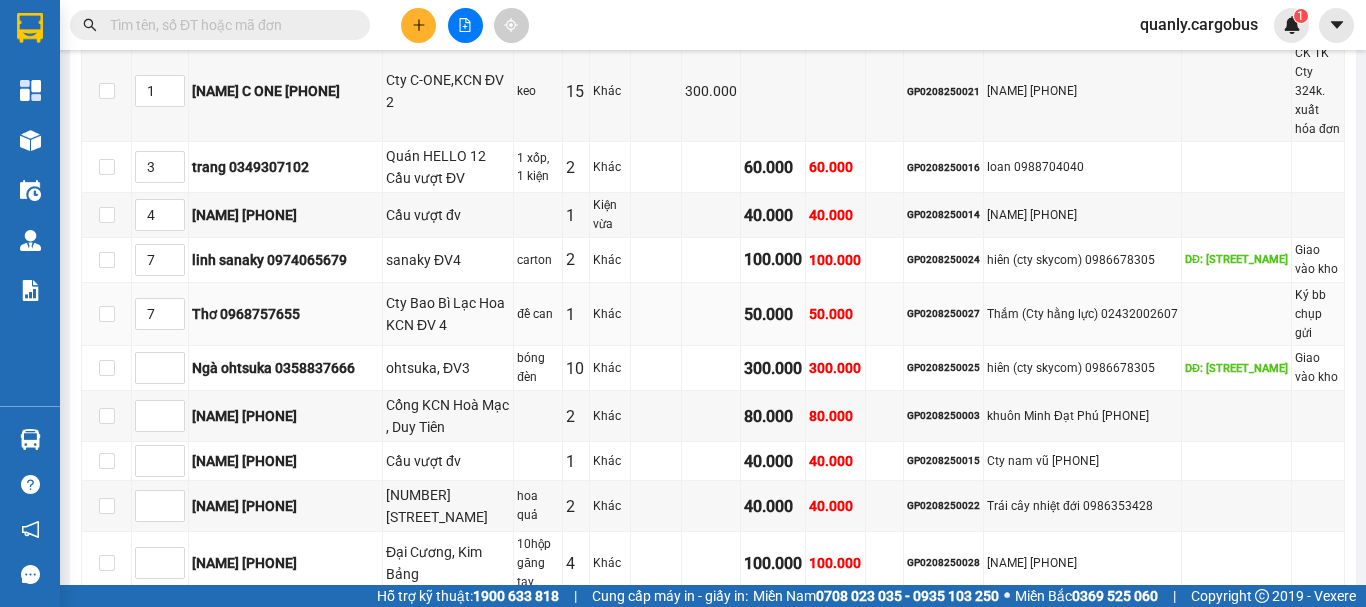 scroll, scrollTop: 500, scrollLeft: 0, axis: vertical 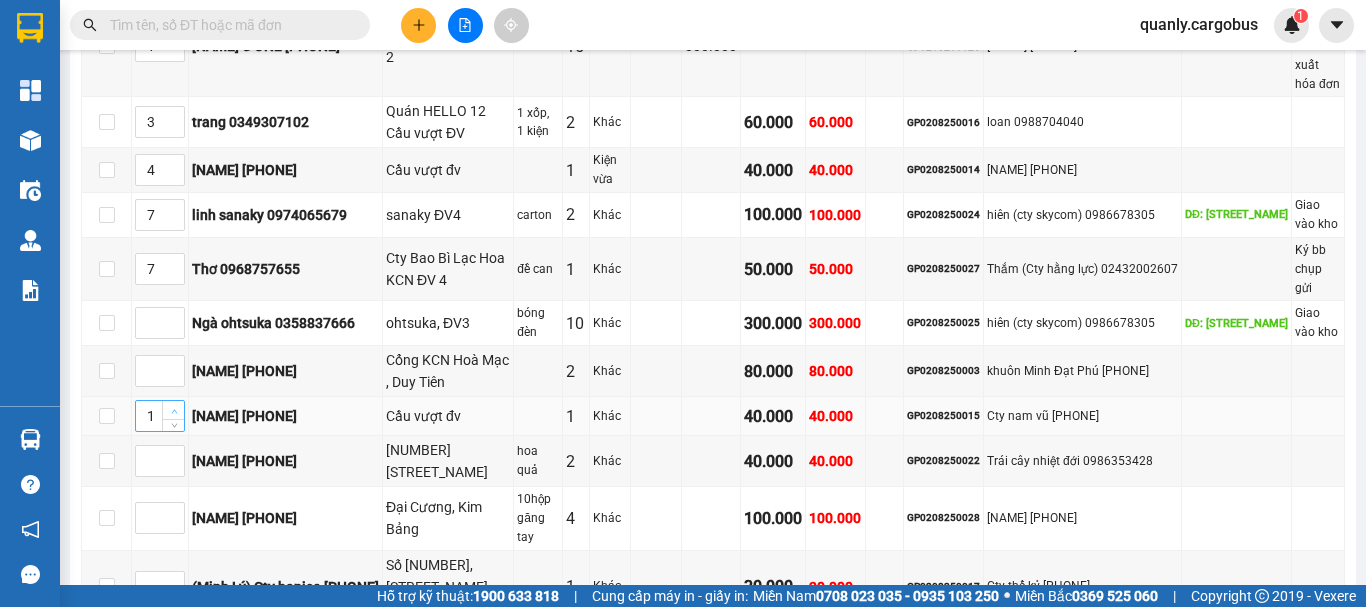 click at bounding box center (174, 411) 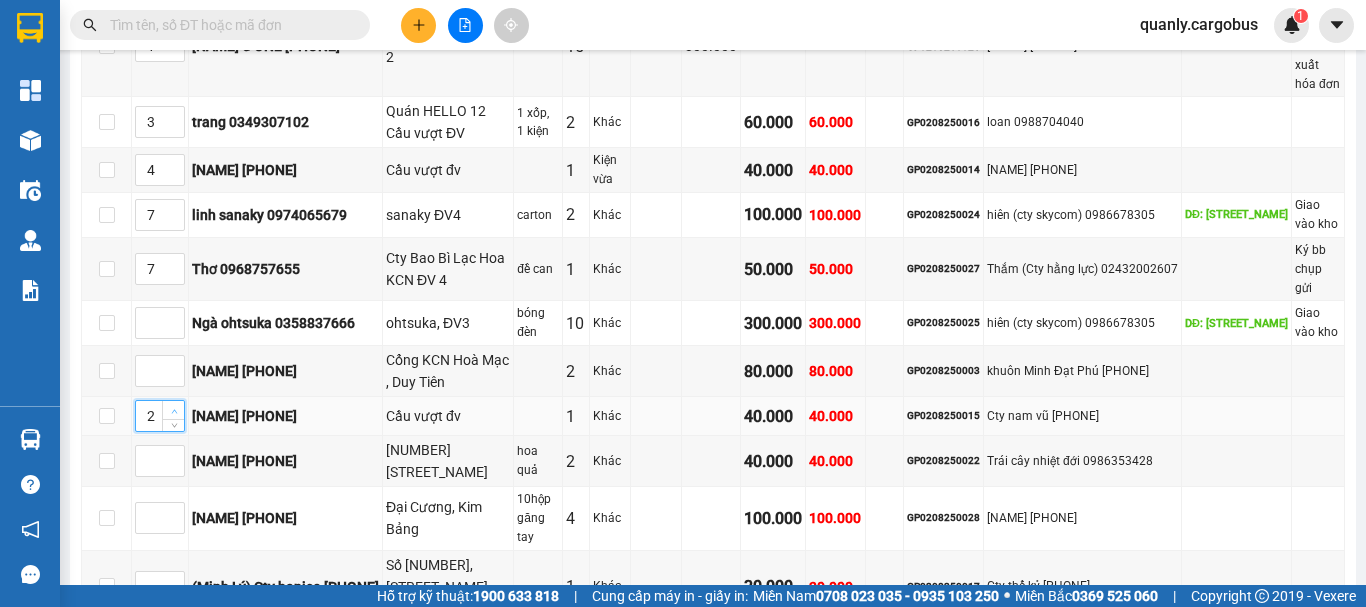 click at bounding box center (174, 411) 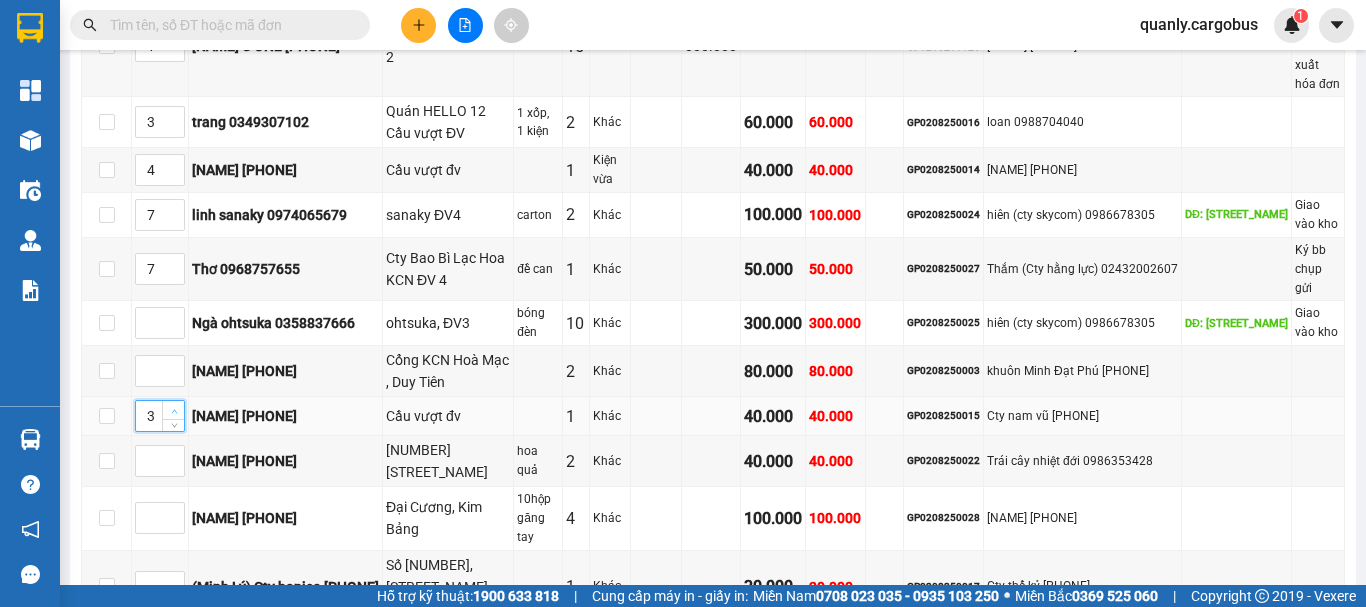 click at bounding box center [174, 411] 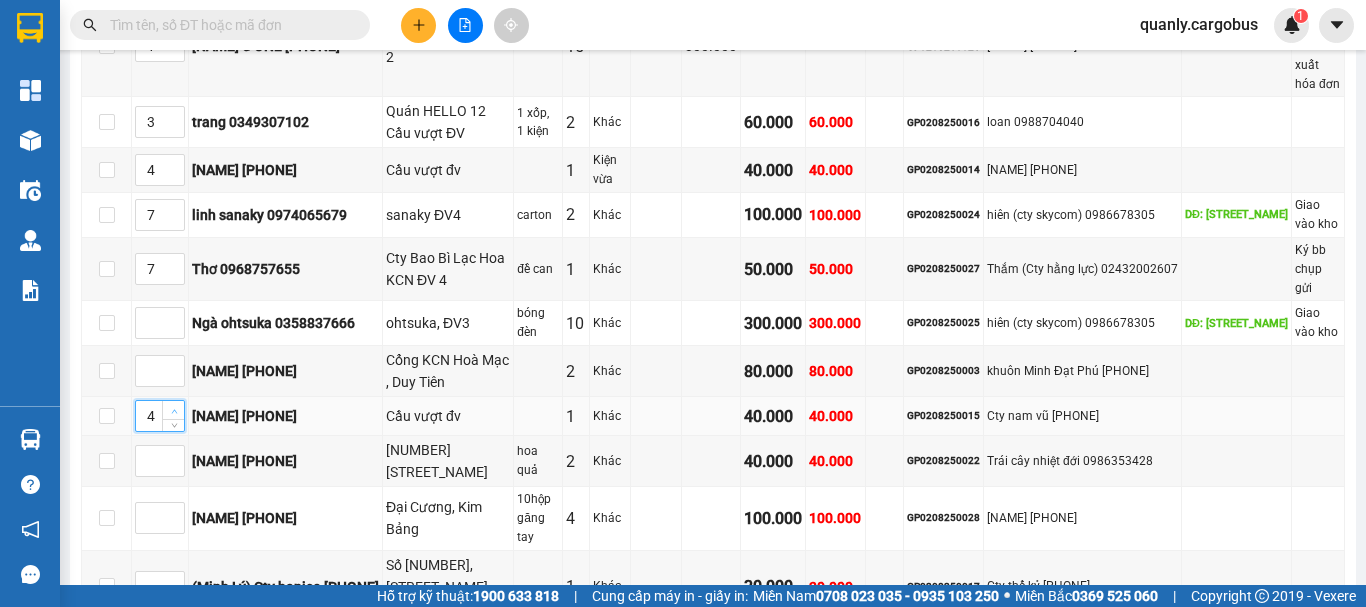 click at bounding box center (174, 411) 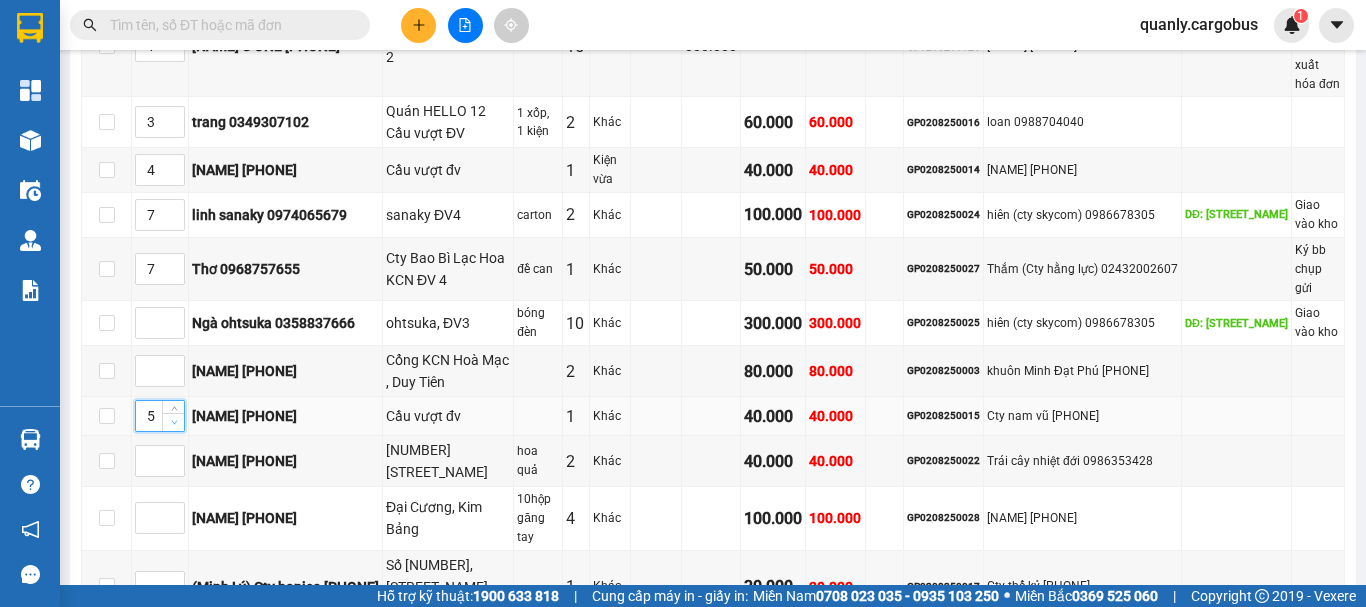 type on "4" 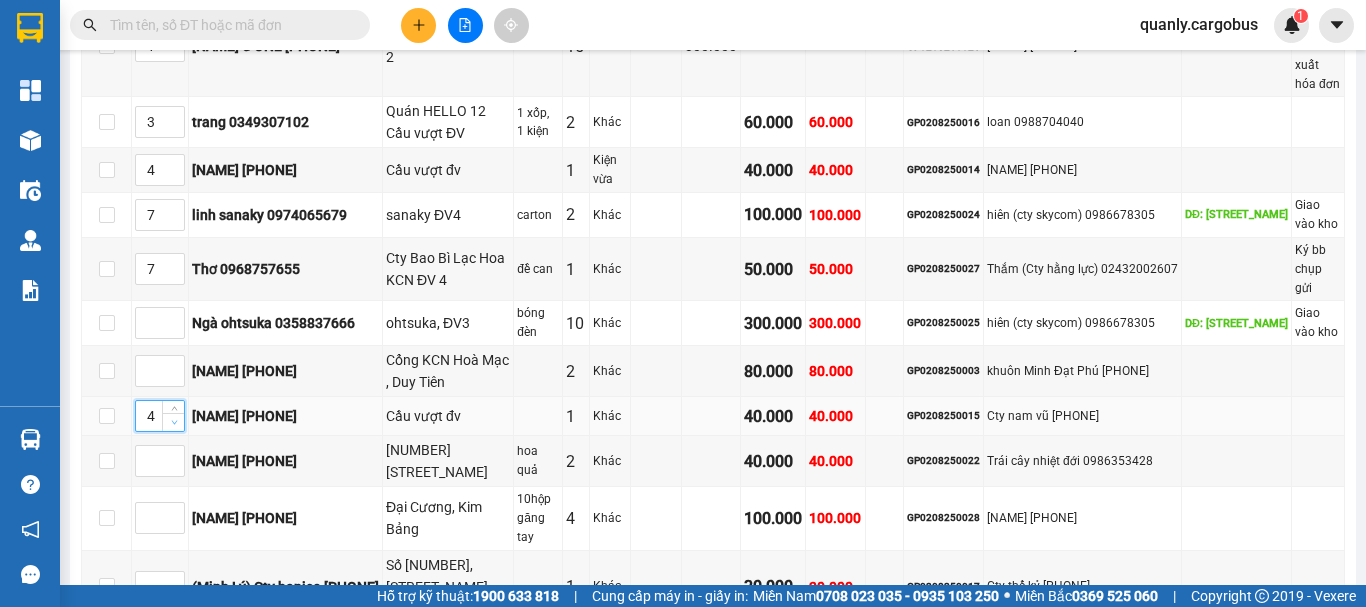 click 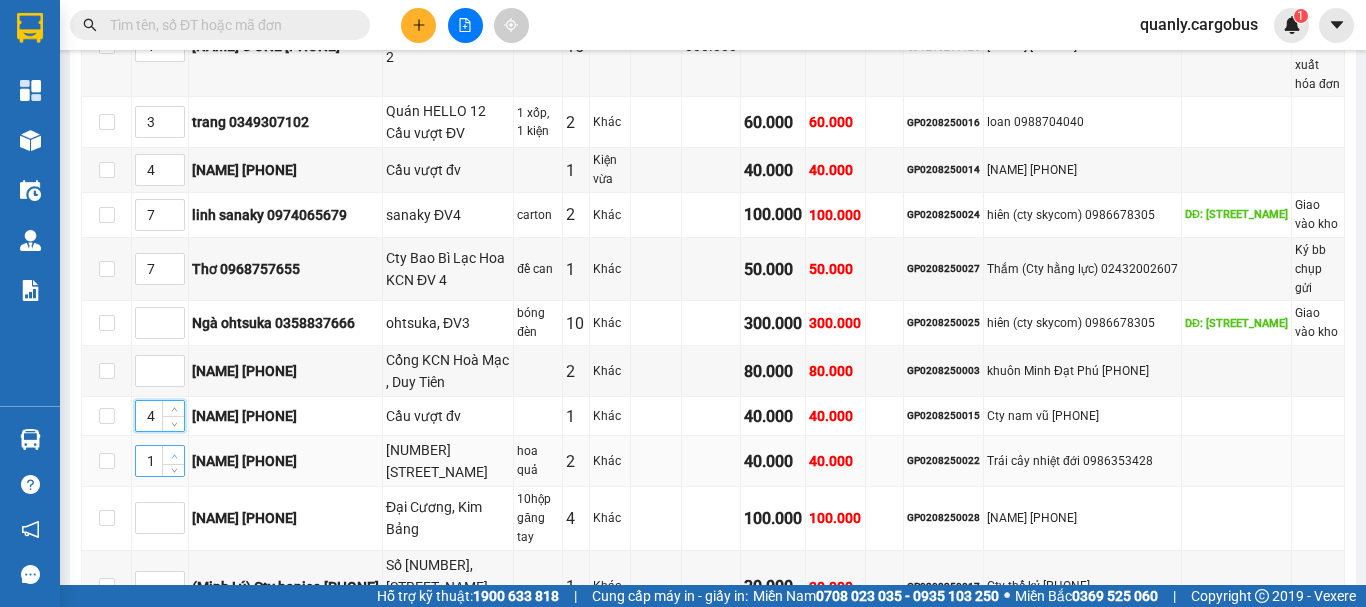 click at bounding box center (173, 455) 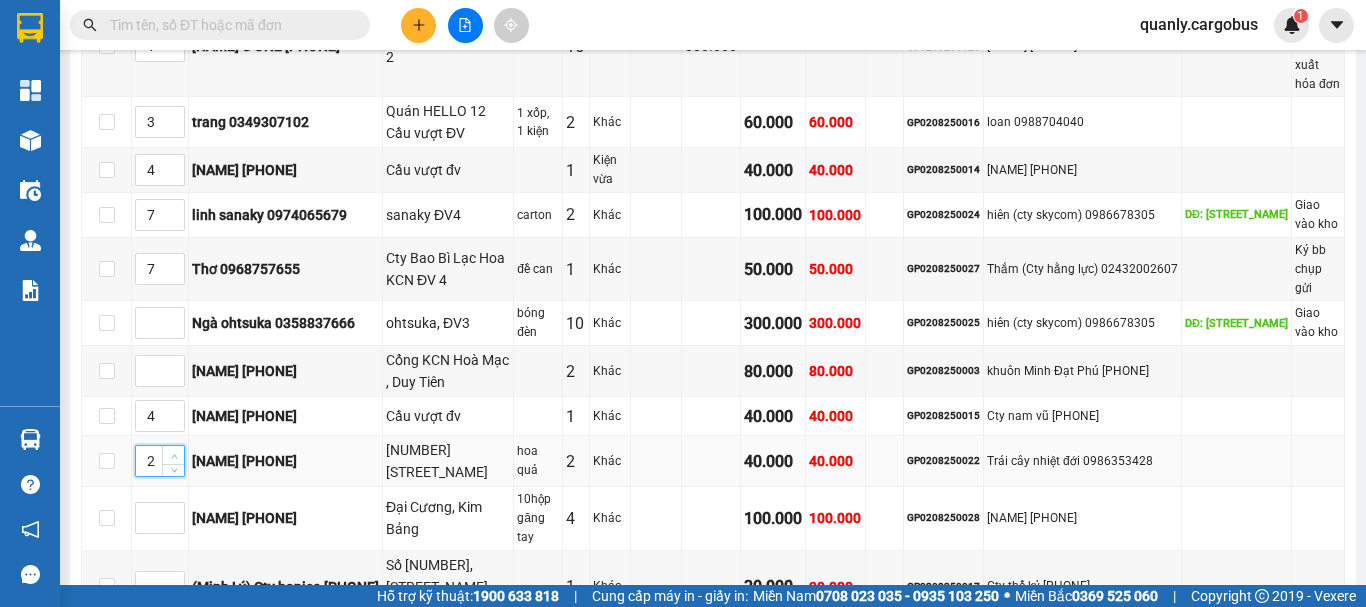 click at bounding box center (173, 455) 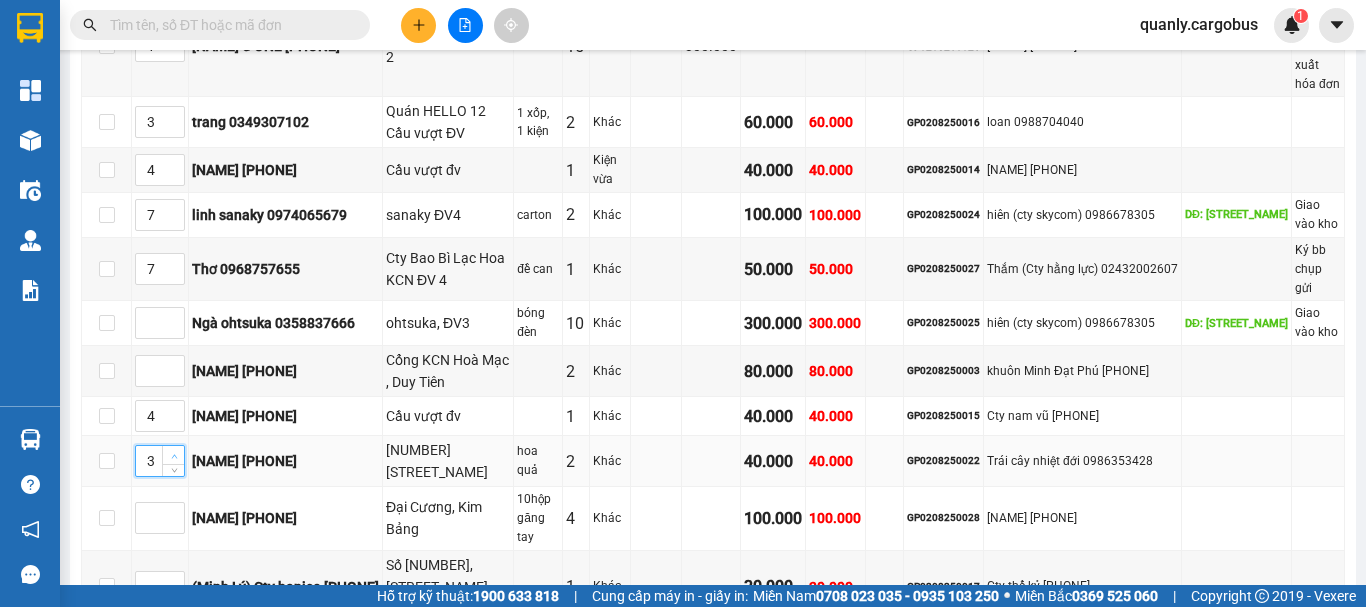 click at bounding box center (173, 455) 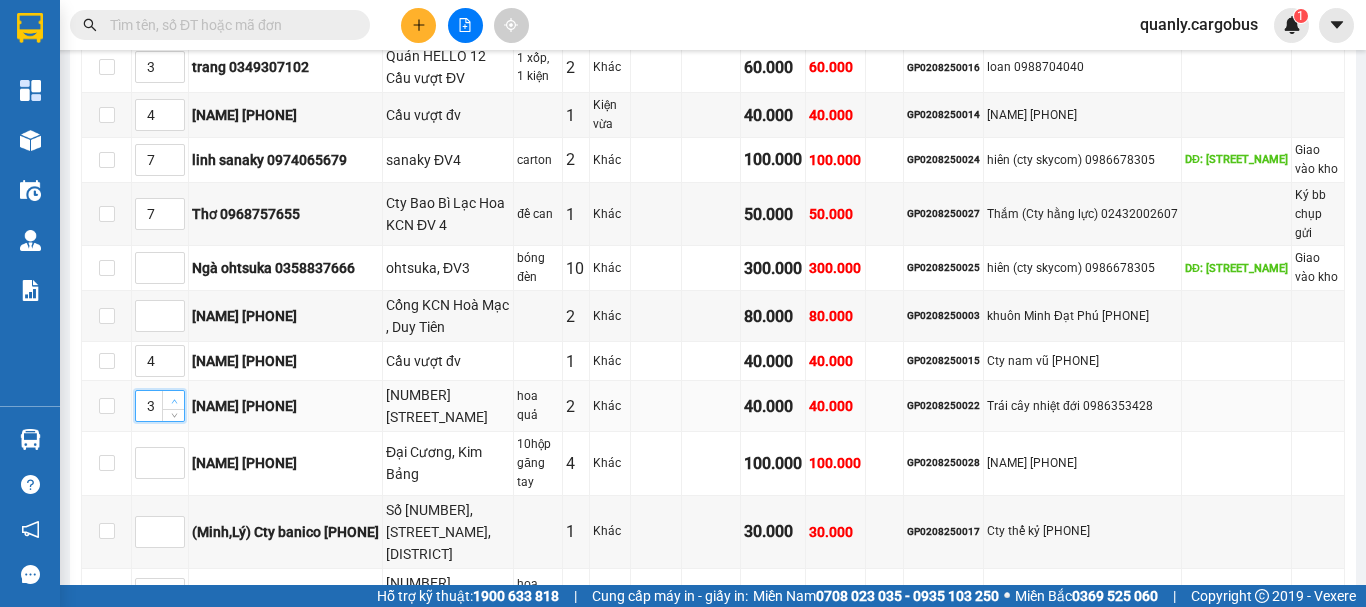 scroll, scrollTop: 600, scrollLeft: 0, axis: vertical 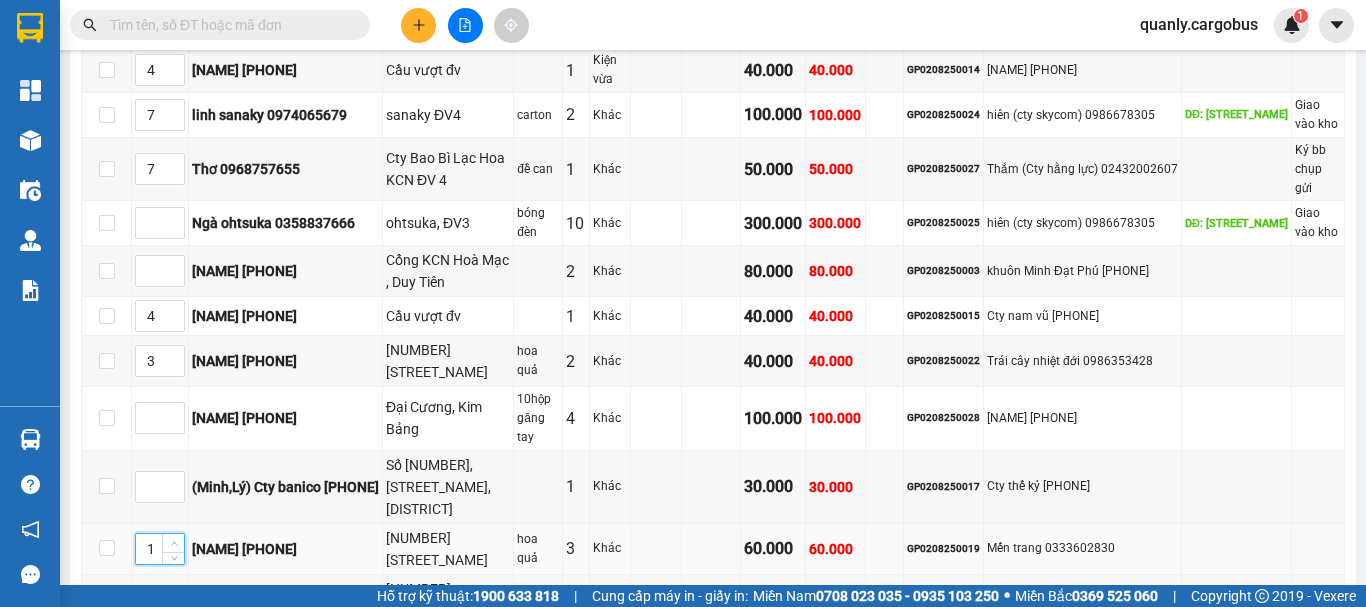 click at bounding box center (173, 543) 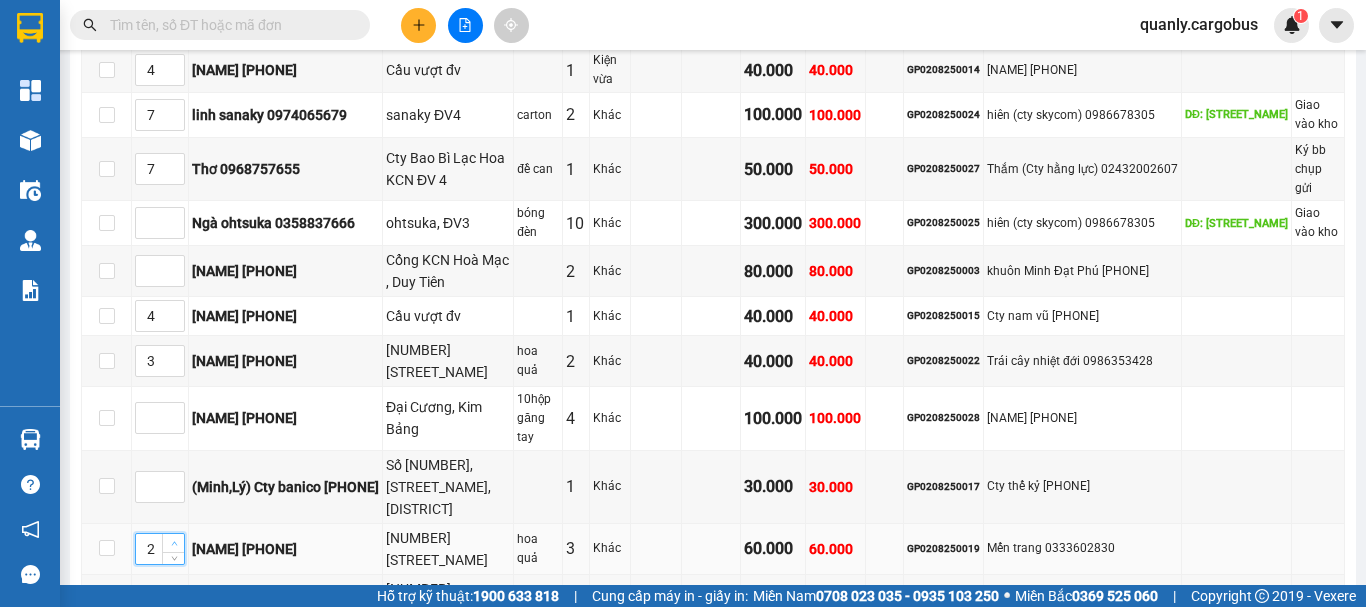 click at bounding box center (173, 543) 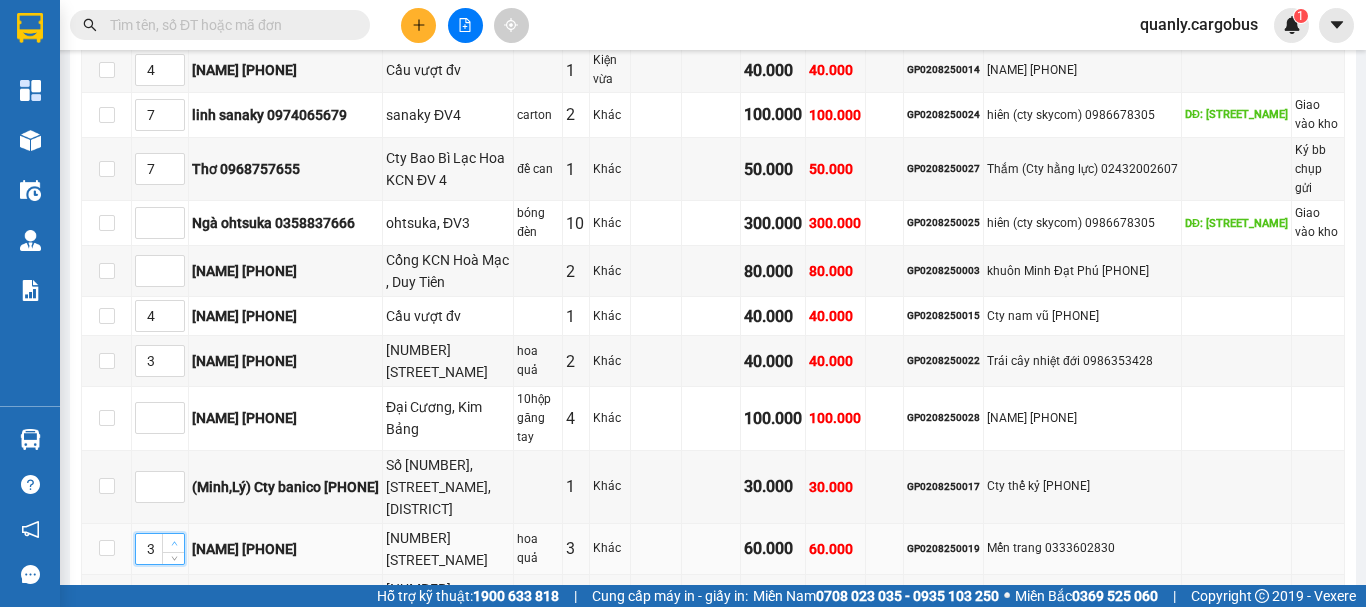 click at bounding box center [173, 543] 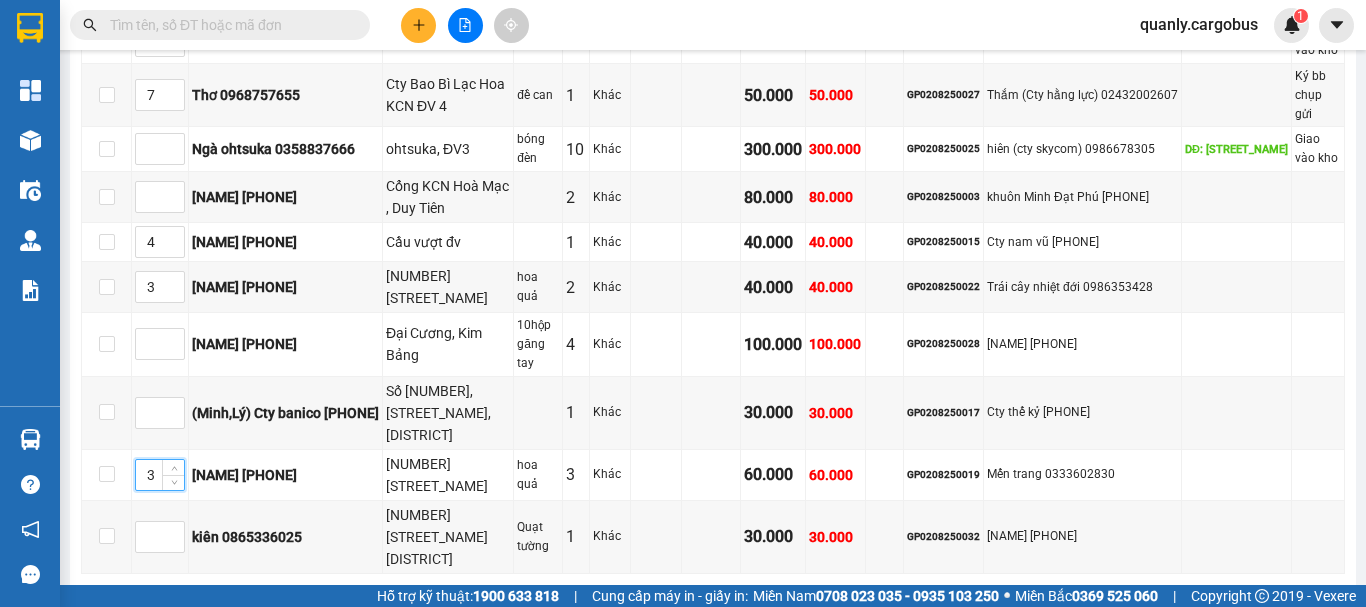 scroll, scrollTop: 900, scrollLeft: 0, axis: vertical 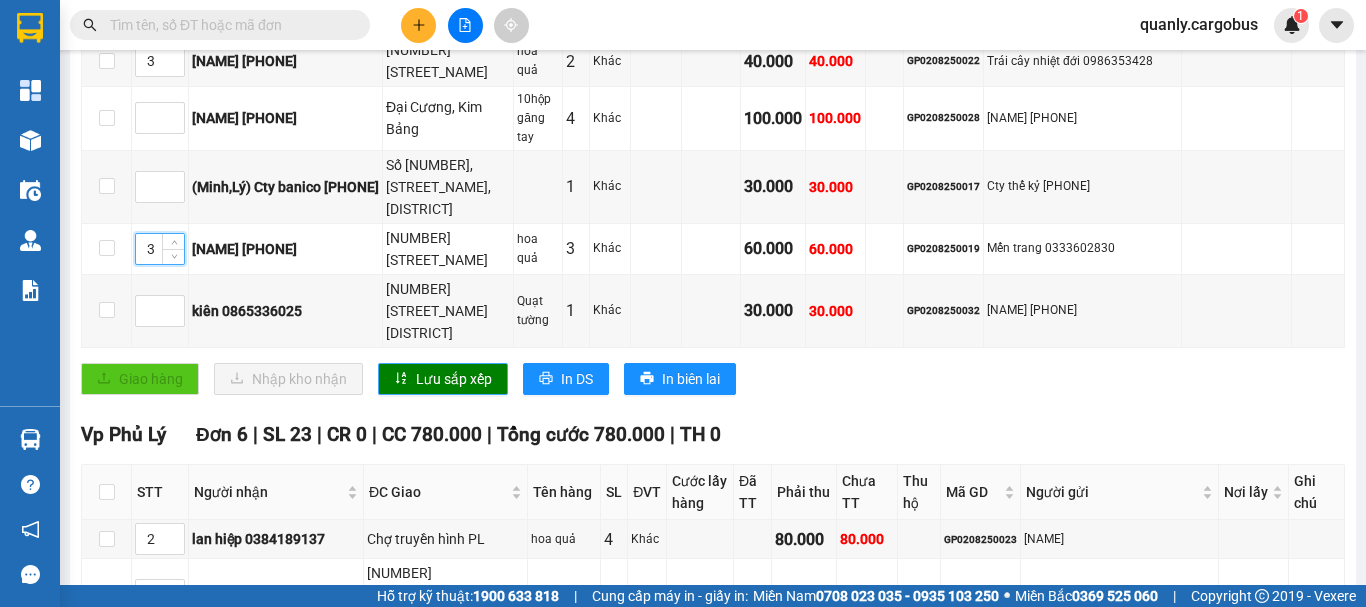 click on "Lưu sắp xếp" at bounding box center (454, 379) 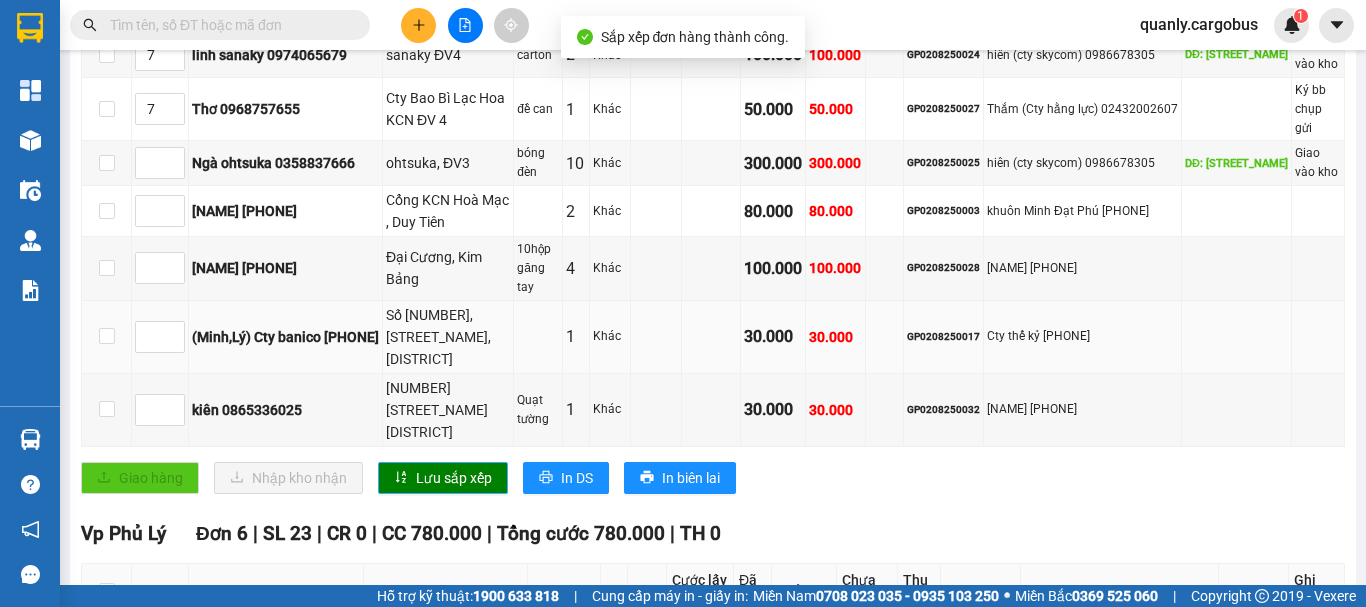 scroll, scrollTop: 800, scrollLeft: 0, axis: vertical 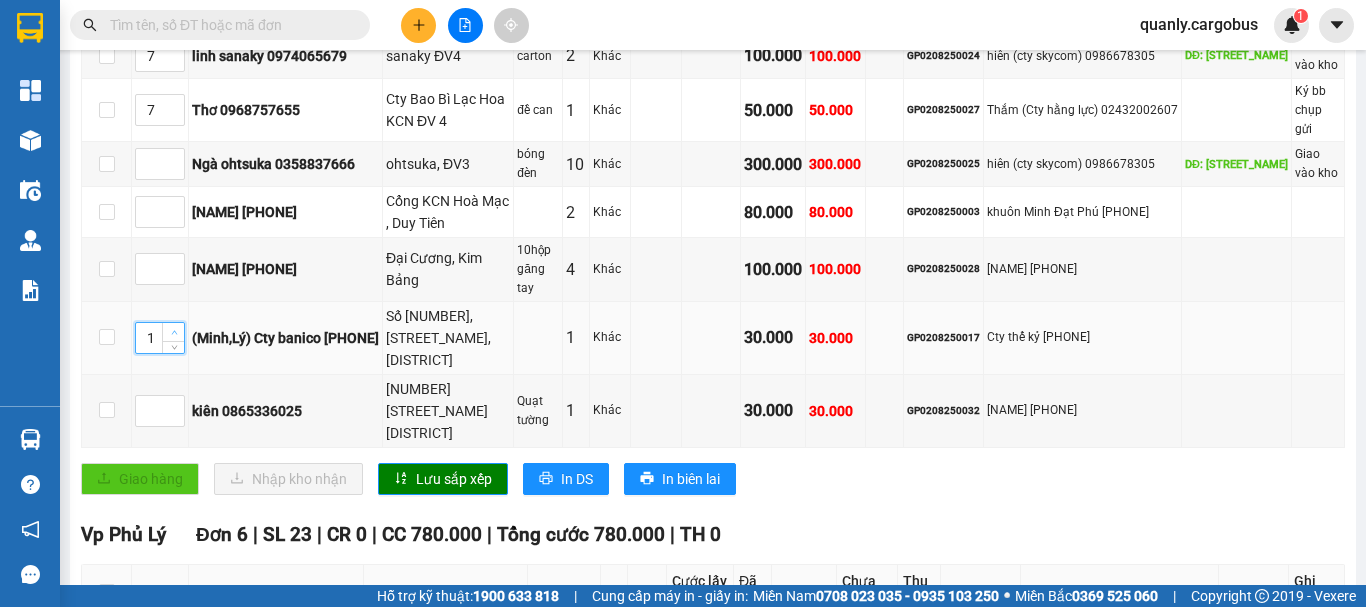 click at bounding box center [174, 333] 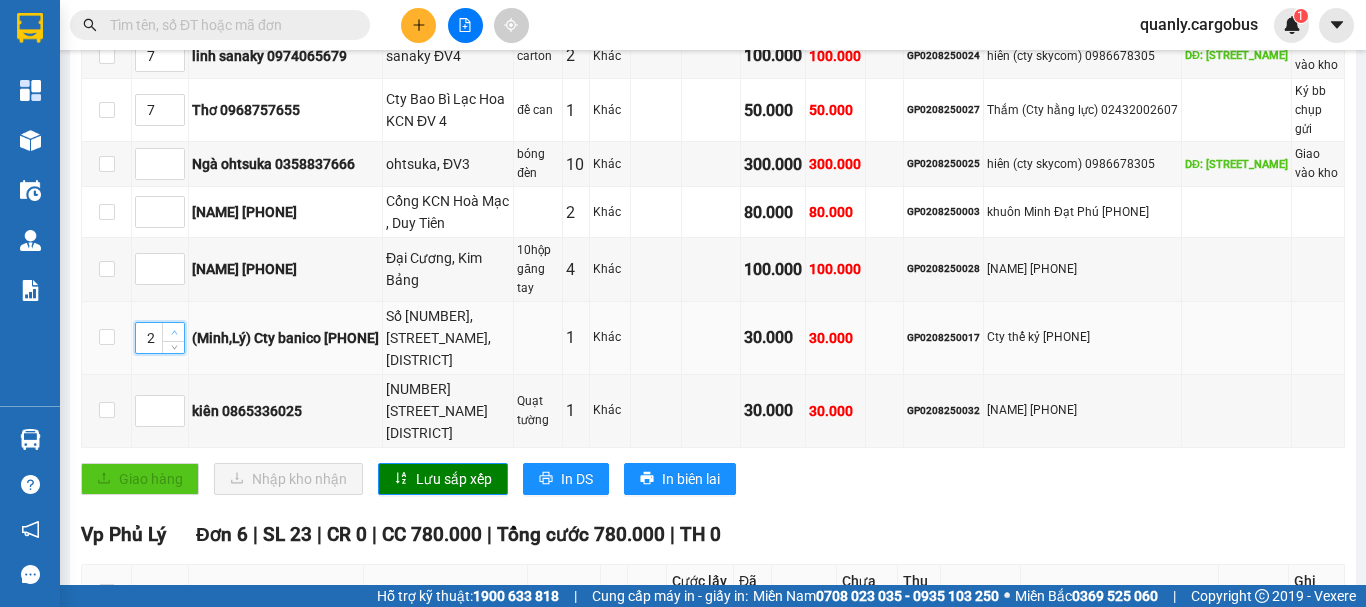 click at bounding box center [174, 333] 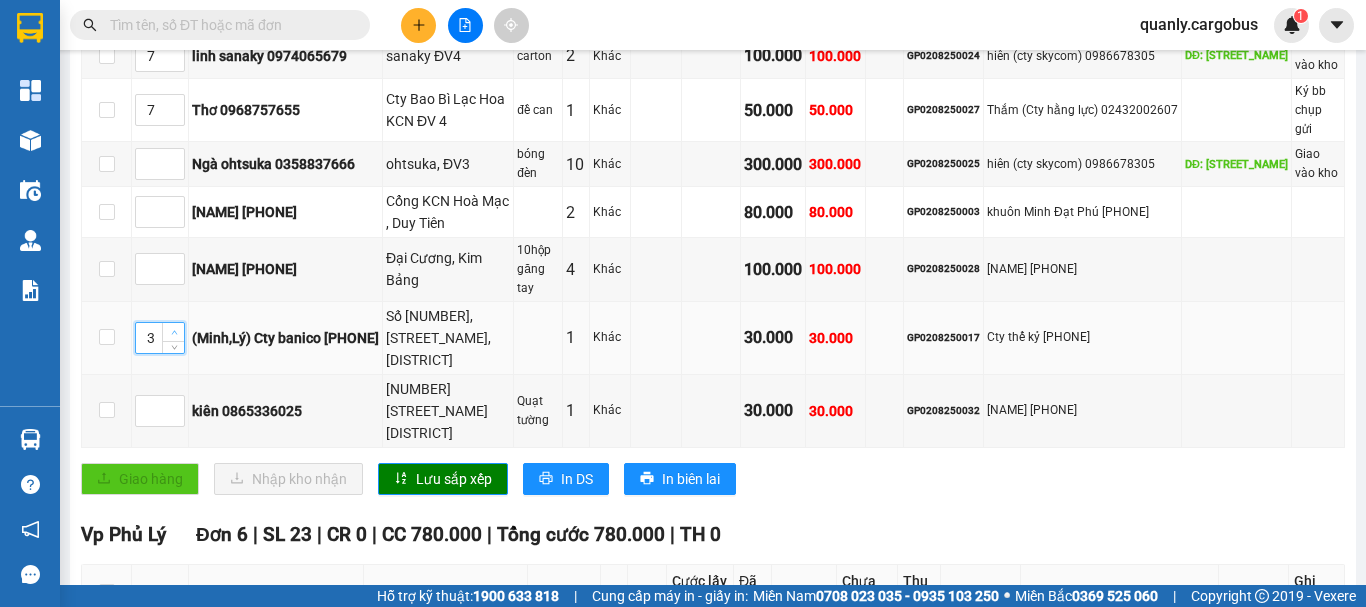 click at bounding box center (174, 333) 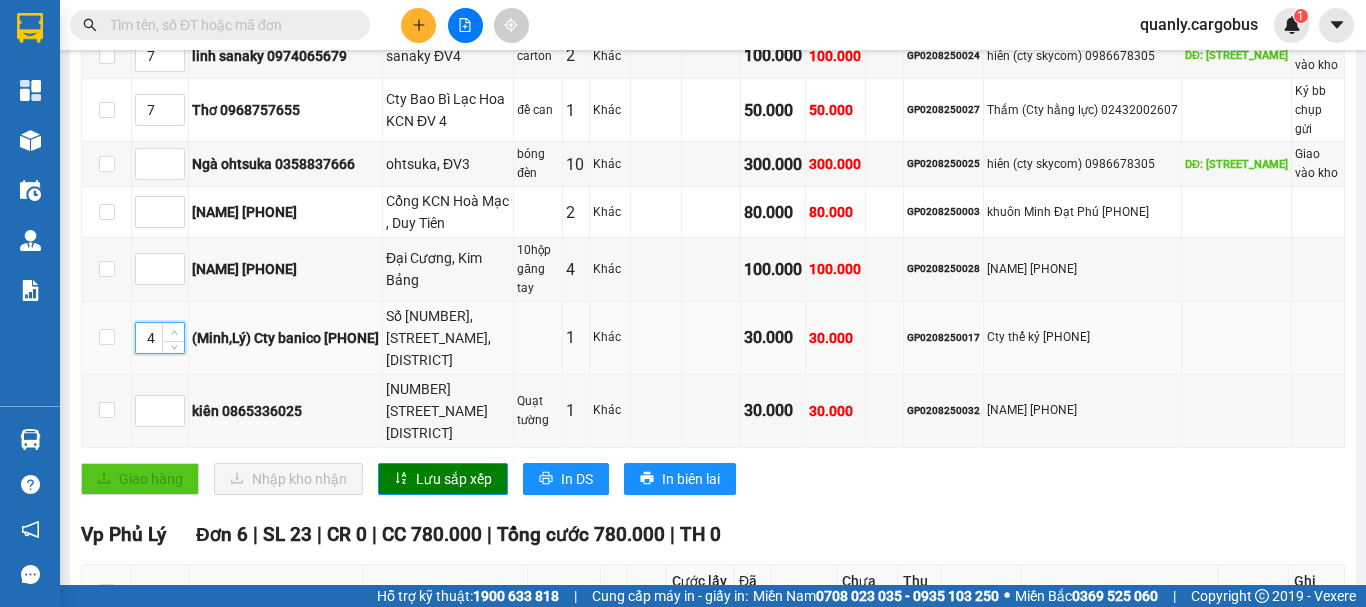 click at bounding box center [174, 333] 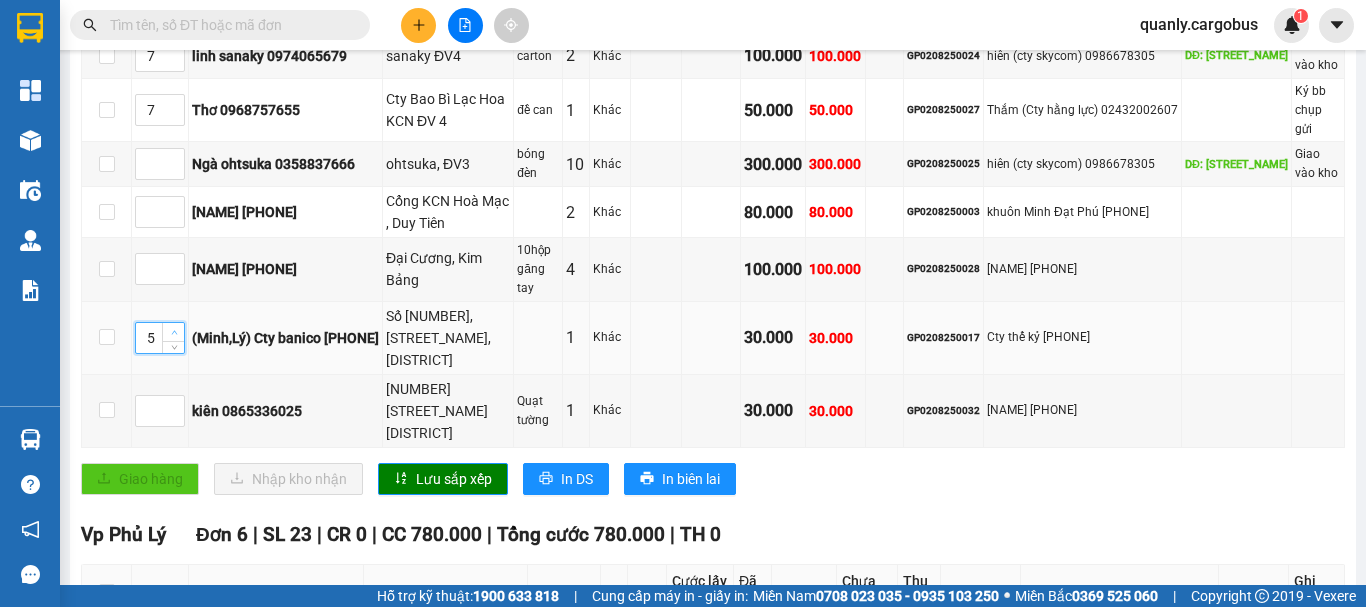 click at bounding box center (174, 333) 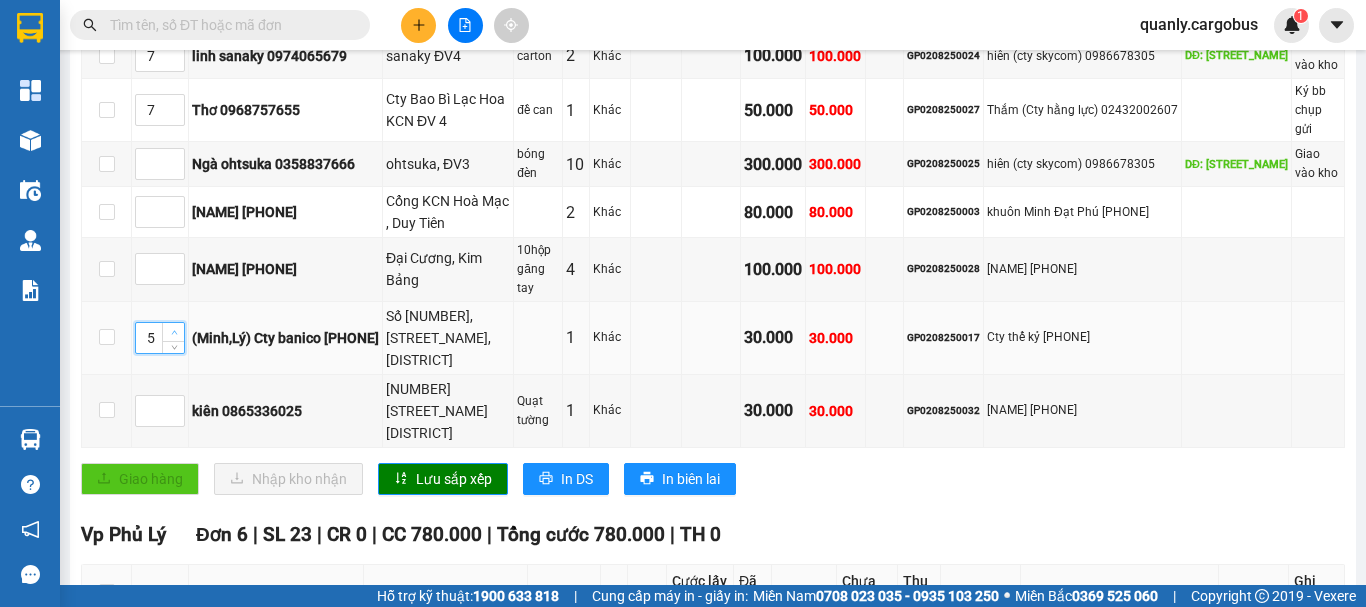 type on "6" 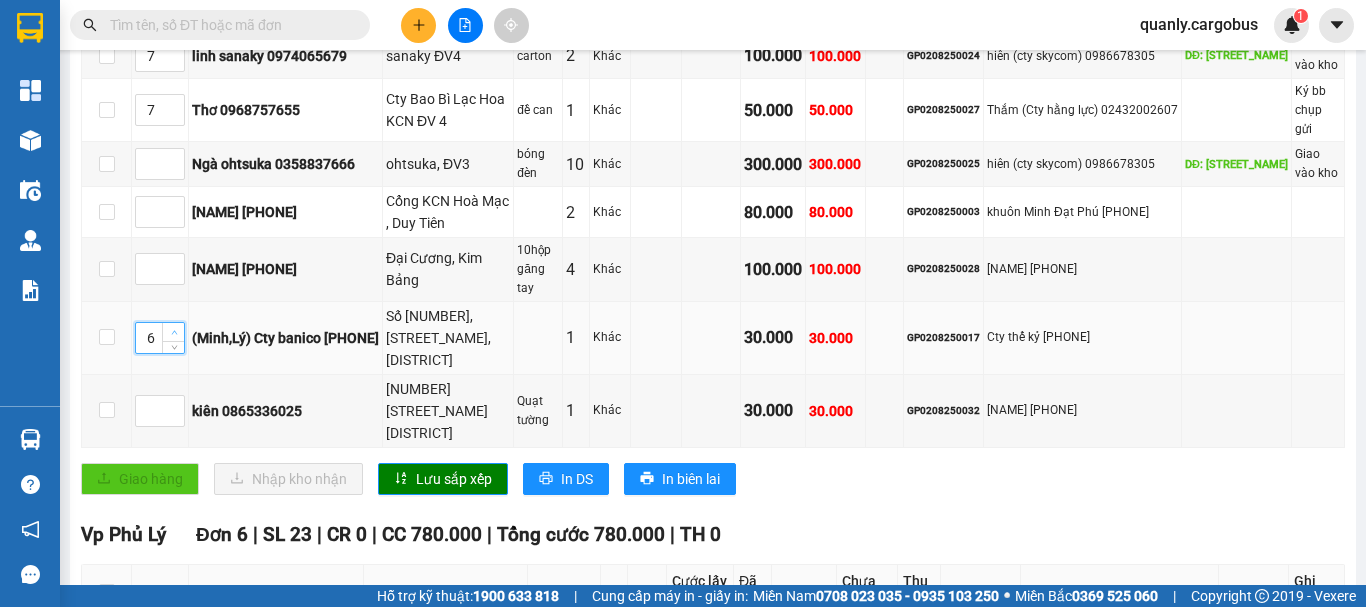 click at bounding box center [174, 333] 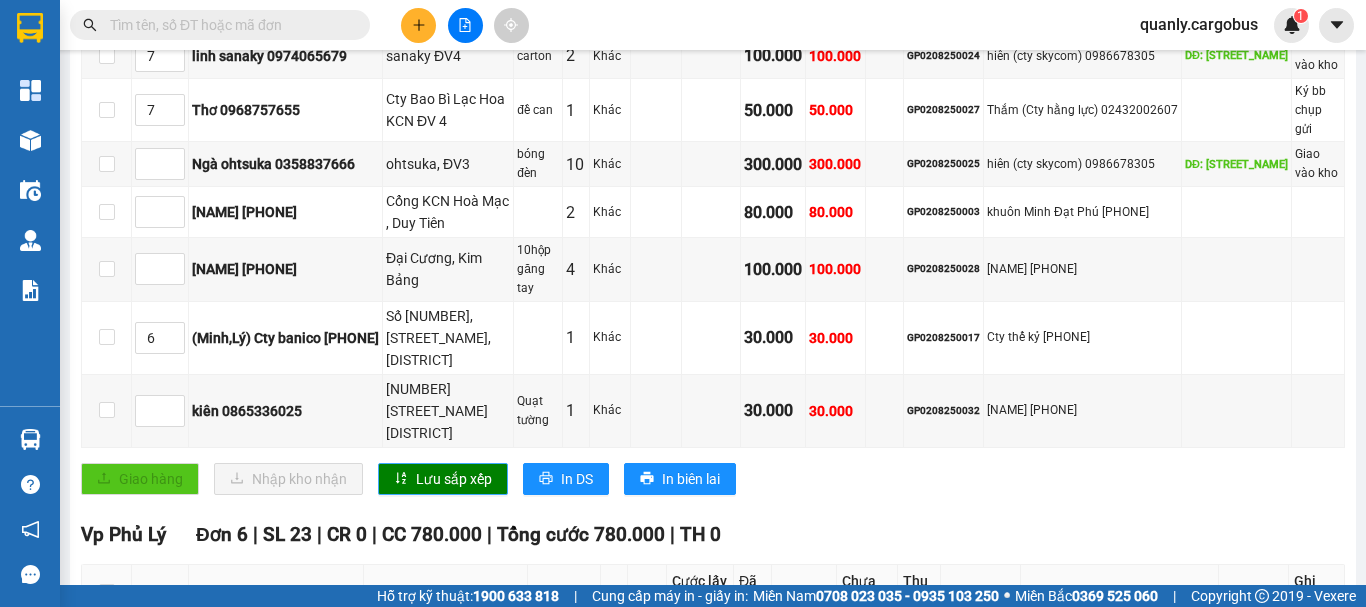 click on "Lưu sắp xếp" at bounding box center [454, 479] 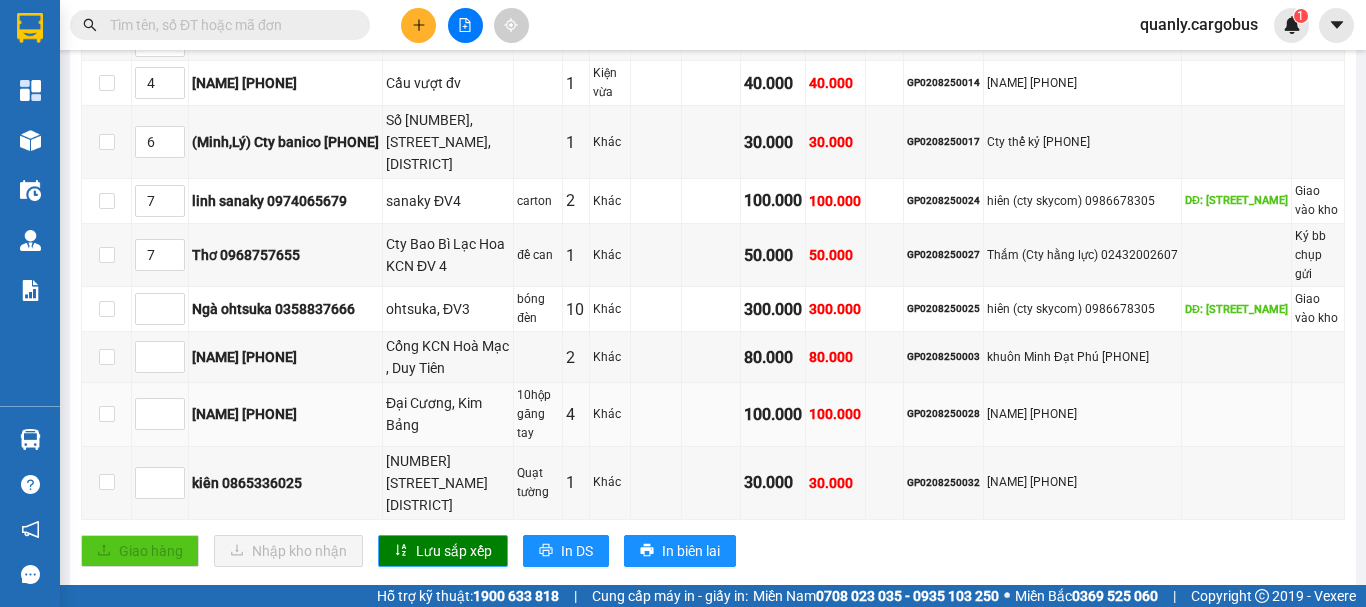 scroll, scrollTop: 400, scrollLeft: 0, axis: vertical 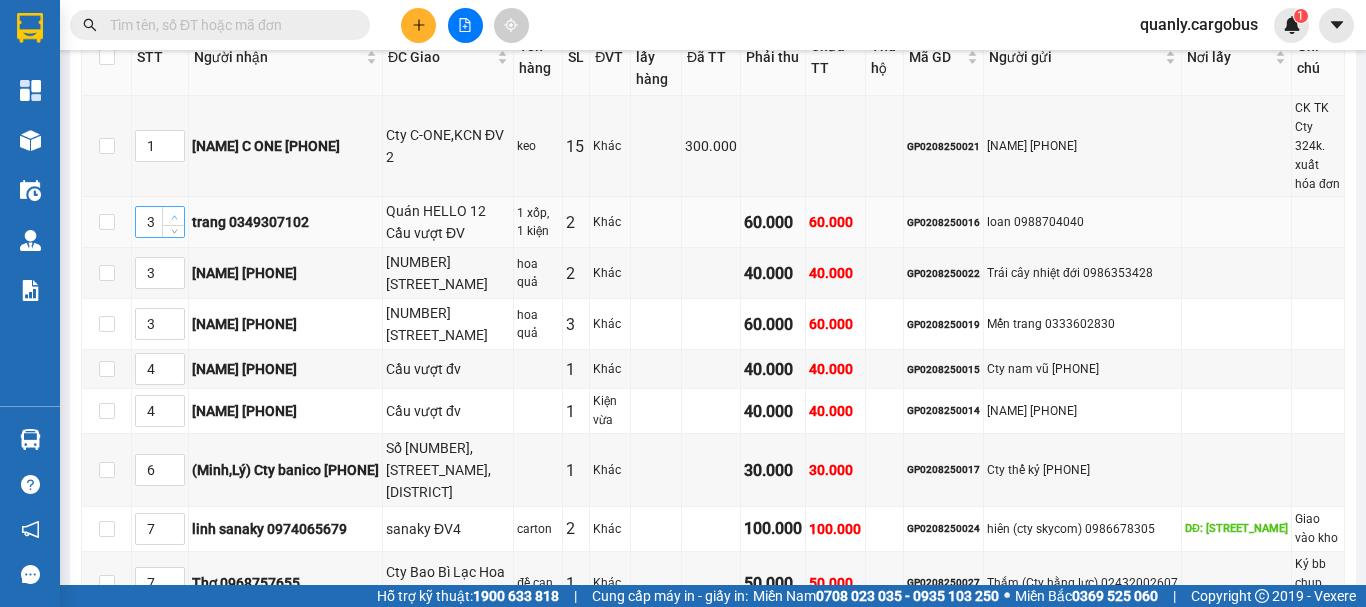 type on "4" 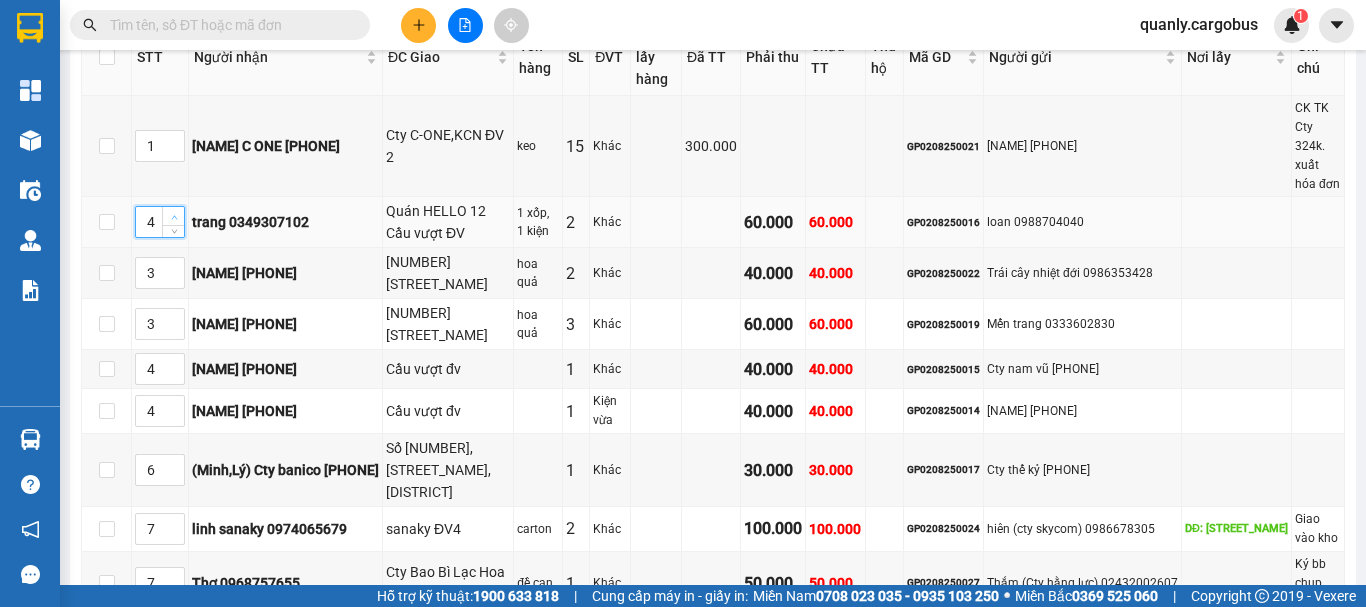 click at bounding box center [174, 217] 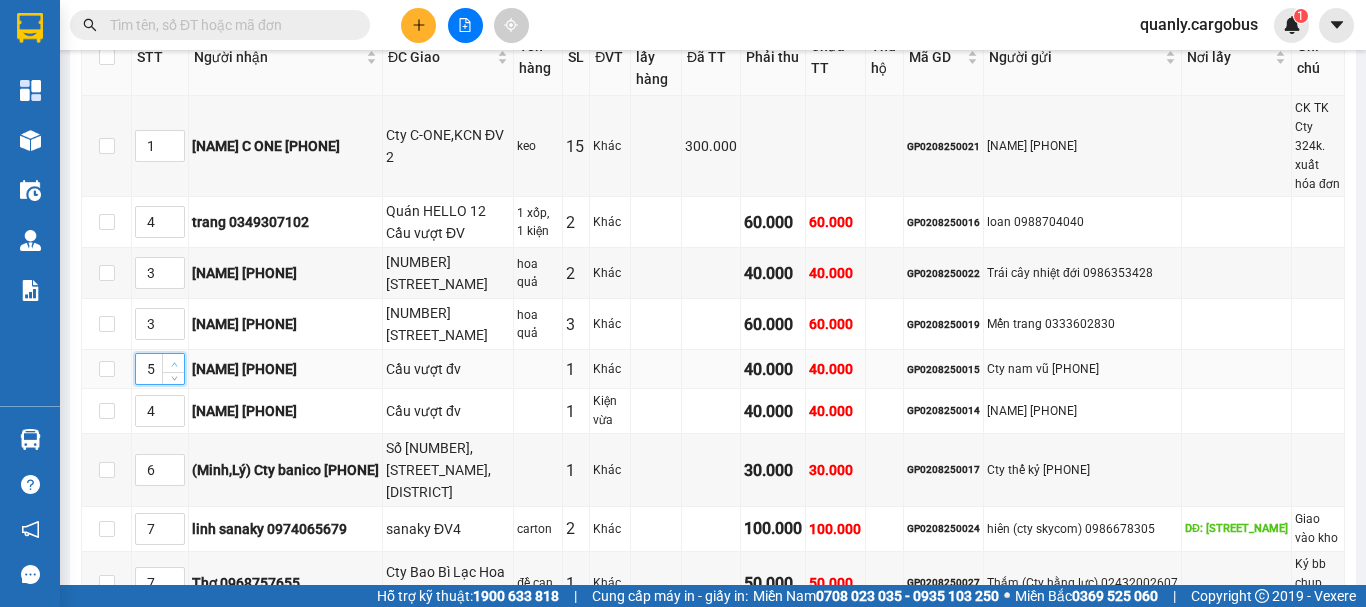 type on "5" 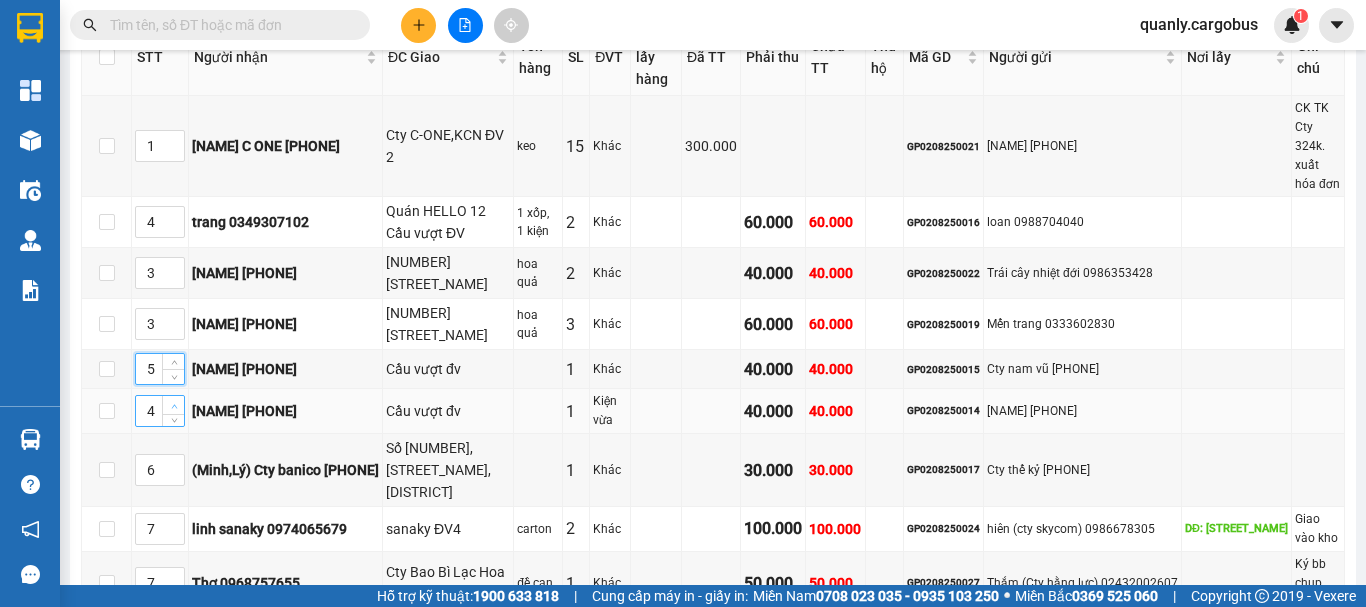 type on "5" 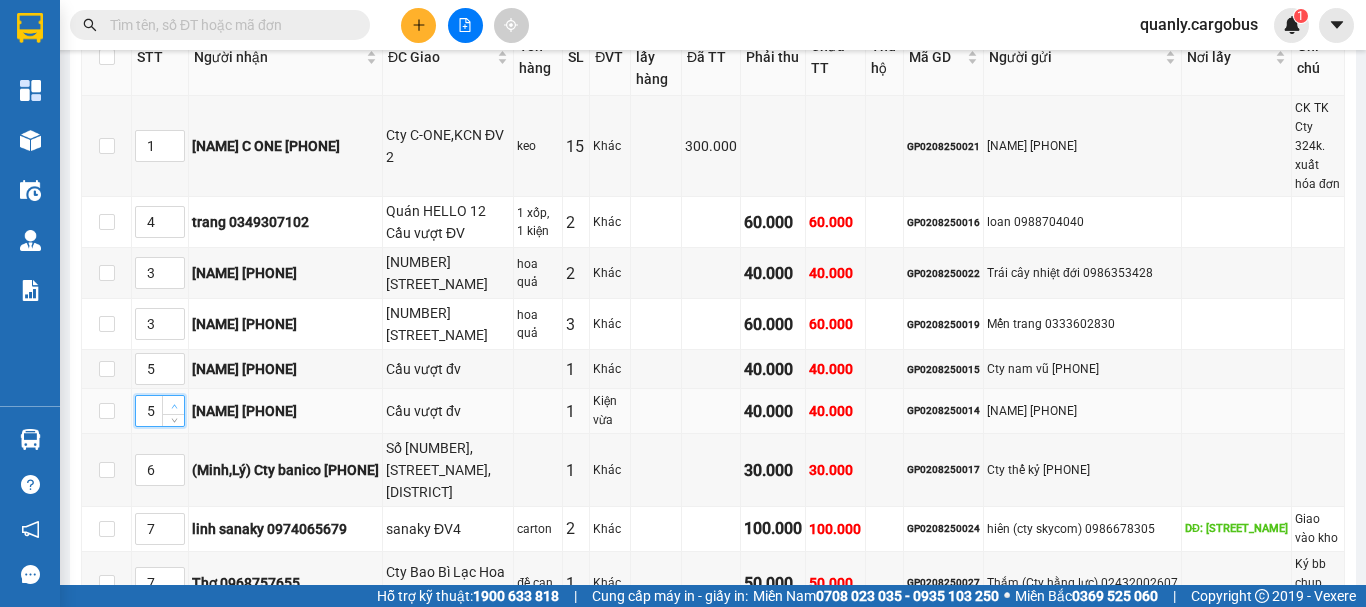 click 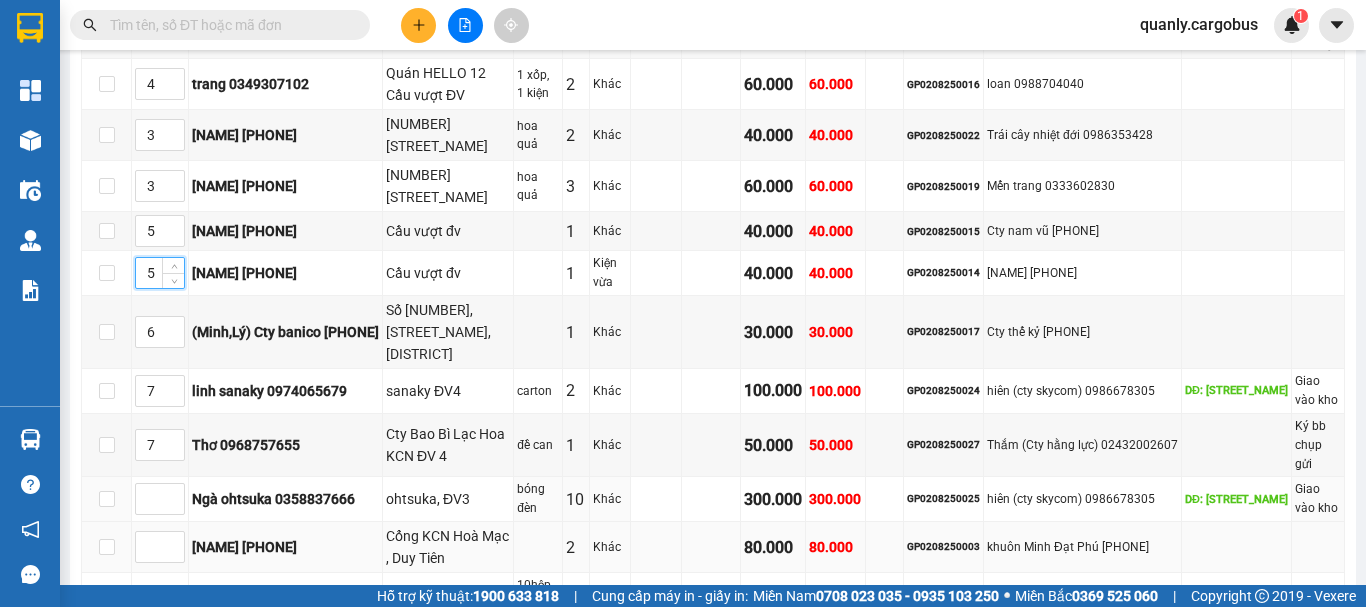 scroll, scrollTop: 600, scrollLeft: 0, axis: vertical 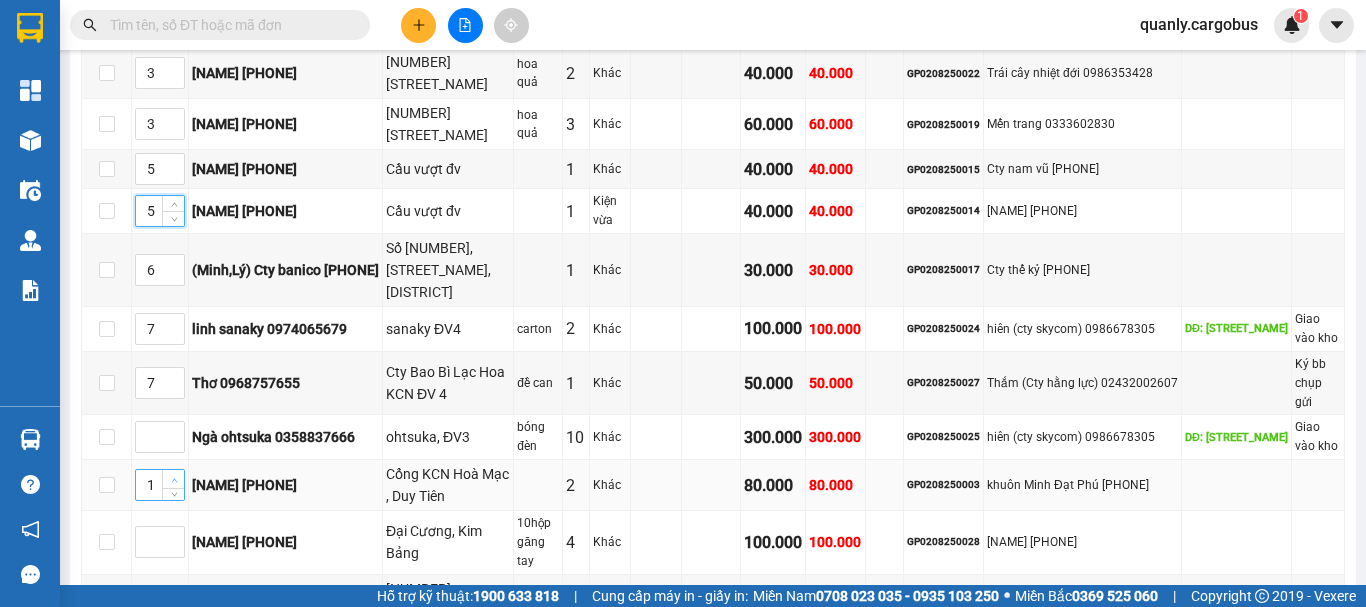 click at bounding box center [174, 480] 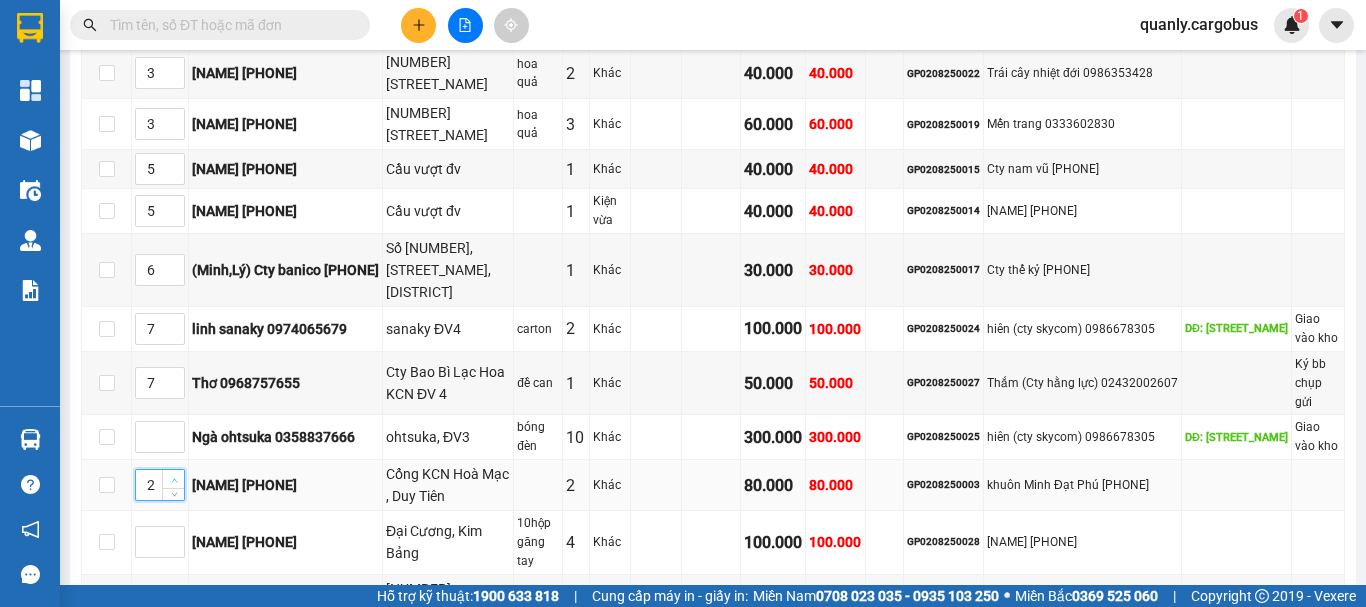 click at bounding box center (174, 480) 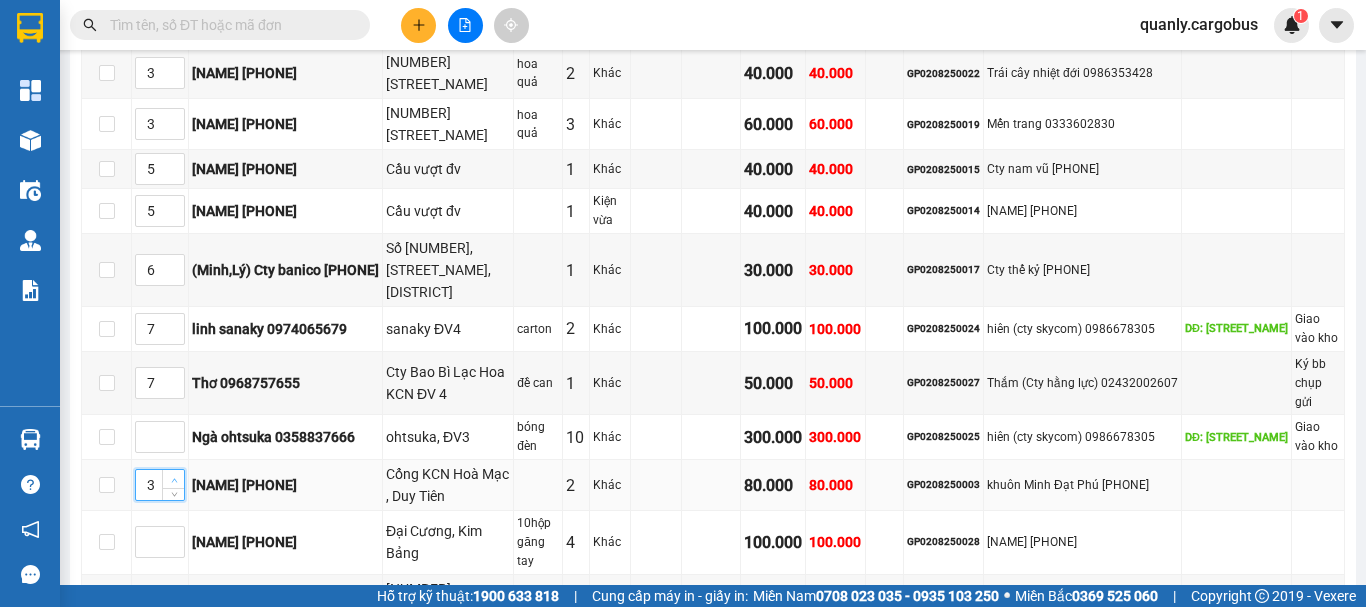 click at bounding box center (174, 480) 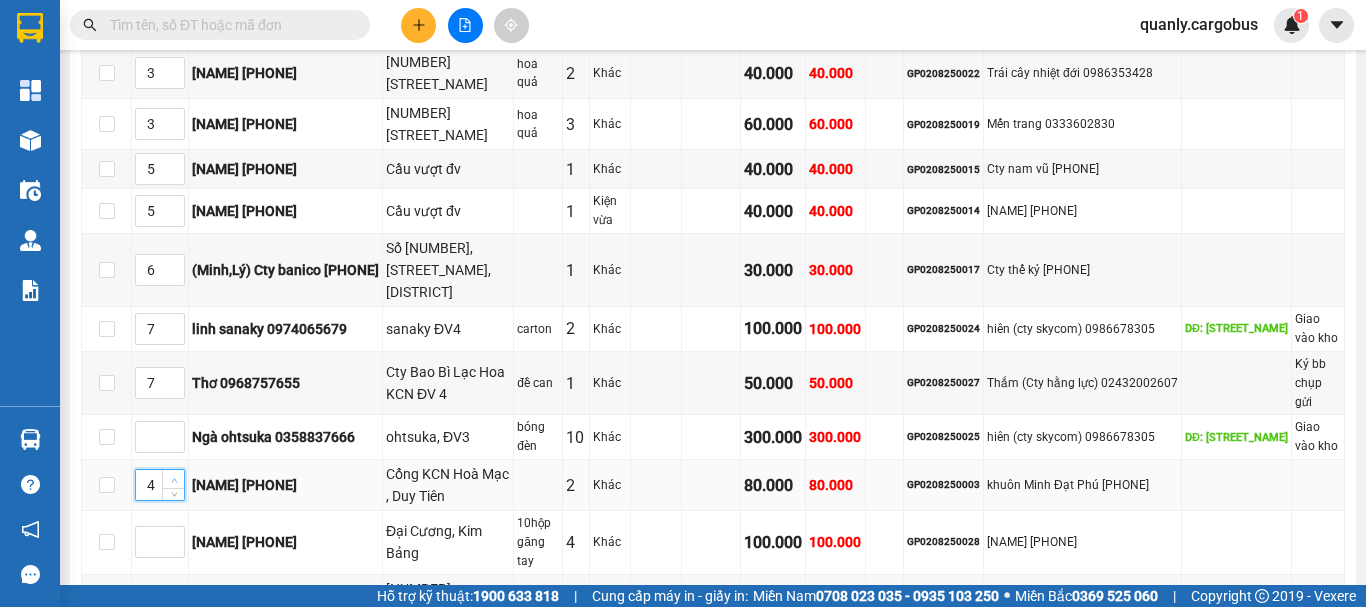 click at bounding box center [174, 480] 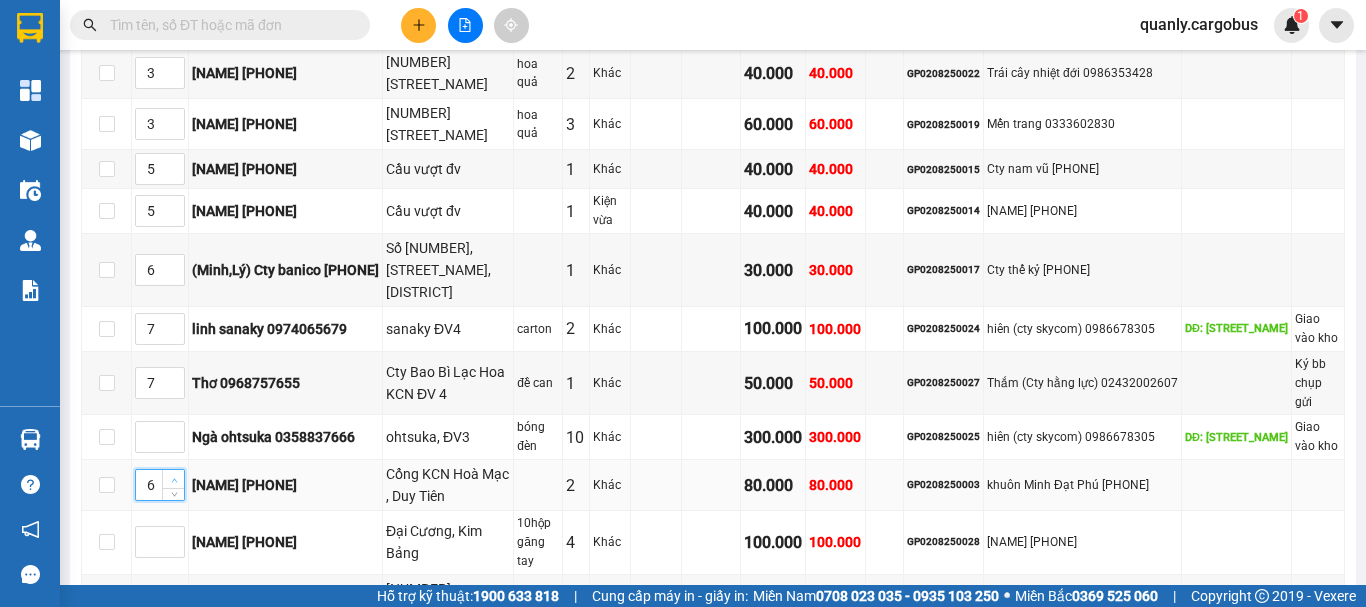 click at bounding box center (174, 480) 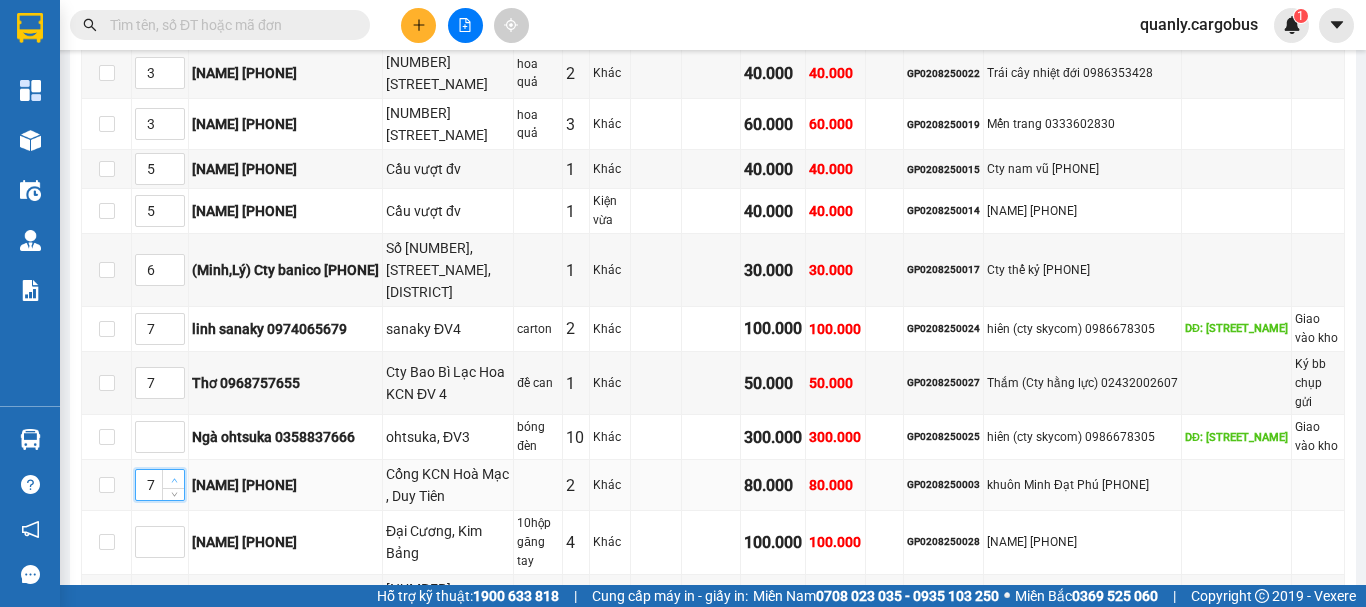 click at bounding box center (174, 480) 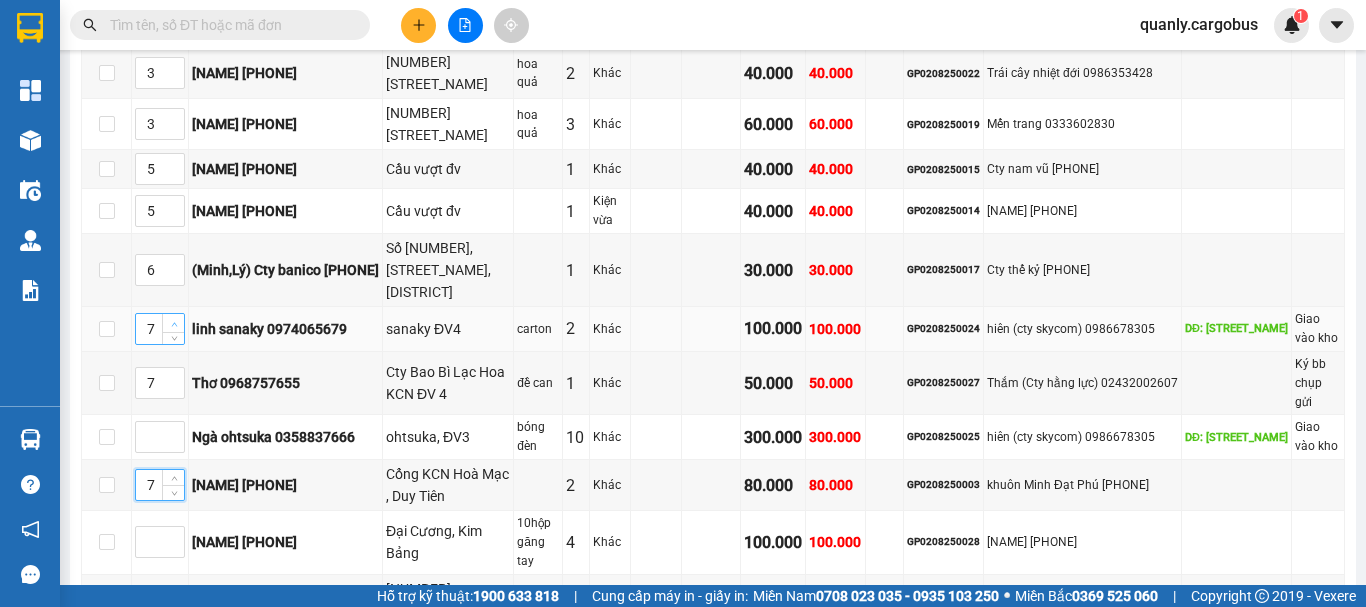 type on "8" 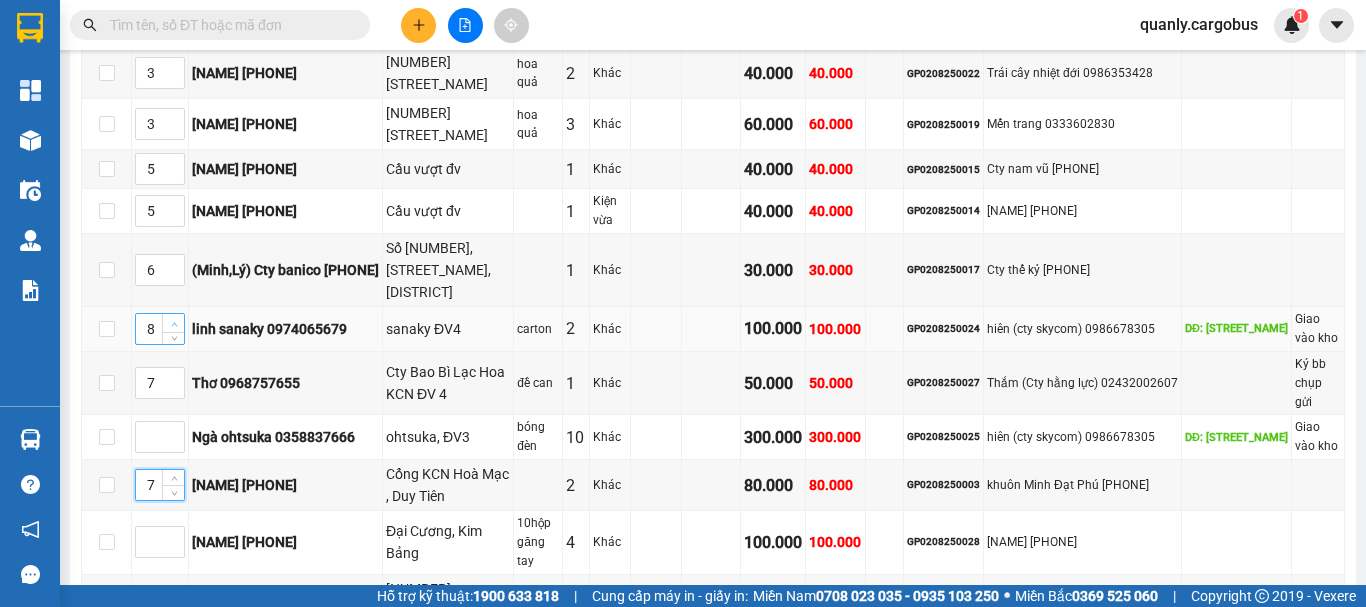 click at bounding box center (173, 323) 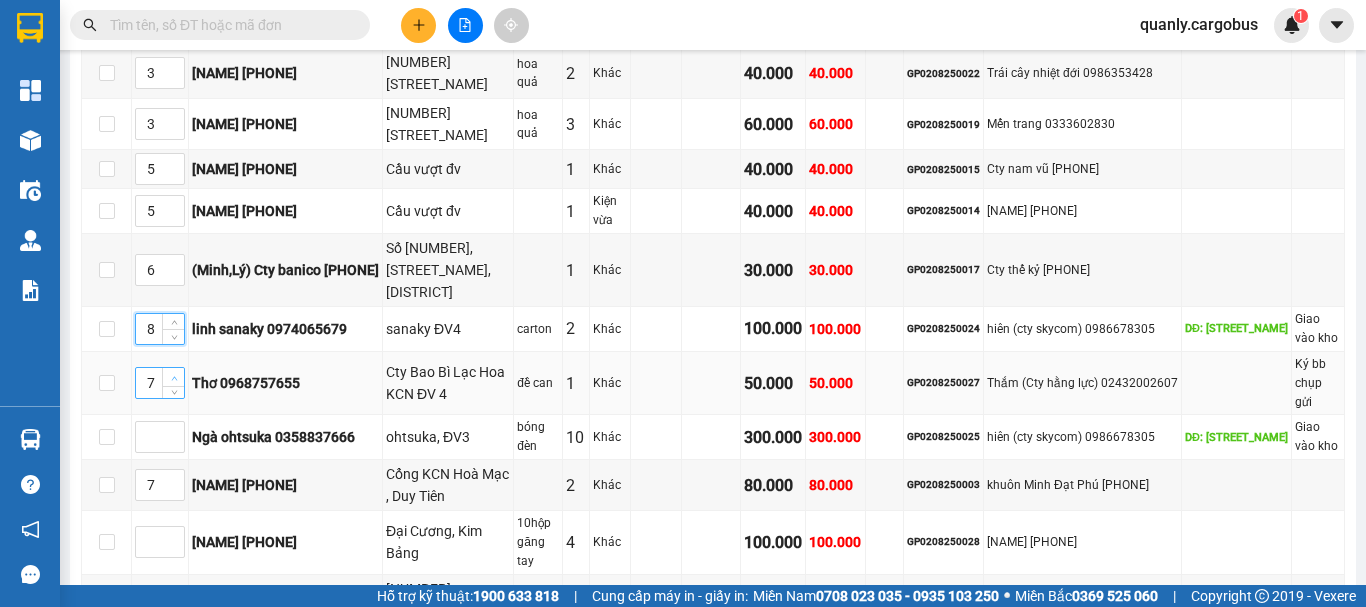 type on "8" 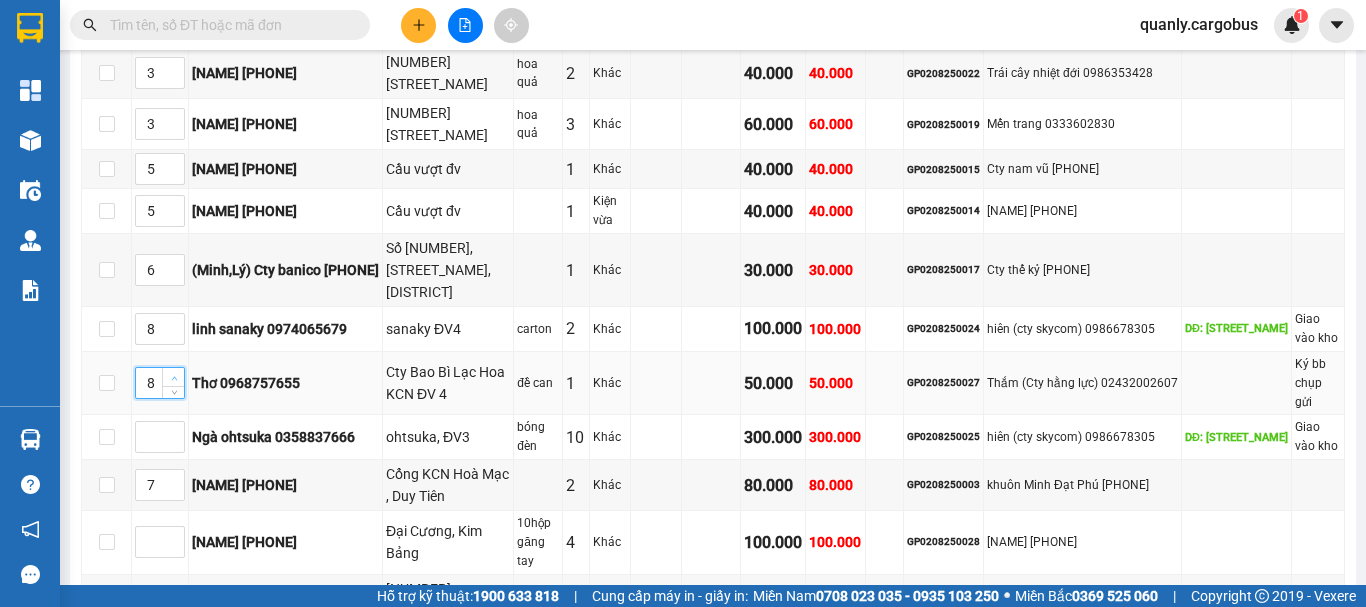 click 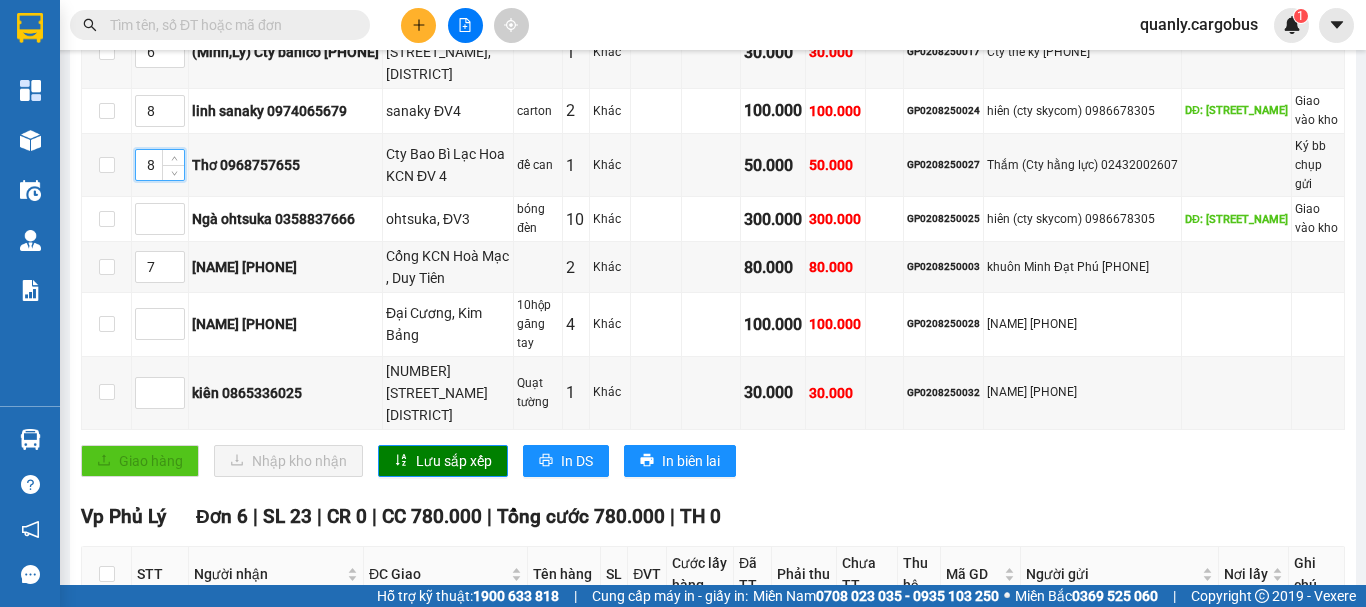 scroll, scrollTop: 900, scrollLeft: 0, axis: vertical 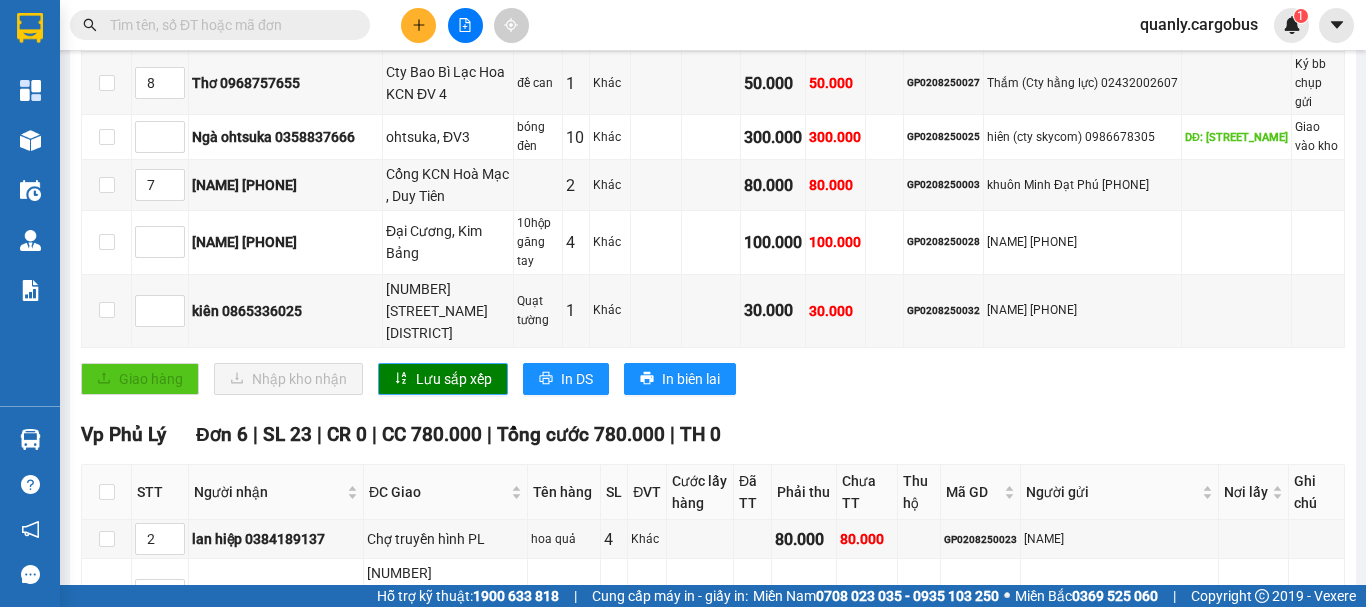 click on "Lưu sắp xếp" at bounding box center (454, 379) 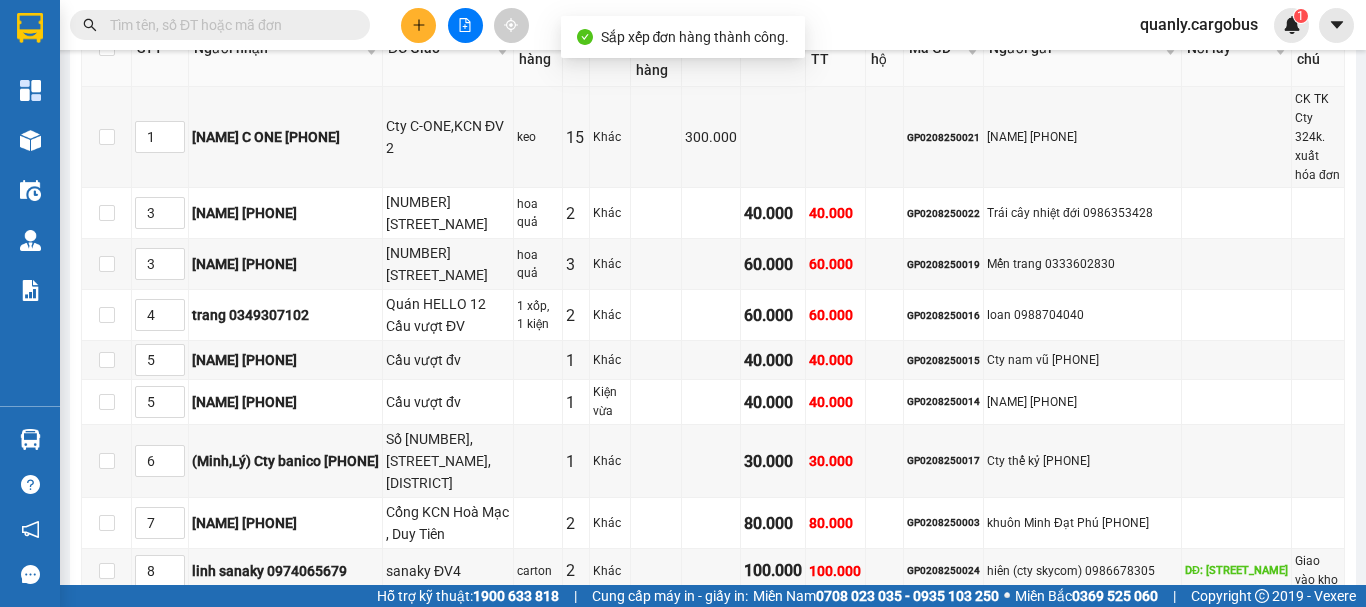 scroll, scrollTop: 300, scrollLeft: 0, axis: vertical 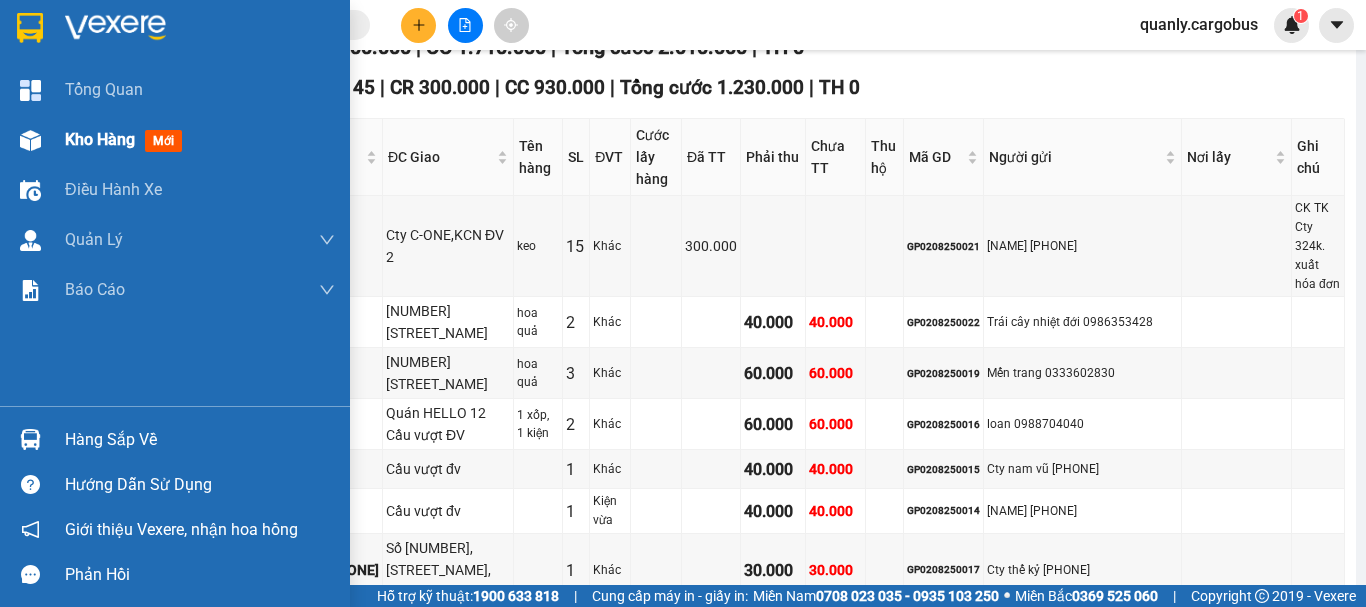 click at bounding box center [30, 140] 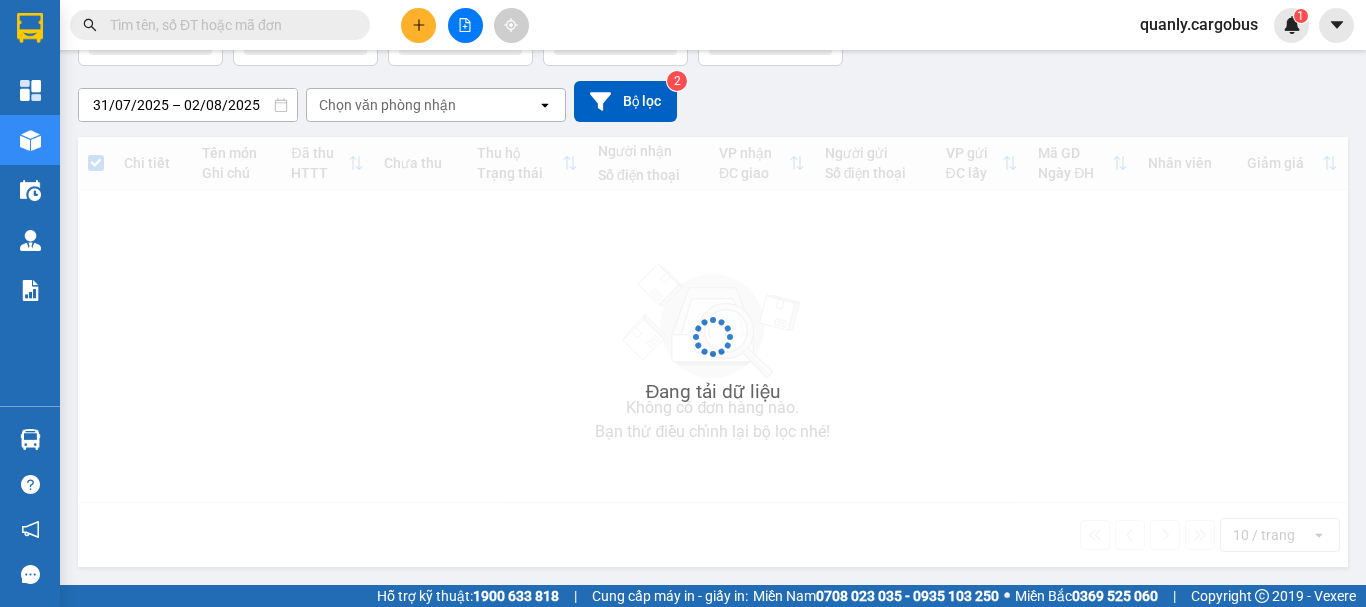 scroll, scrollTop: 92, scrollLeft: 0, axis: vertical 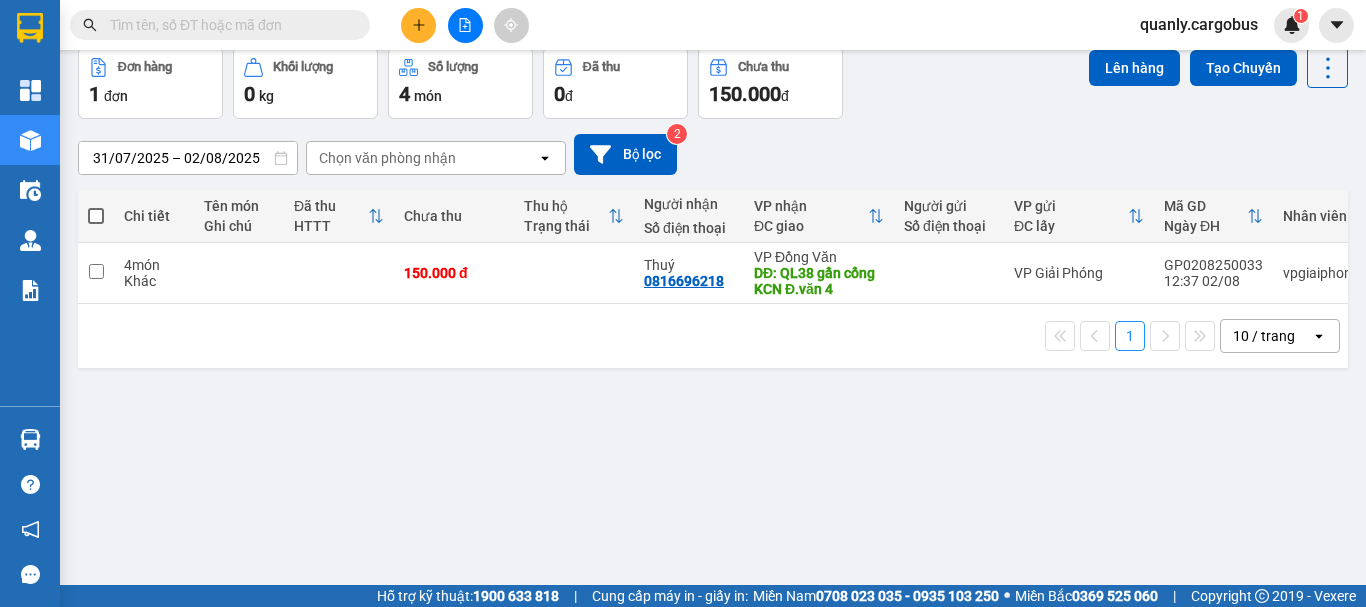 click at bounding box center [96, 216] 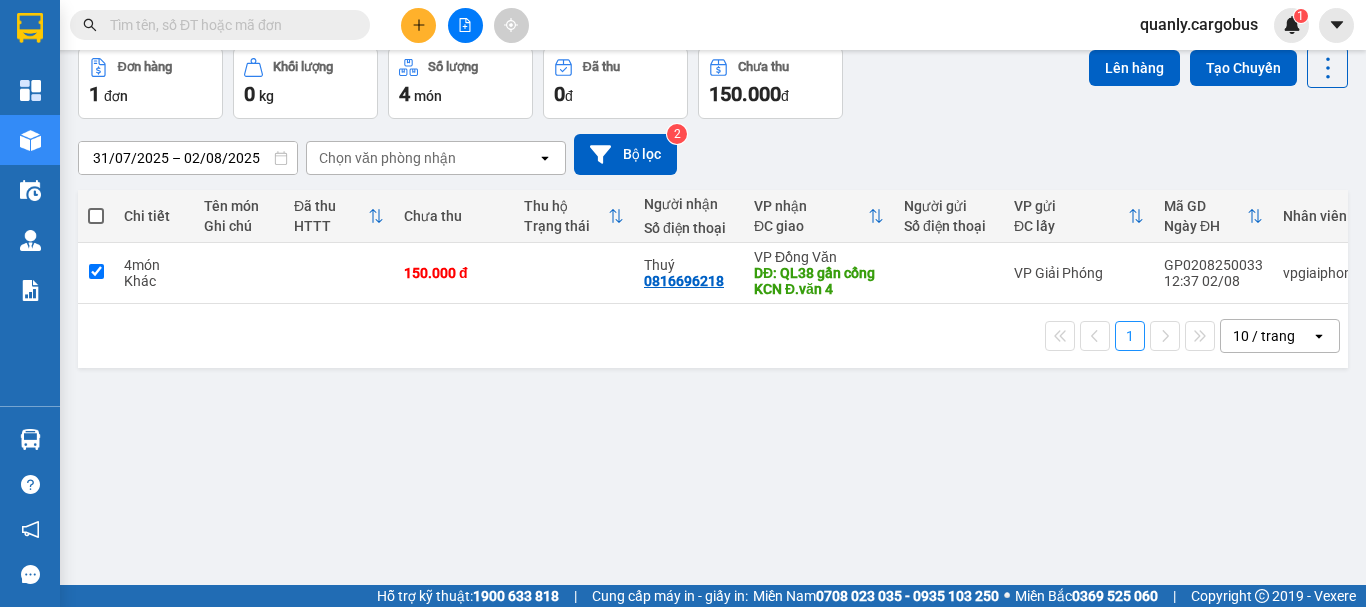 checkbox on "true" 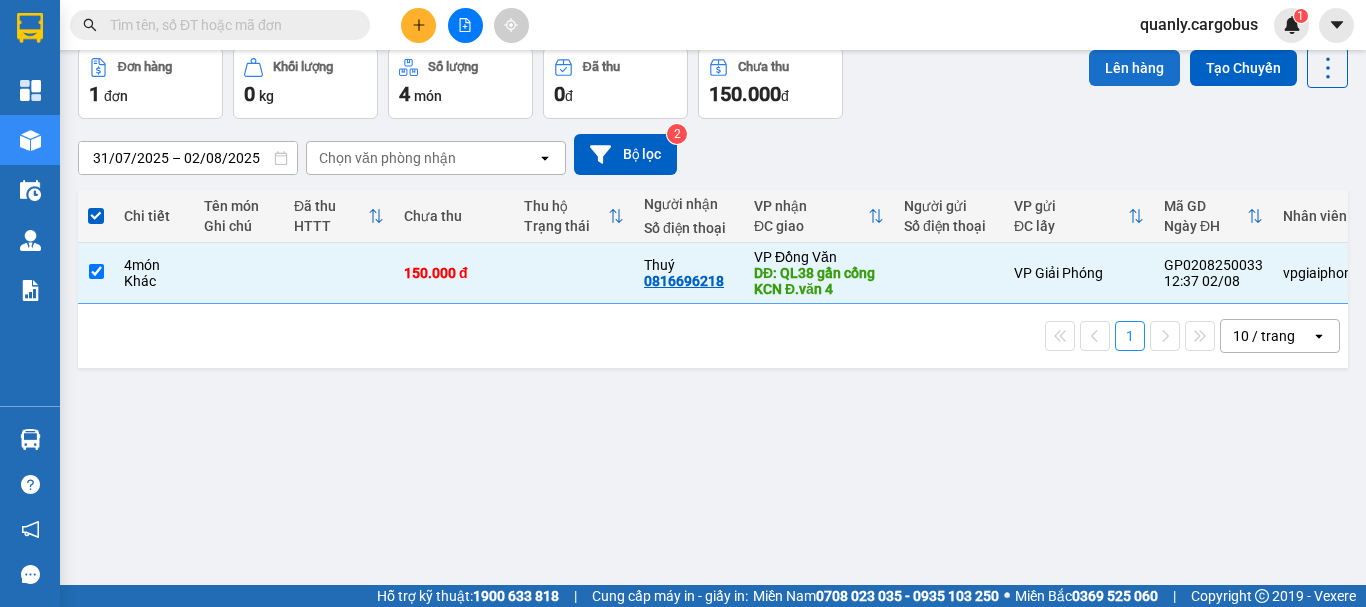 click on "Lên hàng" at bounding box center (1134, 68) 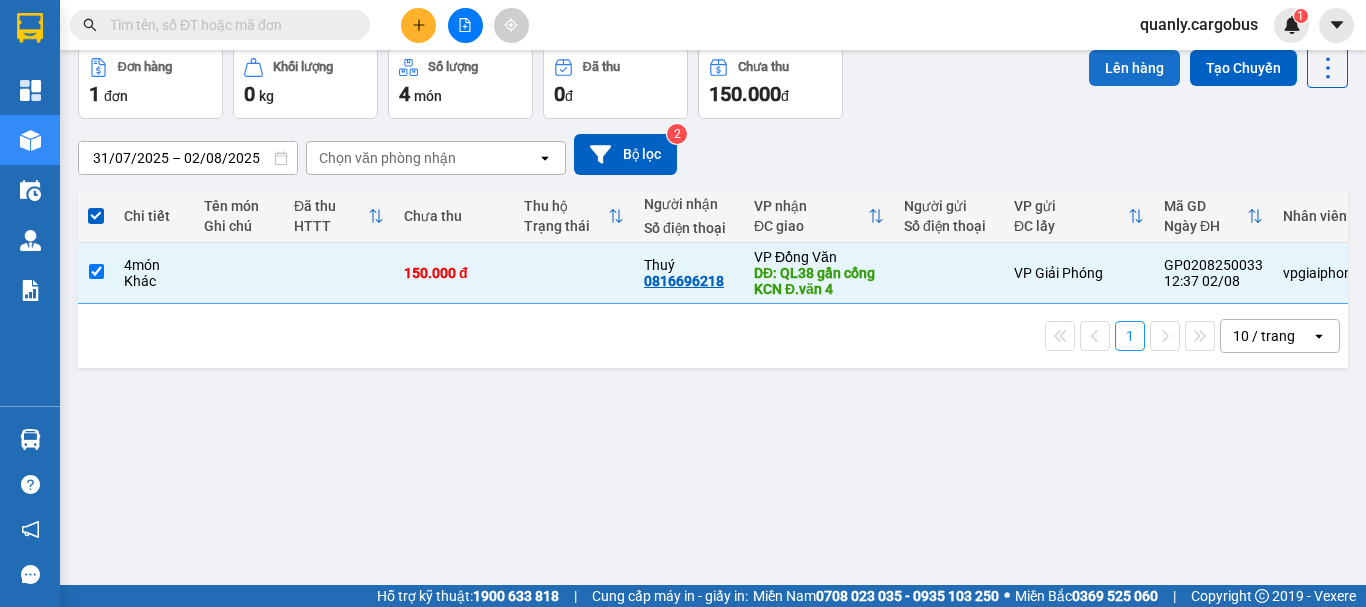 scroll, scrollTop: 0, scrollLeft: 0, axis: both 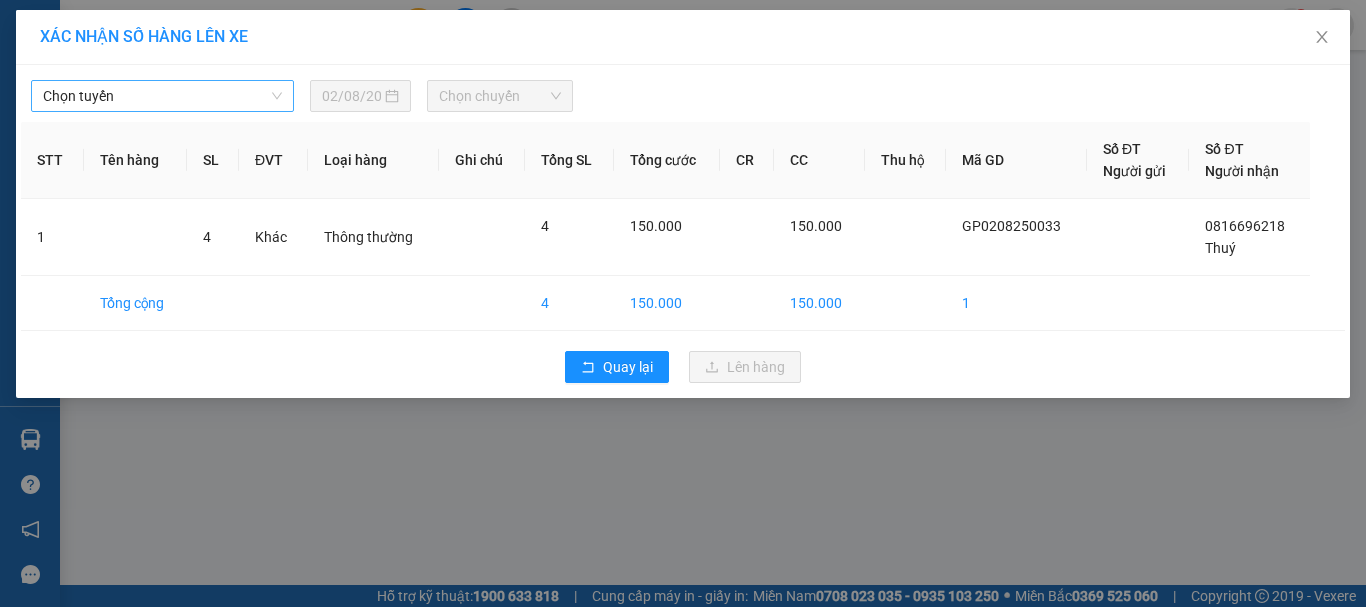 click on "Chọn tuyến" at bounding box center [162, 96] 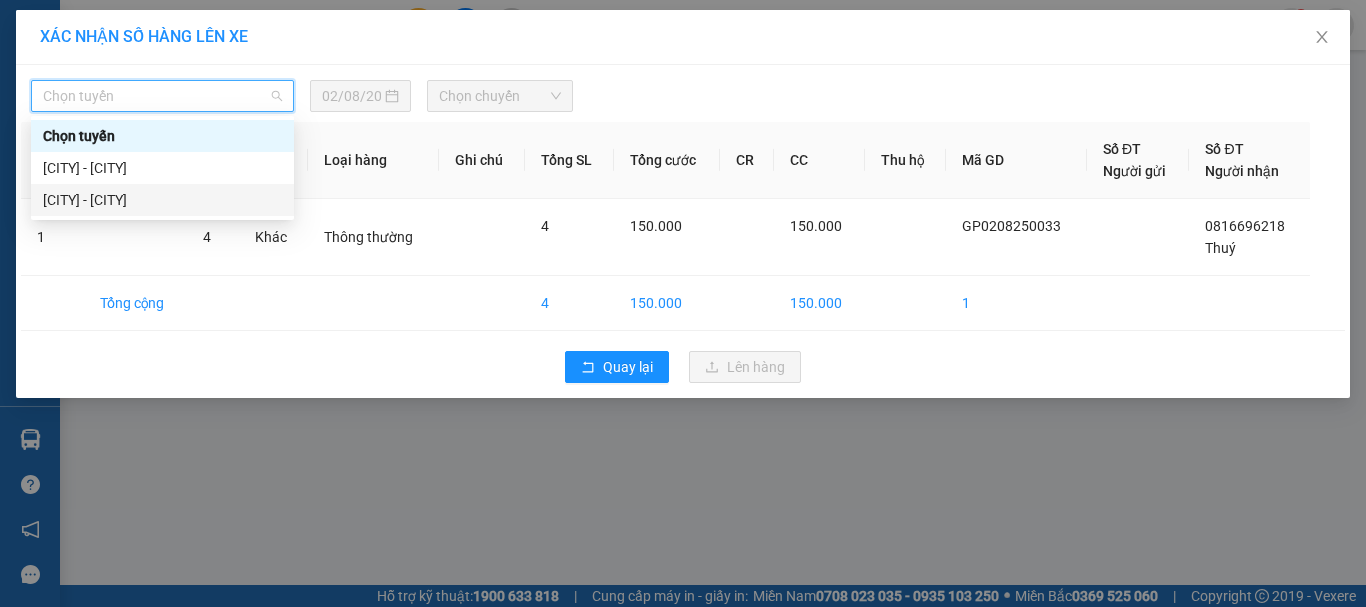 click on "[CITY] - [CITY]" at bounding box center (162, 200) 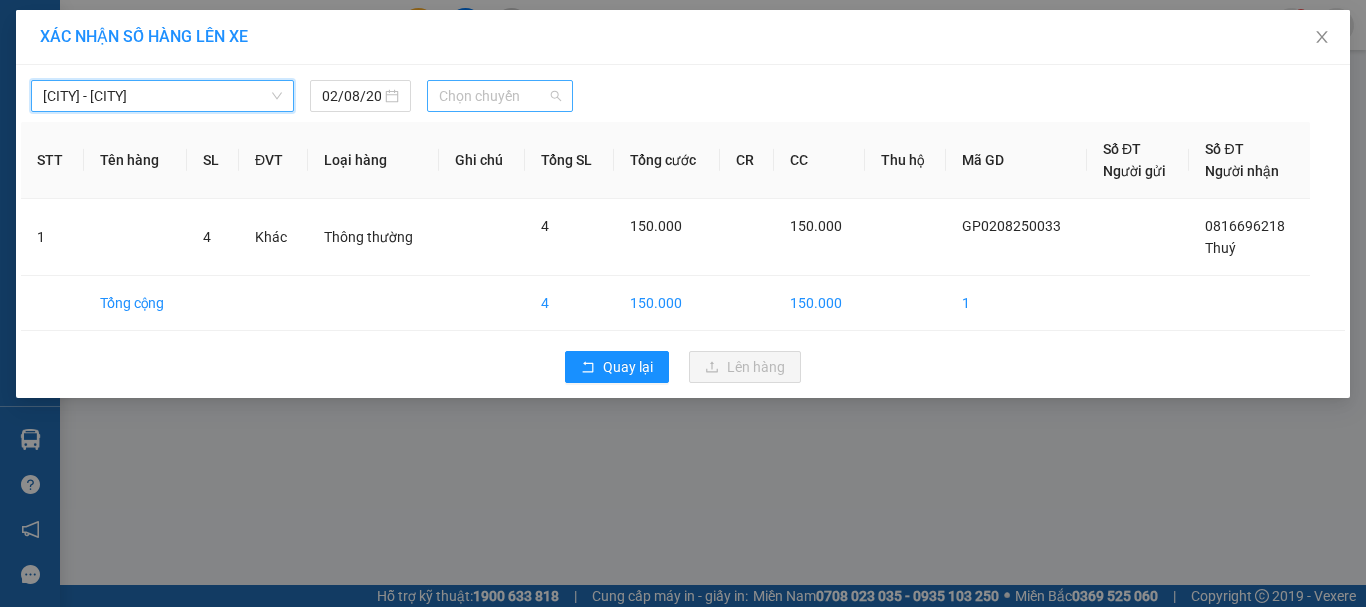 click on "Chọn chuyến" at bounding box center [500, 96] 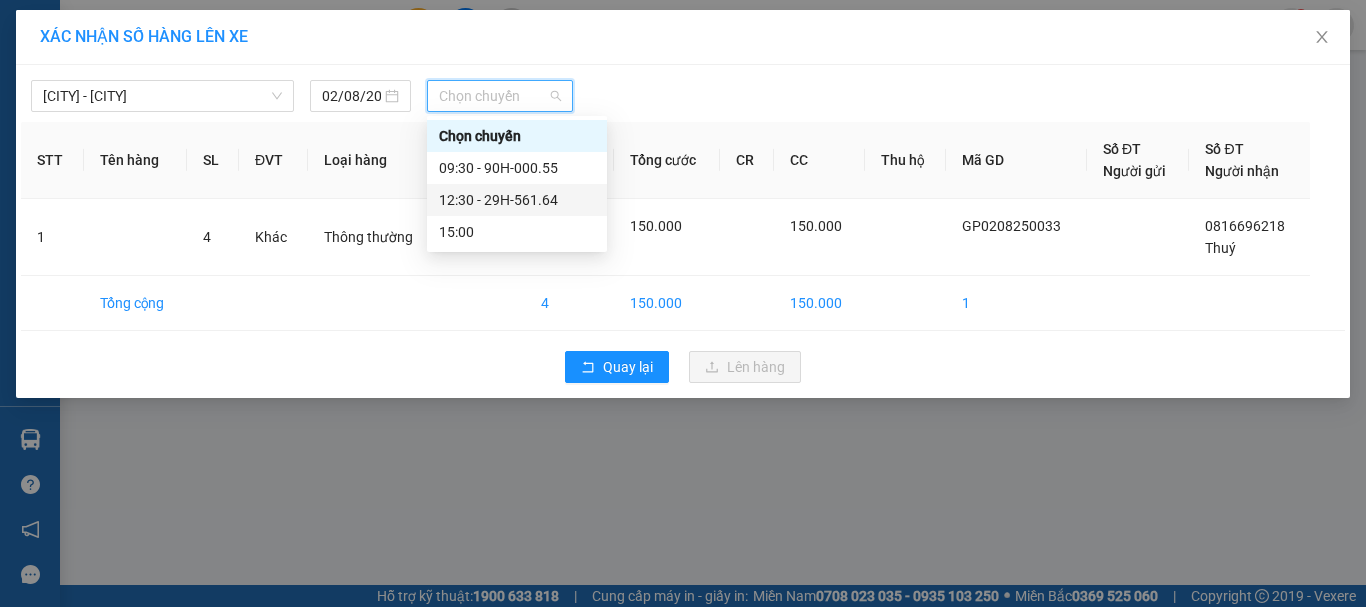 click on "12:30     - 29H-561.64" at bounding box center [517, 200] 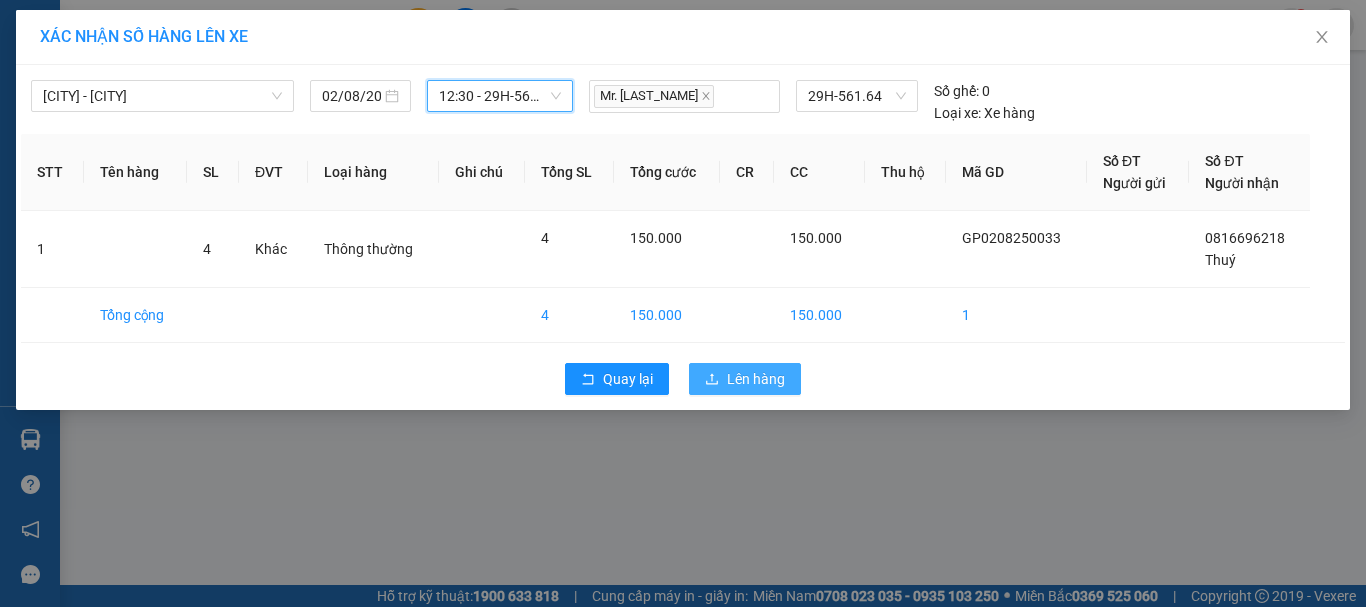 click on "Lên hàng" at bounding box center (756, 379) 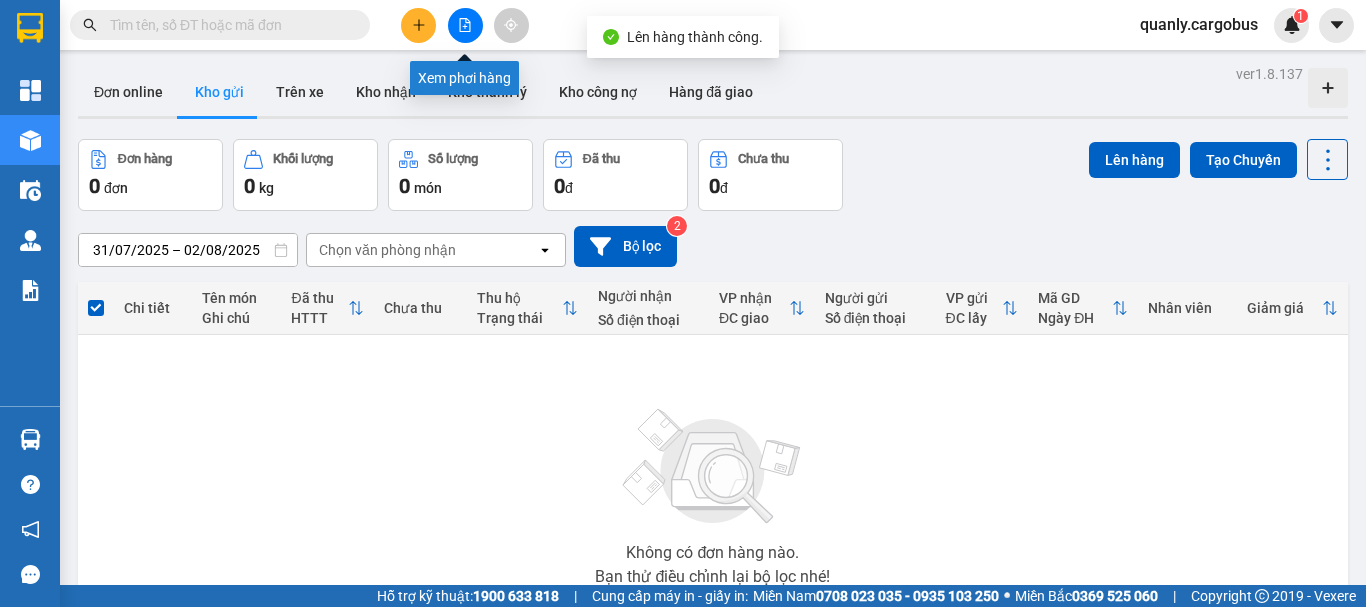 click 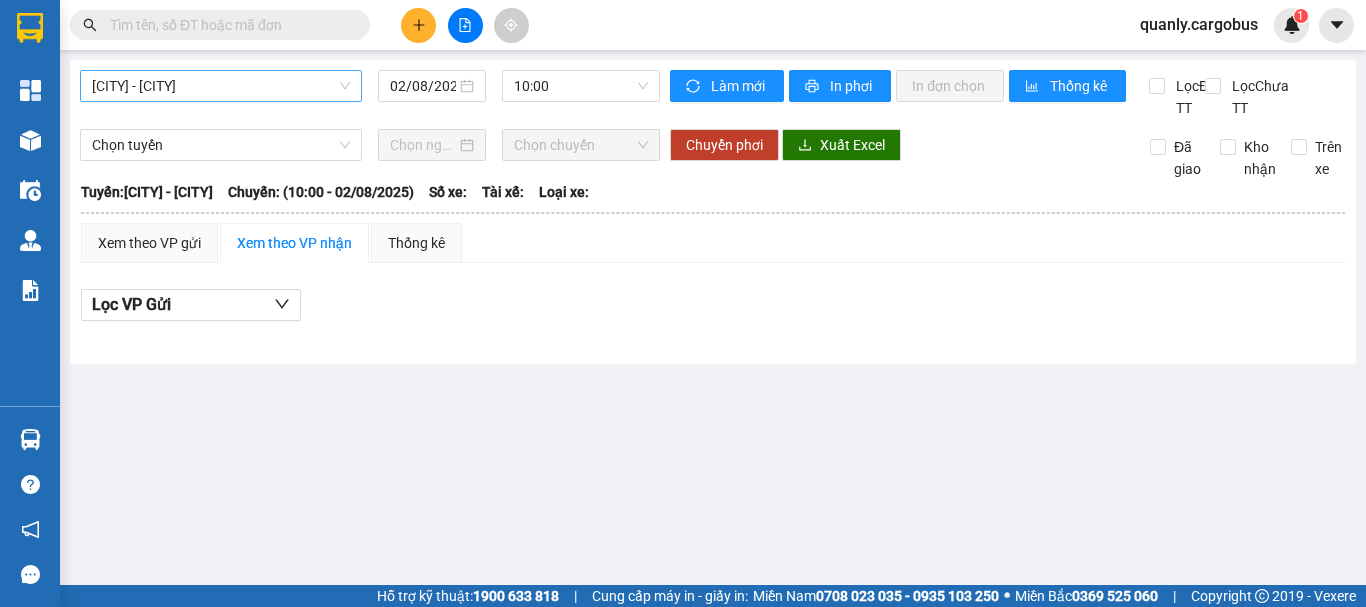 click on "[CITY] - [CITY]" at bounding box center [221, 86] 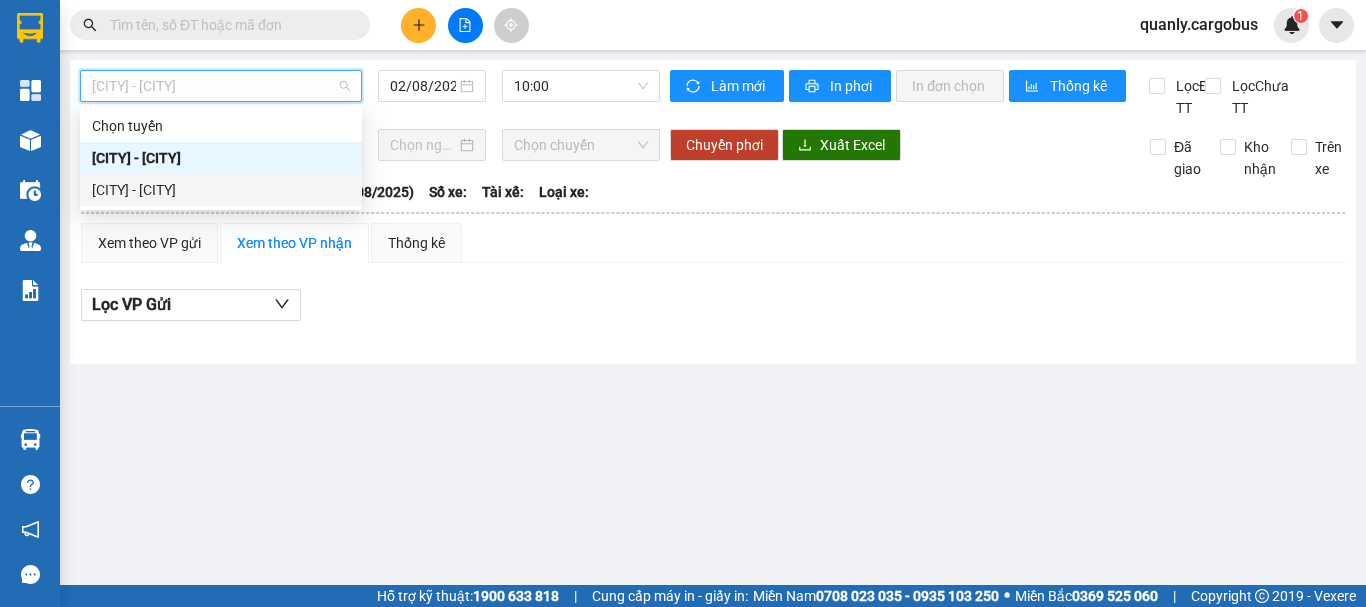 click on "[CITY] - [CITY]" at bounding box center (221, 190) 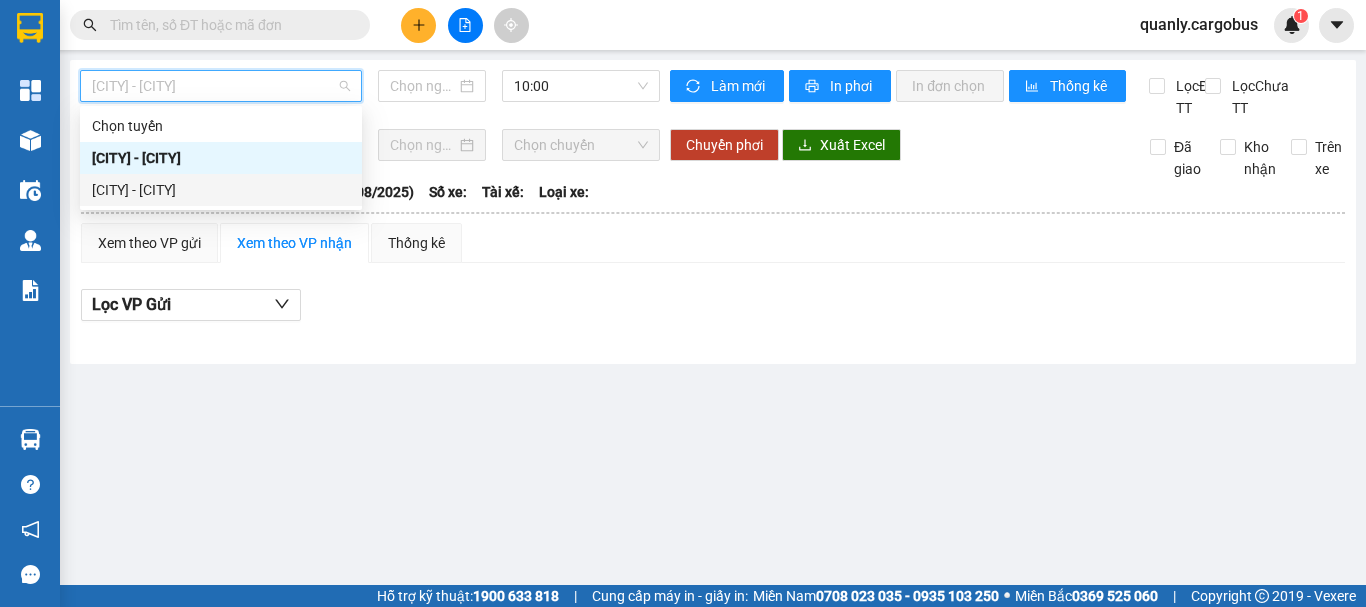 type on "02/08/2025" 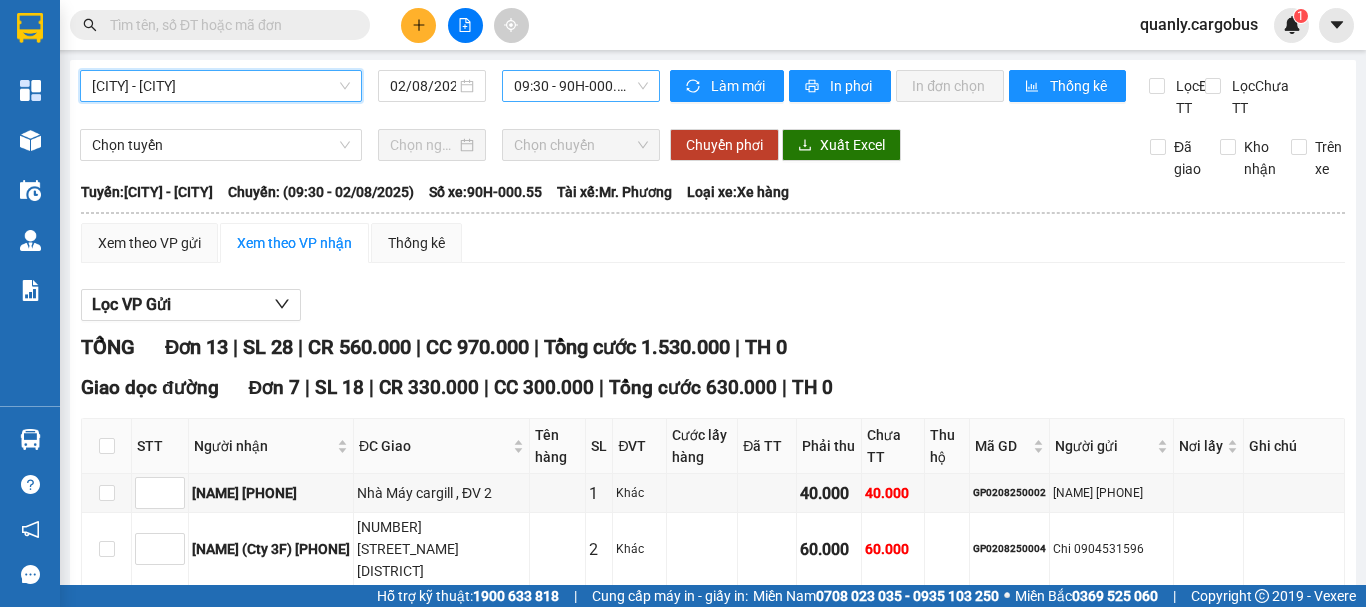 click on "09:30     - 90H-000.55" at bounding box center (581, 86) 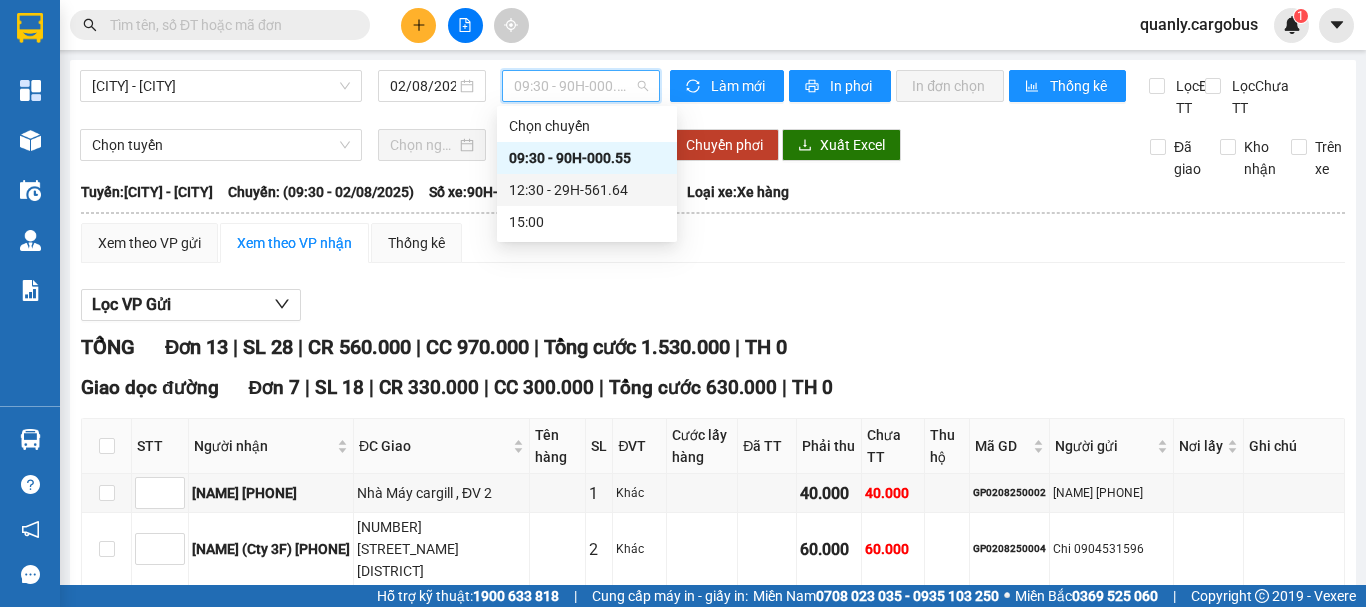 click on "12:30     - 29H-561.64" at bounding box center [587, 190] 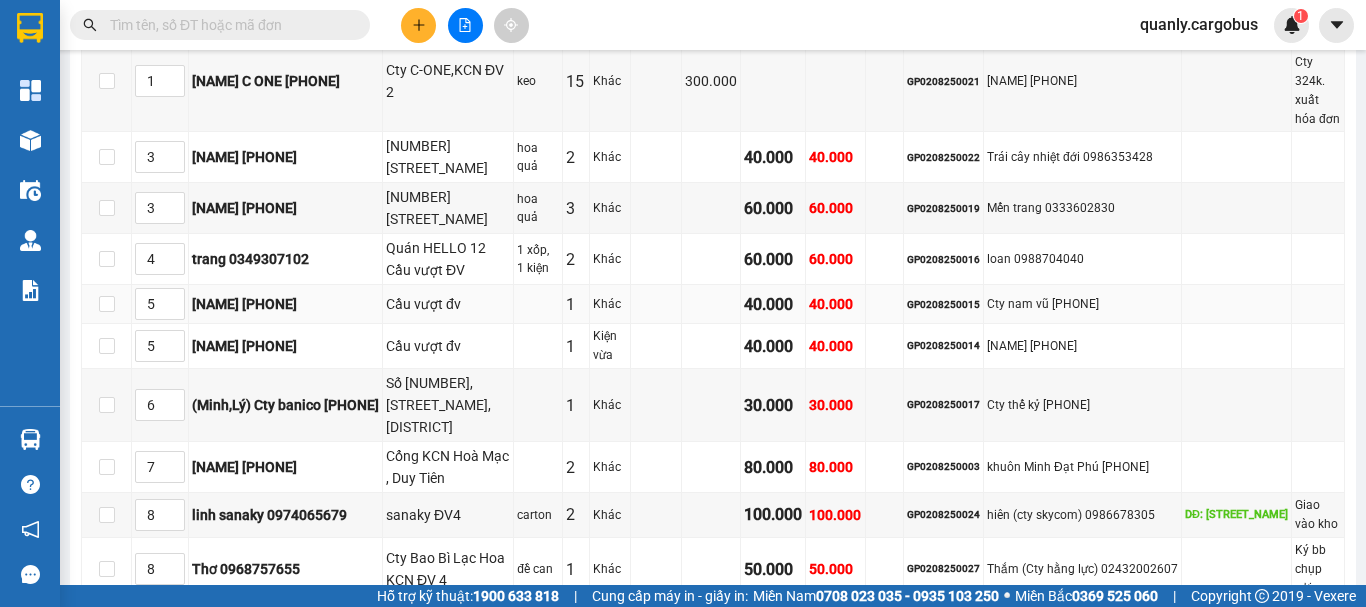 scroll, scrollTop: 500, scrollLeft: 0, axis: vertical 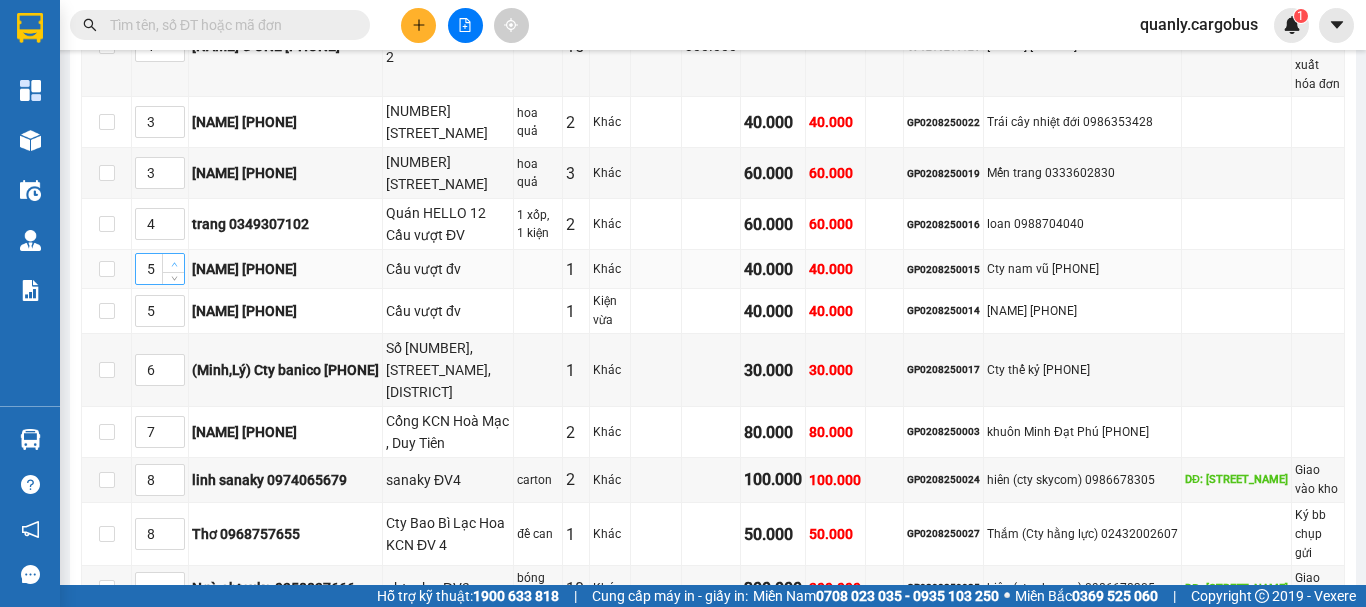 type on "6" 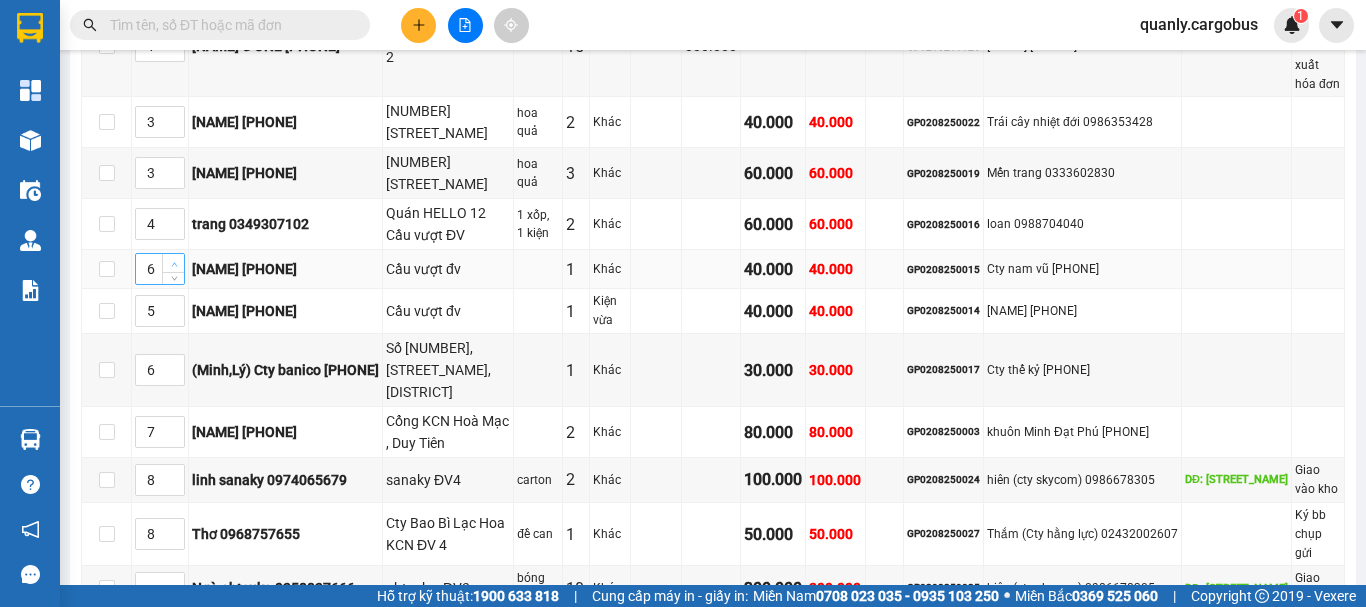 click 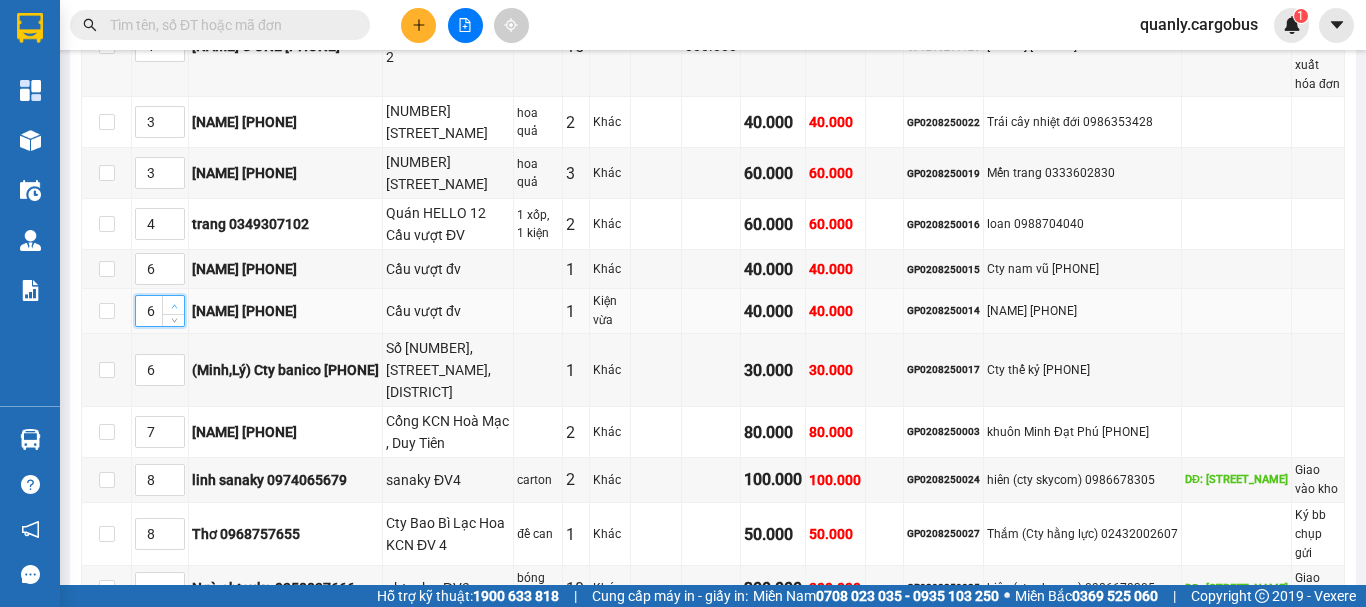 click 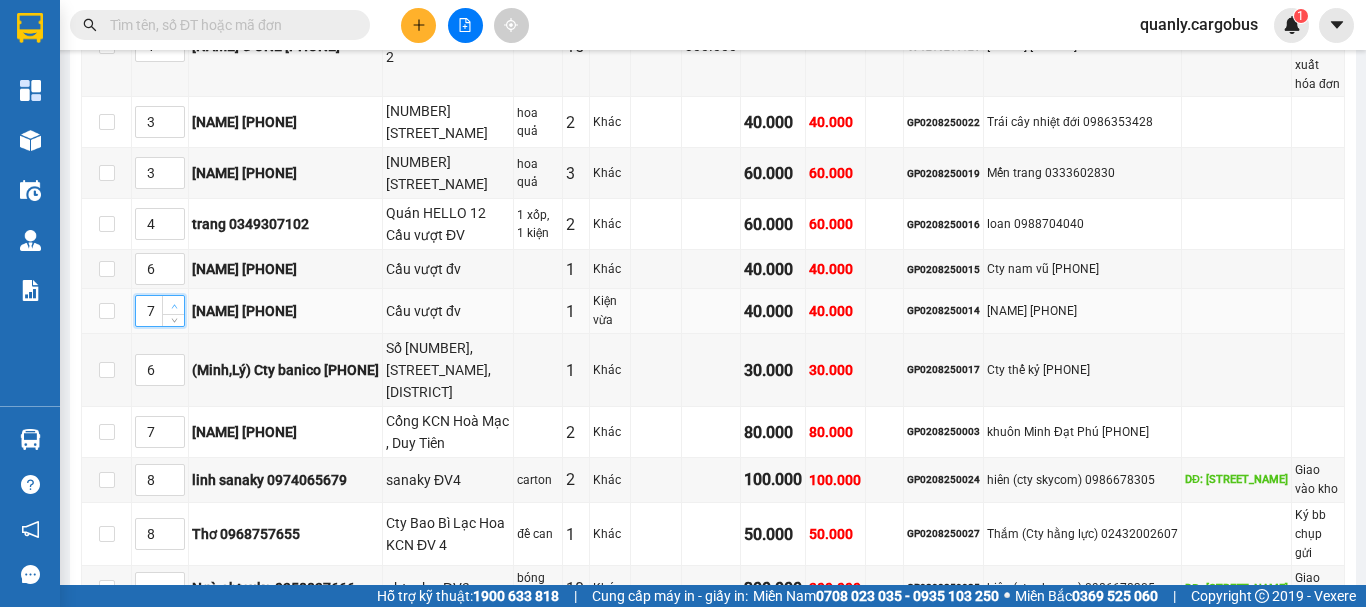 click 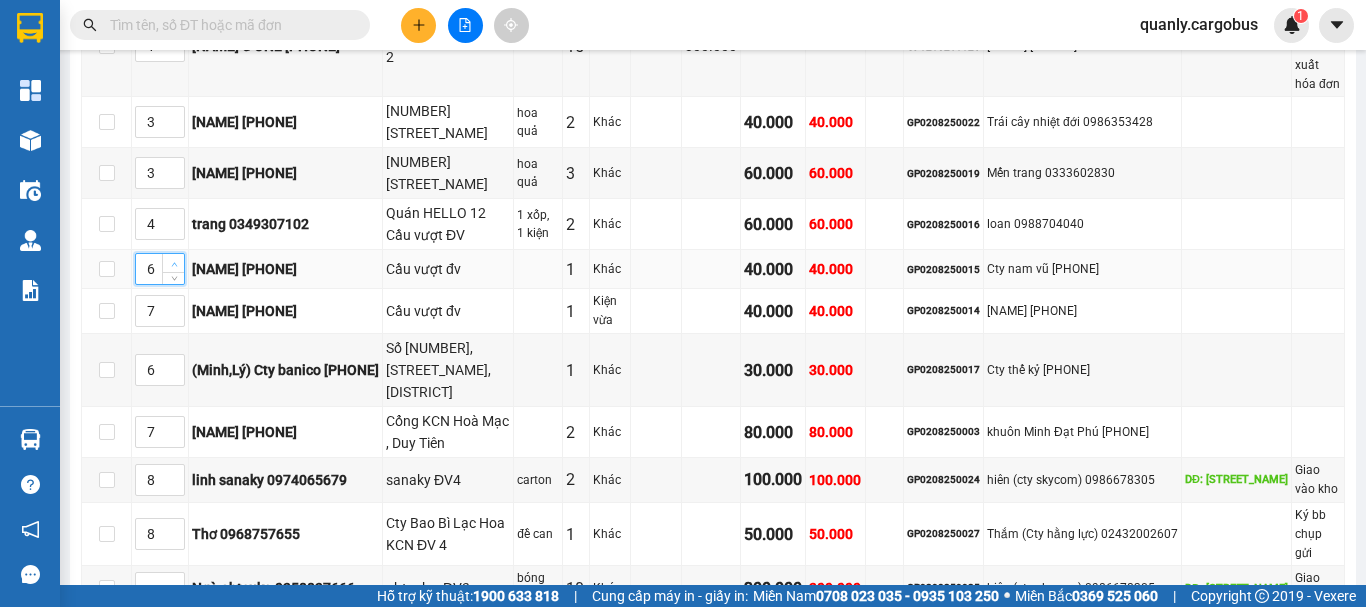 type on "7" 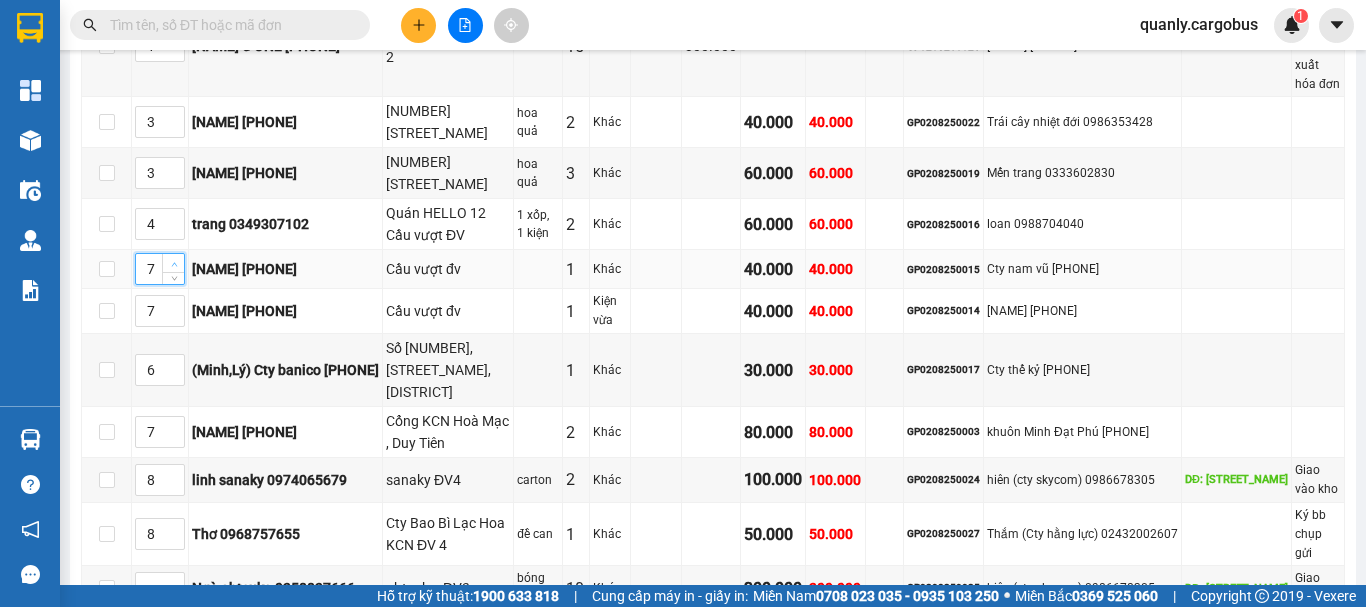 click at bounding box center (173, 263) 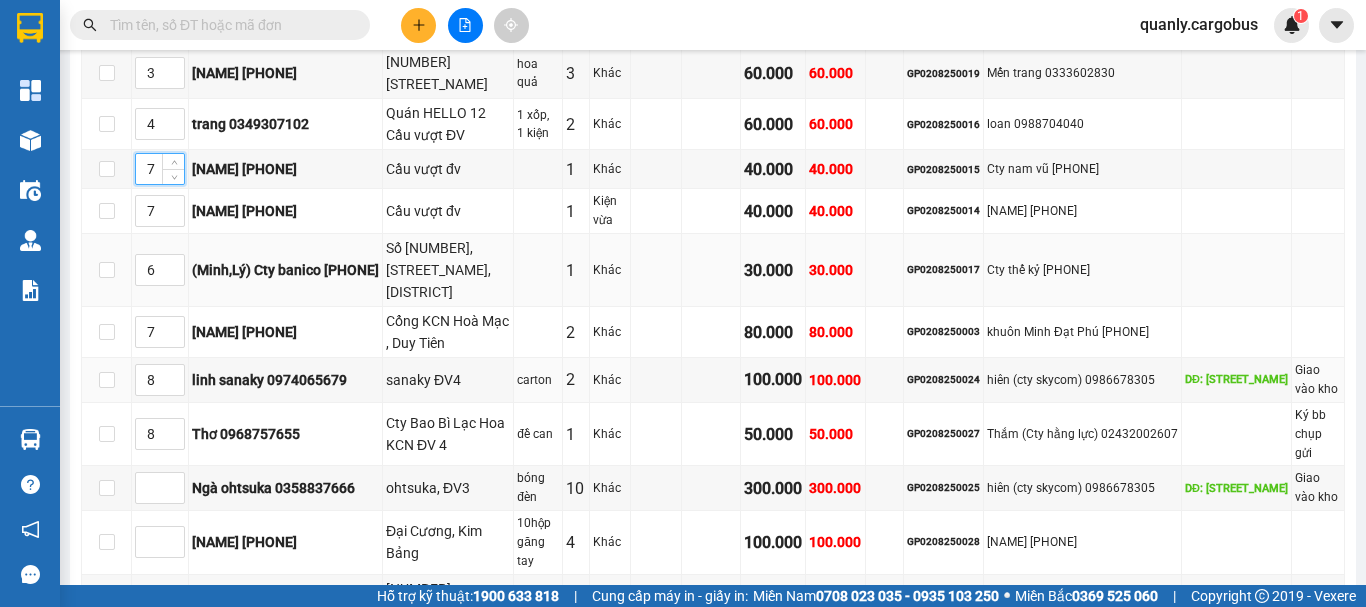 scroll, scrollTop: 700, scrollLeft: 0, axis: vertical 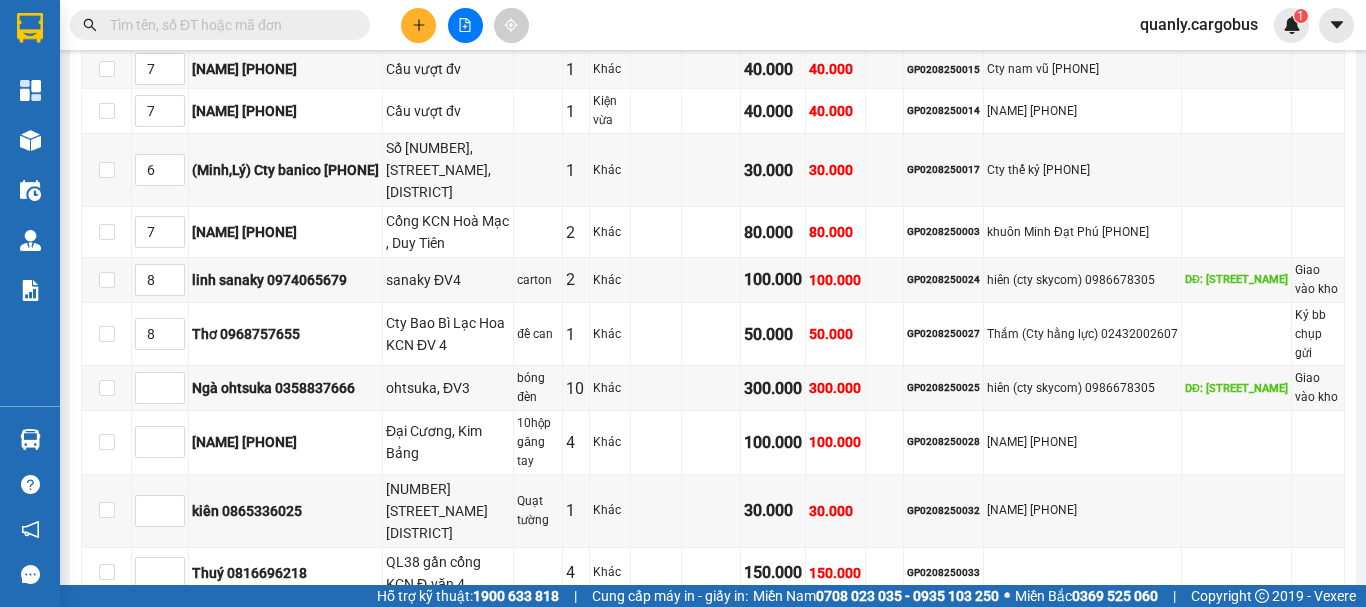 click on "Lưu sắp xếp" at bounding box center (454, 630) 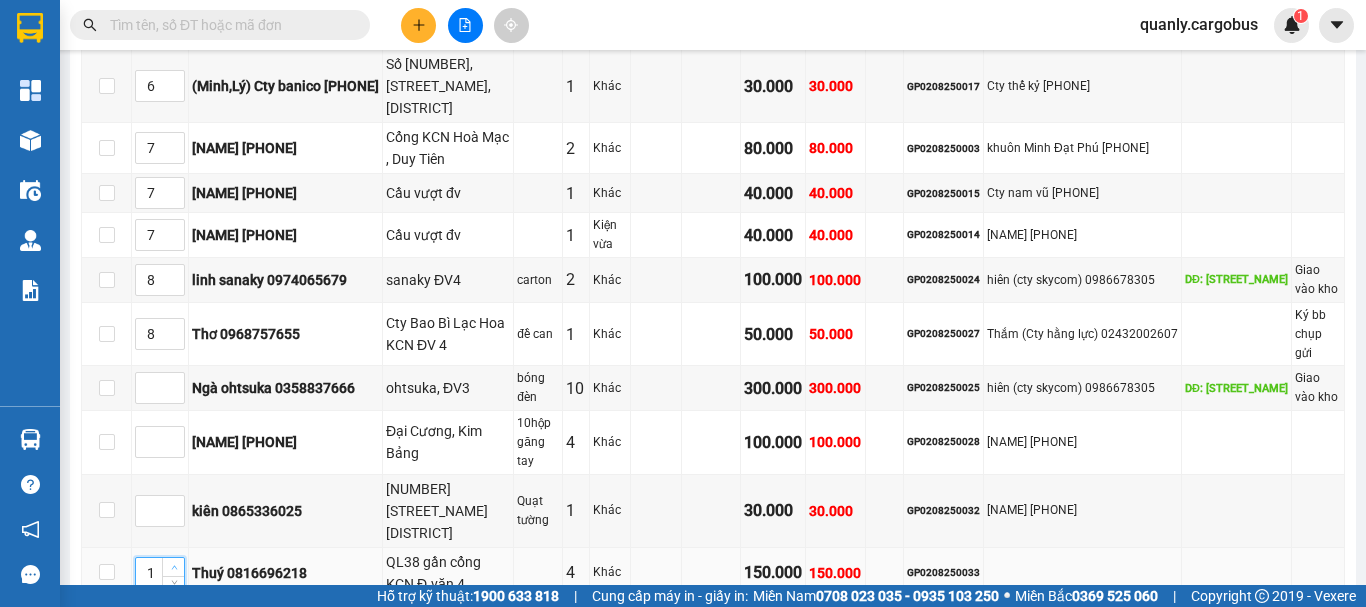 click at bounding box center (174, 568) 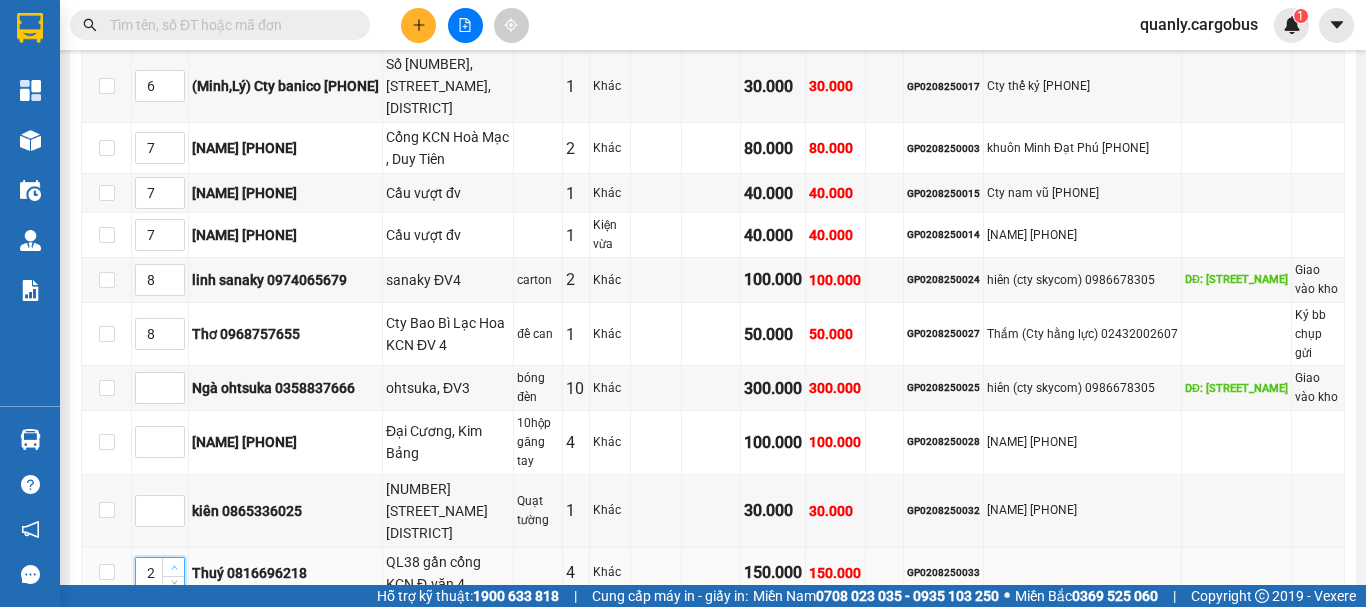 click at bounding box center [174, 568] 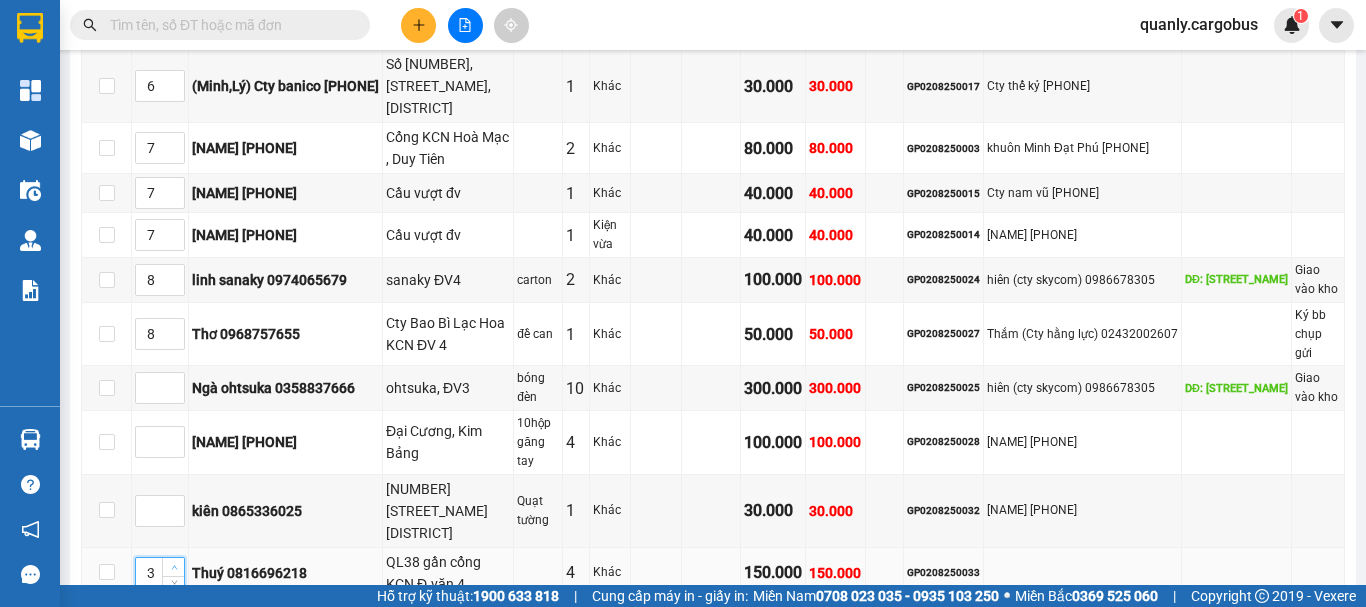 click at bounding box center [174, 568] 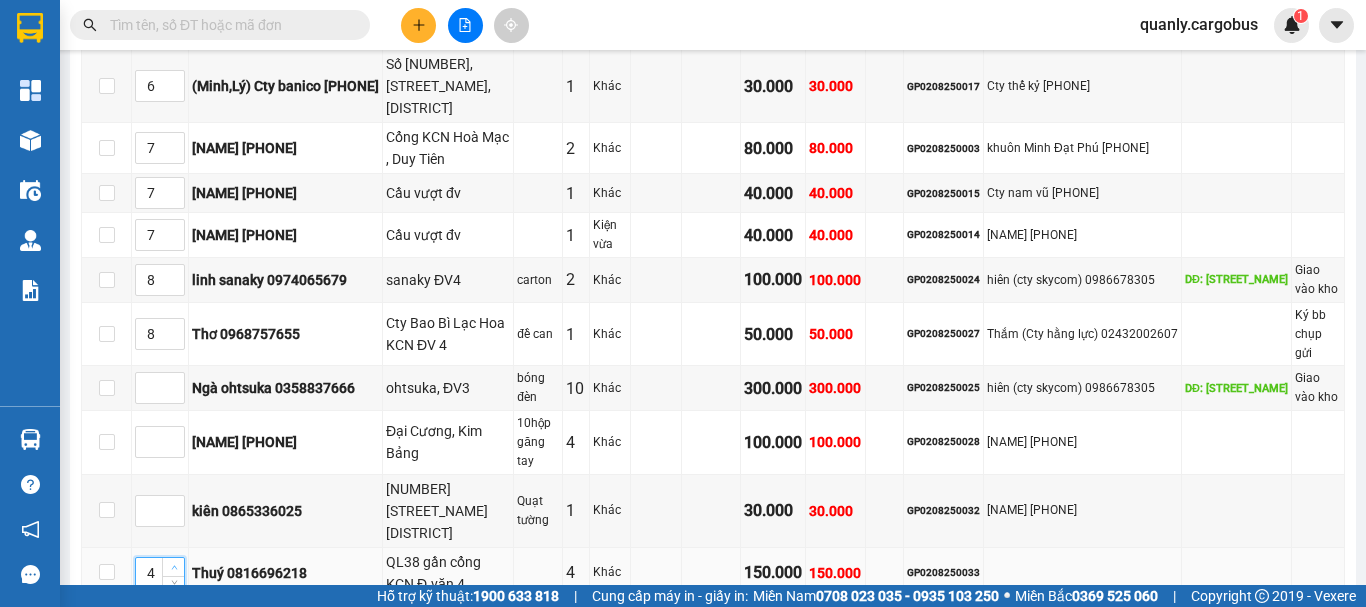 click at bounding box center [174, 568] 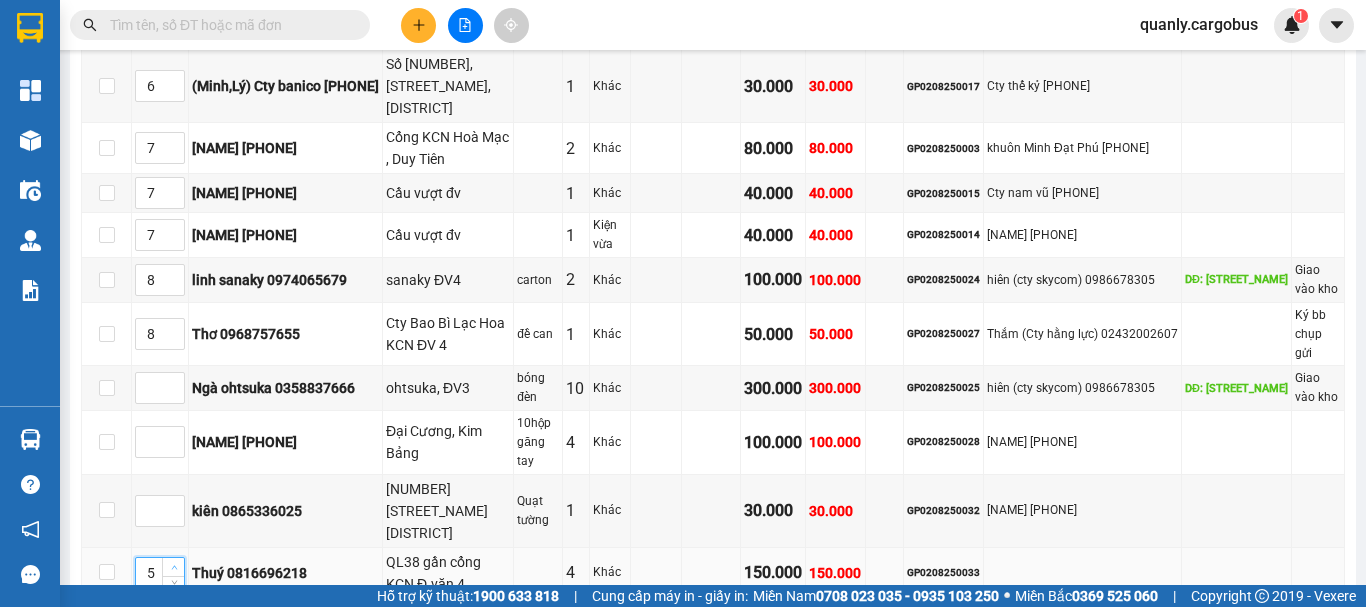 click at bounding box center [174, 568] 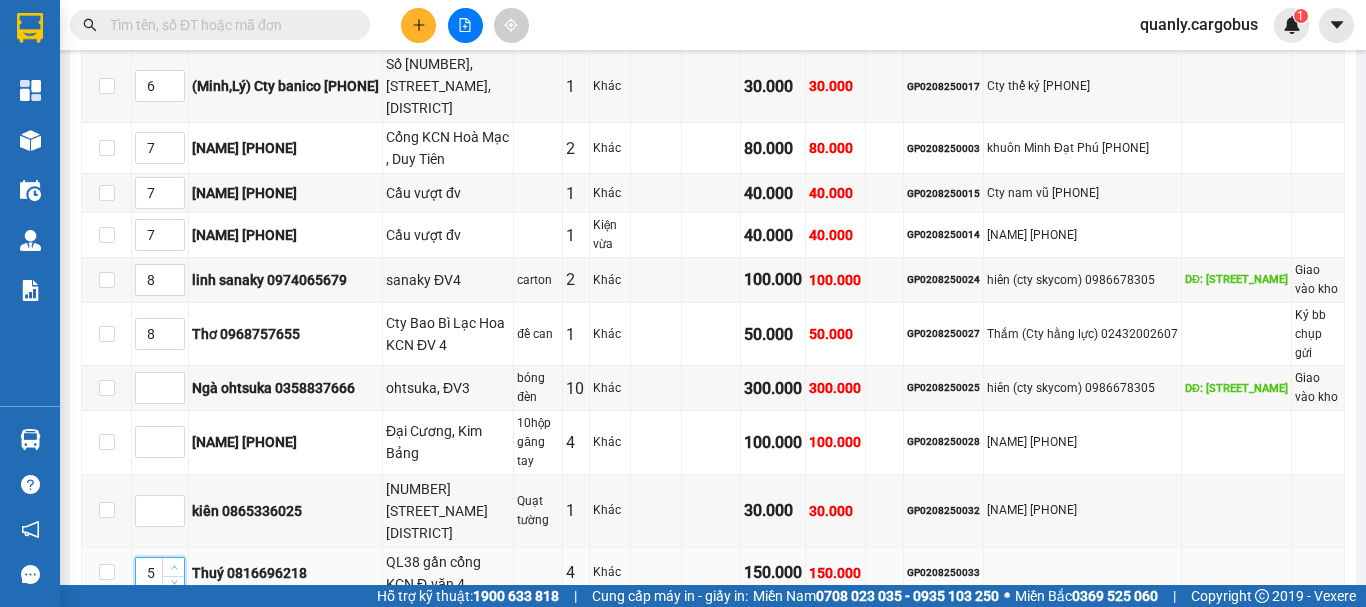 click at bounding box center [174, 568] 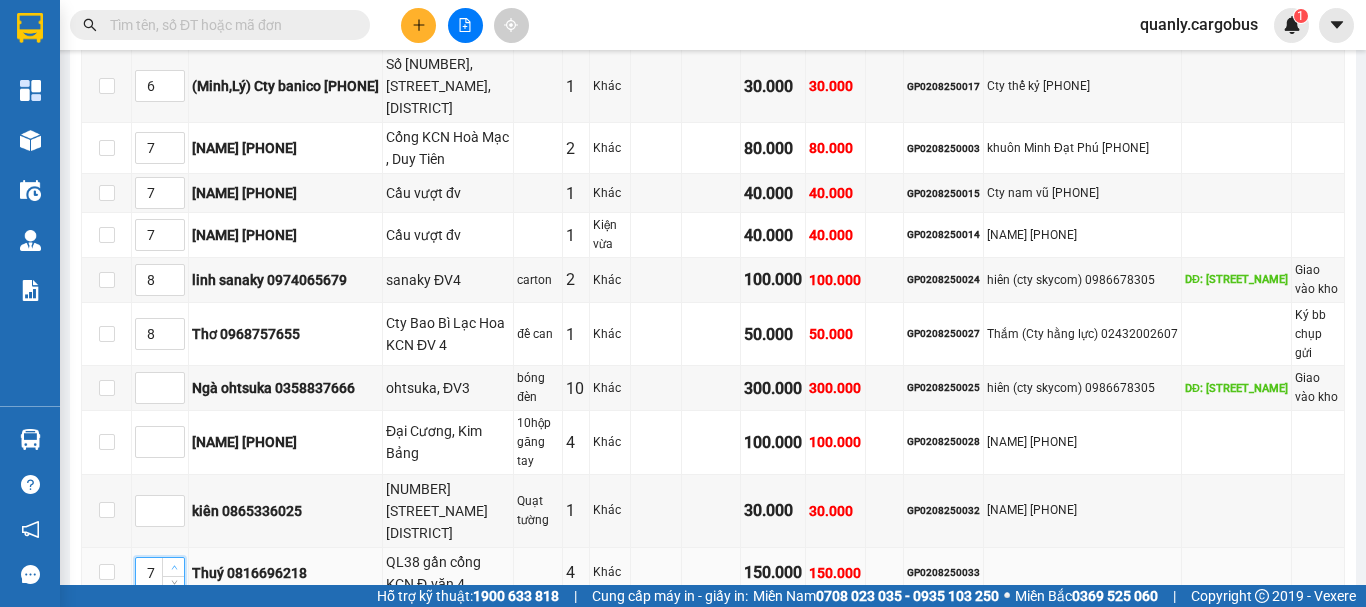 click at bounding box center [174, 568] 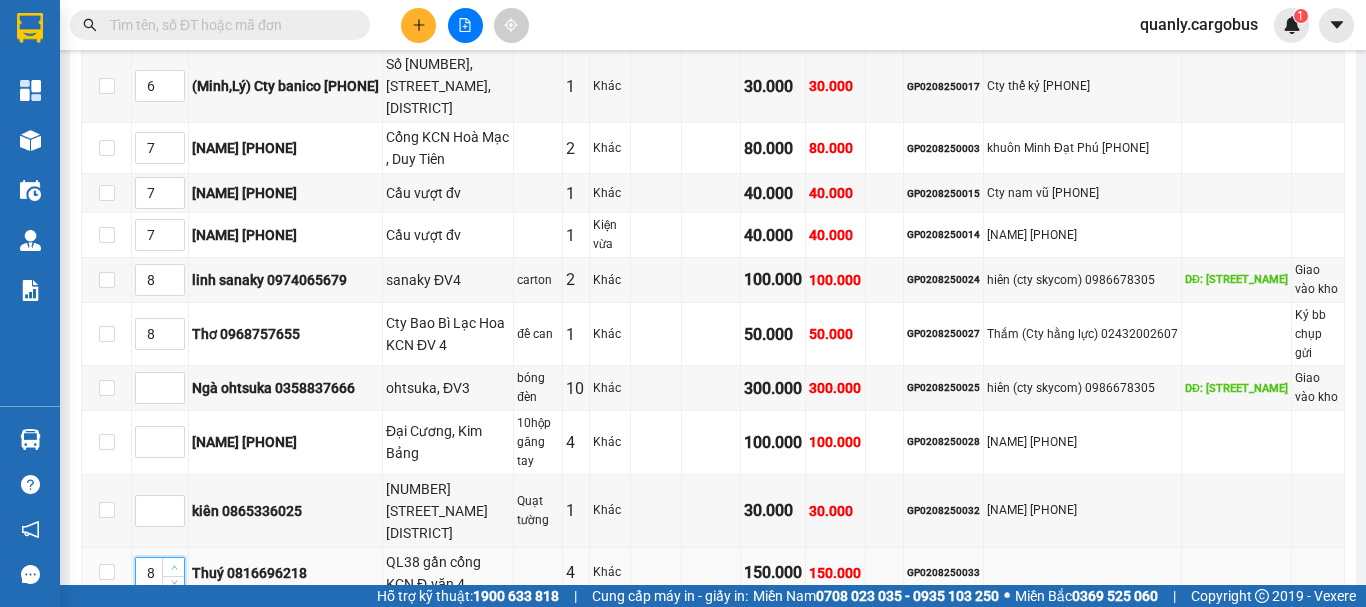click at bounding box center (174, 568) 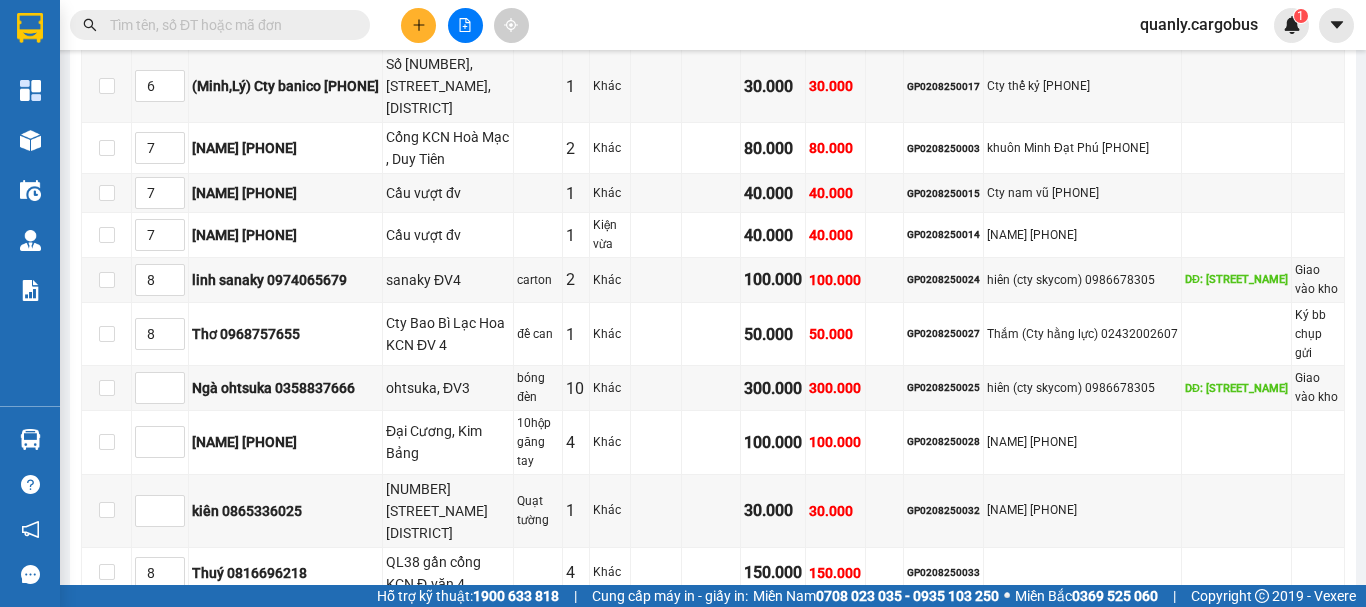 click on "Lưu sắp xếp" at bounding box center (454, 630) 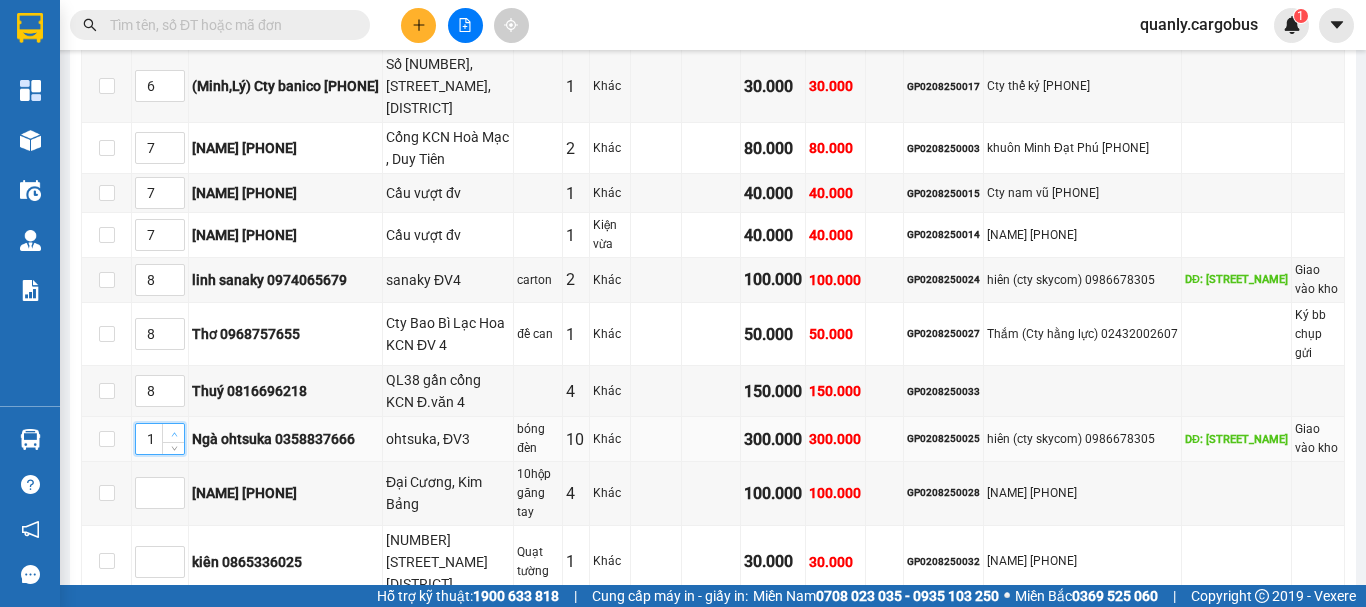 click at bounding box center [173, 433] 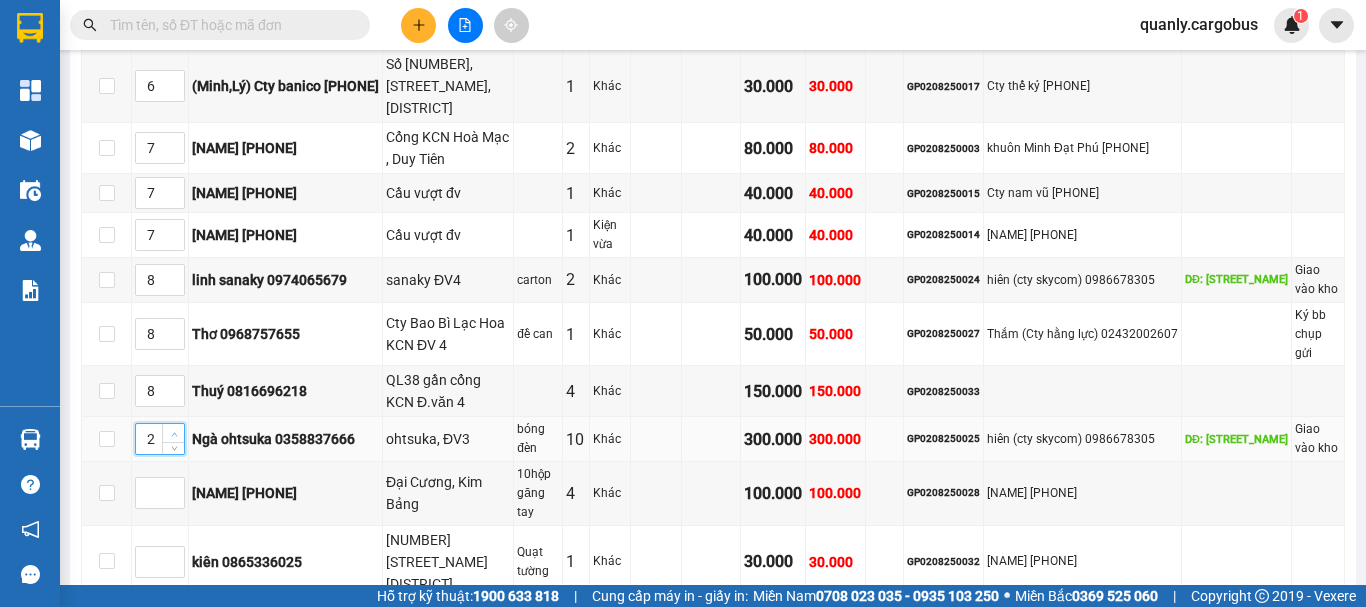 click at bounding box center [173, 433] 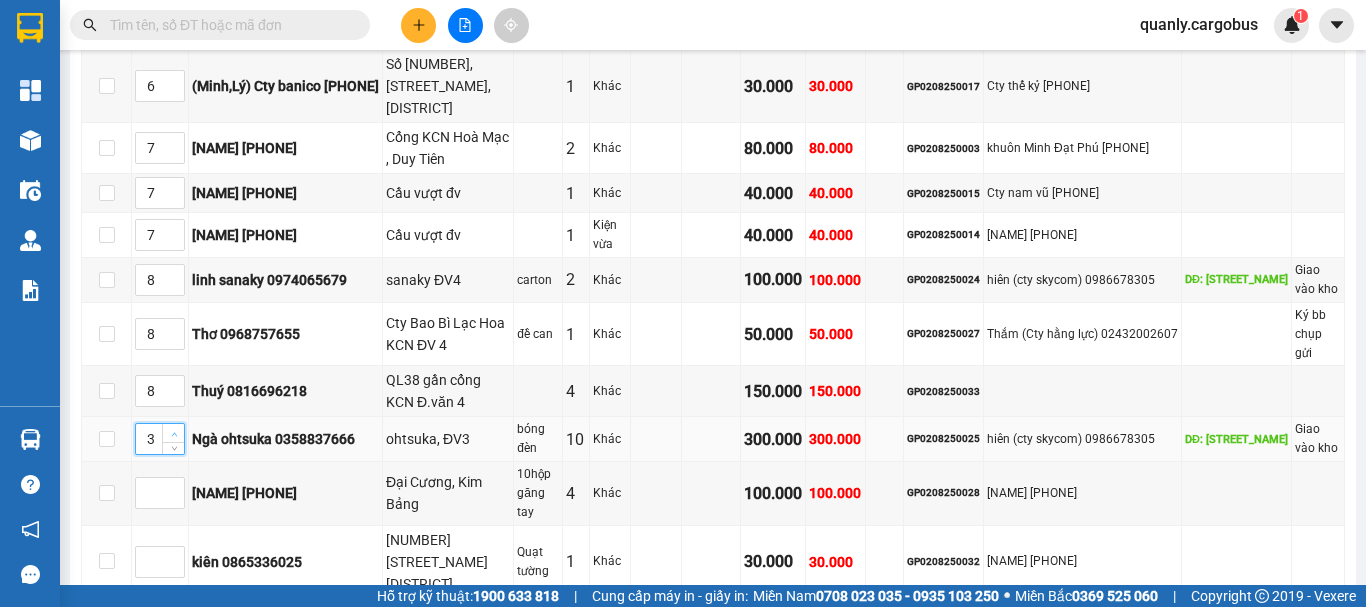 click at bounding box center [173, 433] 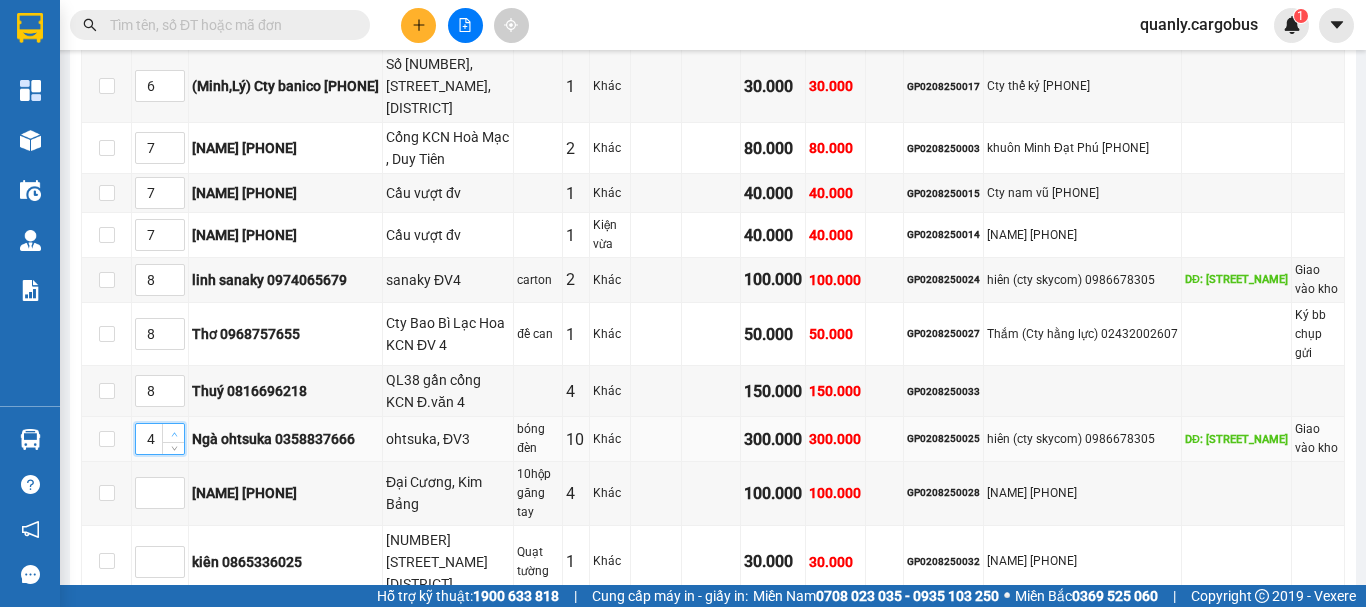 click at bounding box center (173, 433) 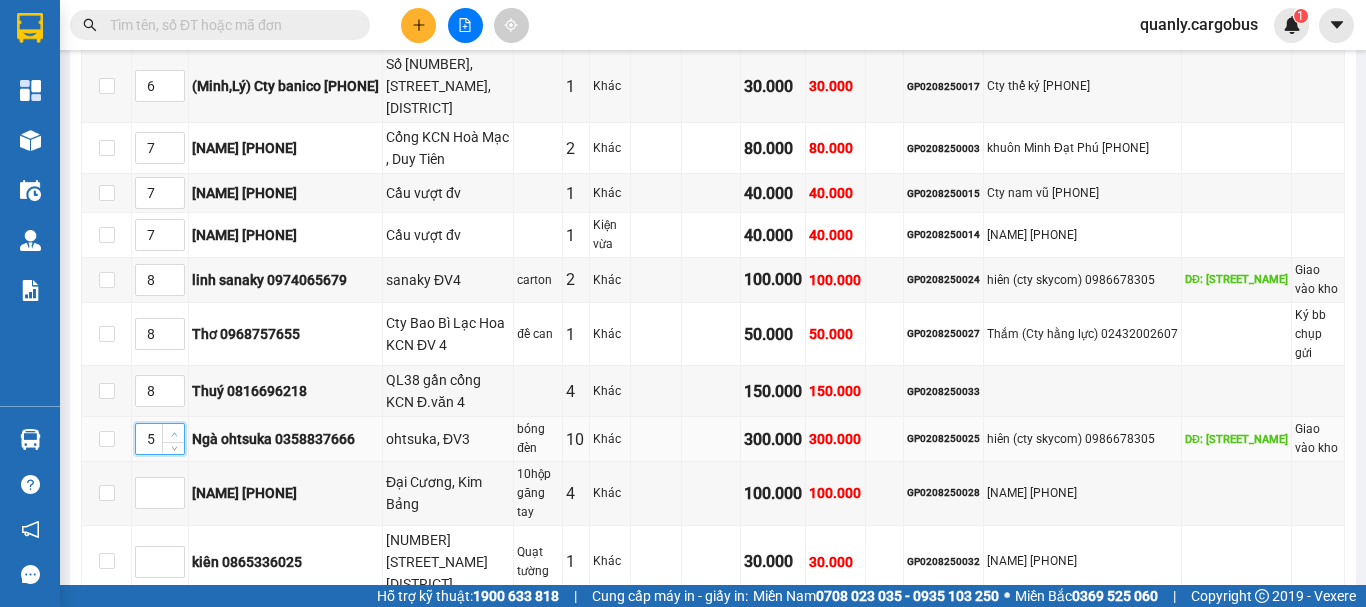 click at bounding box center (173, 433) 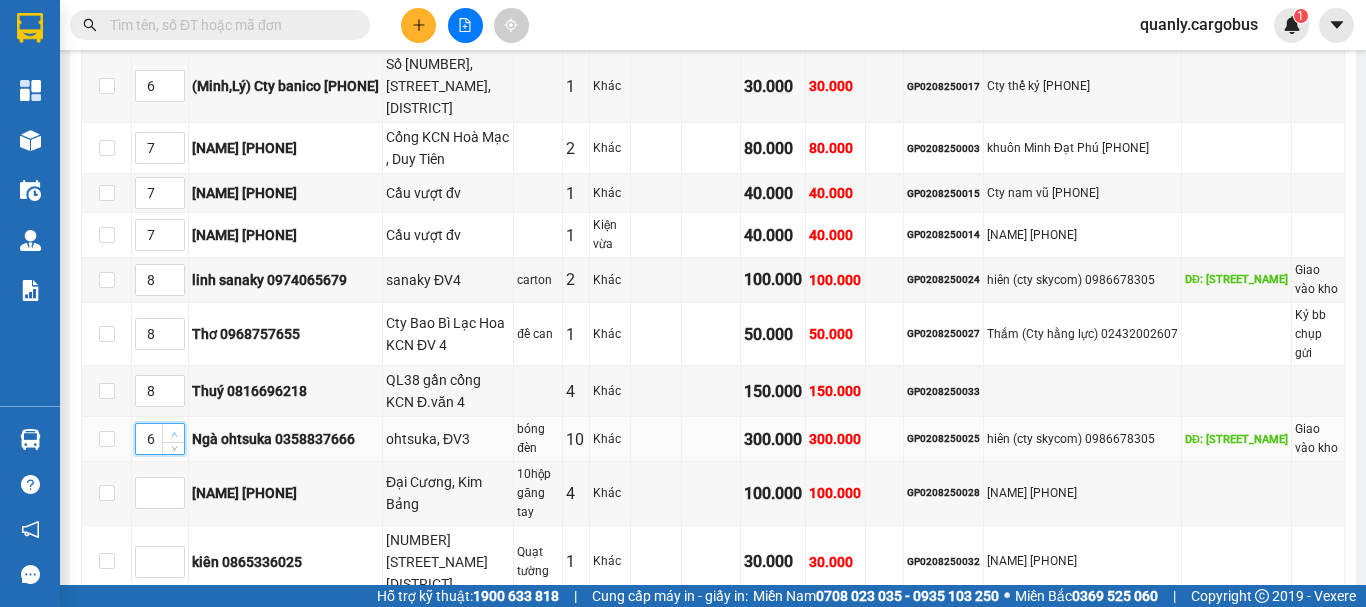 click at bounding box center [173, 433] 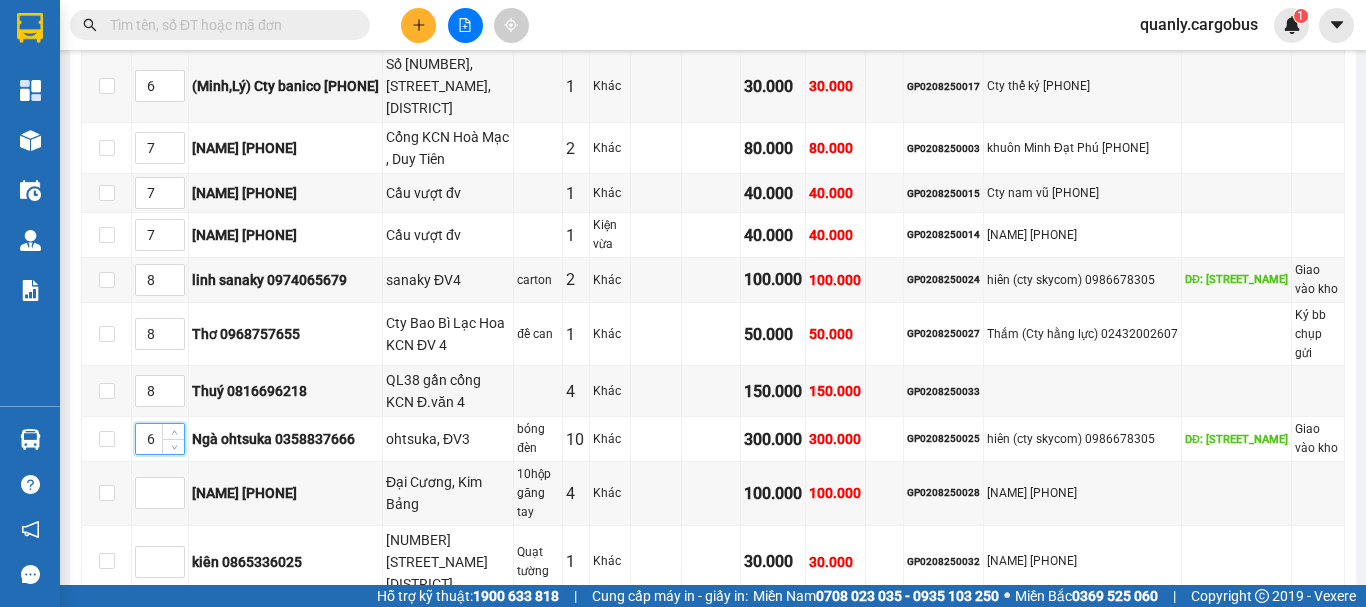 click on "Lưu sắp xếp" at bounding box center [454, 630] 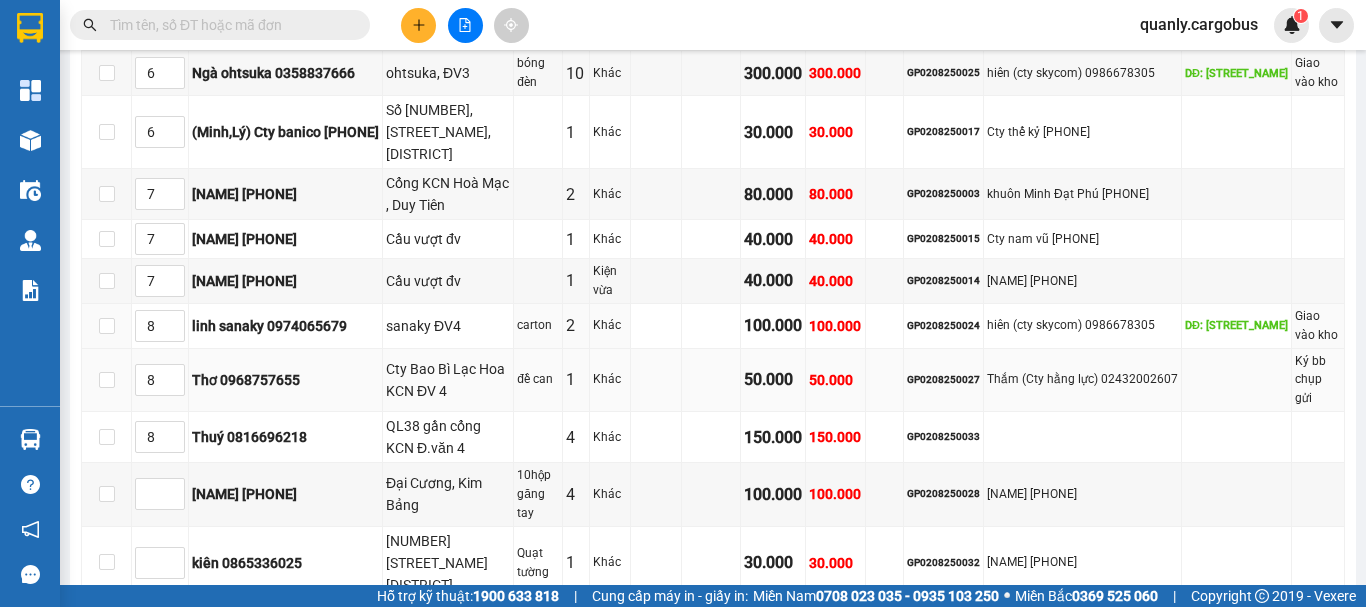 scroll, scrollTop: 700, scrollLeft: 0, axis: vertical 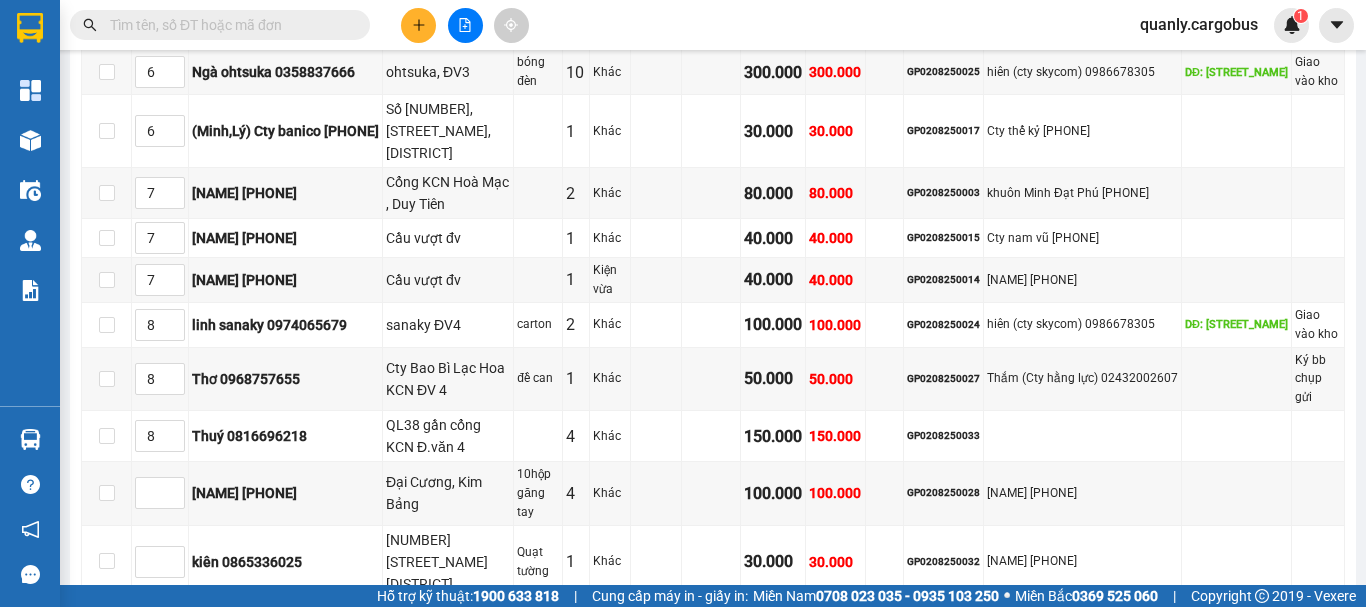 click on "In DS" at bounding box center [577, 630] 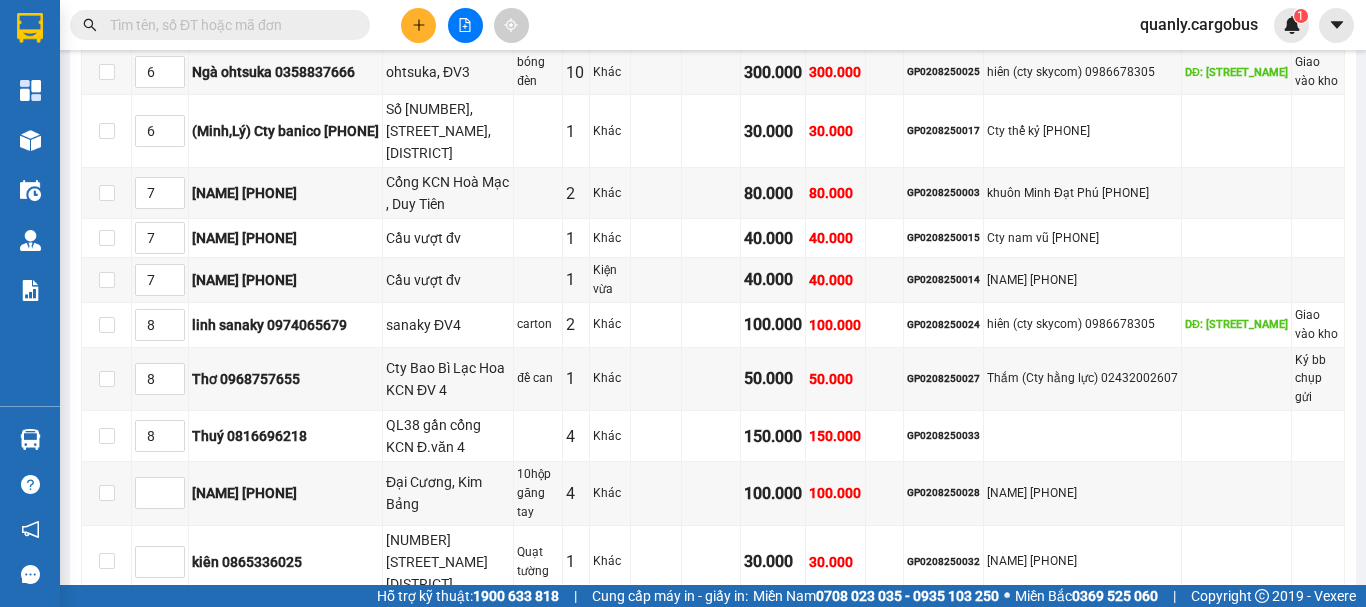 scroll, scrollTop: 0, scrollLeft: 0, axis: both 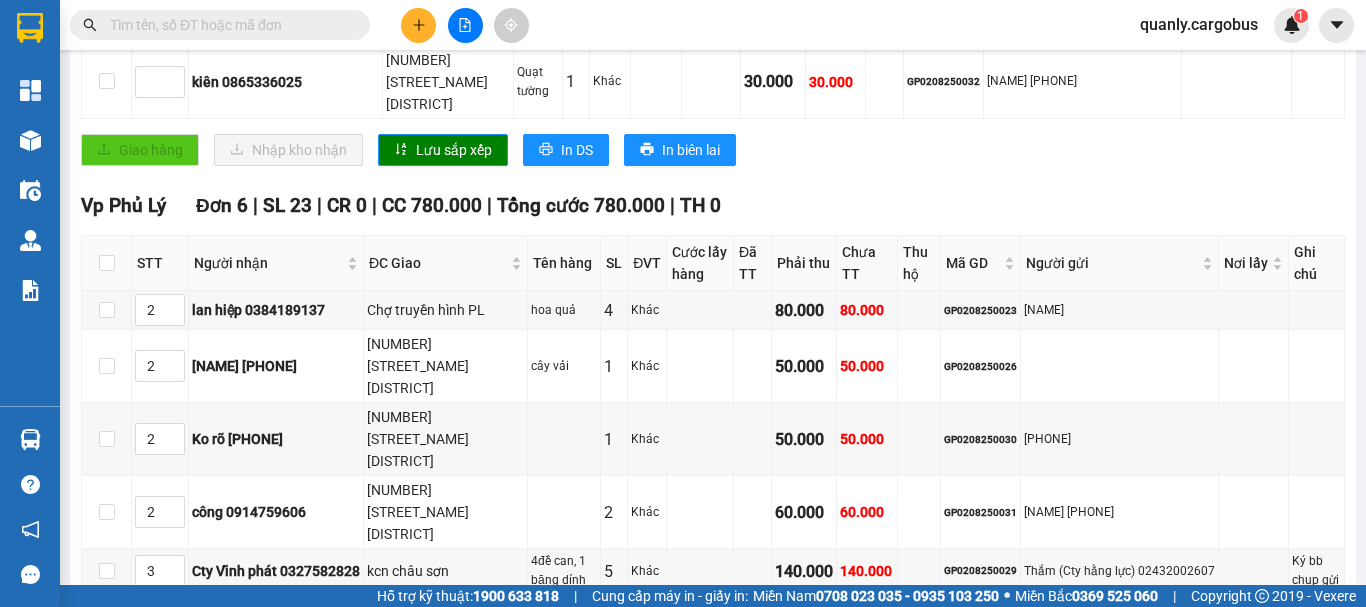 click on "In DS" at bounding box center (444, 676) 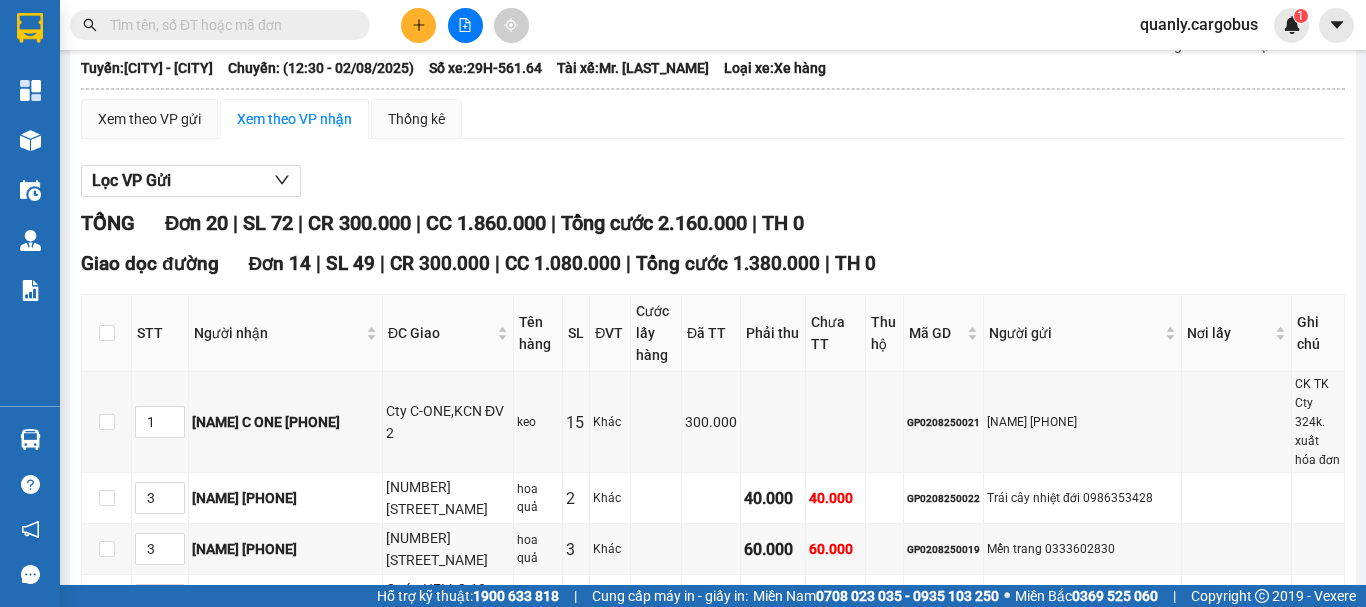 scroll, scrollTop: 100, scrollLeft: 0, axis: vertical 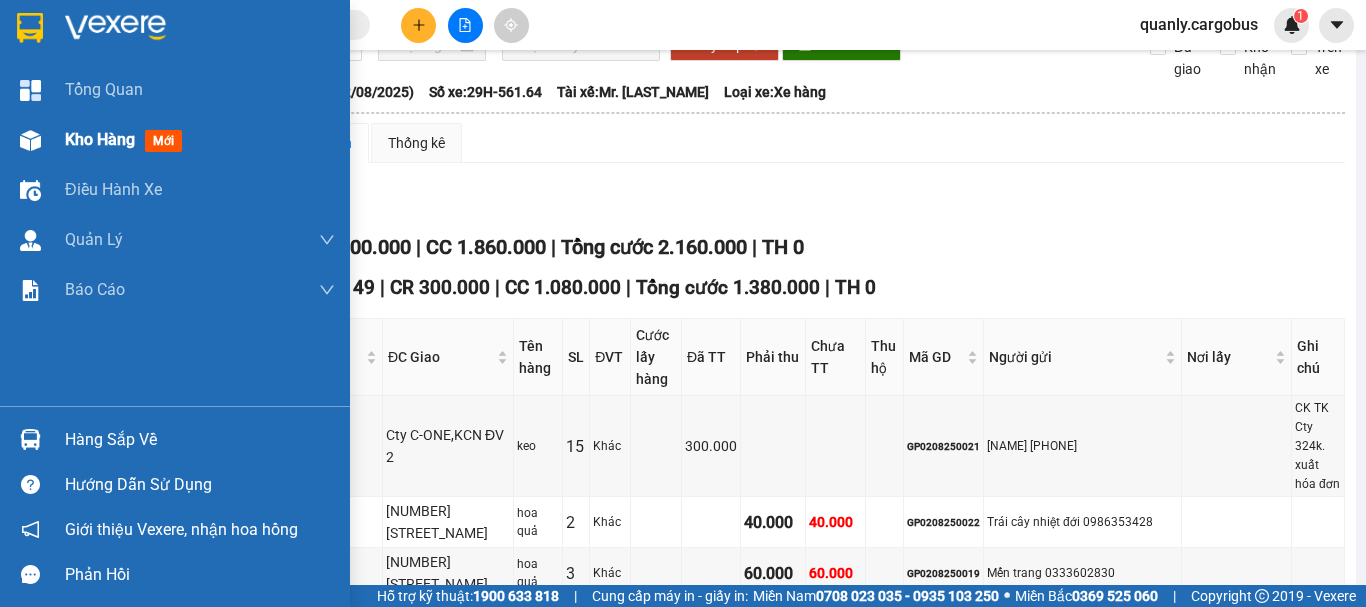 click at bounding box center (30, 140) 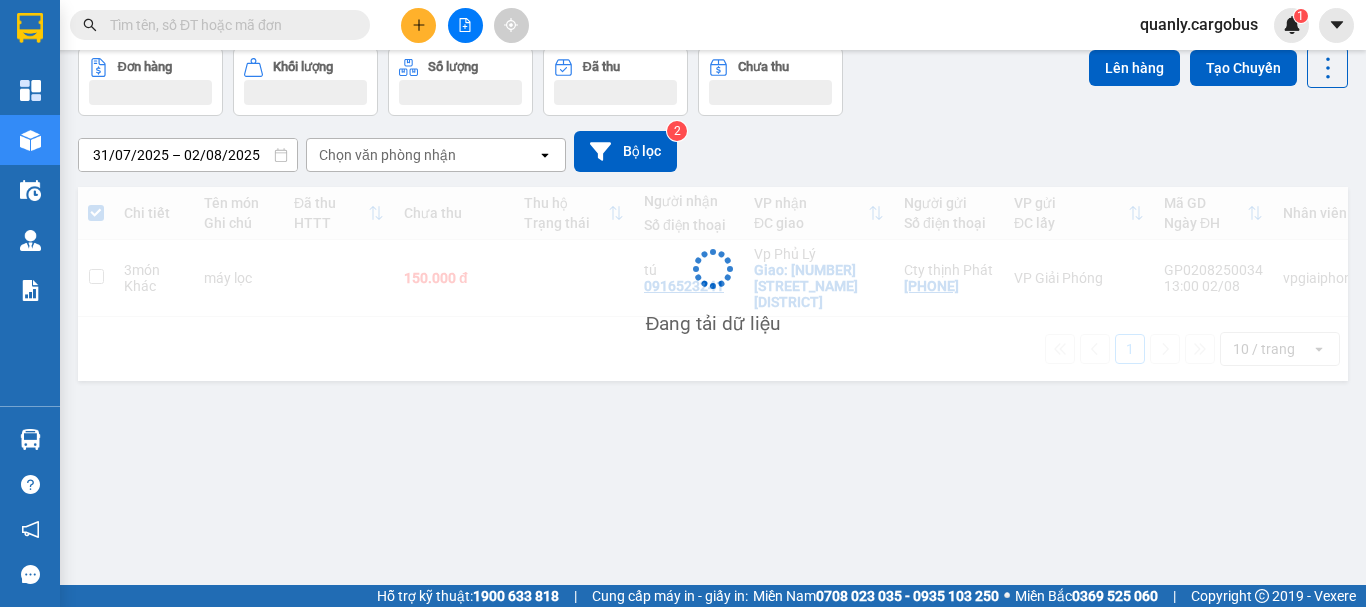scroll, scrollTop: 92, scrollLeft: 0, axis: vertical 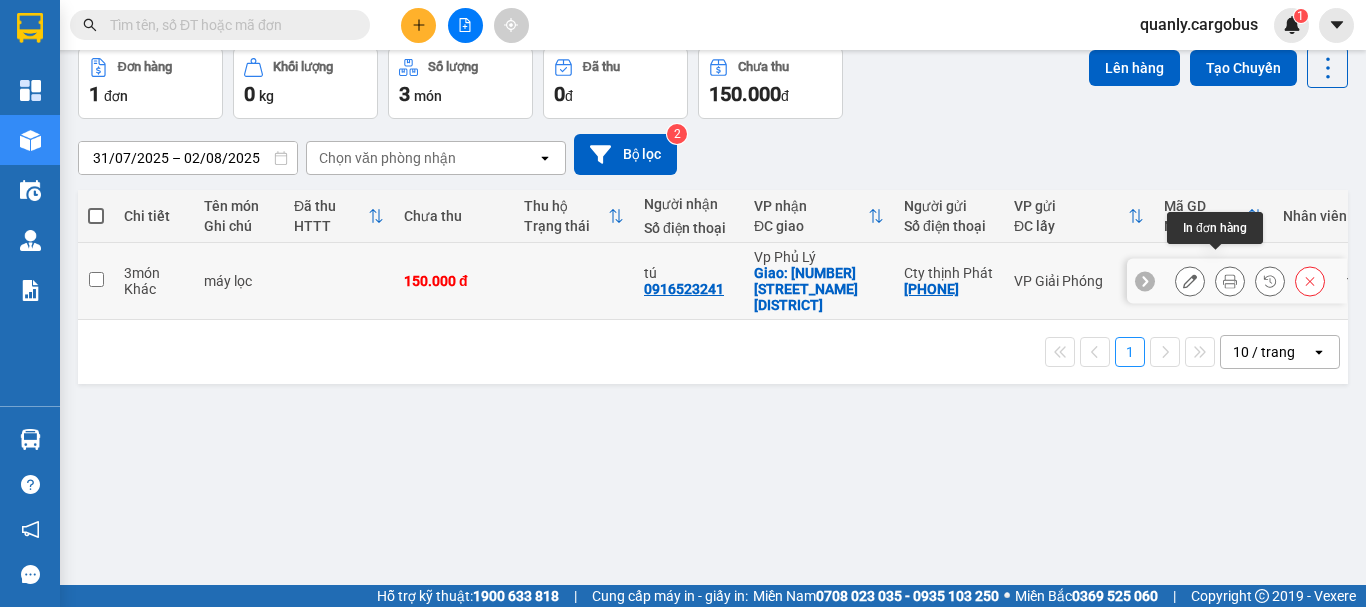 click 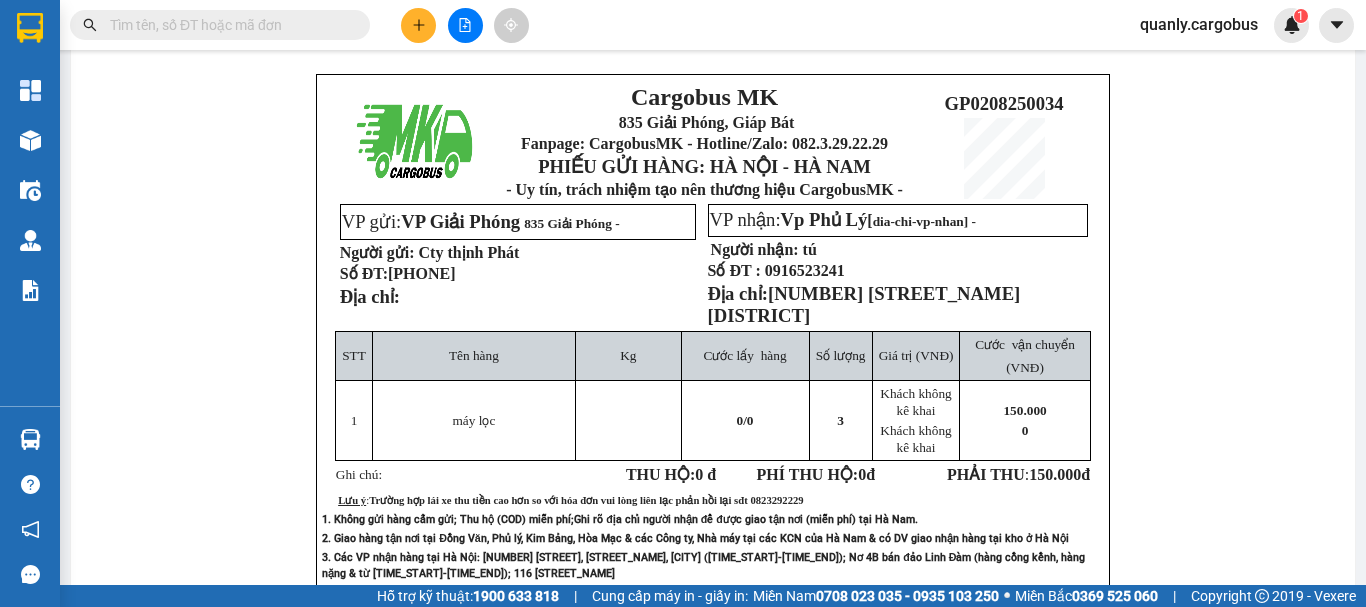 scroll, scrollTop: 0, scrollLeft: 0, axis: both 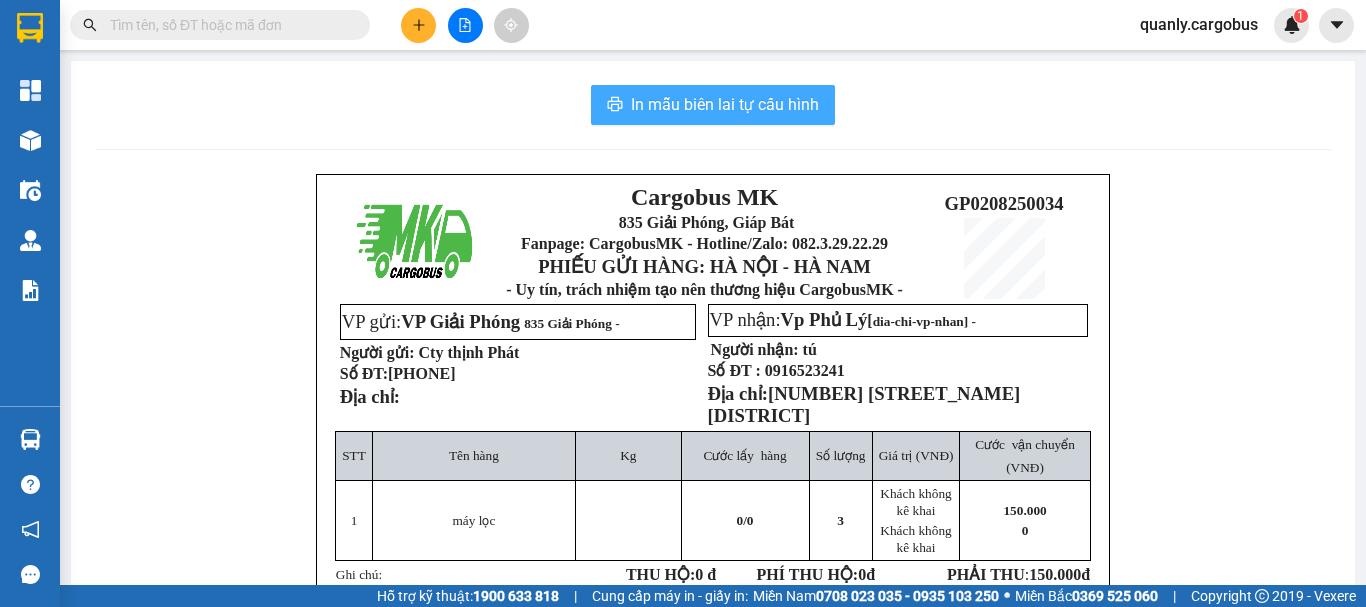 click on "In mẫu biên lai tự cấu hình" at bounding box center [725, 104] 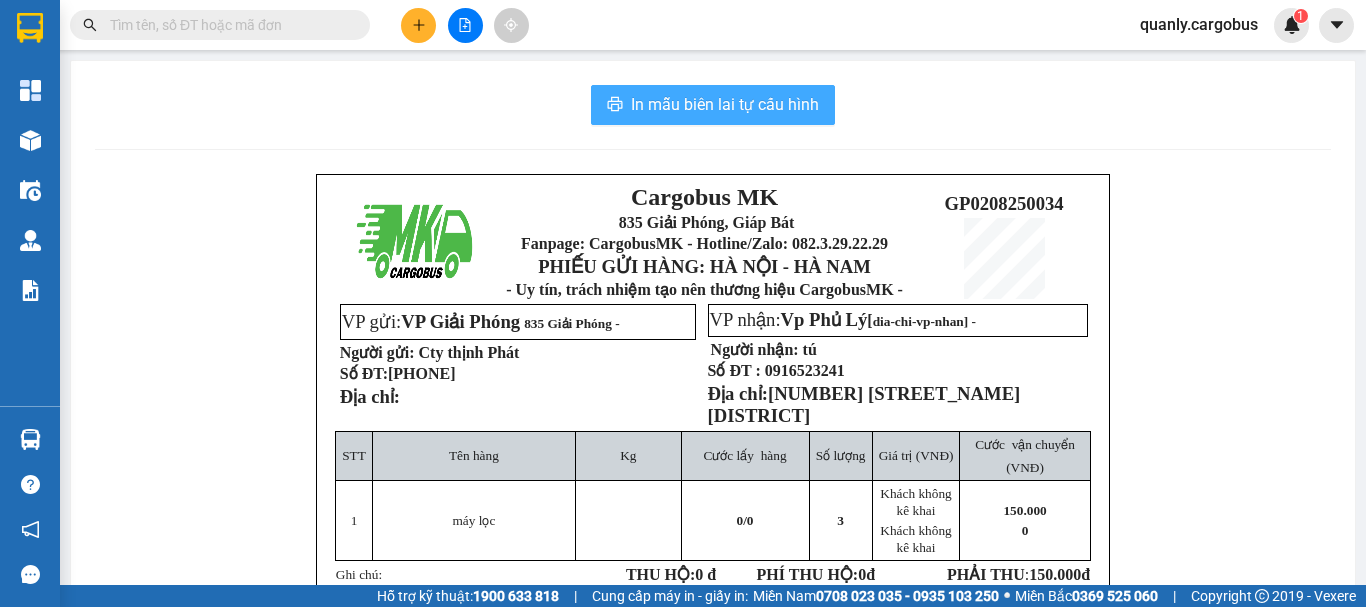 scroll, scrollTop: 0, scrollLeft: 0, axis: both 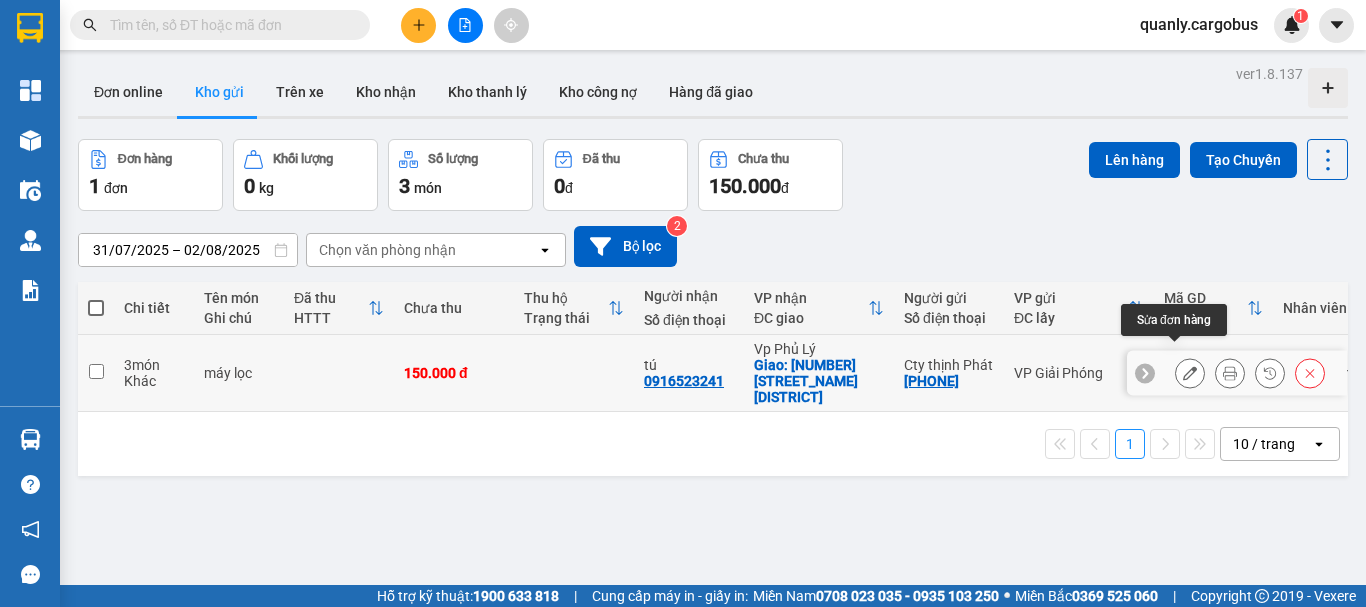 click 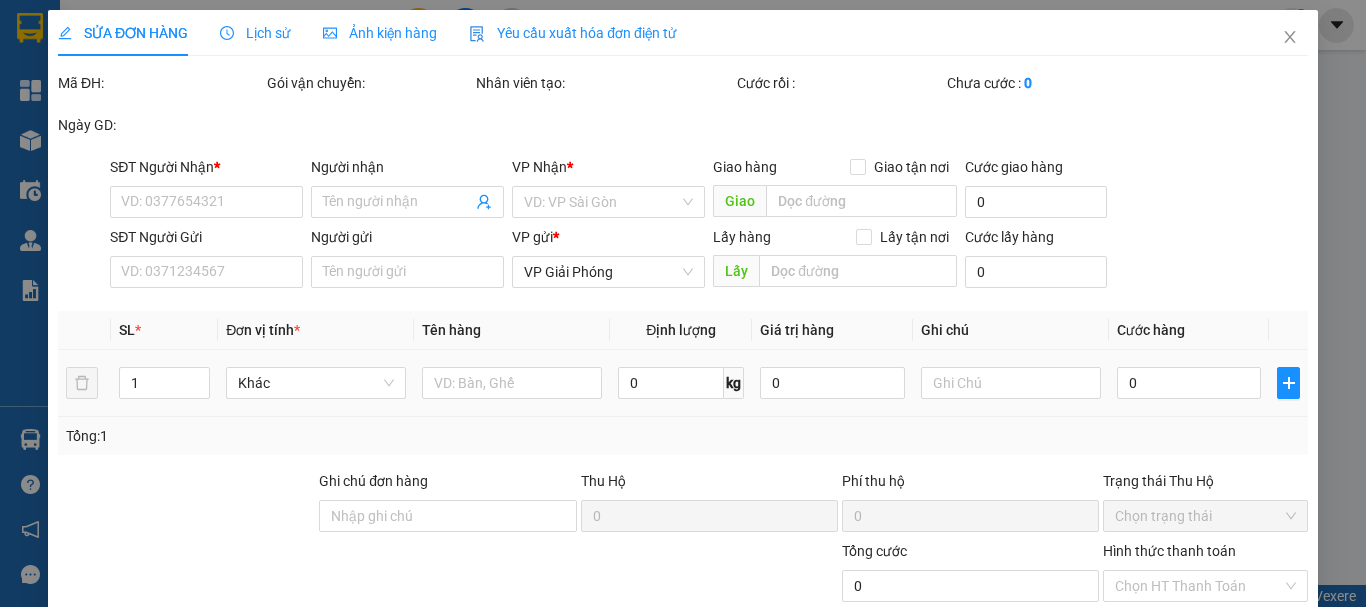 type on "0916523241" 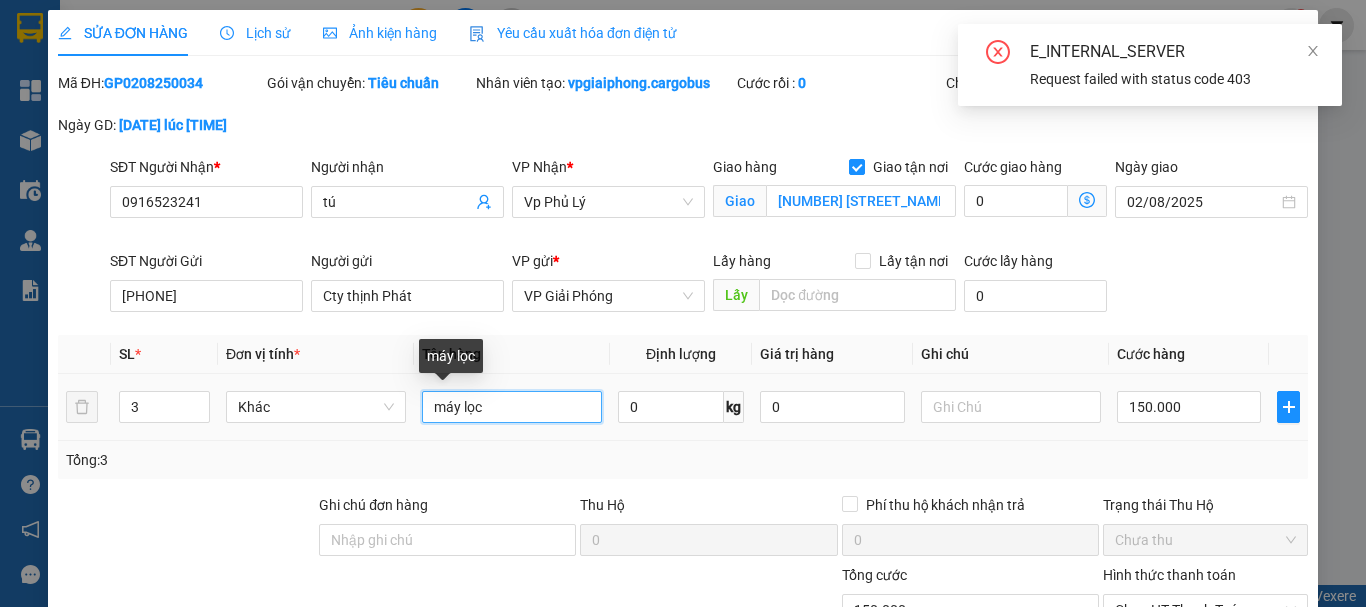click on "máy lọc" at bounding box center (512, 407) 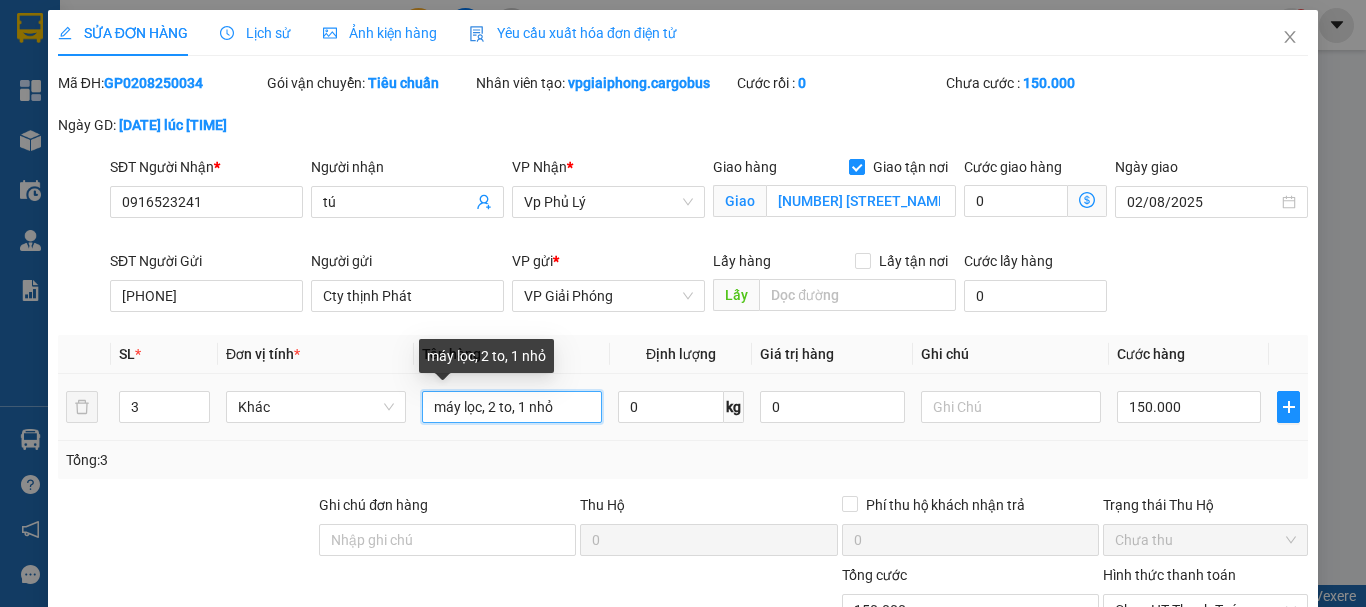 click on "máy lọc, 2 to, 1 nhỏ" at bounding box center [512, 407] 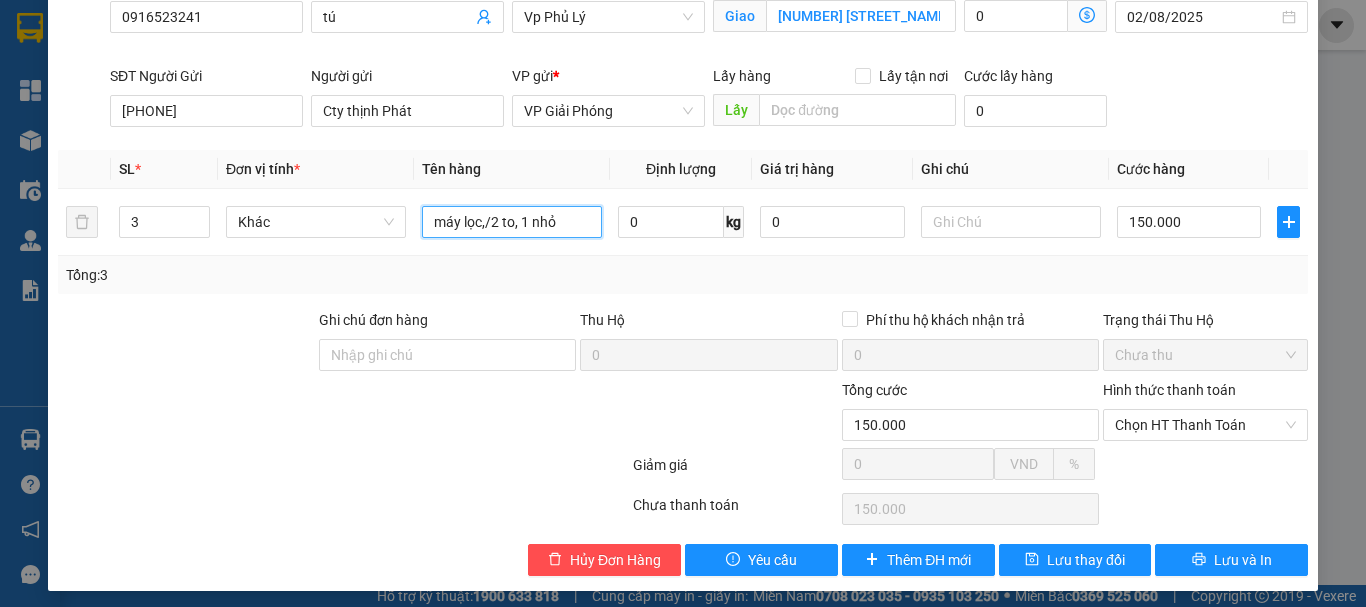 scroll, scrollTop: 193, scrollLeft: 0, axis: vertical 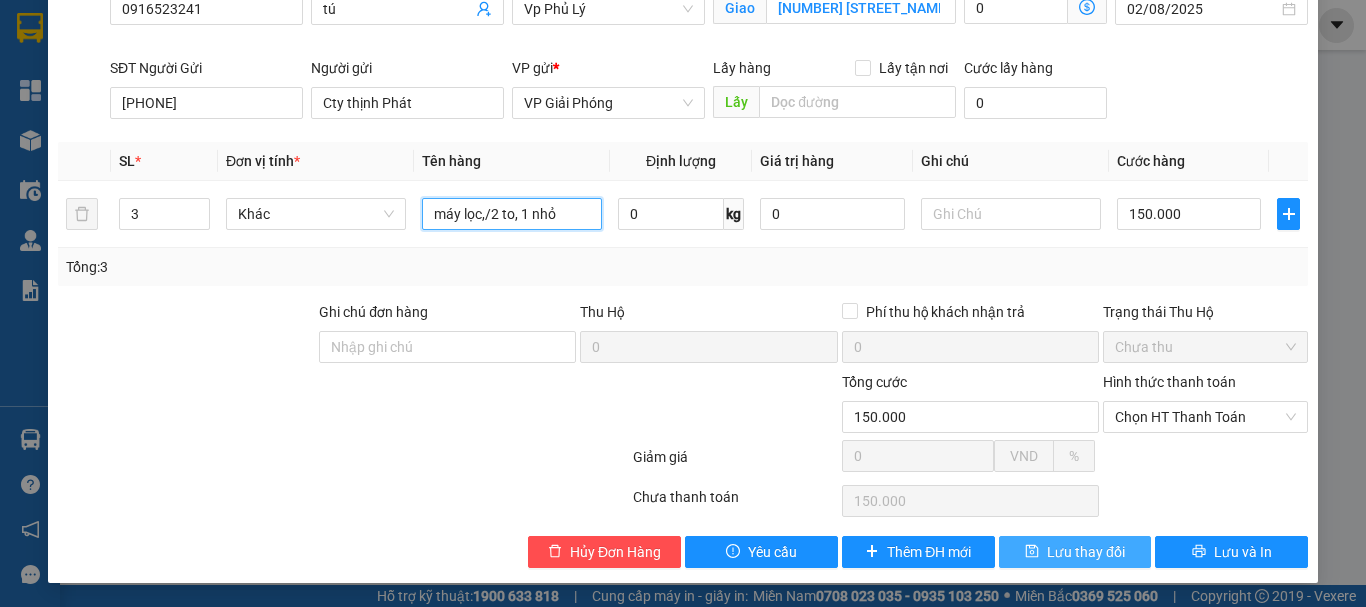 type on "máy lọc,/2 to, 1 nhỏ" 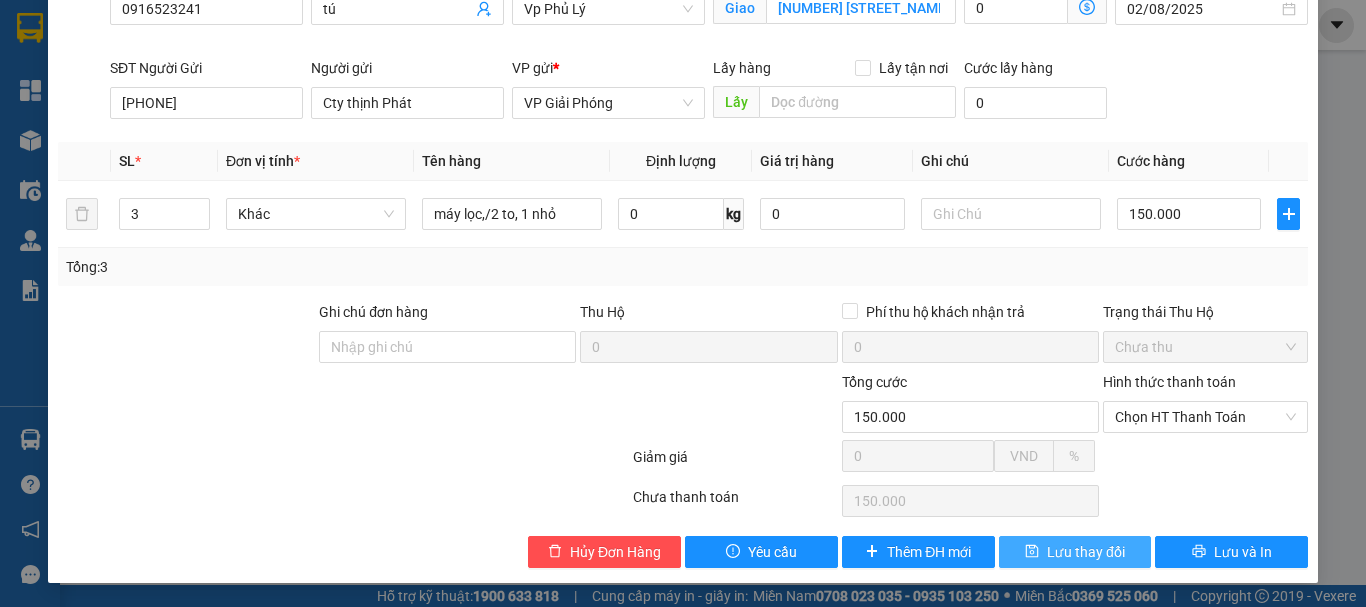 click on "Lưu thay đổi" at bounding box center [1086, 552] 